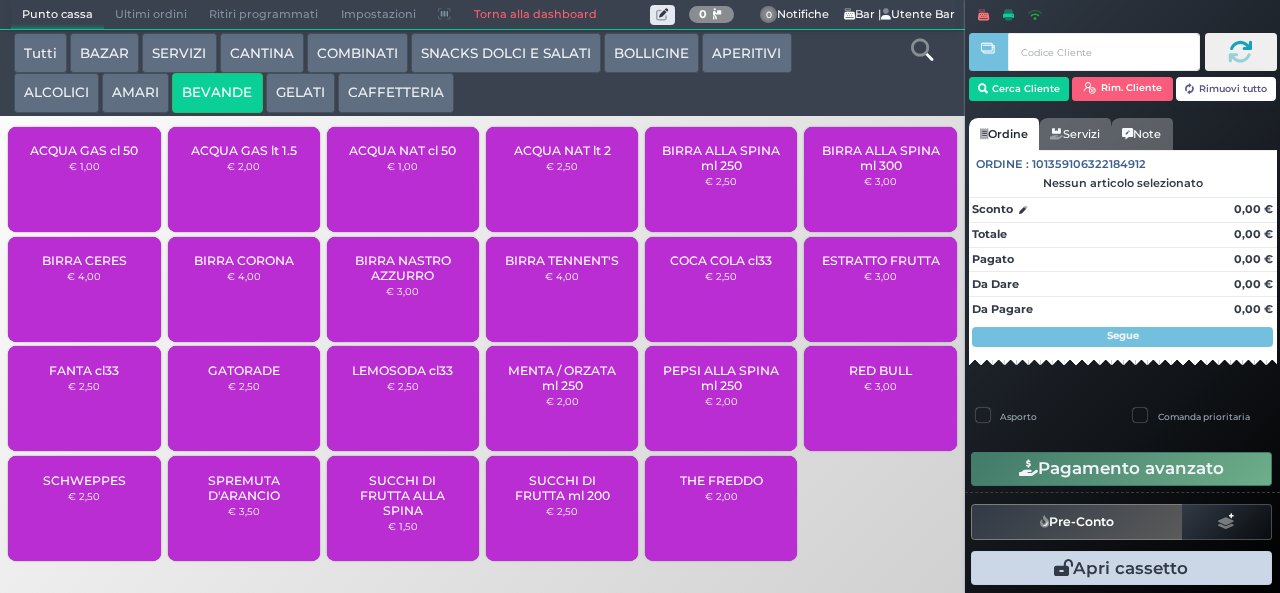 click on "ACQUA GAS lt 1.5" at bounding box center (244, 150) 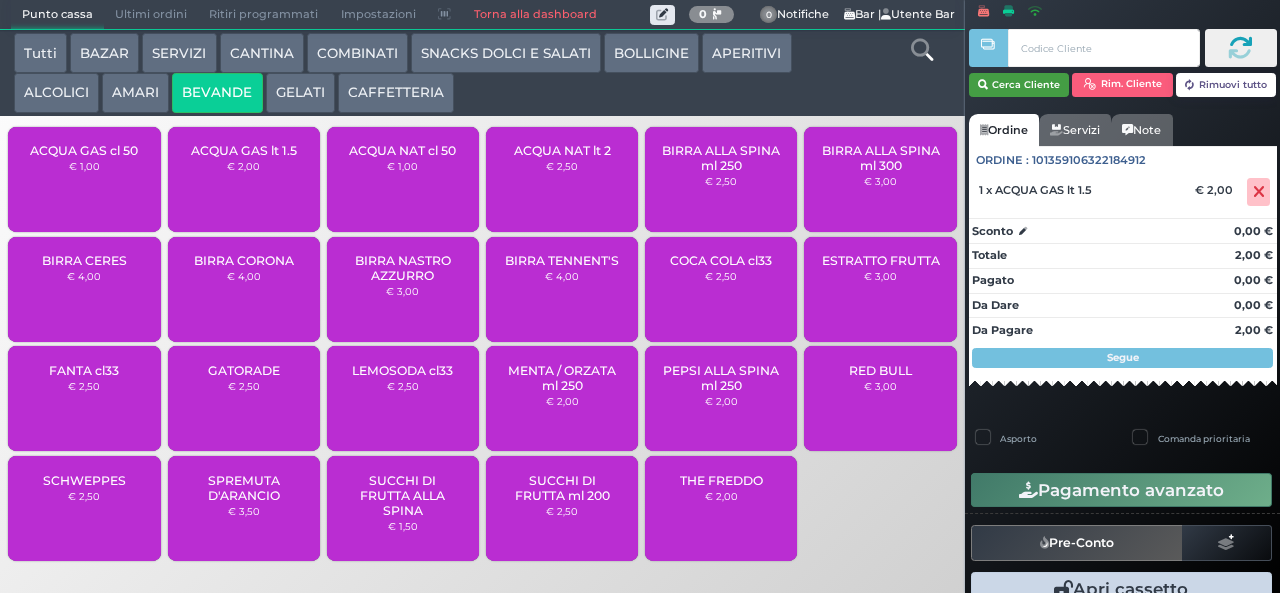click on "Cerca Cliente" at bounding box center (1019, 85) 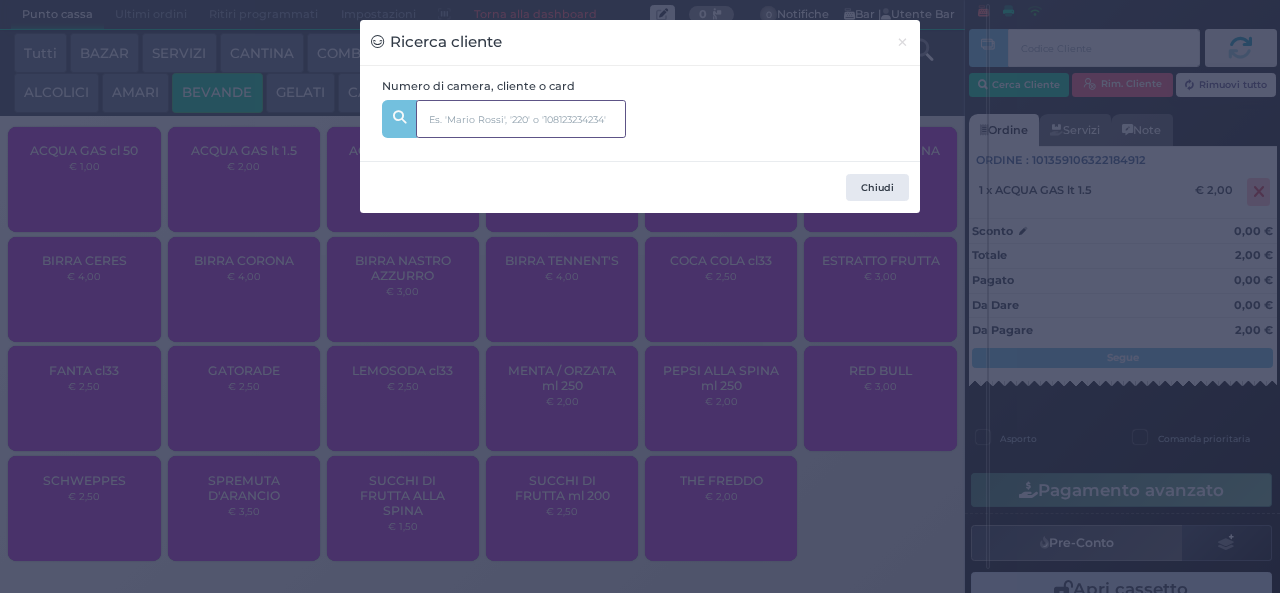 click at bounding box center (521, 119) 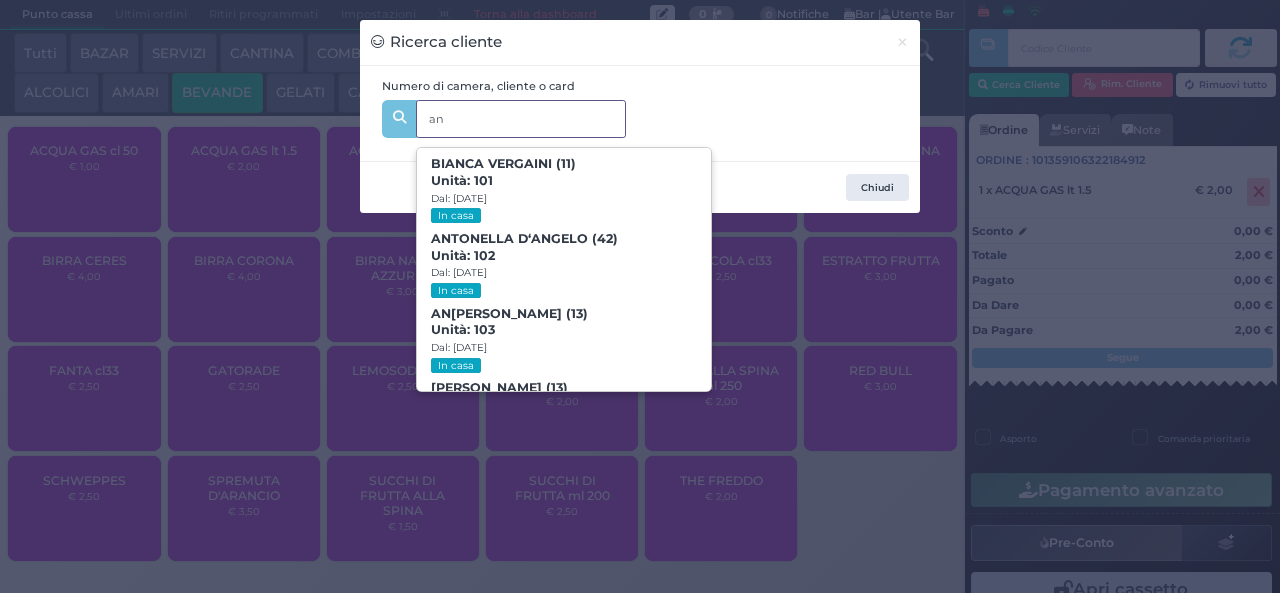 type on "a" 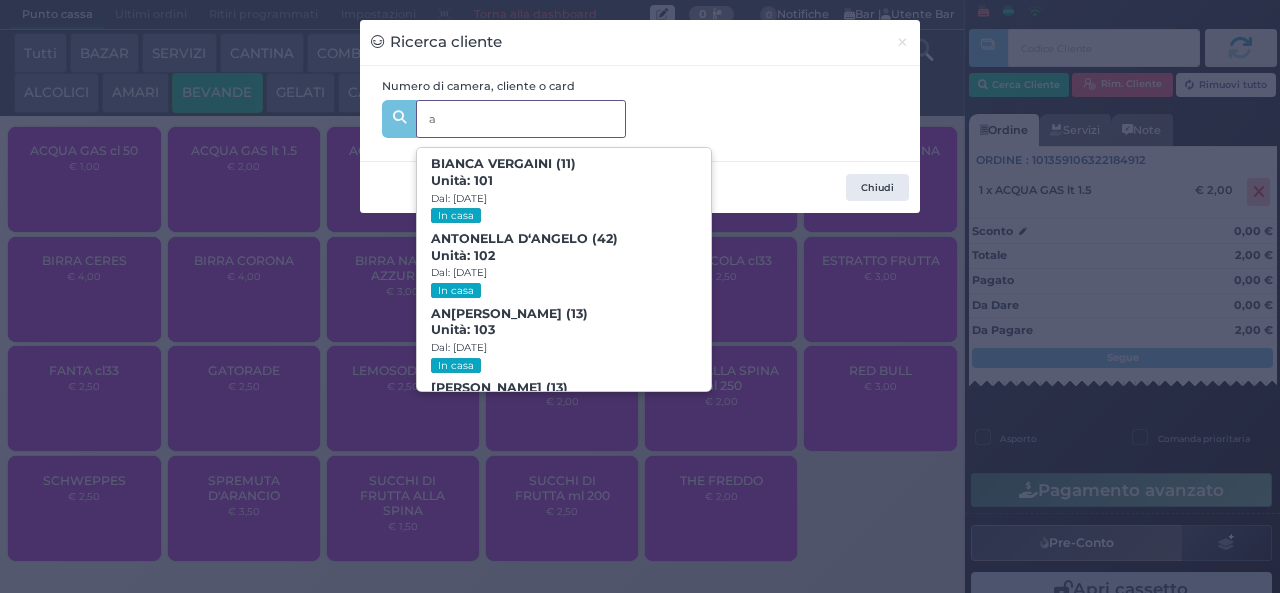 type 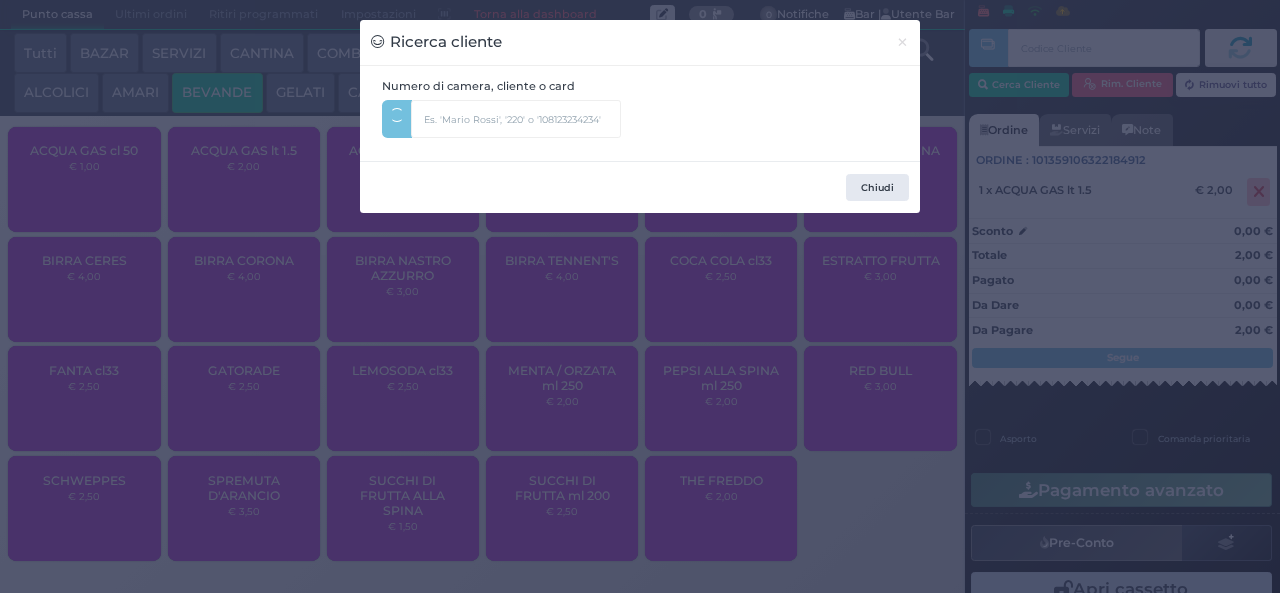 click on "Ricerca cliente
×
Numero di camera, cliente o card
an
Chiudi" at bounding box center (640, 296) 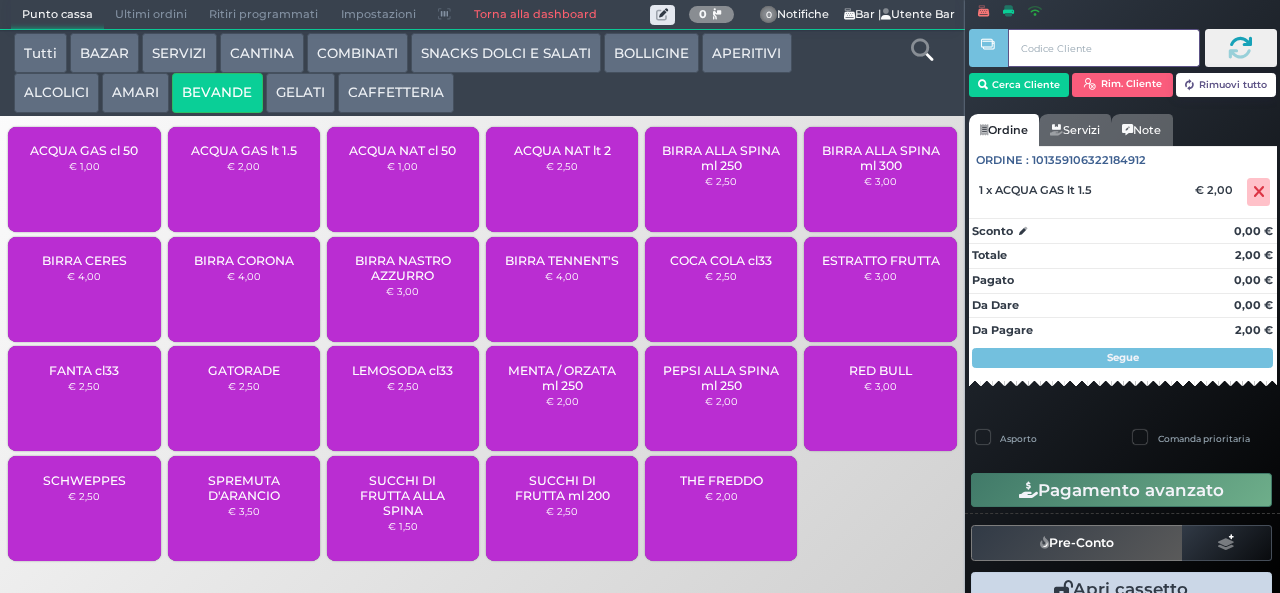type 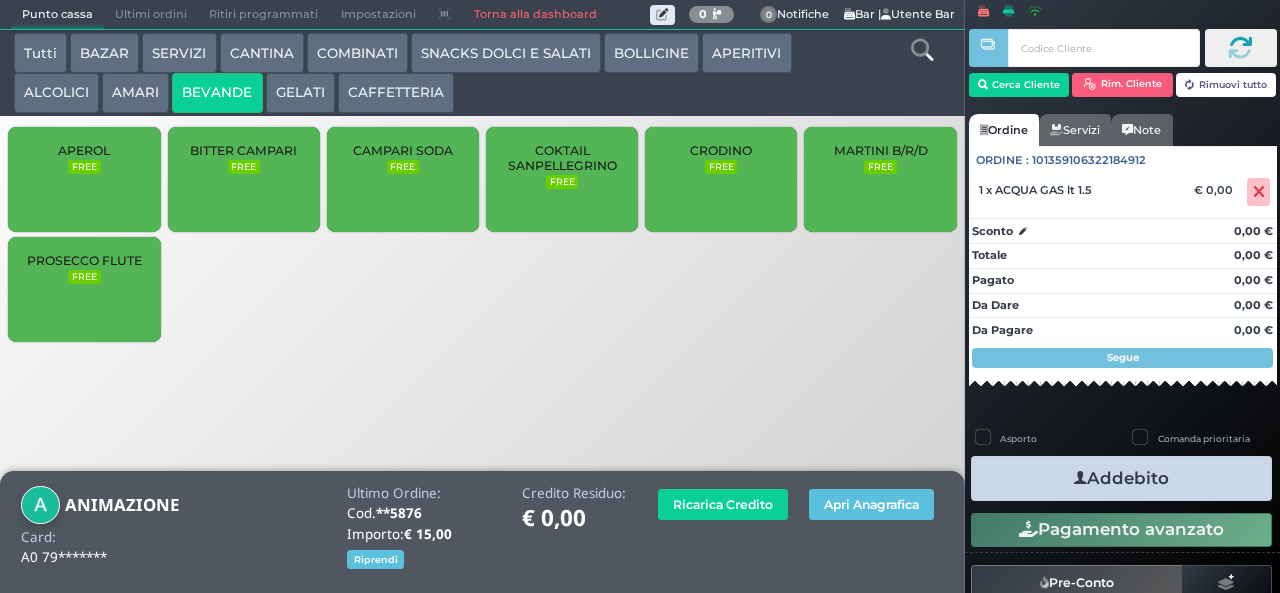 click at bounding box center (1080, 478) 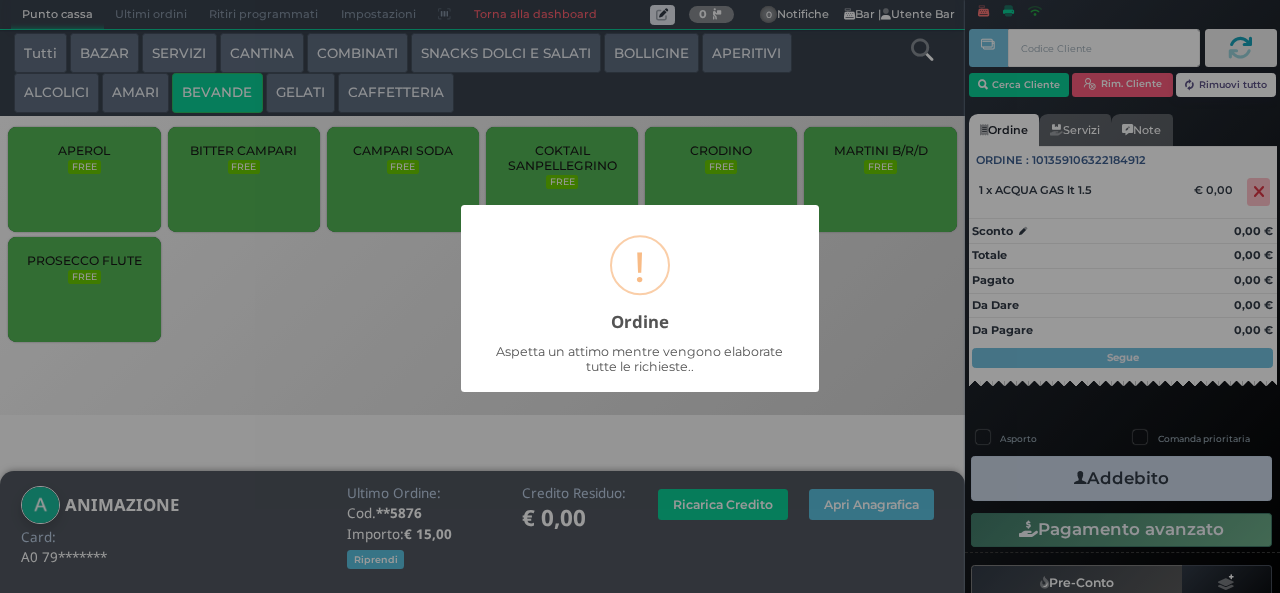 click on "× ! Ordine Aspetta un attimo mentre vengono elaborate tutte le richieste.. OK No Cancel" at bounding box center [640, 296] 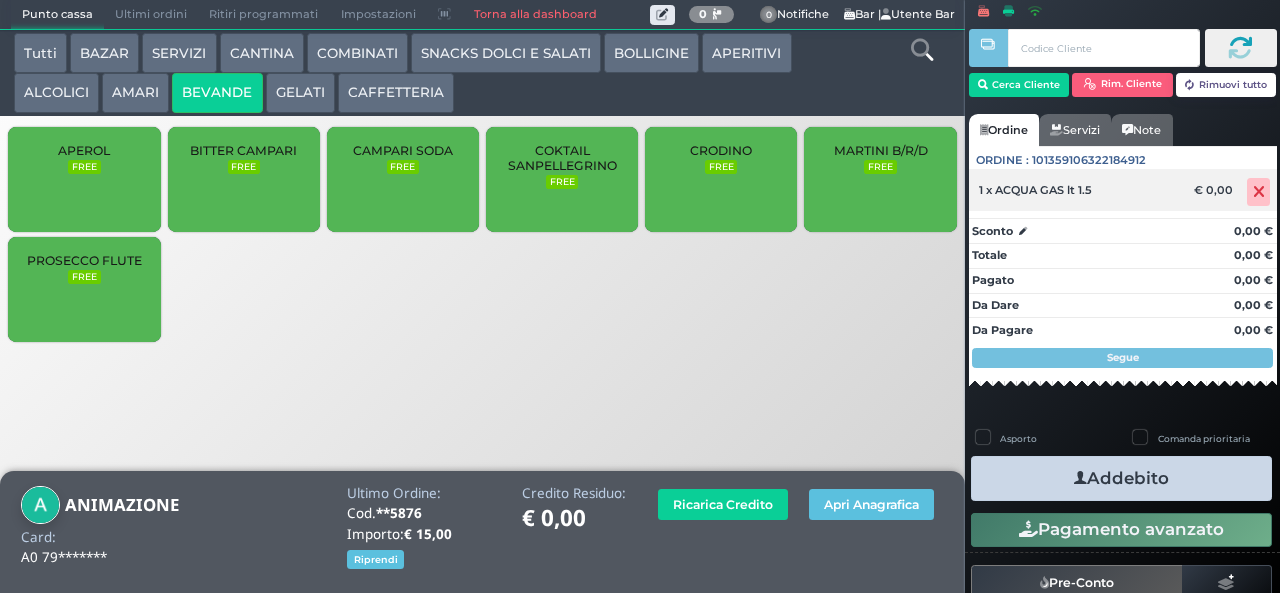 click at bounding box center [1259, 192] 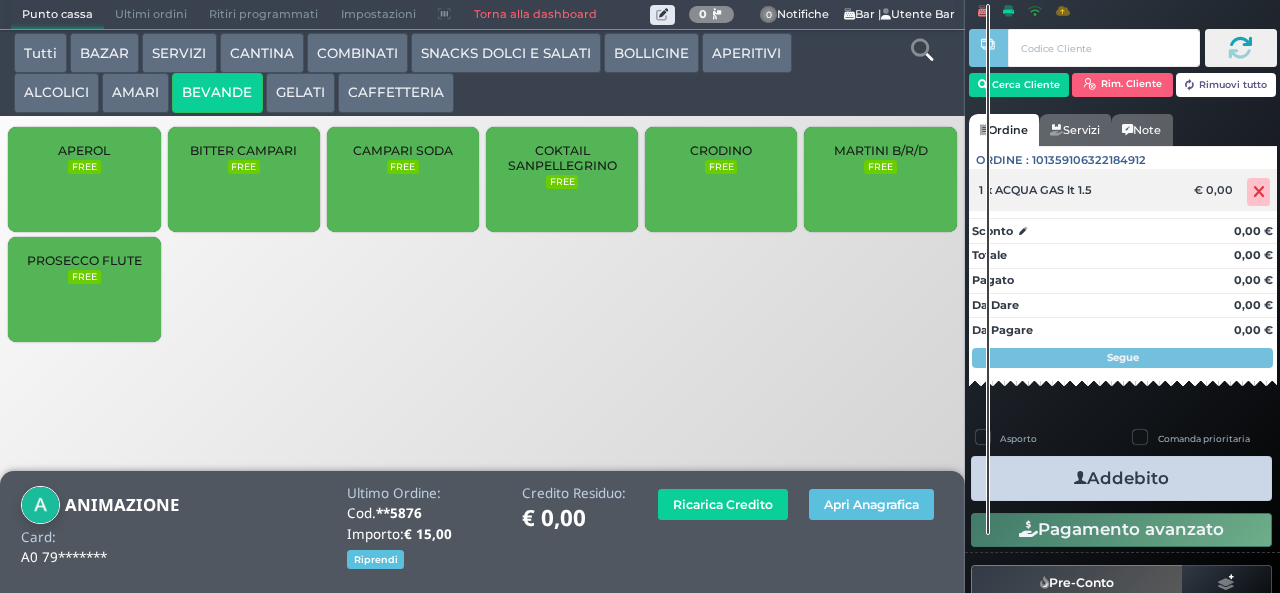 click at bounding box center [1259, 192] 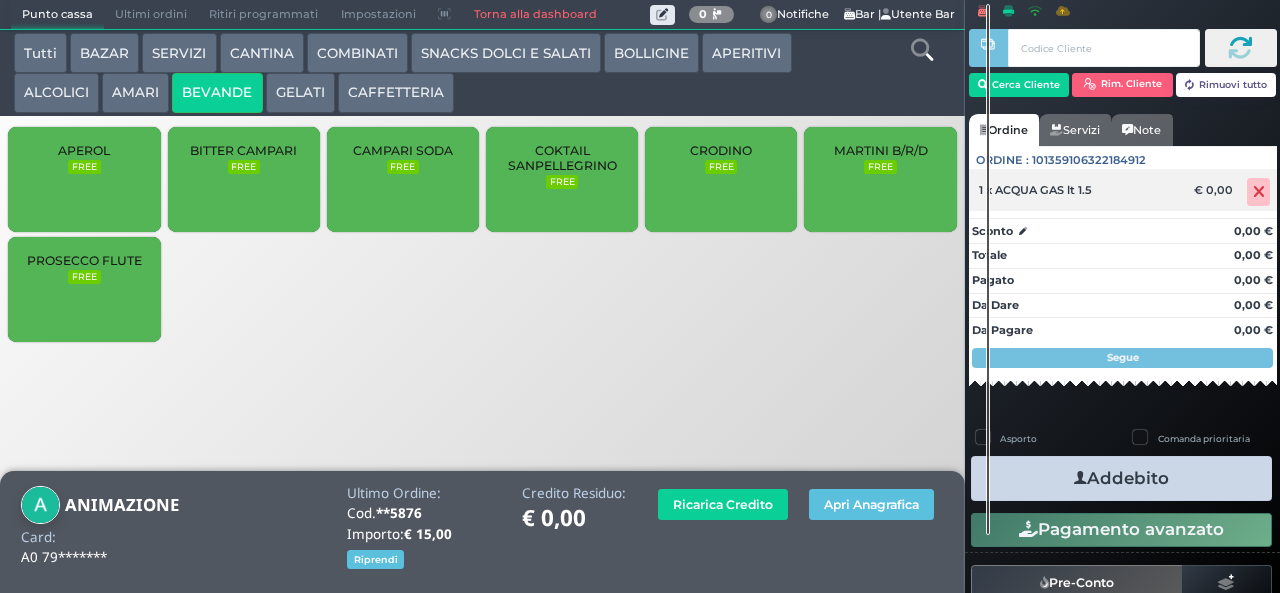 click at bounding box center [1259, 192] 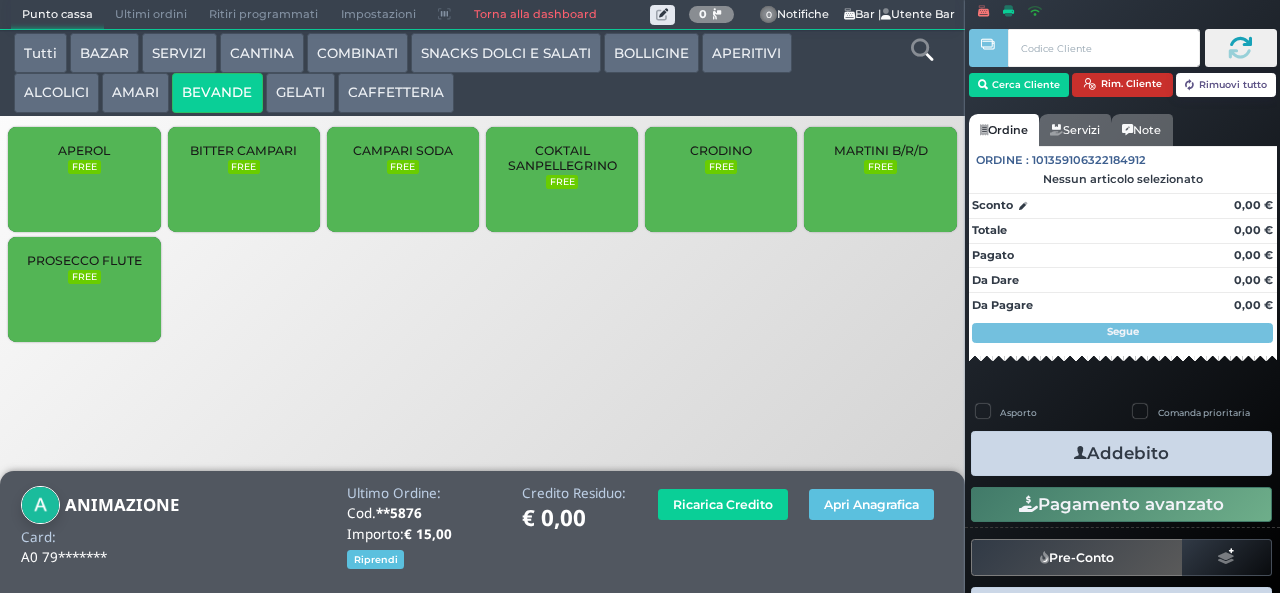 click on "Rim. Cliente" at bounding box center (1122, 85) 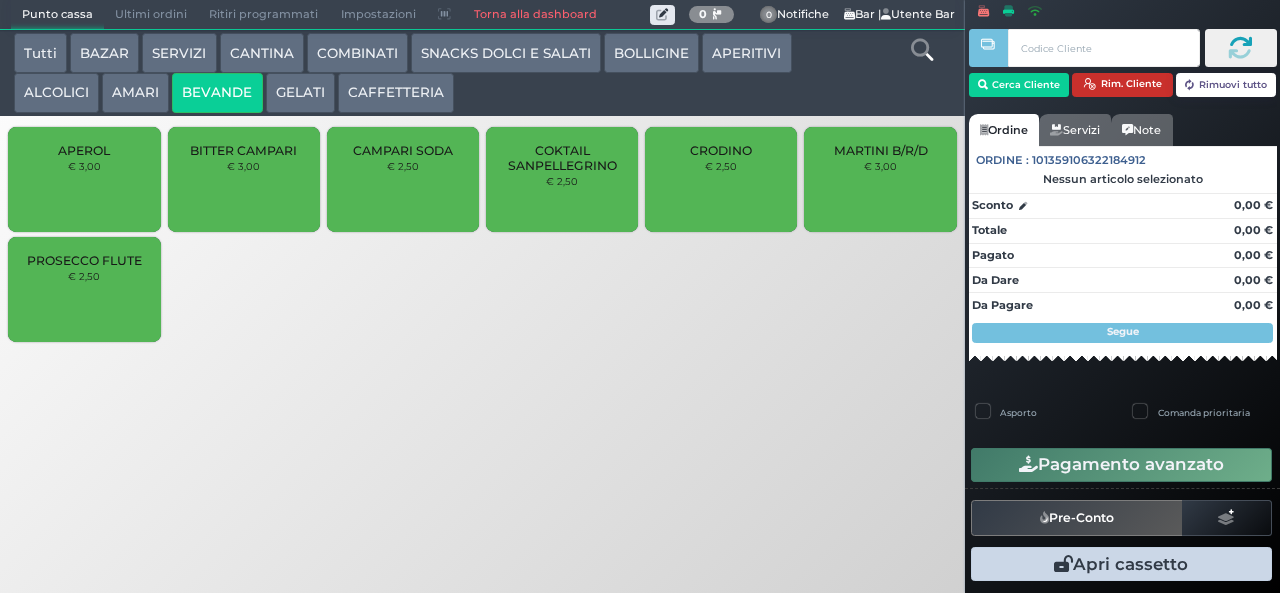 type 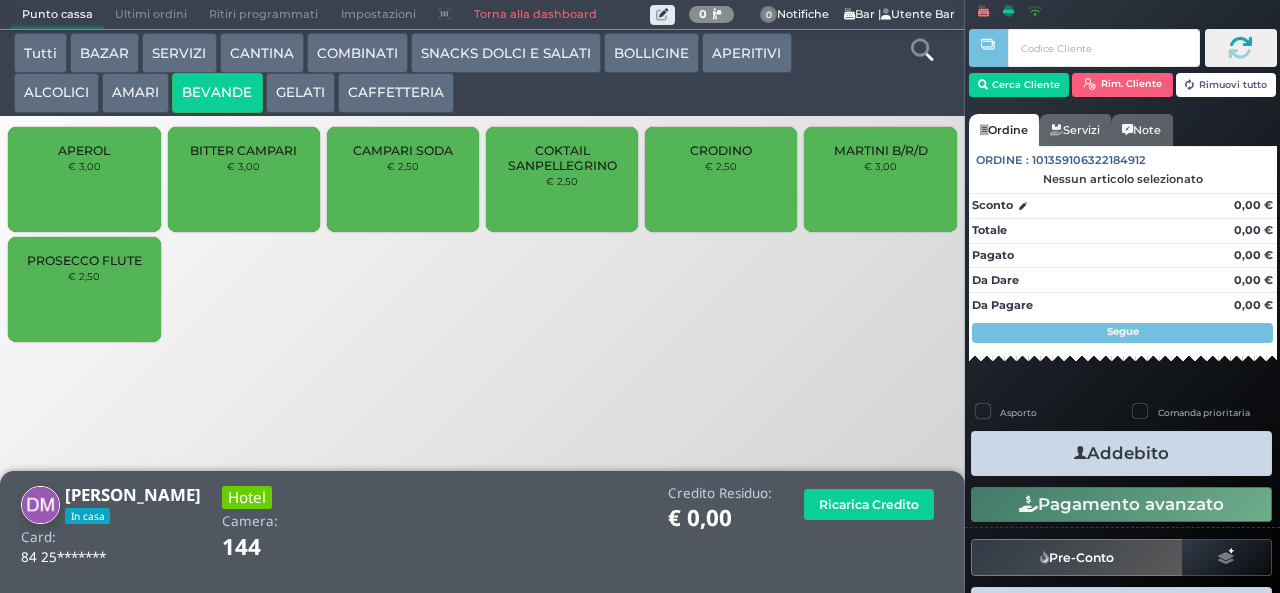 click on "BEVANDE" at bounding box center (217, 93) 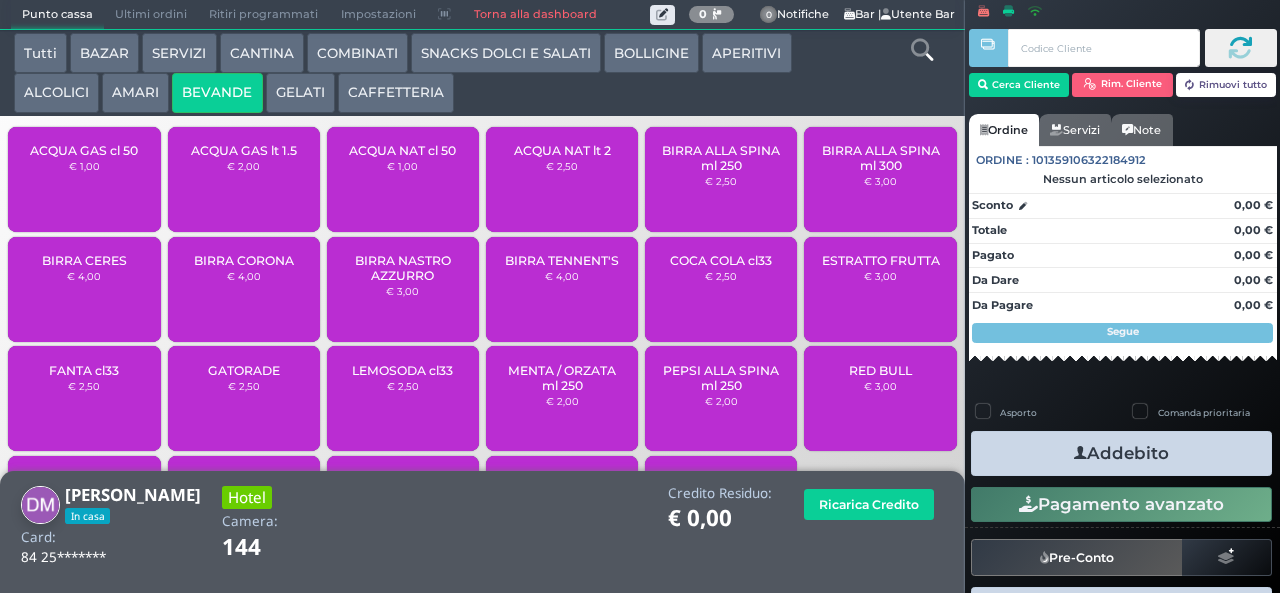 click on "ACQUA NAT lt 2" at bounding box center (562, 150) 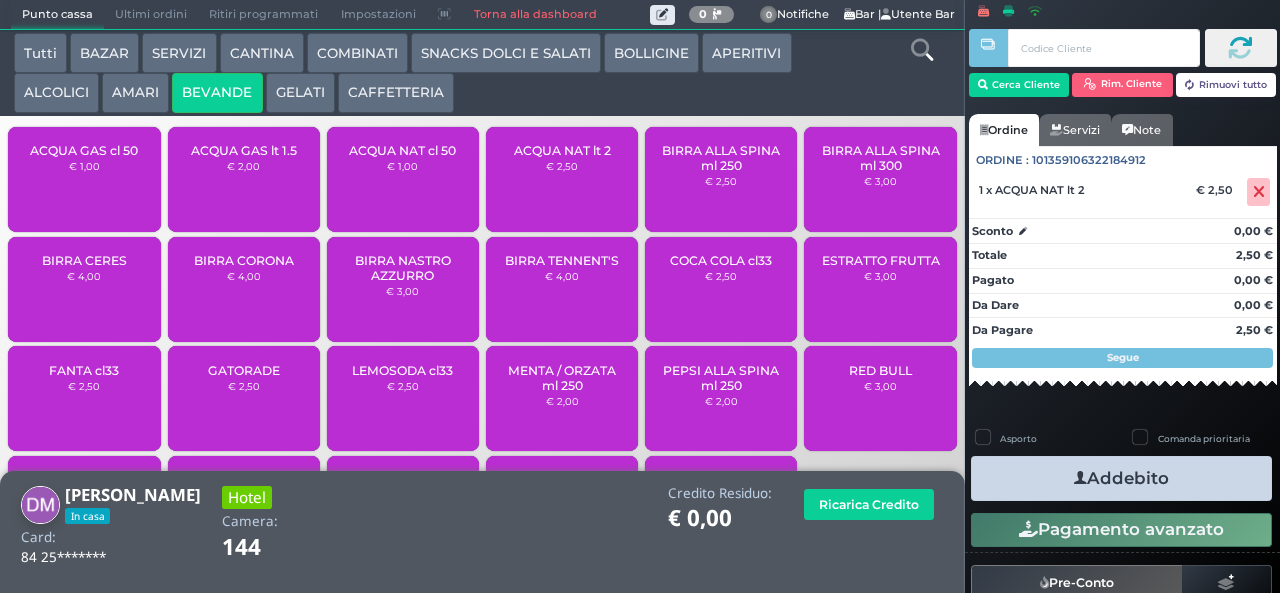 scroll, scrollTop: 133, scrollLeft: 0, axis: vertical 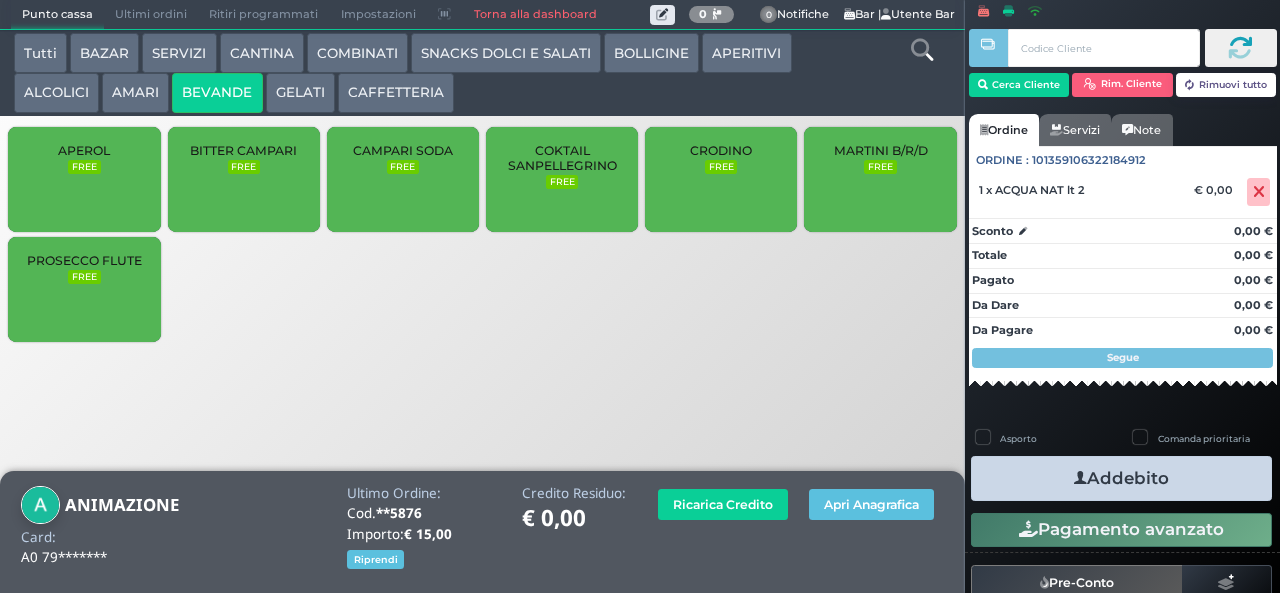 click on "Addebito" at bounding box center (1121, 478) 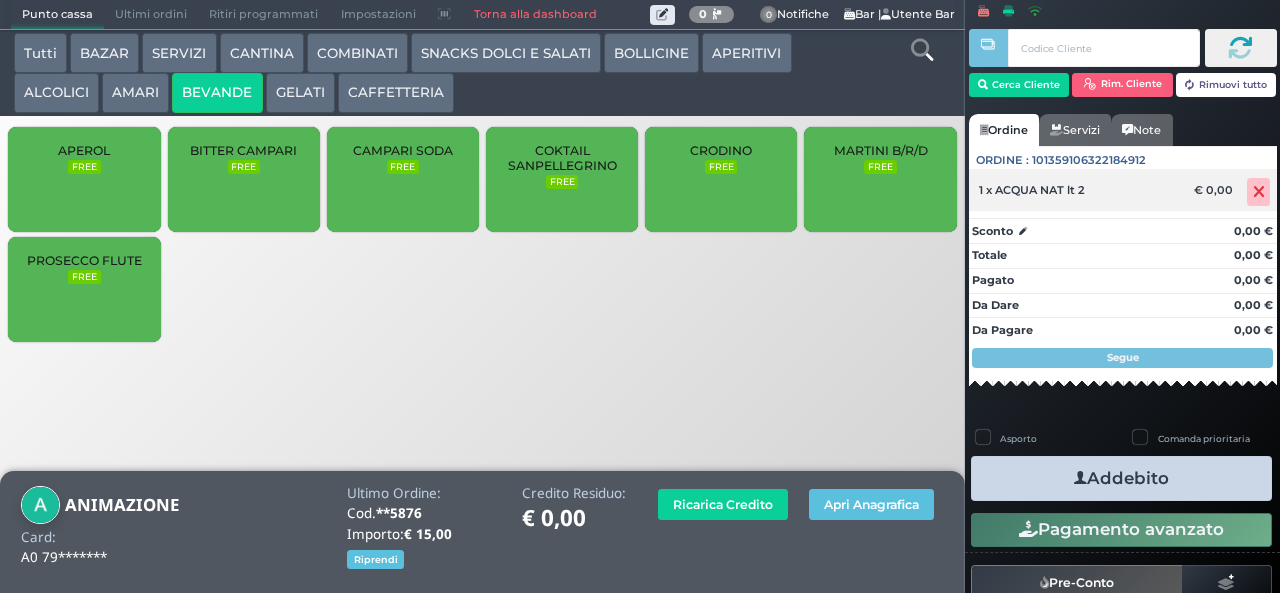 click at bounding box center (1259, 192) 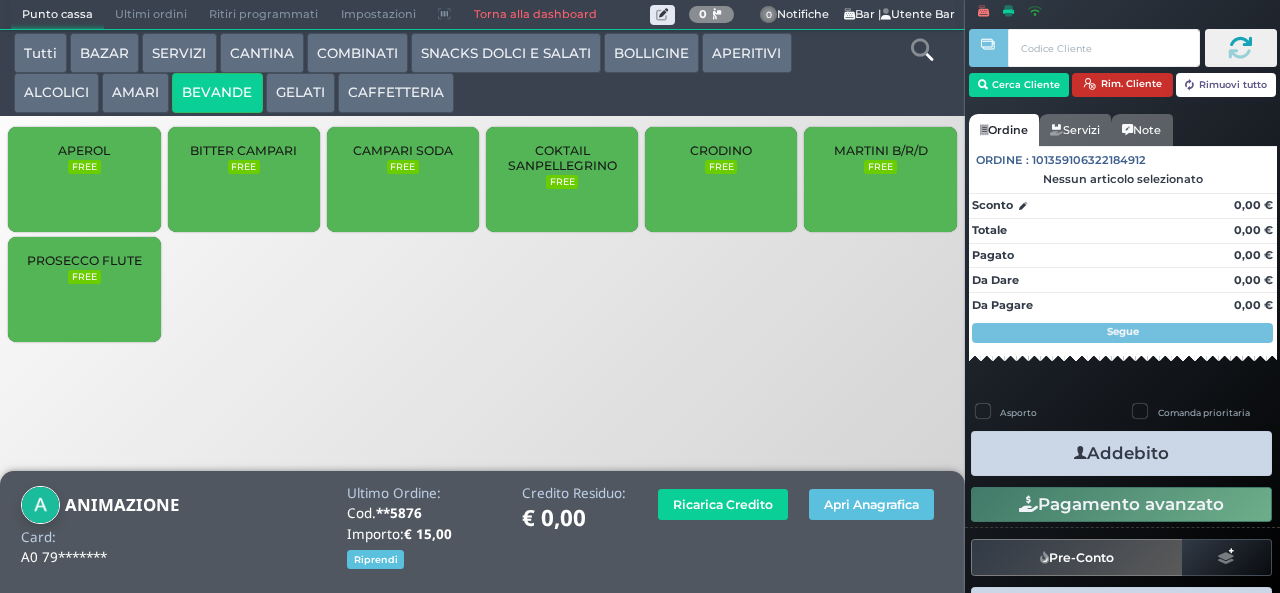 click on "Rim. Cliente" at bounding box center (1122, 85) 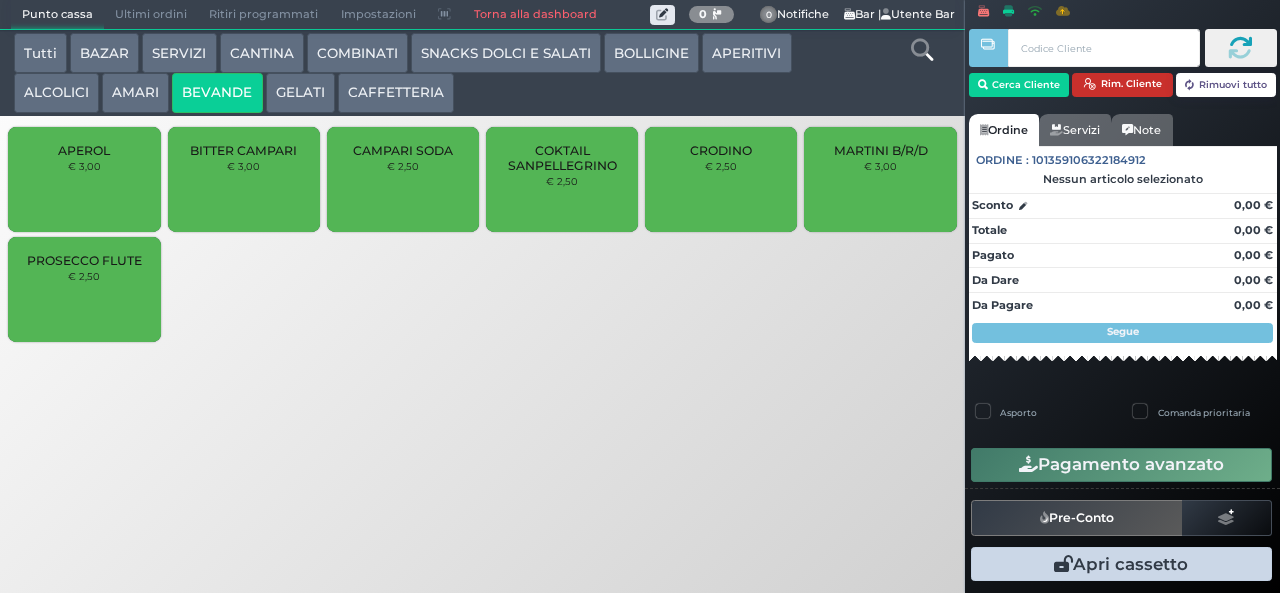 click on "Rim. Cliente" at bounding box center (1122, 85) 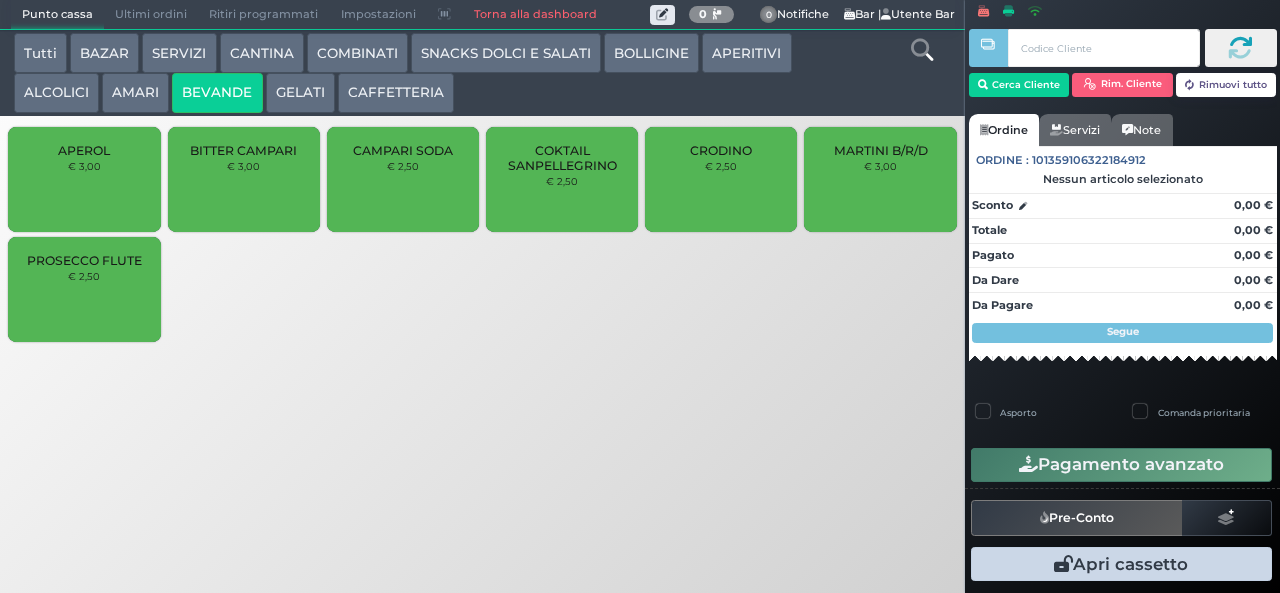click on "Rim. Cliente" at bounding box center (1122, 85) 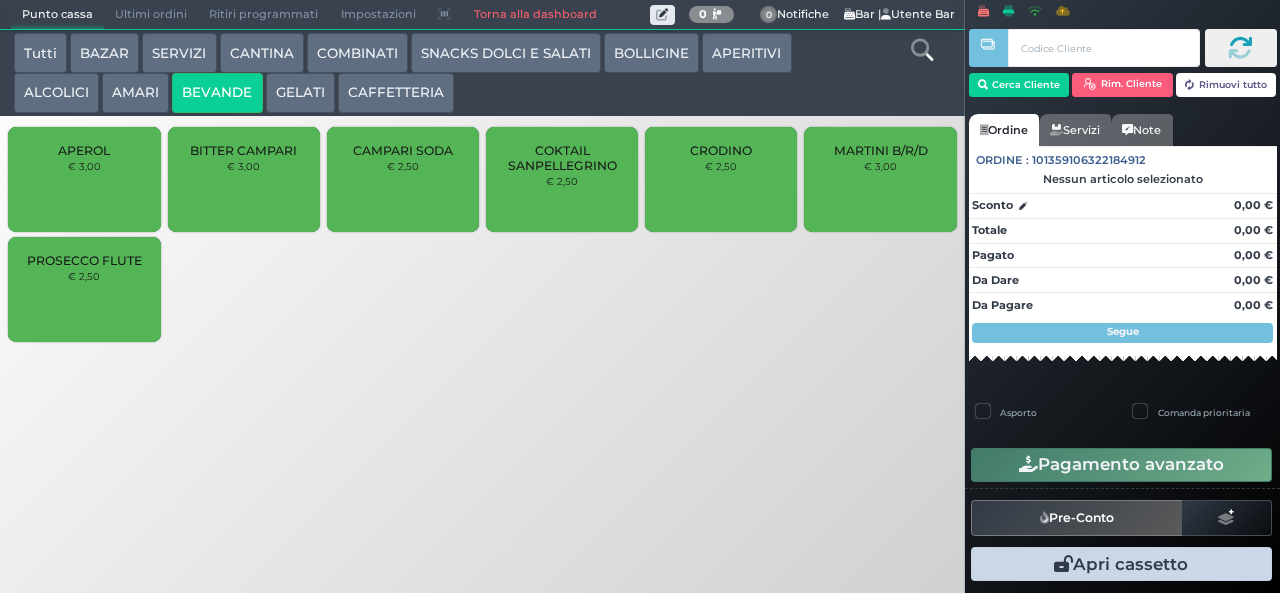 click on "Rim. Cliente" at bounding box center [1122, 85] 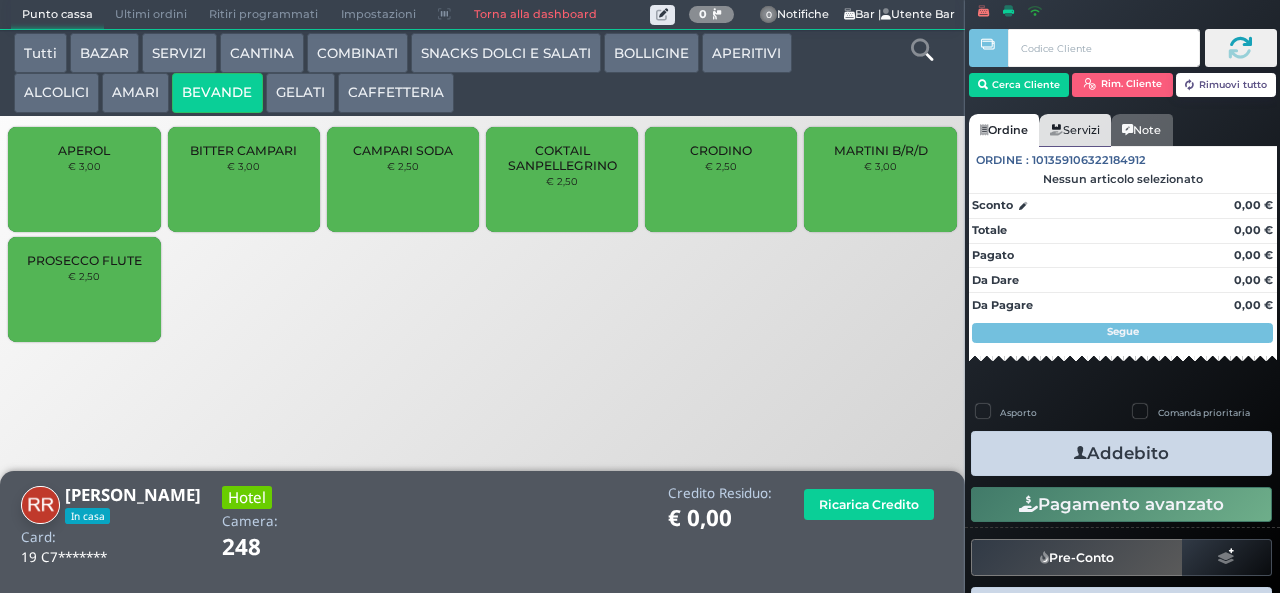 click on "Servizi" at bounding box center (1075, 130) 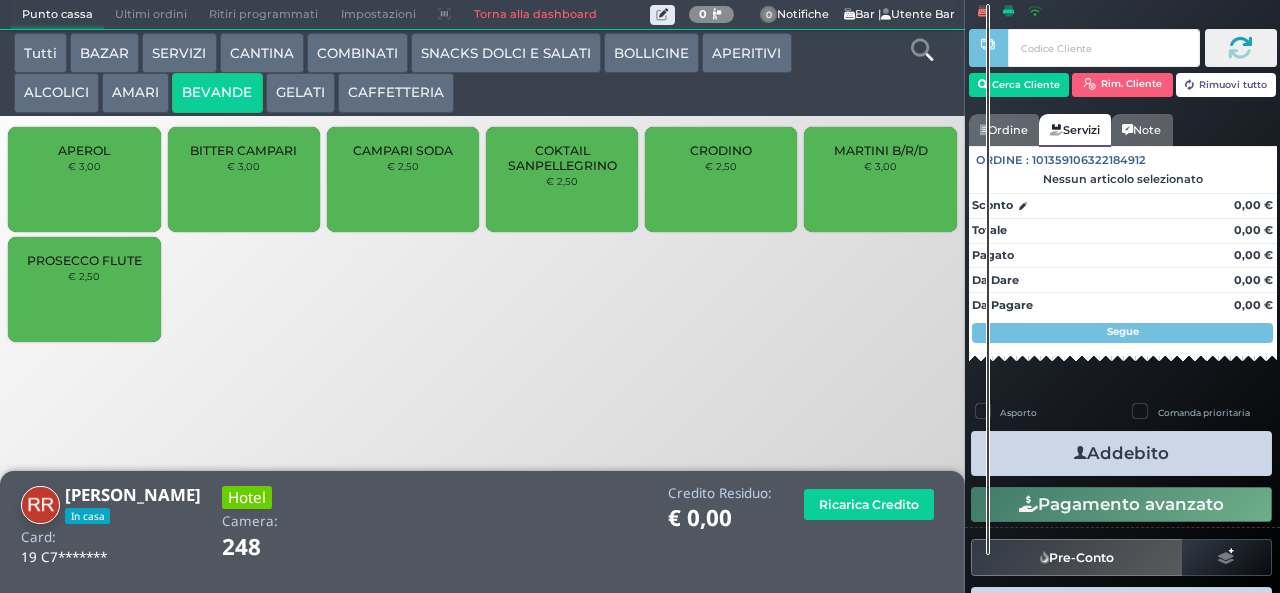 scroll, scrollTop: 0, scrollLeft: 0, axis: both 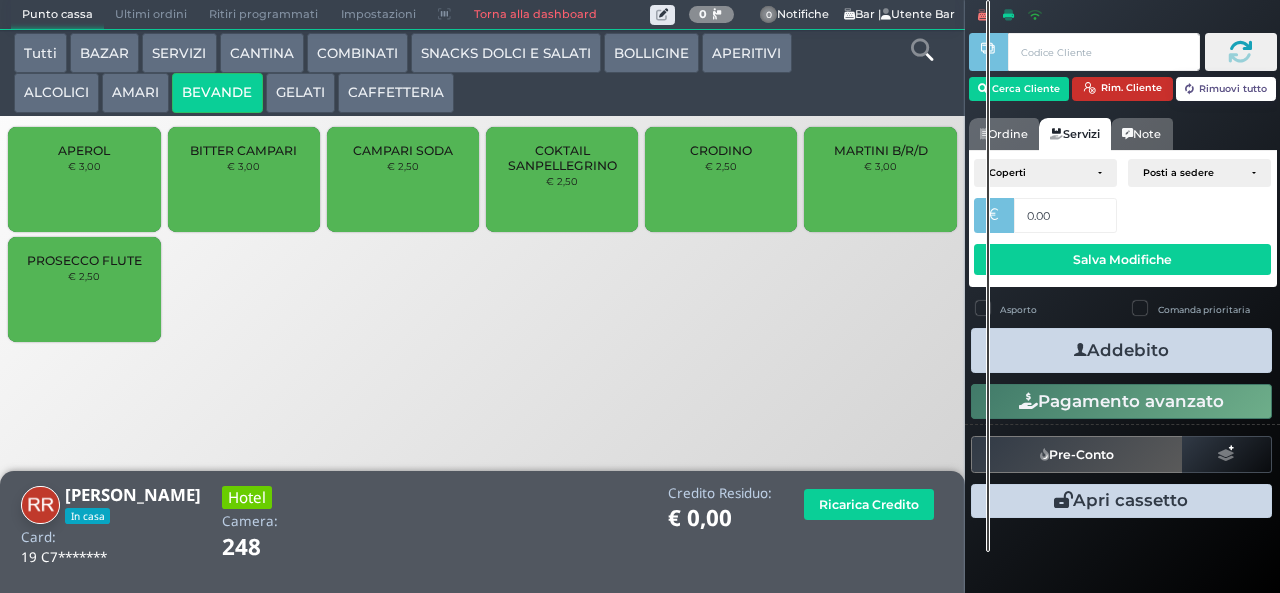 click on "Rim. Cliente" at bounding box center (1122, 89) 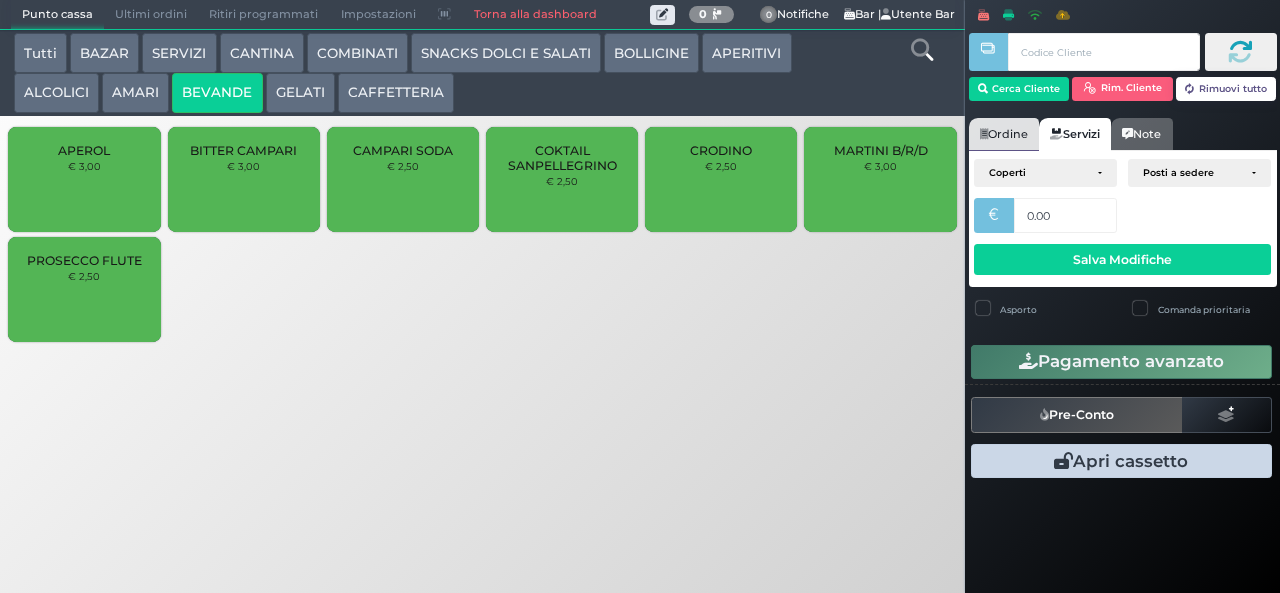 click on "Ordine" at bounding box center (1004, 134) 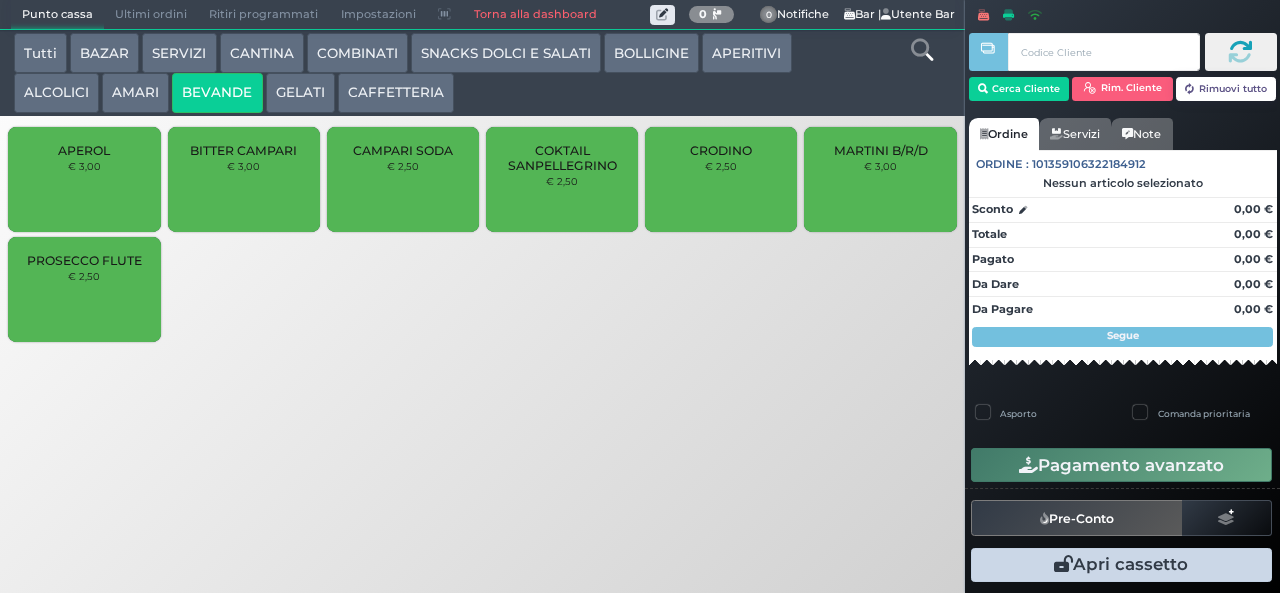 click on "SNACKS DOLCI E SALATI" at bounding box center (506, 53) 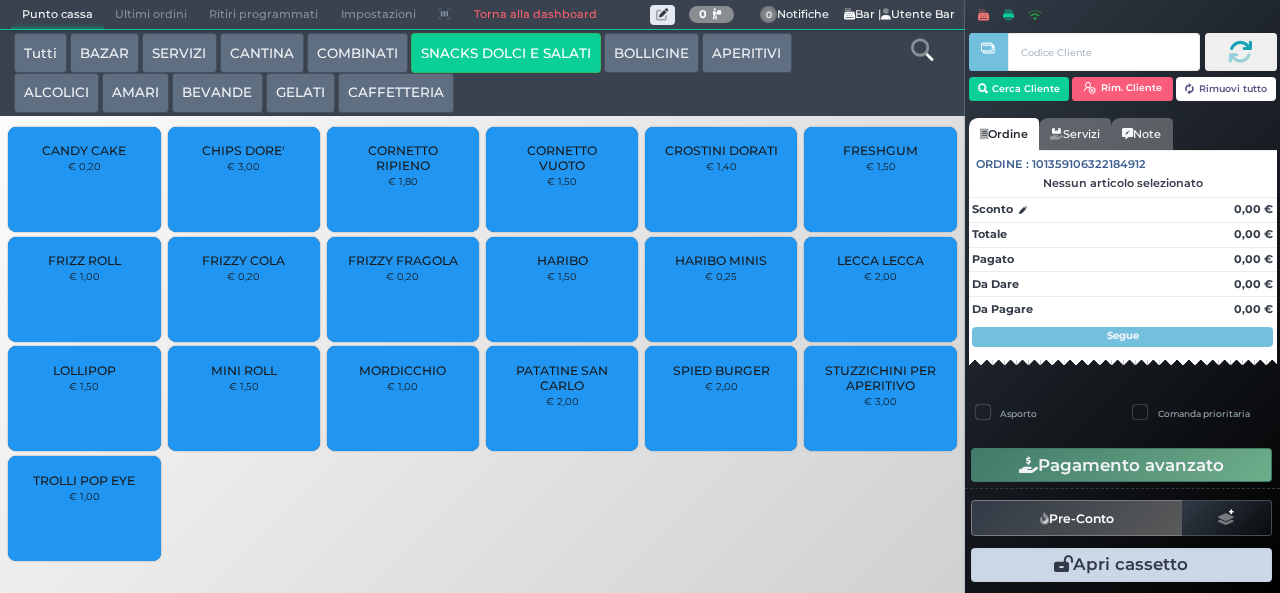 click on "CANDY CAKE
€ 0,20
CHIPS DORE'
€ 3,00
CORNETTO RIPIENO
€ 1,80
CORNETTO VUOTO
€ 1,50
CROSTINI DORATI
€ 1,40
FRESHGUM
€ 1,50
FRIZZ ROLL
€ 1,00
FRIZZY COLA
€ 0,20
FRIZZY FRAGOLA
€ 0,20" at bounding box center [482, 346] 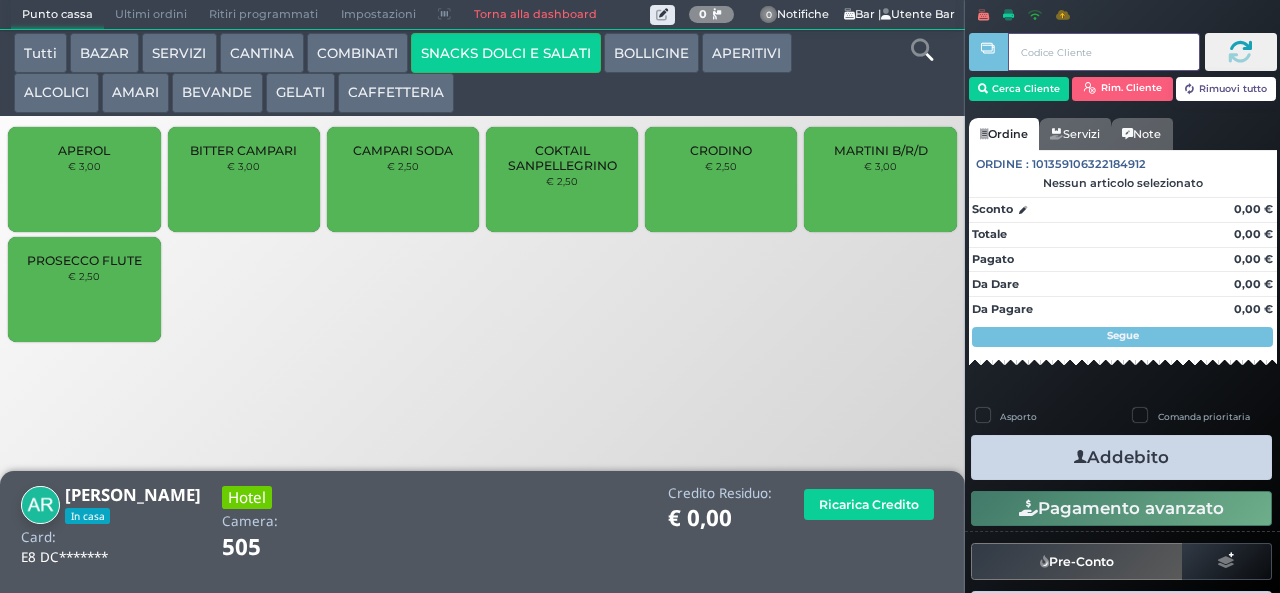 scroll, scrollTop: 0, scrollLeft: 0, axis: both 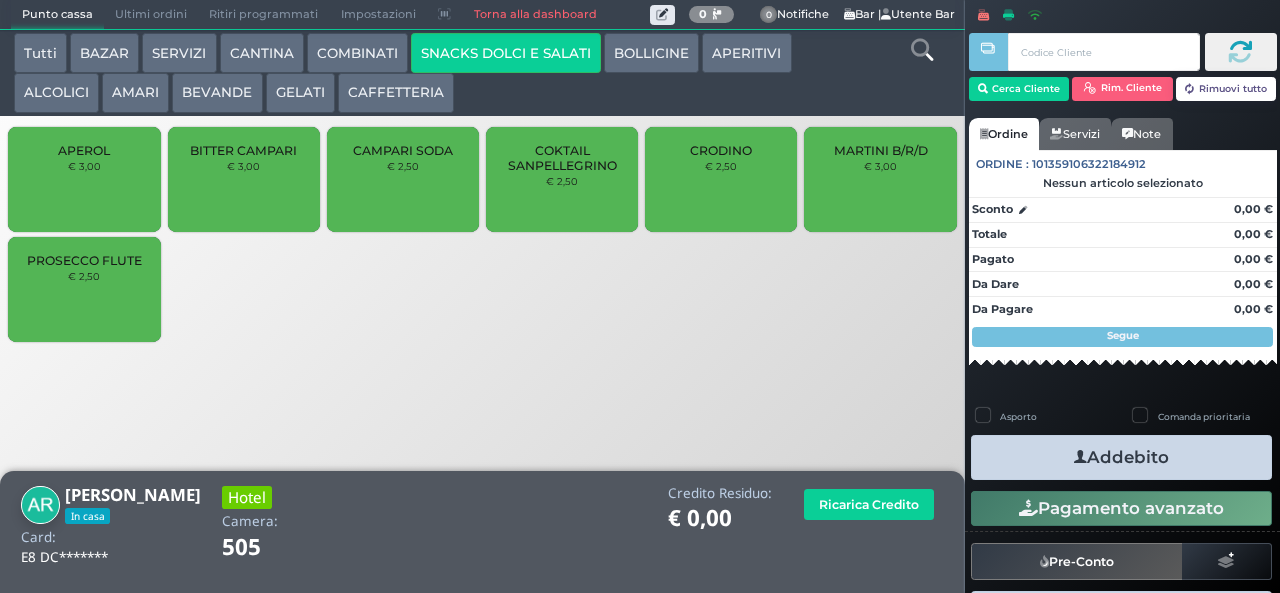 click on "ALCOLICI" at bounding box center (56, 93) 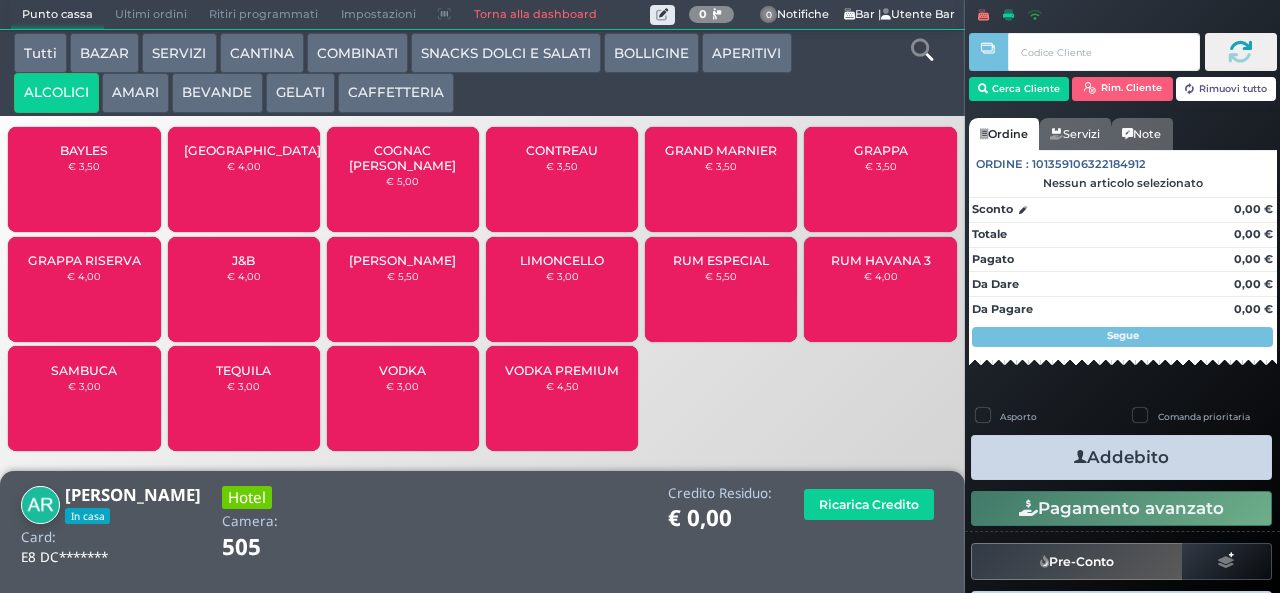 click on "BAYLES
€ 3,50" at bounding box center [84, 179] 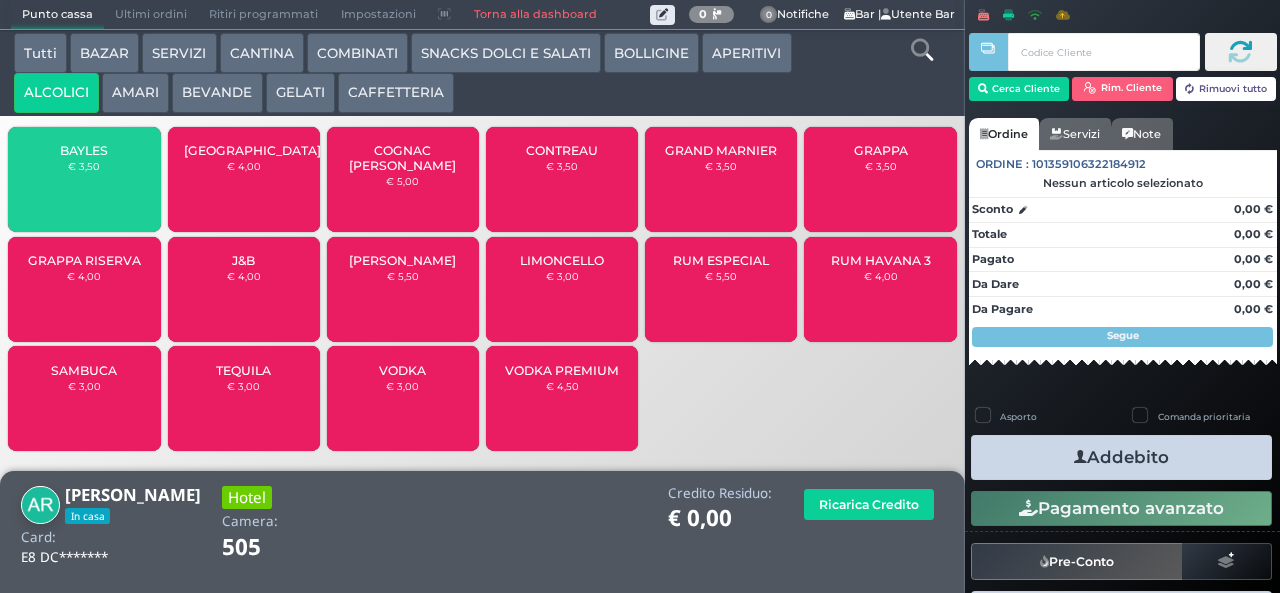 click on "BAYLES
€ 3,50" at bounding box center (84, 179) 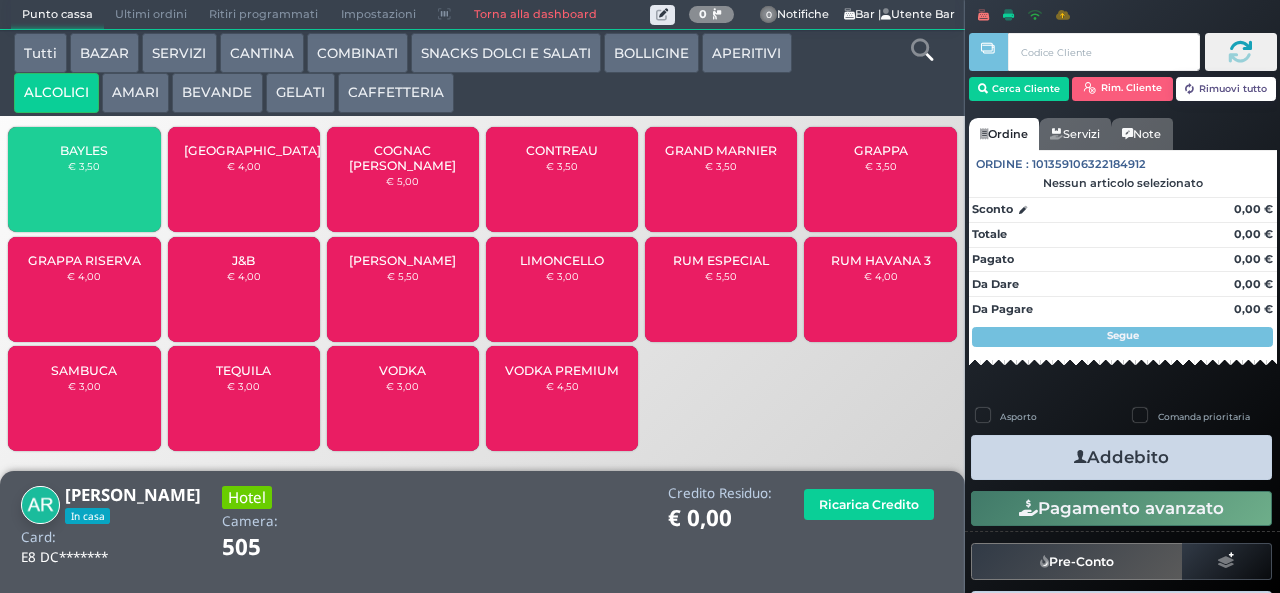 click on "AMARI" at bounding box center (135, 93) 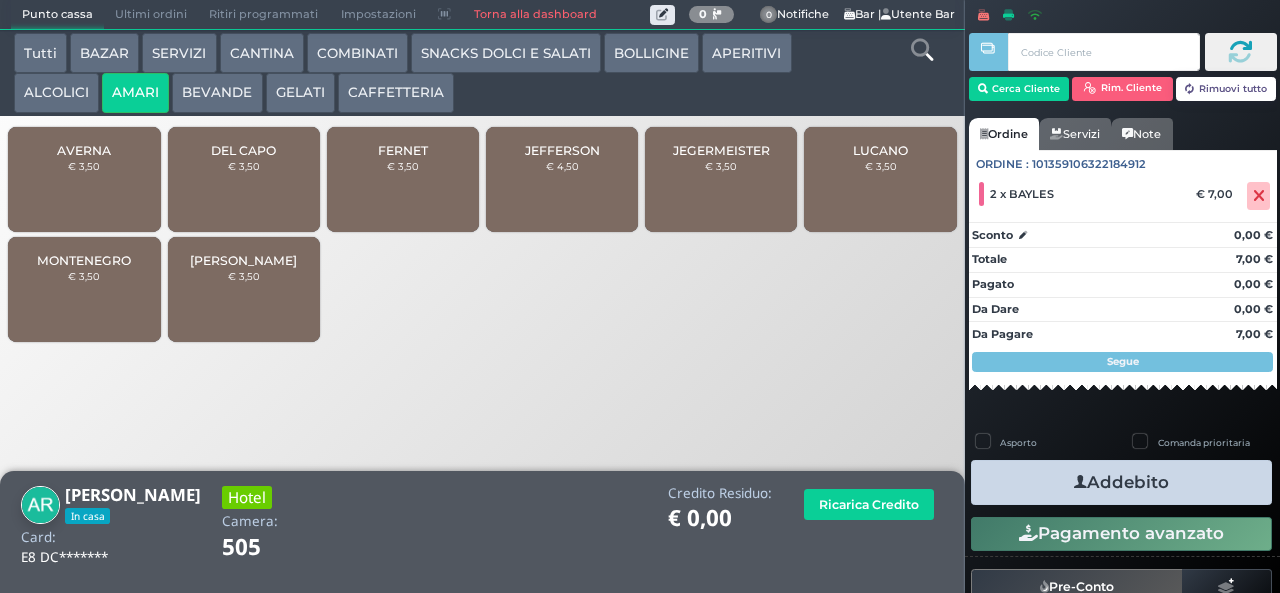 click on "GELATI" at bounding box center [300, 93] 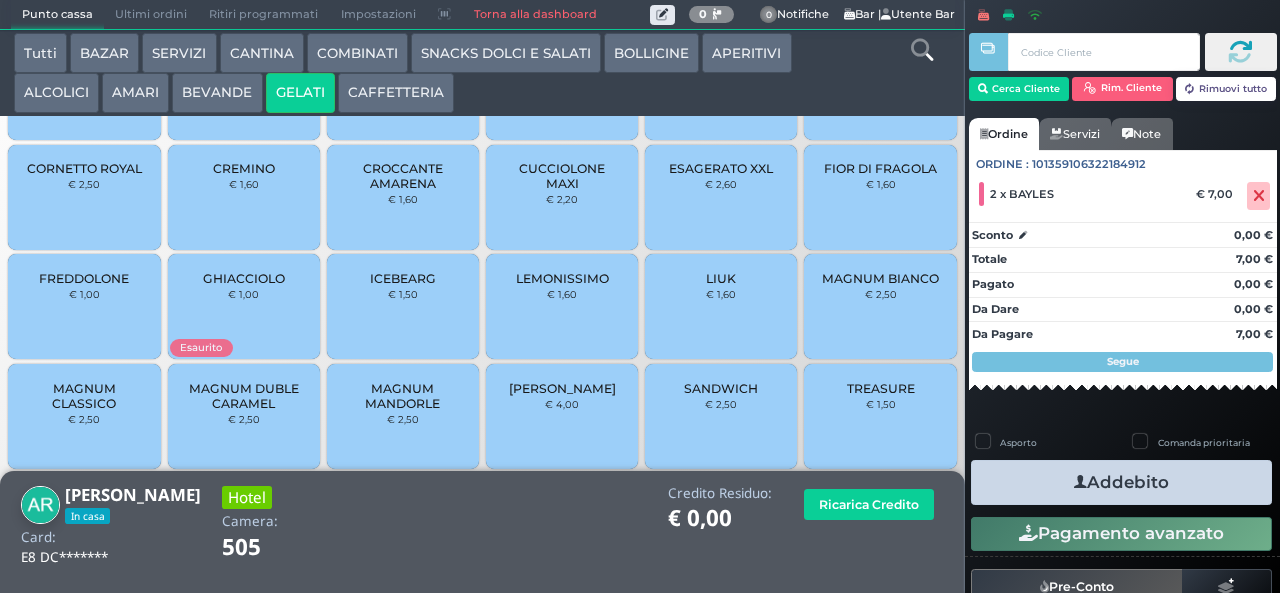 scroll, scrollTop: 133, scrollLeft: 0, axis: vertical 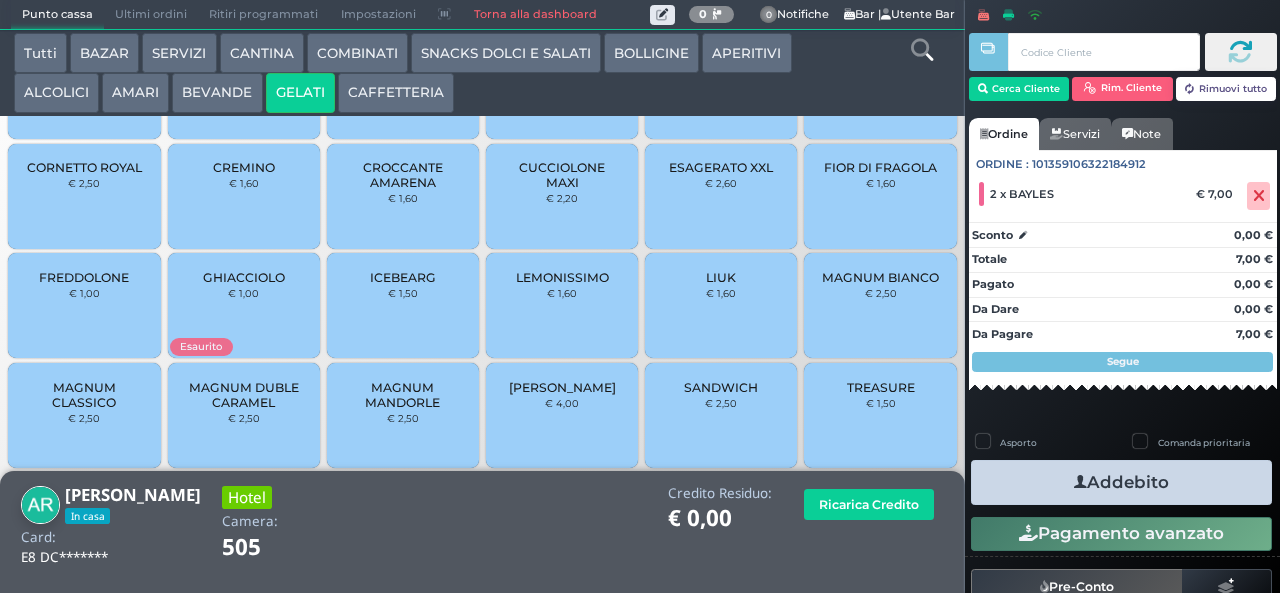 click on "MAGNUM BIANCO
€ 2,50" at bounding box center (880, 305) 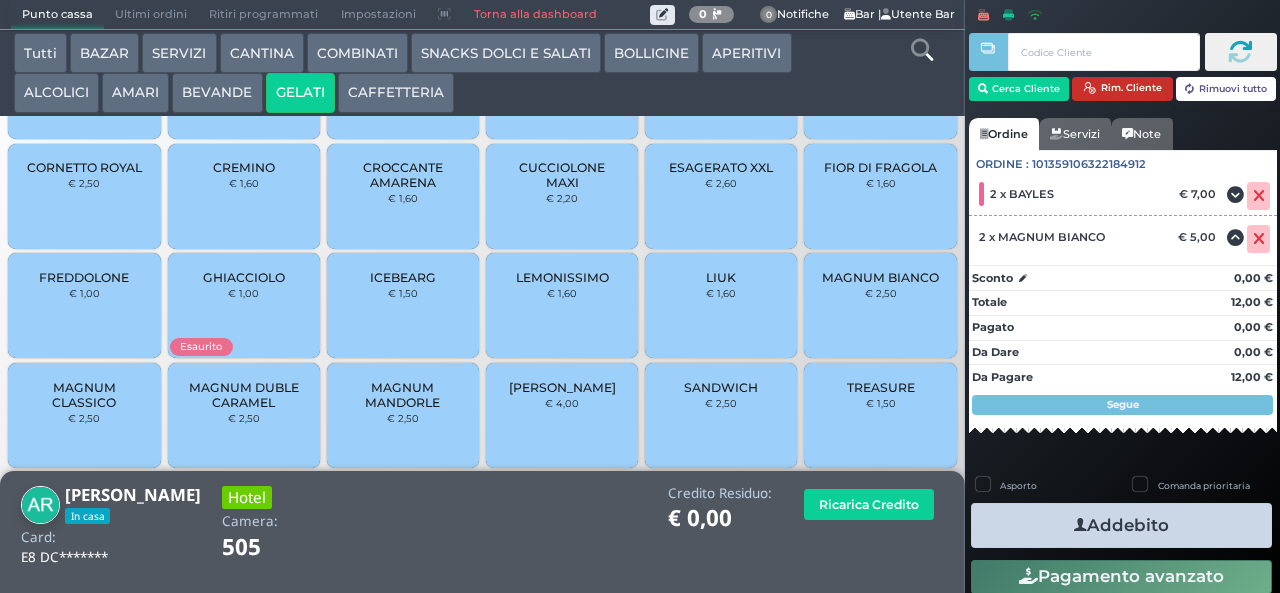 click at bounding box center (1089, 88) 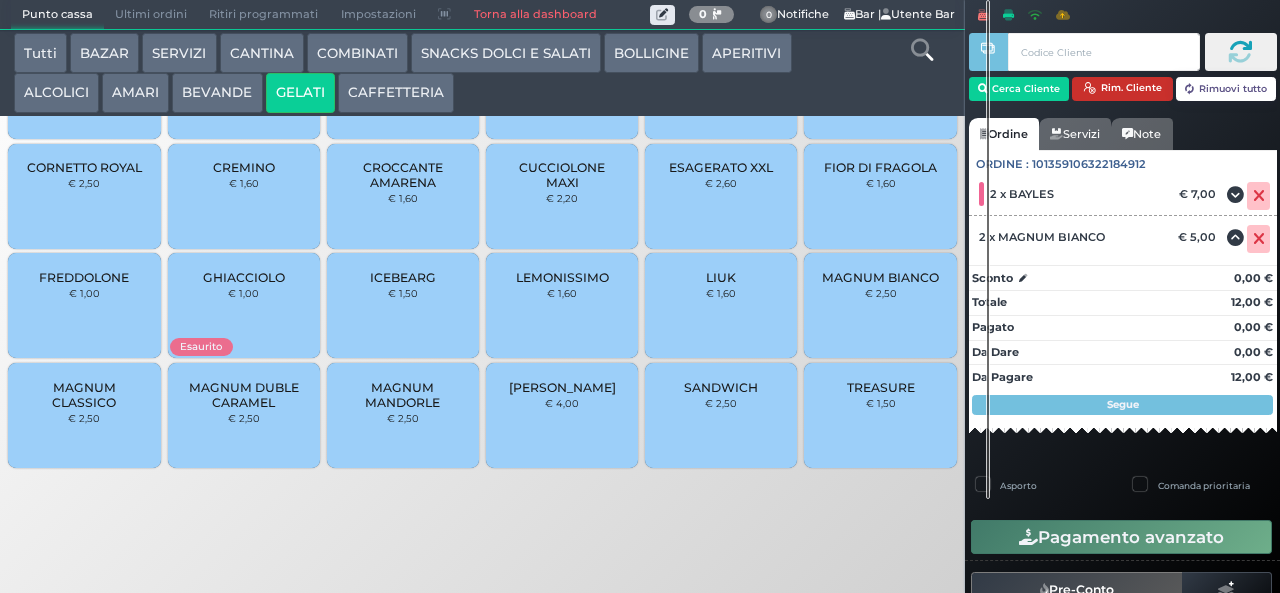 click on "Rim. Cliente" at bounding box center (1122, 89) 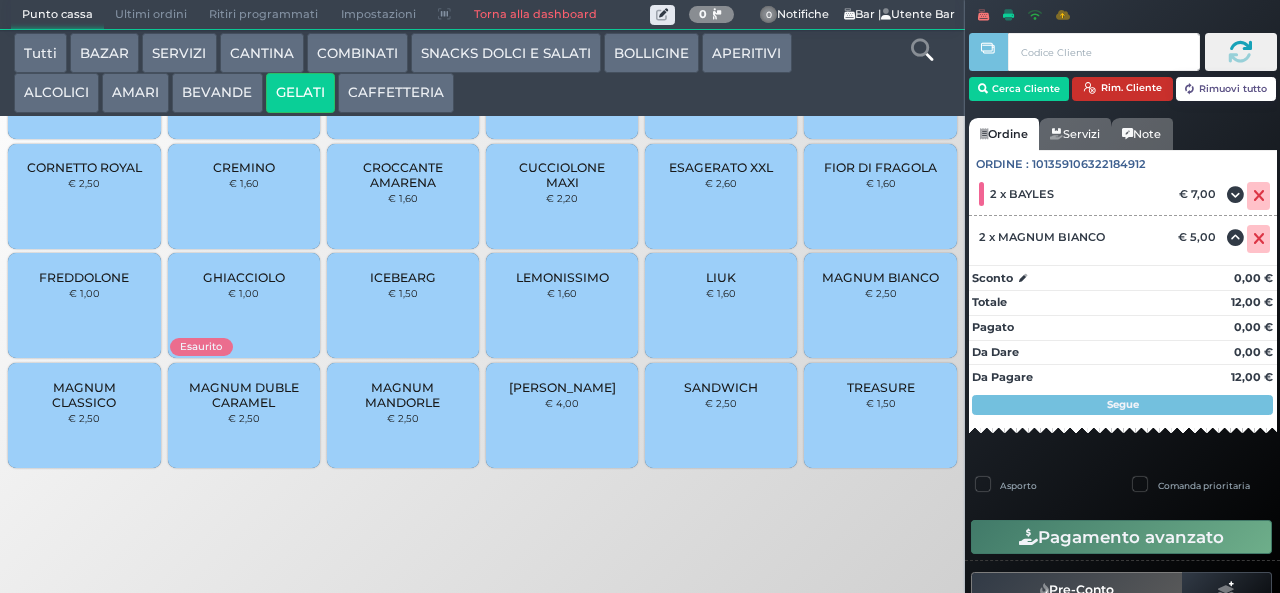 scroll, scrollTop: 0, scrollLeft: 0, axis: both 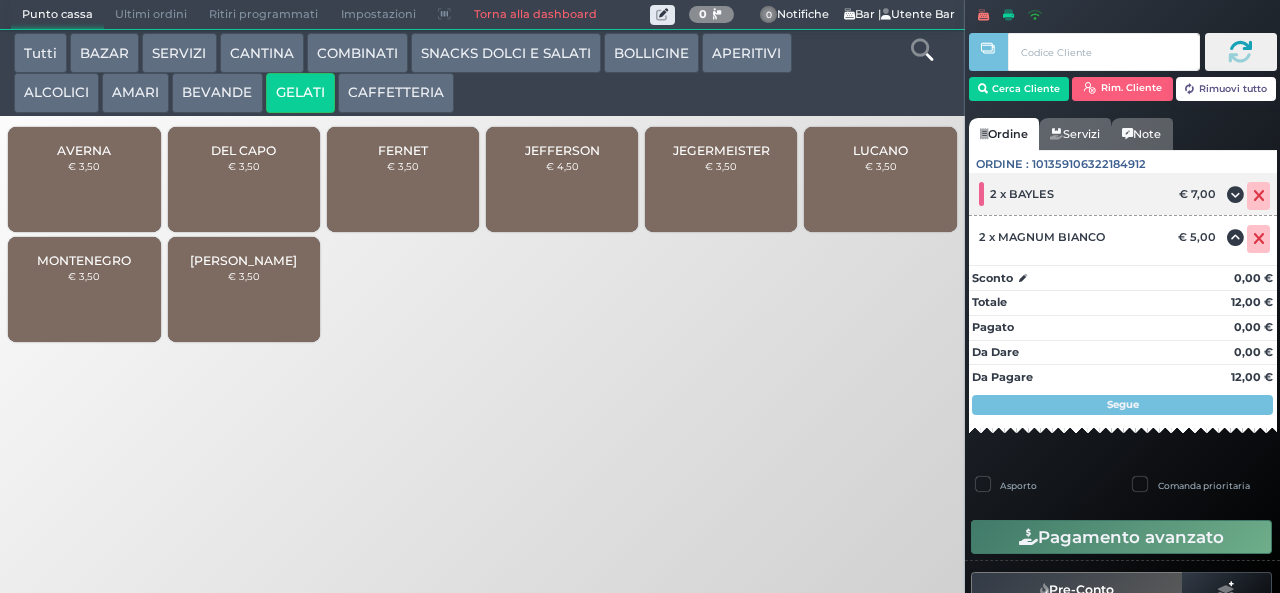 click at bounding box center (1259, 196) 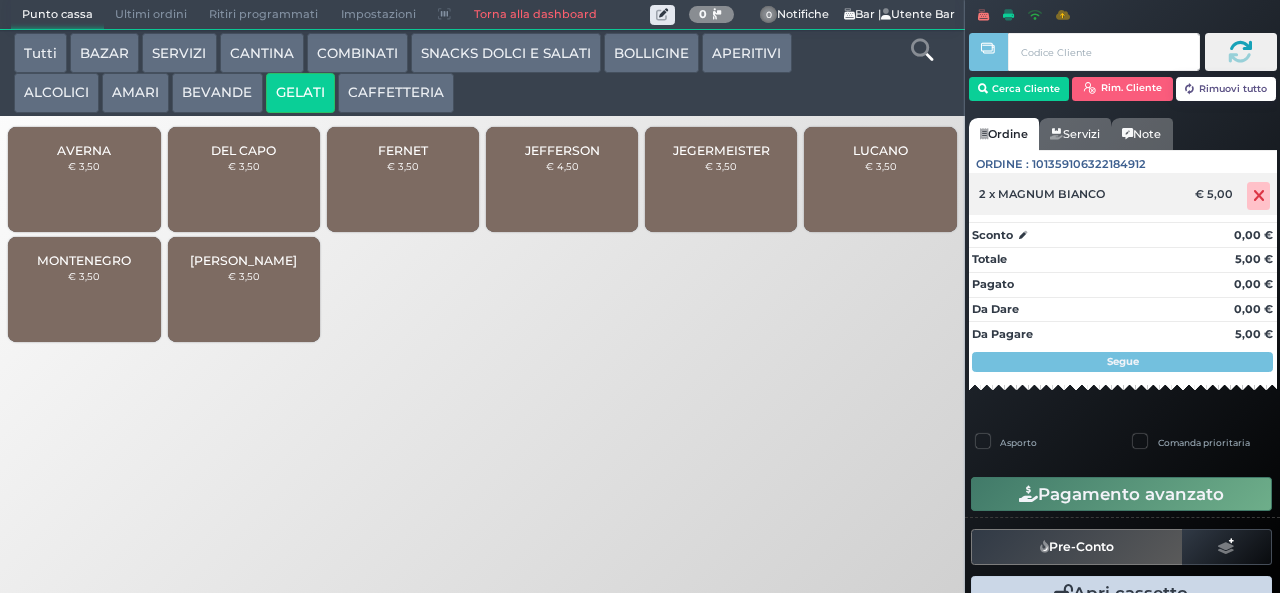 click at bounding box center [1259, 196] 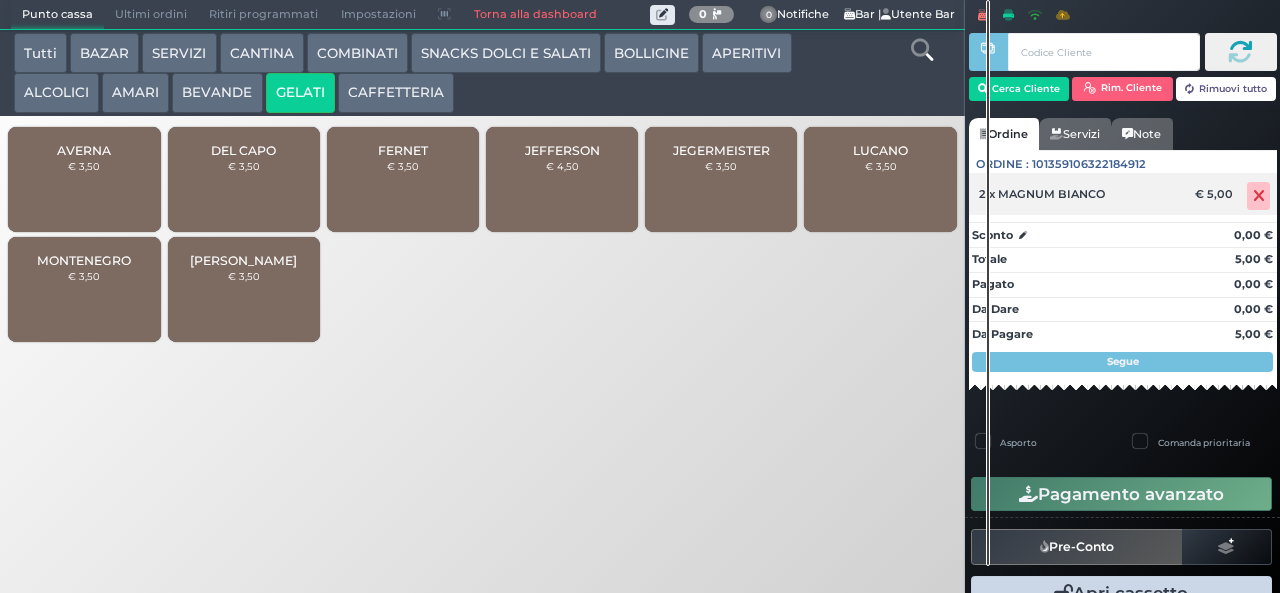 click at bounding box center (1259, 196) 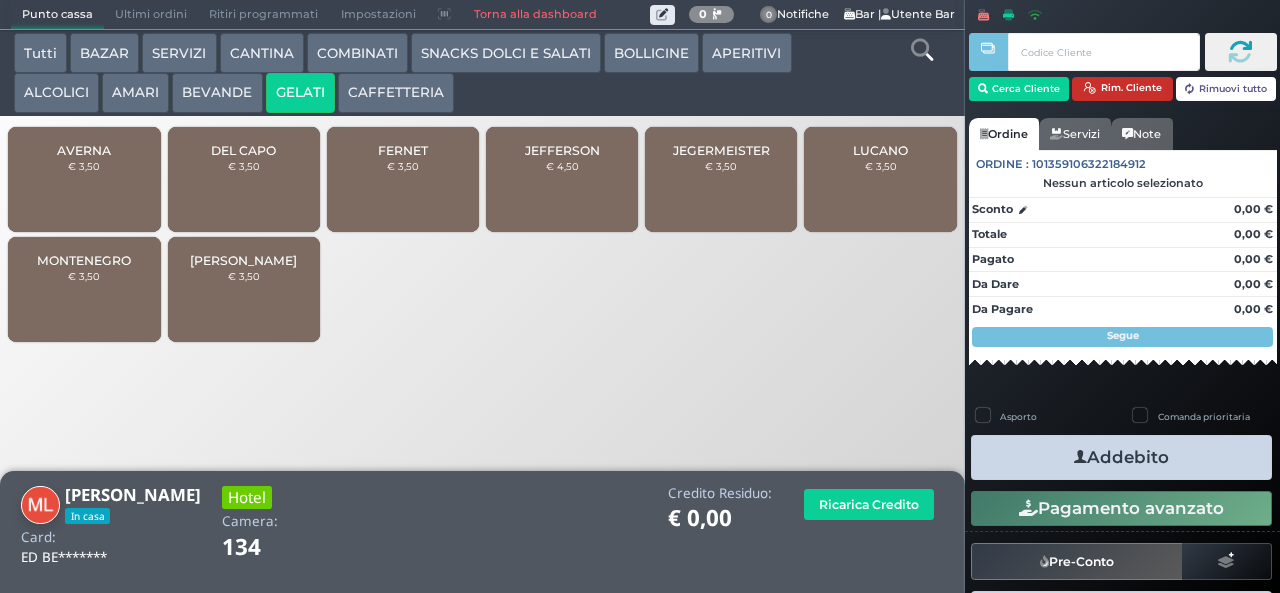 click on "Rim. Cliente" at bounding box center (1122, 89) 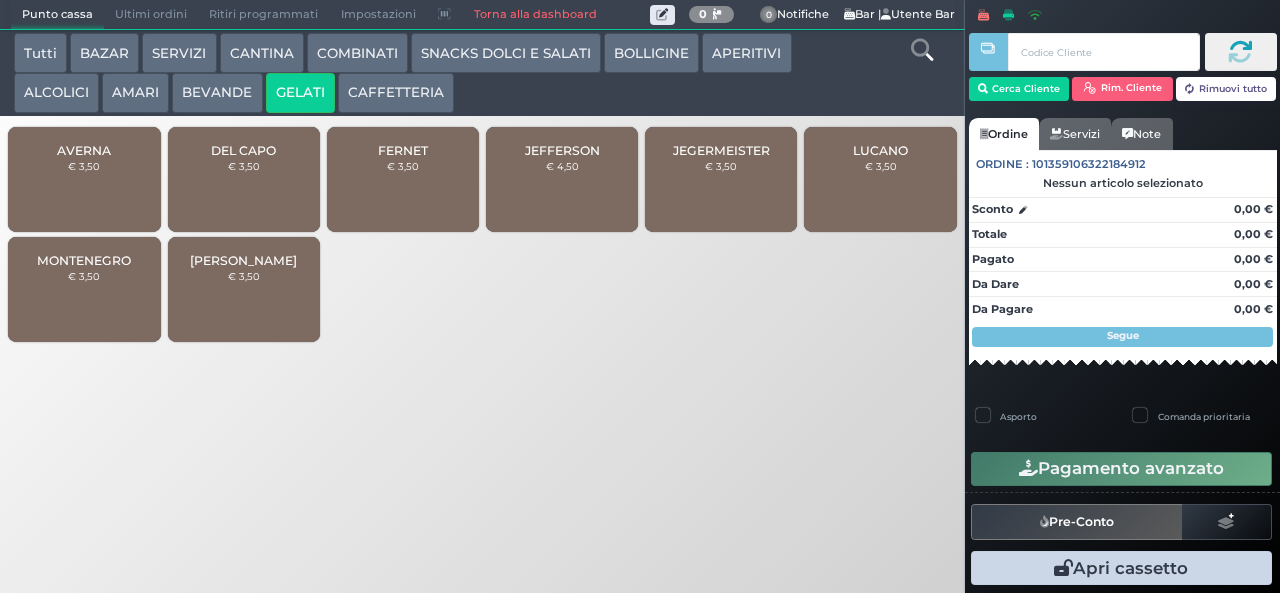 click on "SNACKS DOLCI E SALATI" at bounding box center [506, 53] 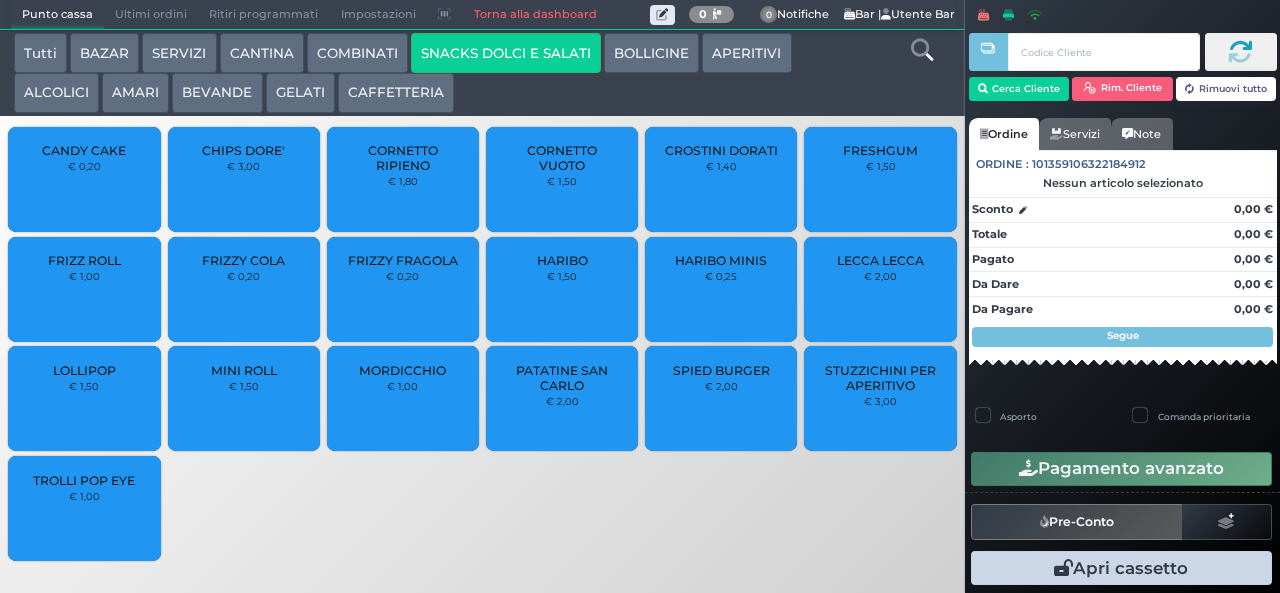 click on "BEVANDE" at bounding box center [217, 93] 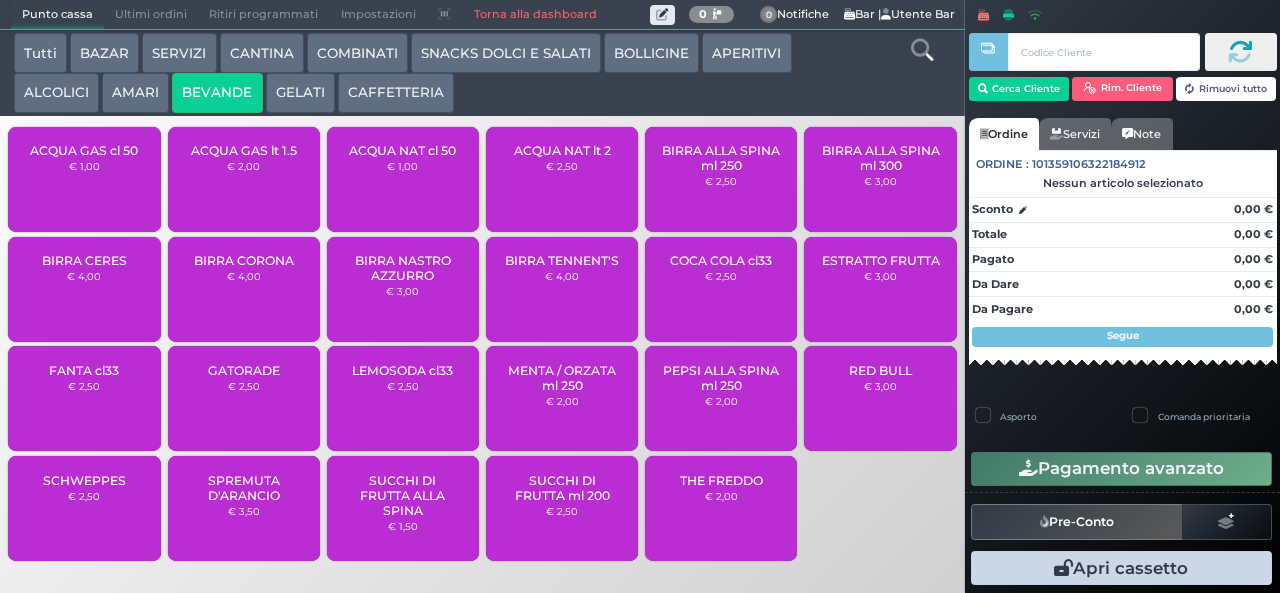 click on "ACQUA NAT lt 2" at bounding box center (562, 150) 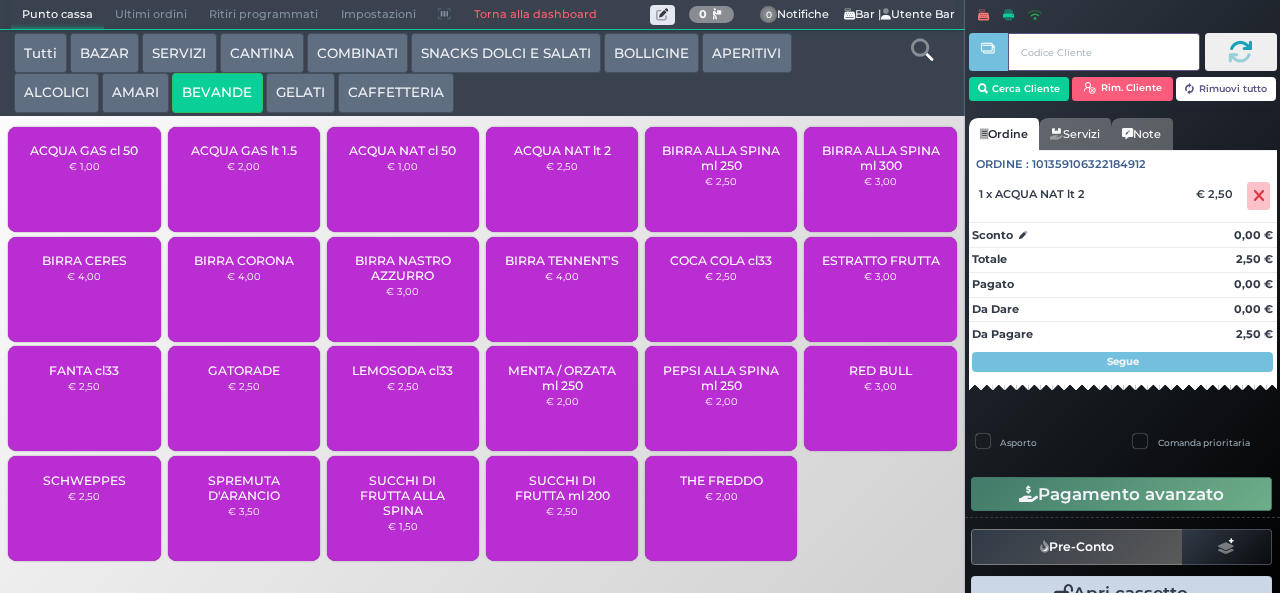 type 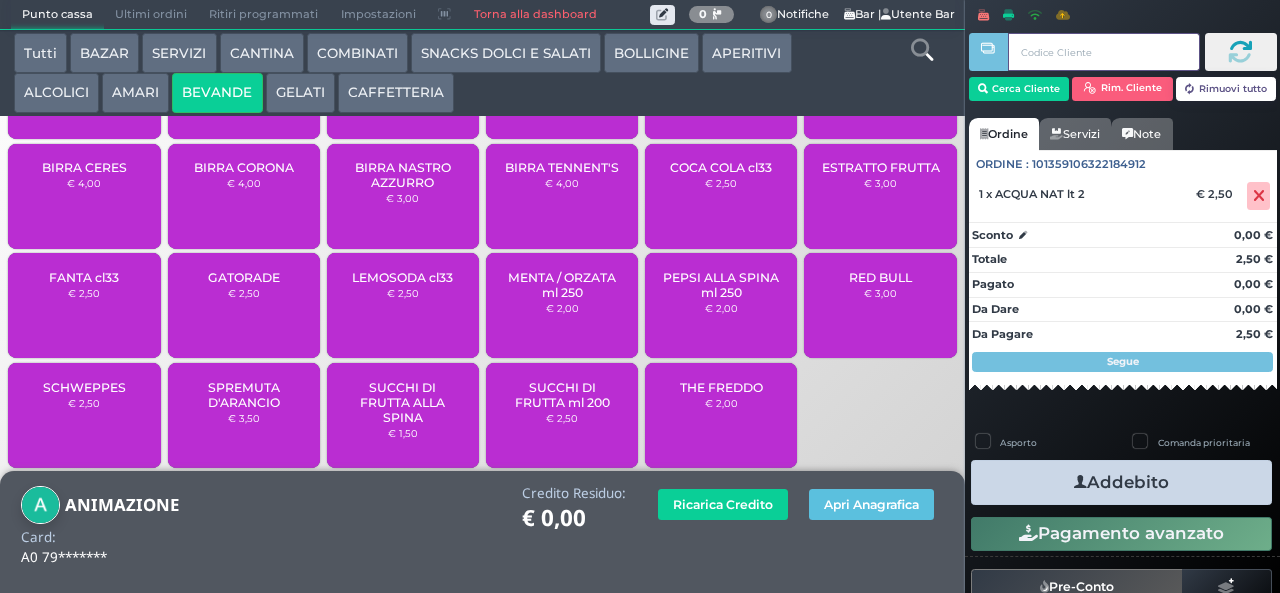 scroll, scrollTop: 0, scrollLeft: 0, axis: both 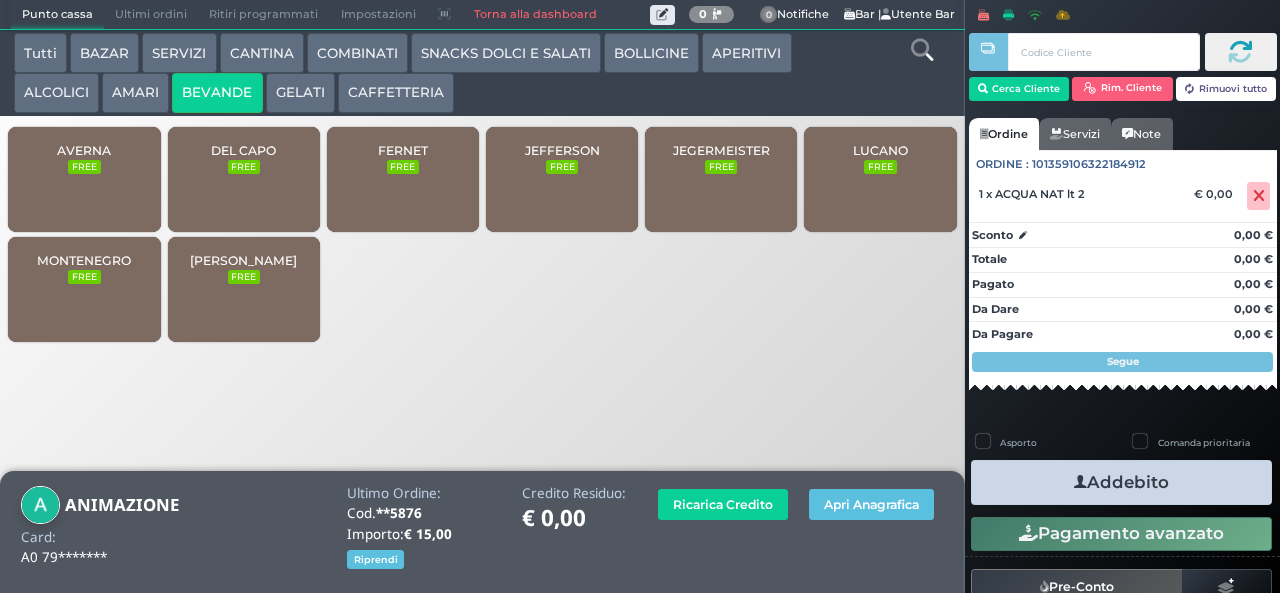 click on "Addebito" at bounding box center (1121, 482) 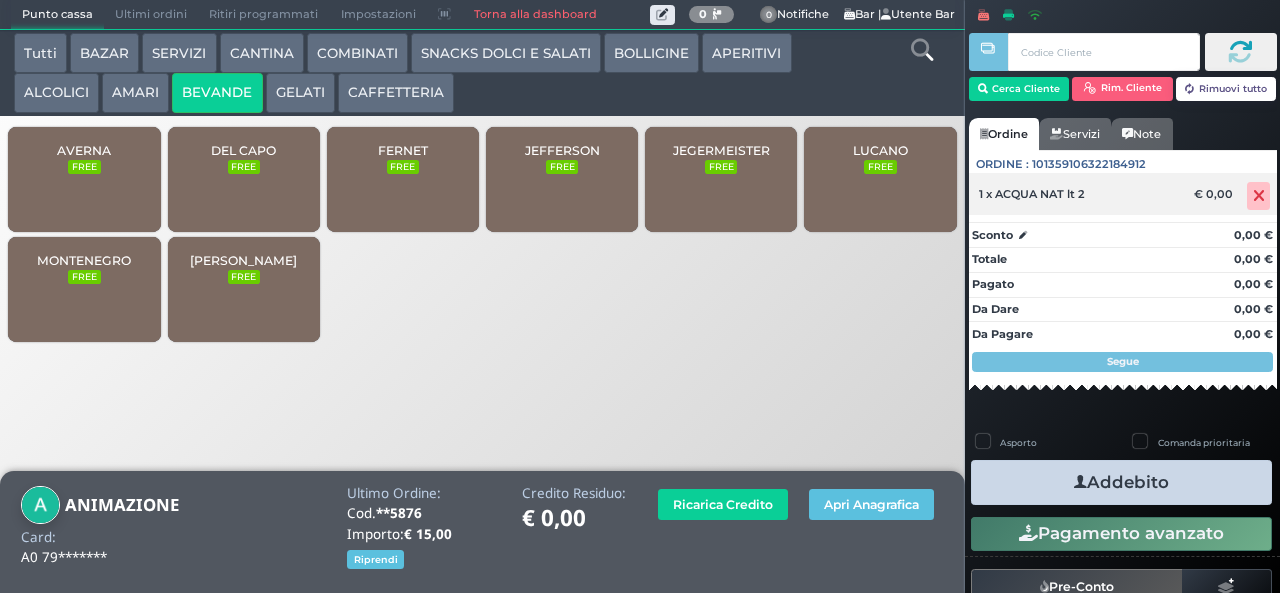 click at bounding box center (1259, 196) 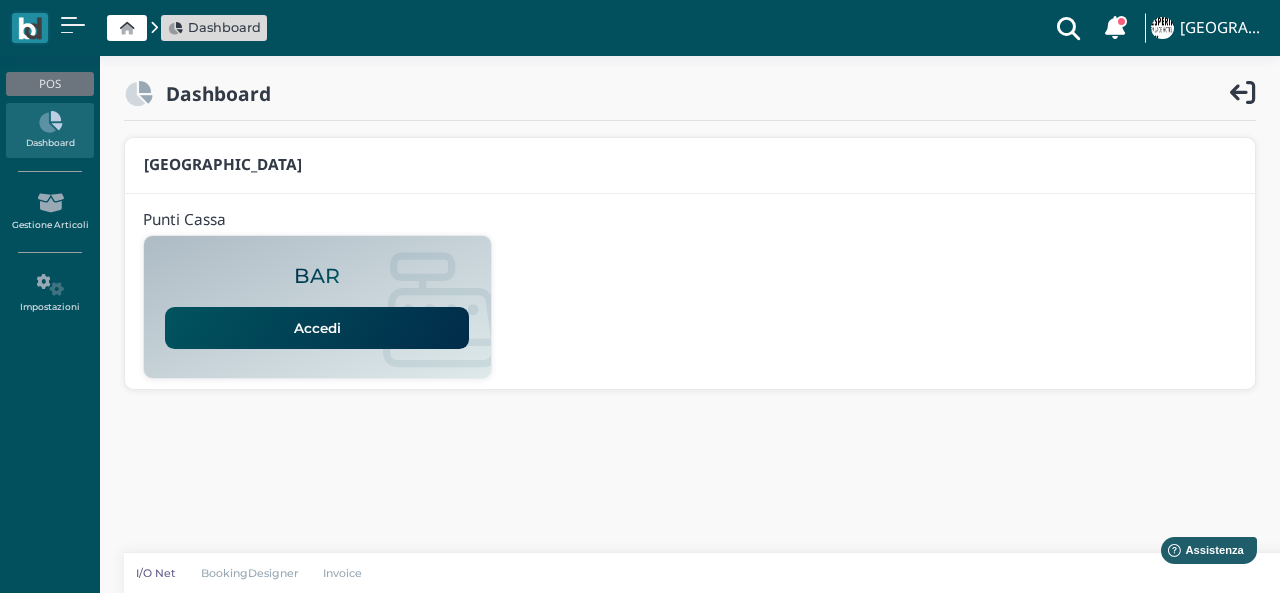 scroll, scrollTop: 0, scrollLeft: 0, axis: both 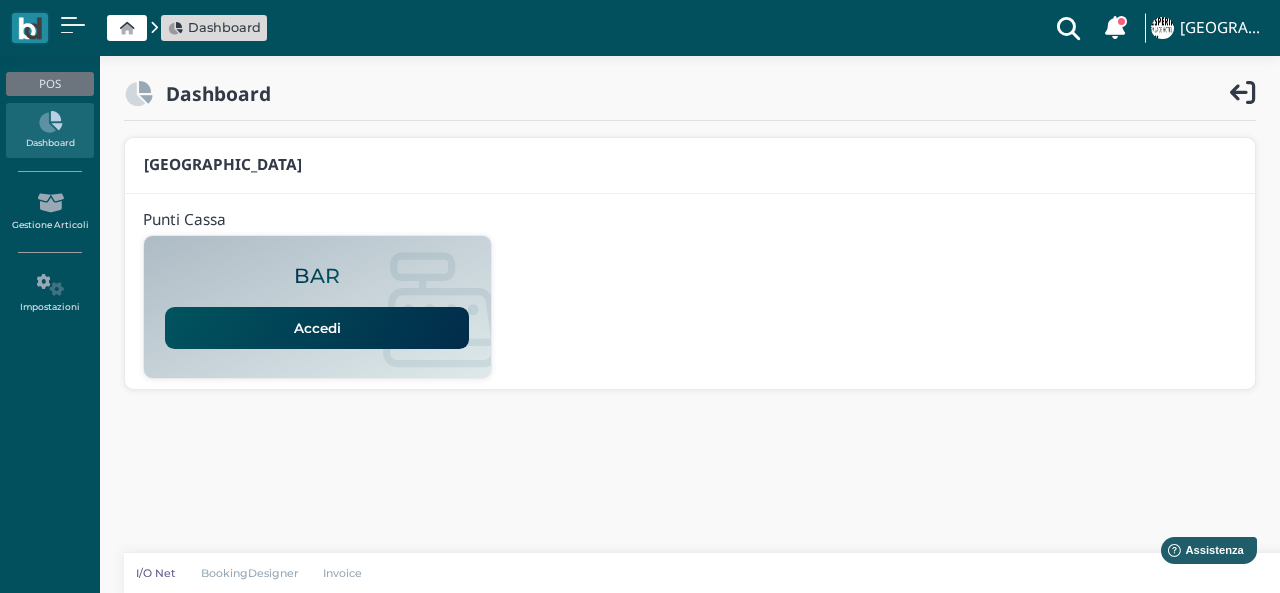 click on "Accedi" at bounding box center (317, 328) 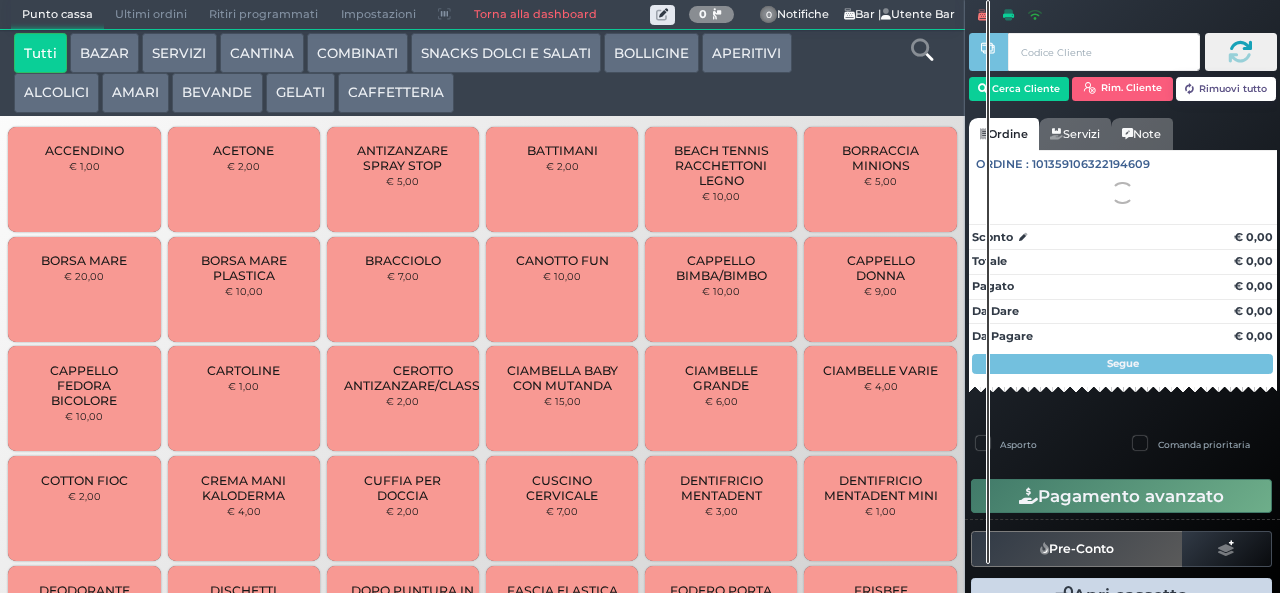 scroll, scrollTop: 0, scrollLeft: 0, axis: both 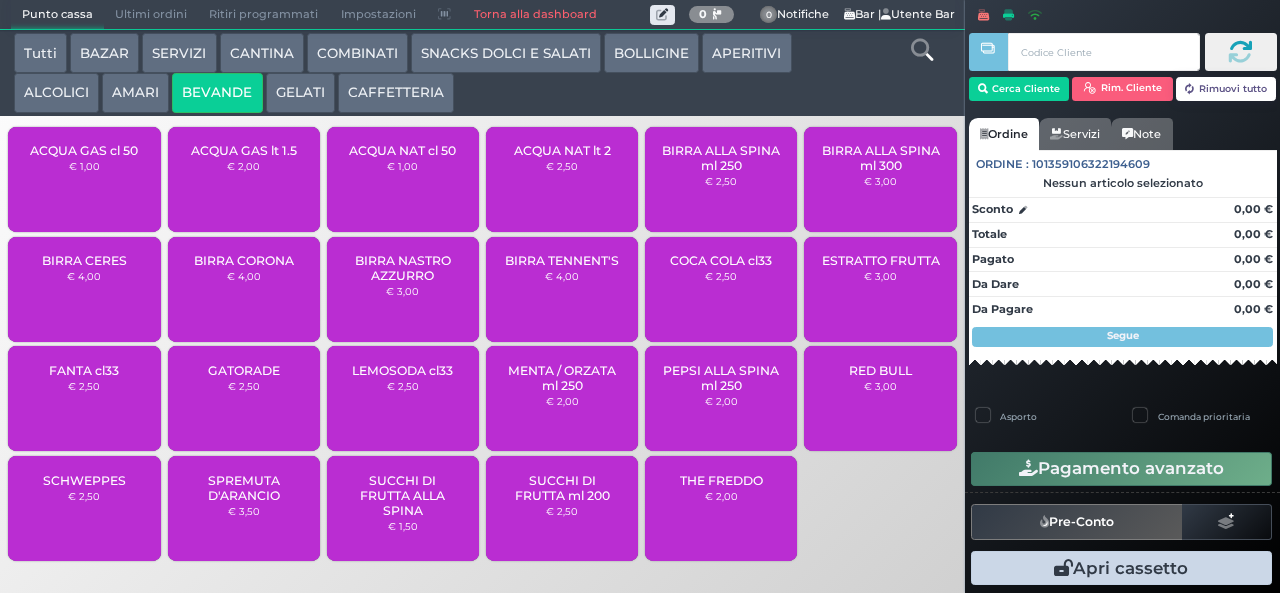 click on "€ 2,50" at bounding box center [562, 166] 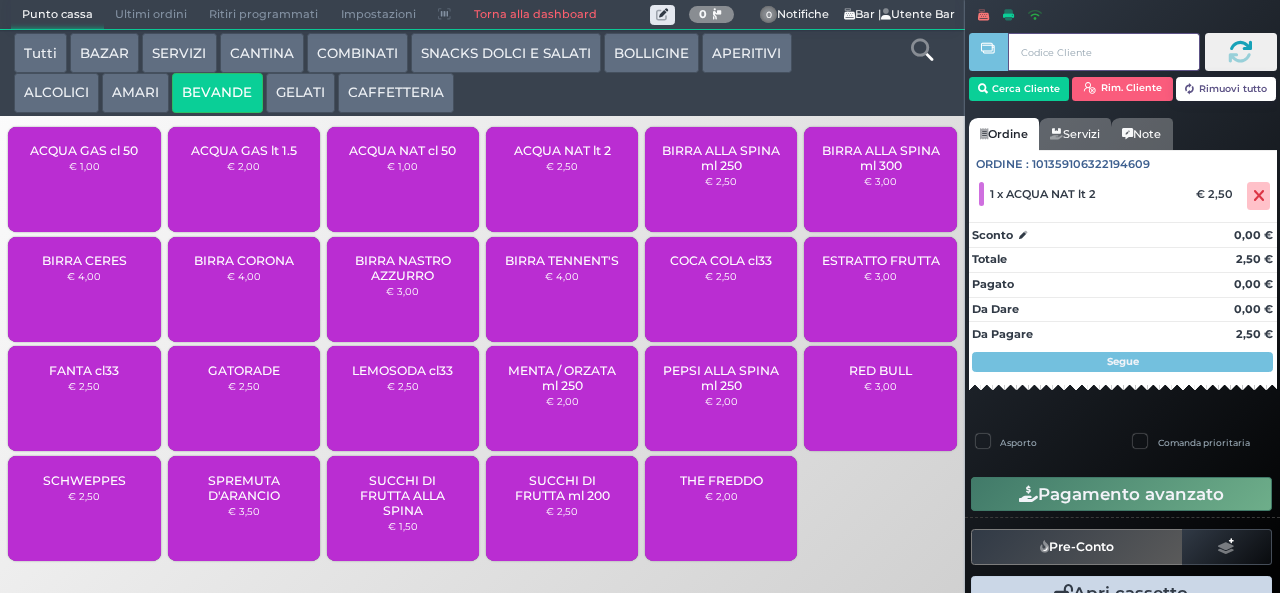 type 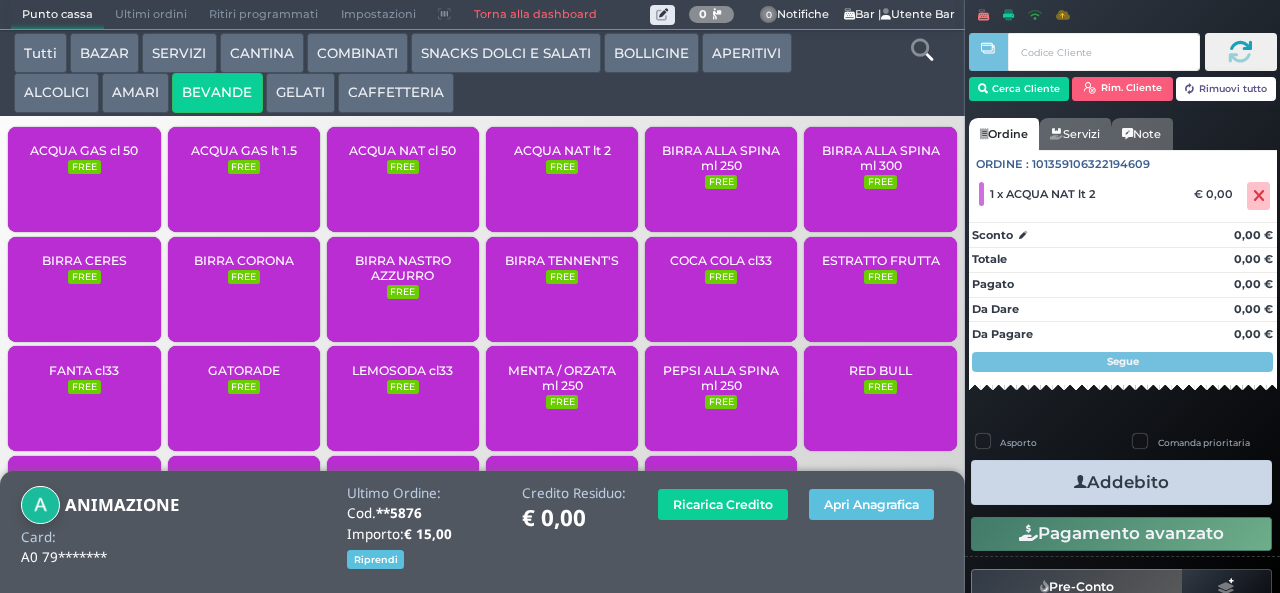 click at bounding box center (1080, 482) 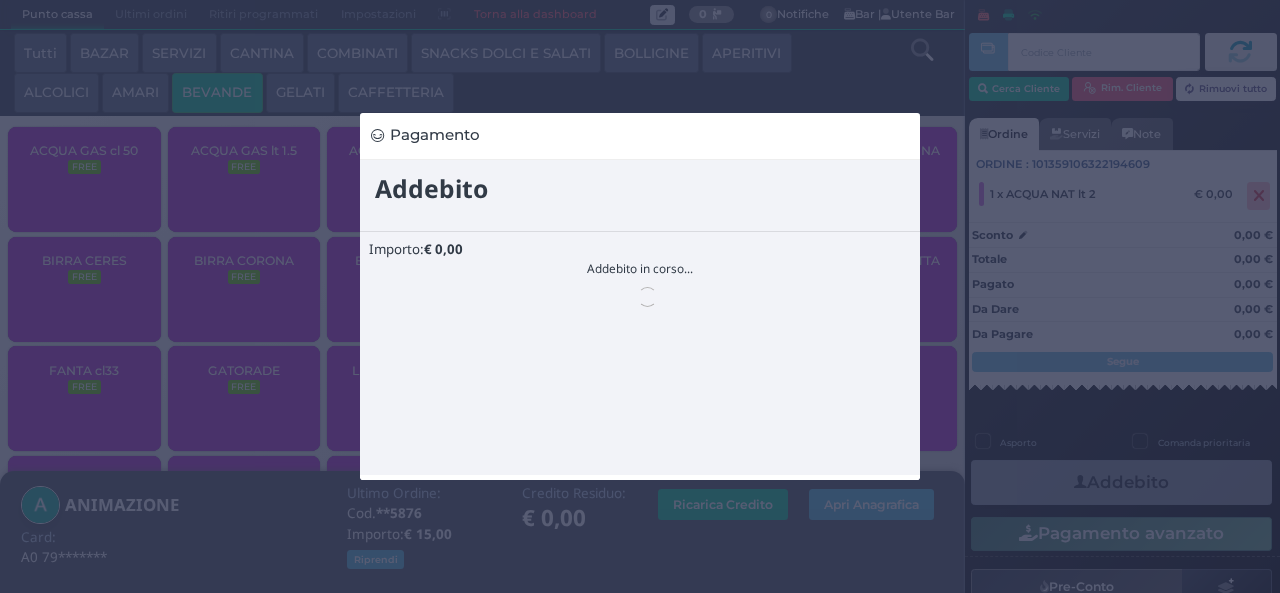 scroll, scrollTop: 0, scrollLeft: 0, axis: both 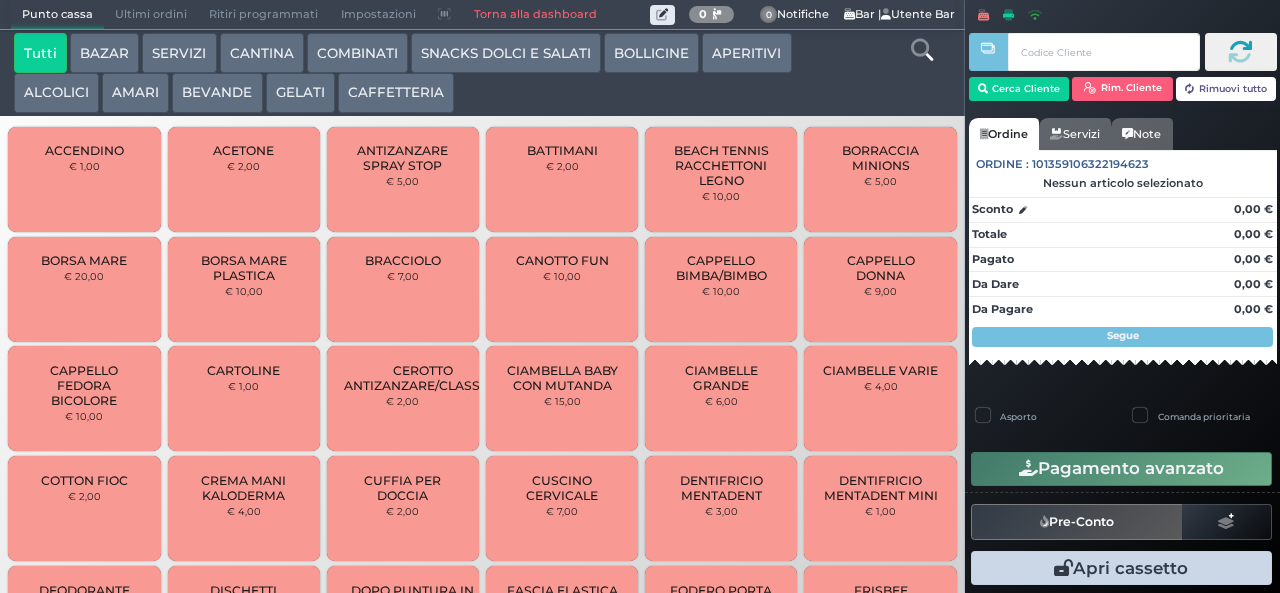 click on "CAFFETTERIA" at bounding box center [396, 93] 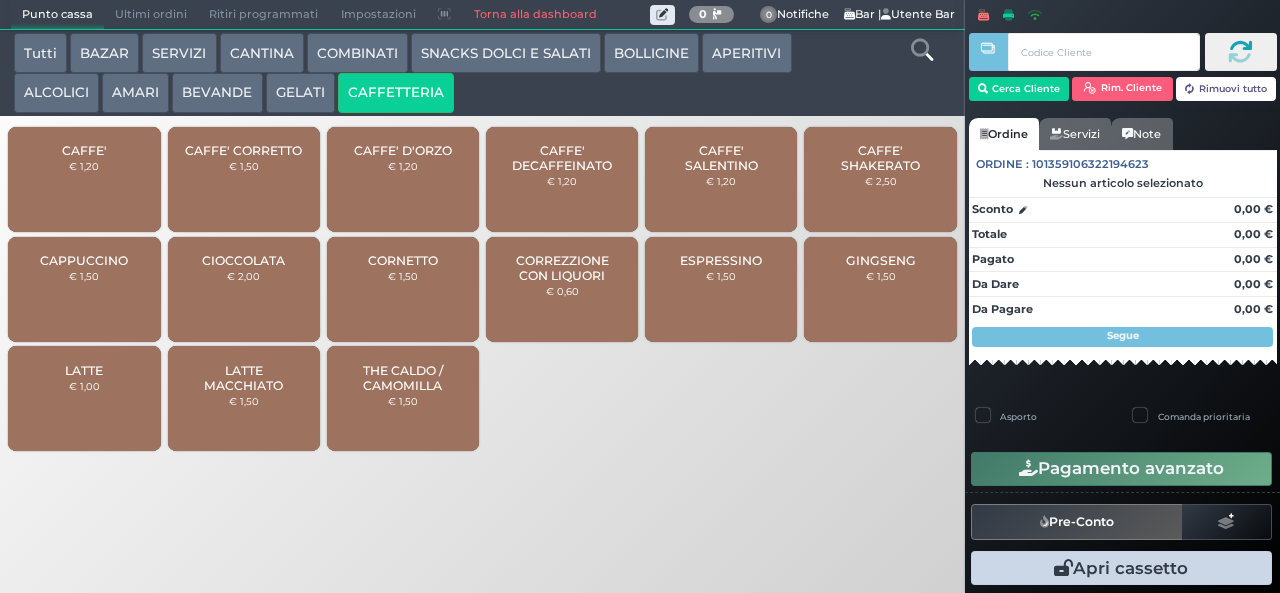 click on "CORREZZIONE CON LIQUORI" at bounding box center (562, 268) 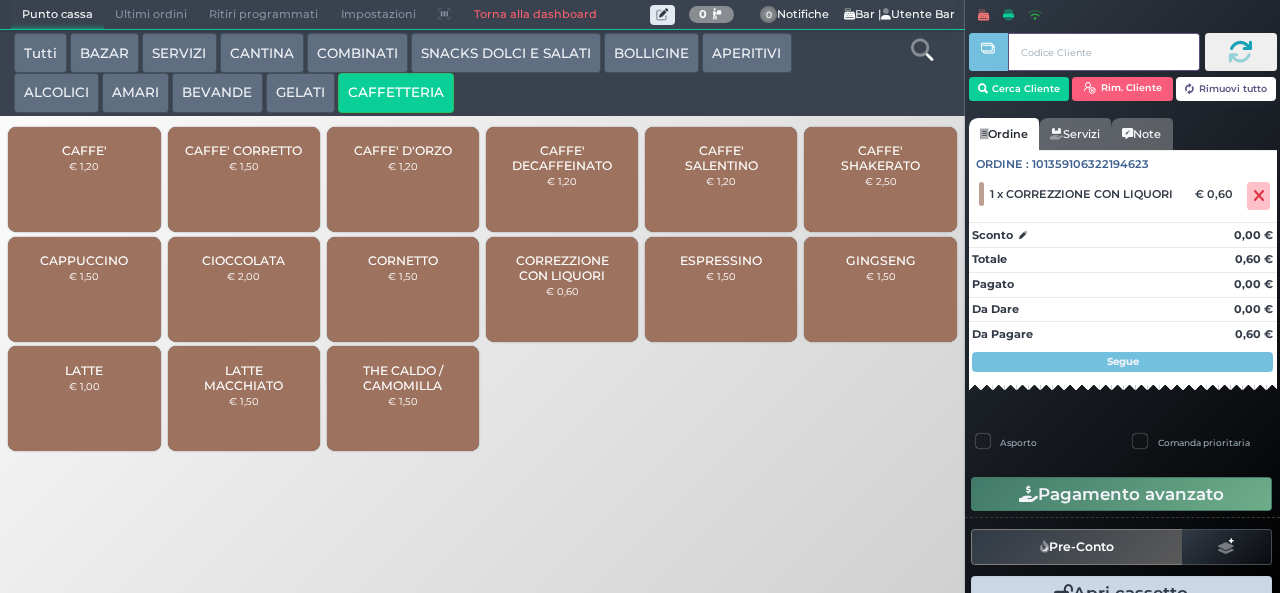 type 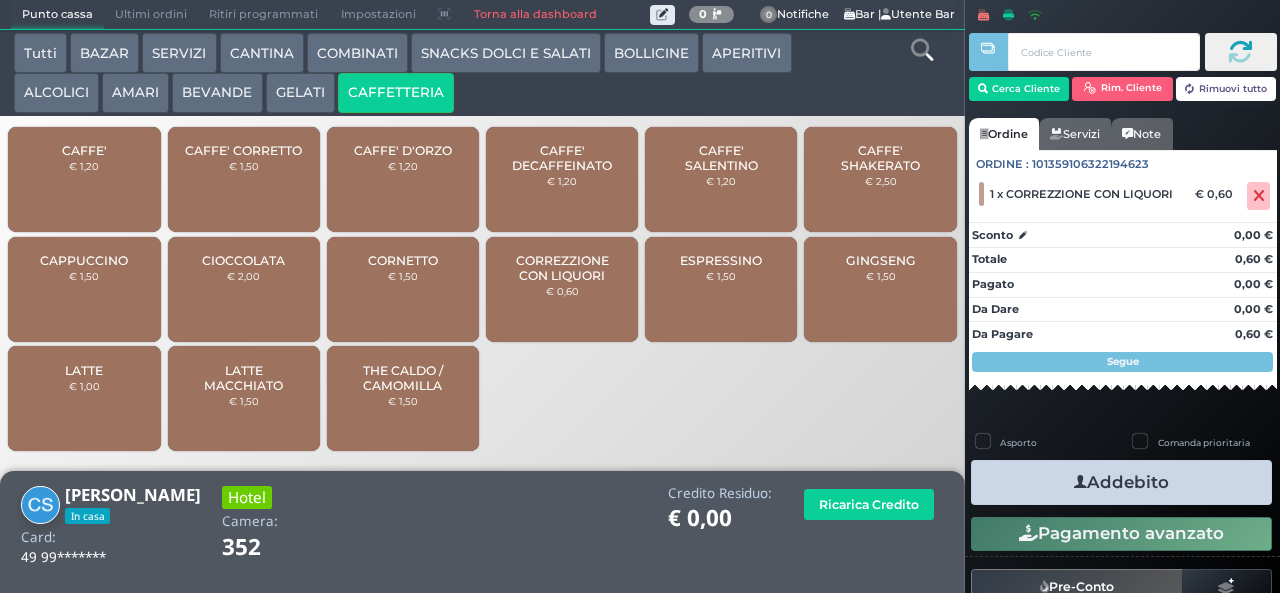 click on "Addebito" at bounding box center (1121, 482) 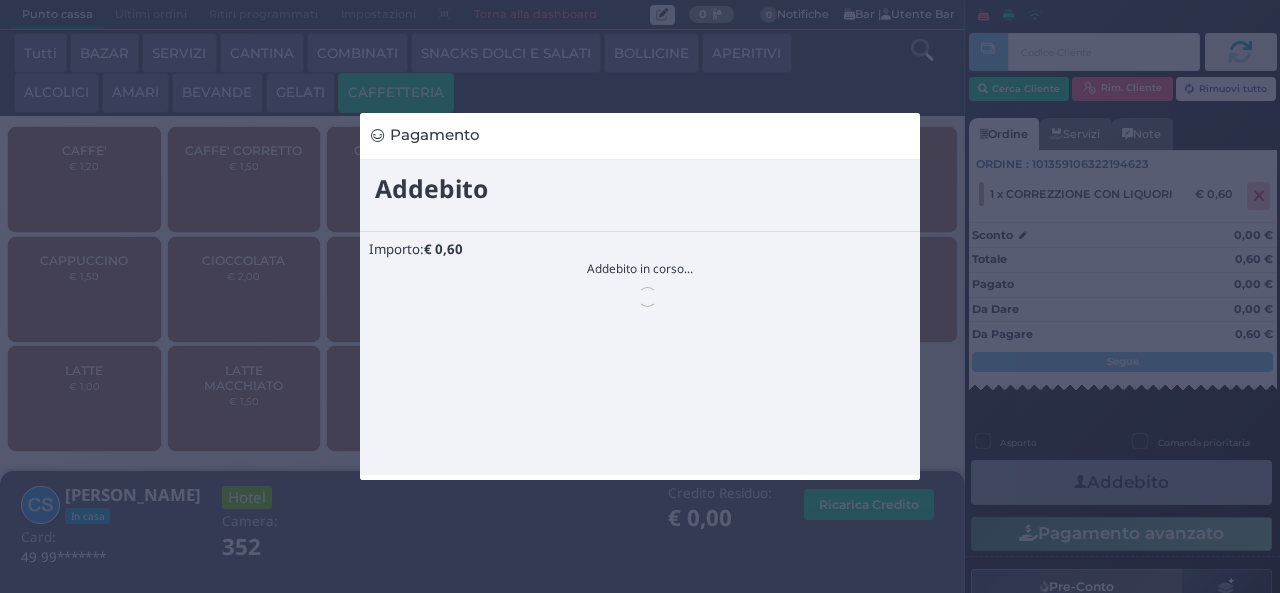 scroll, scrollTop: 0, scrollLeft: 0, axis: both 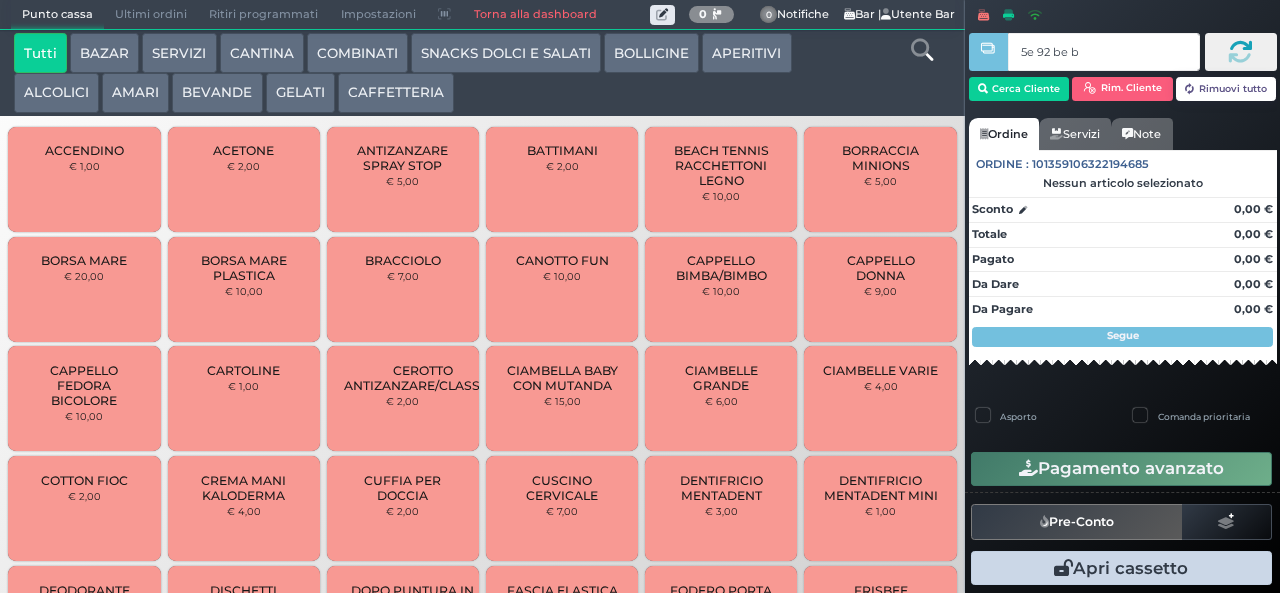 type on "5e 92 be b9" 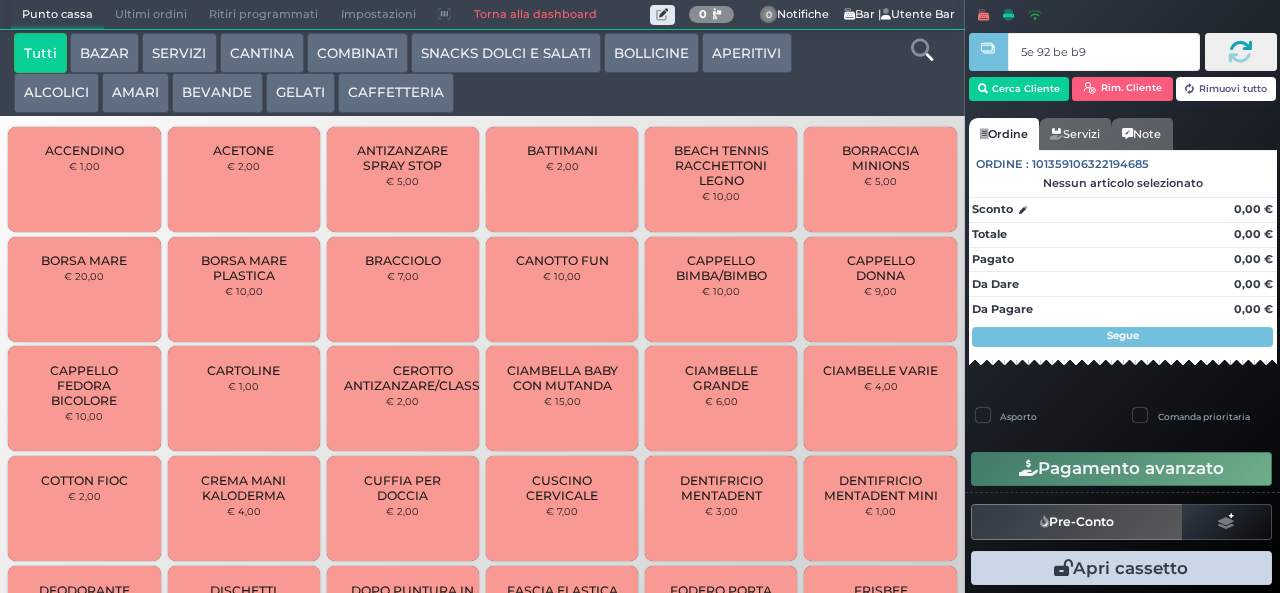 type 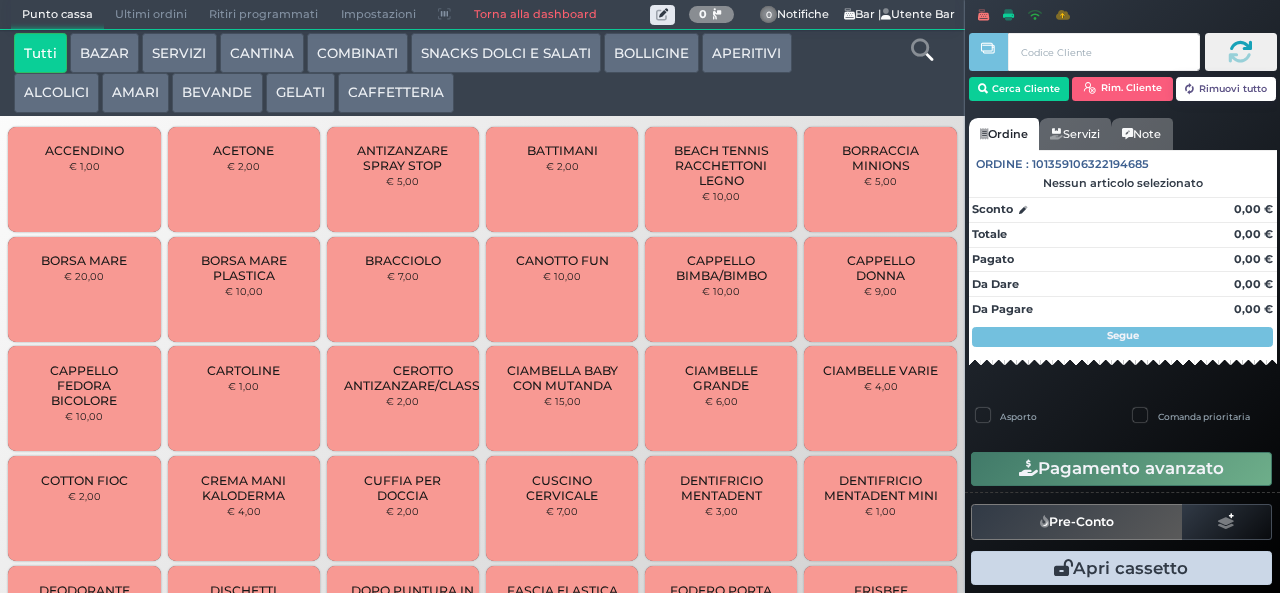 click on "SNACKS DOLCI E SALATI" at bounding box center (506, 53) 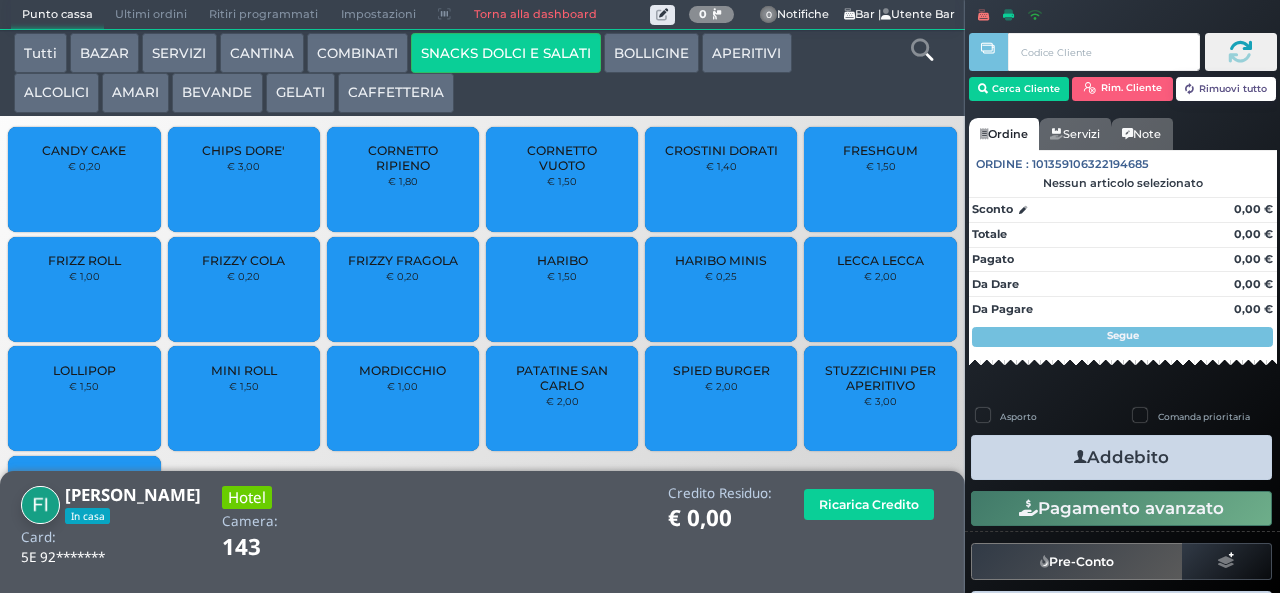 click on "FRIZZY FRAGOLA
€ 0,20" at bounding box center (403, 289) 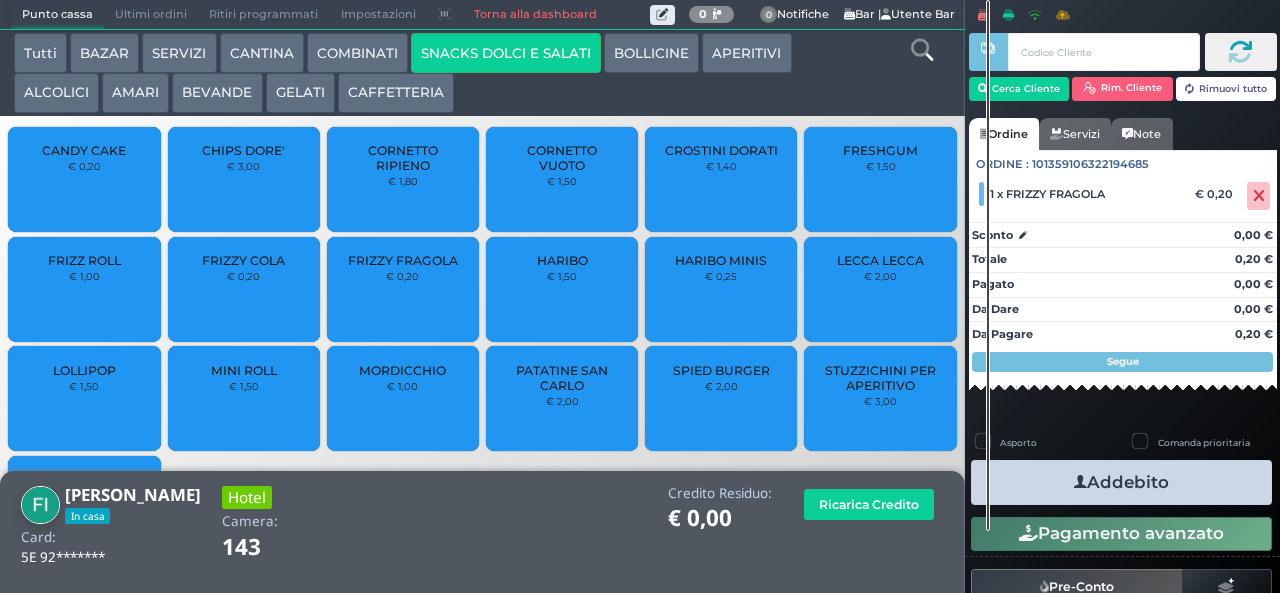 drag, startPoint x: 1097, startPoint y: 489, endPoint x: 1082, endPoint y: 519, distance: 33.54102 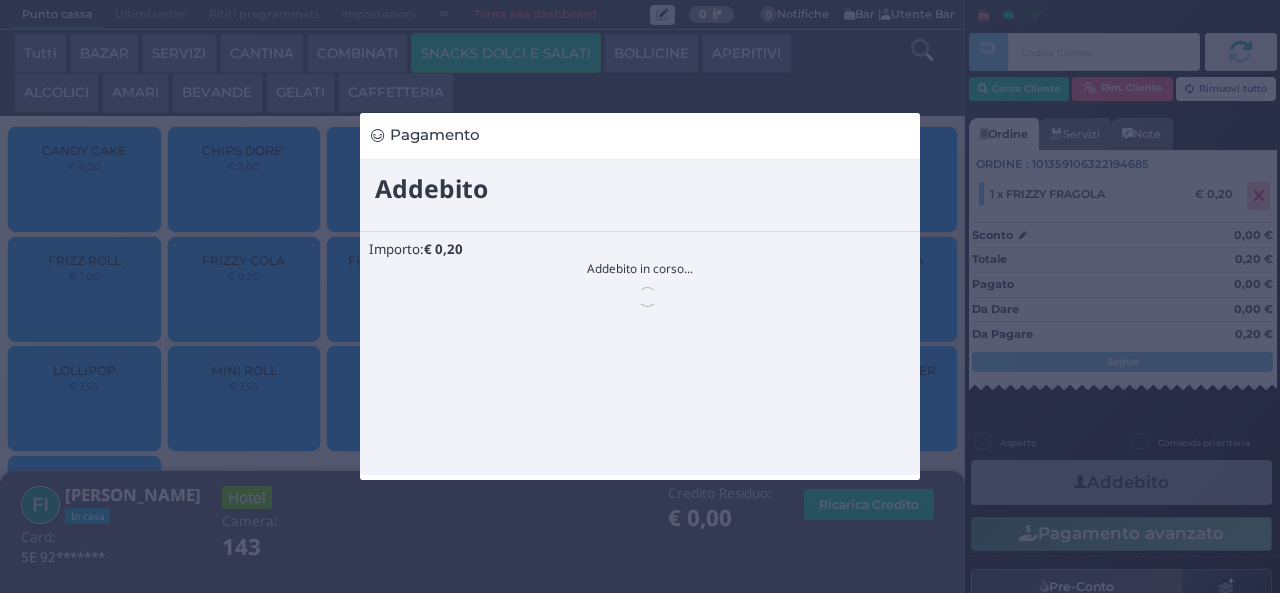 scroll, scrollTop: 0, scrollLeft: 0, axis: both 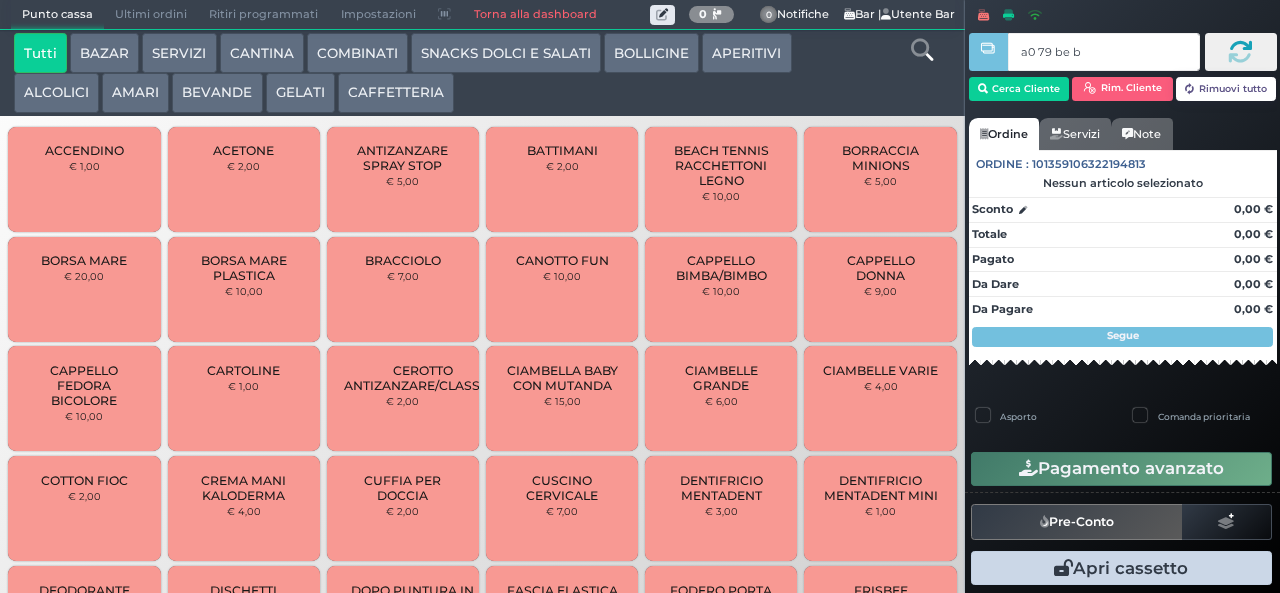 type on "a0 79 be b9" 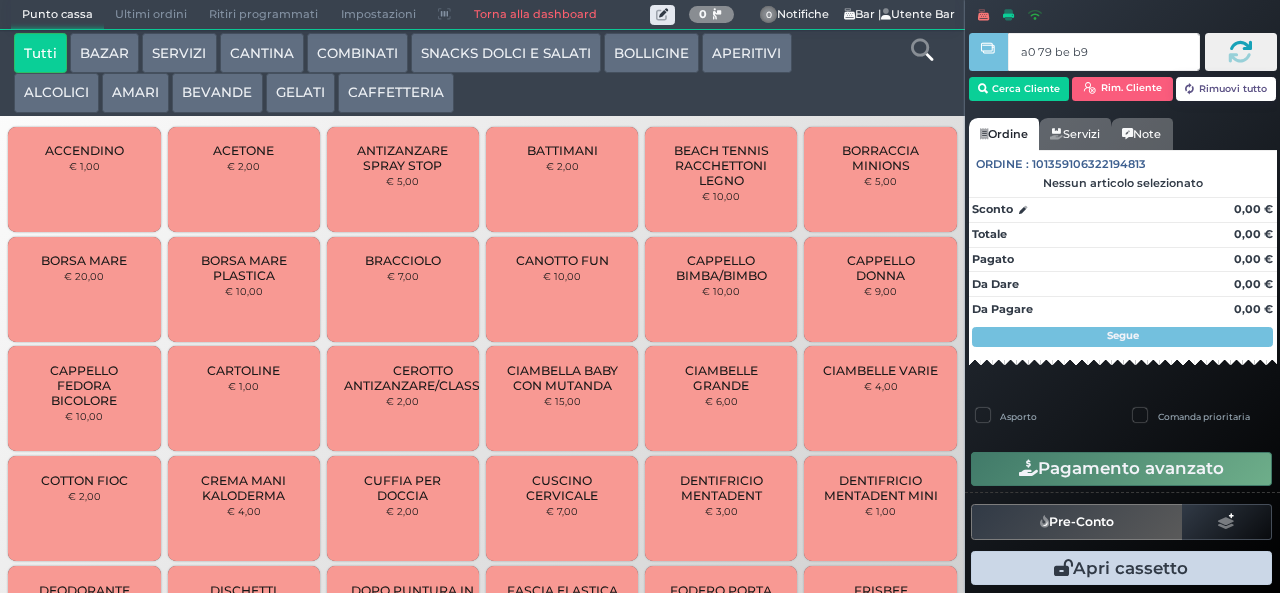 type 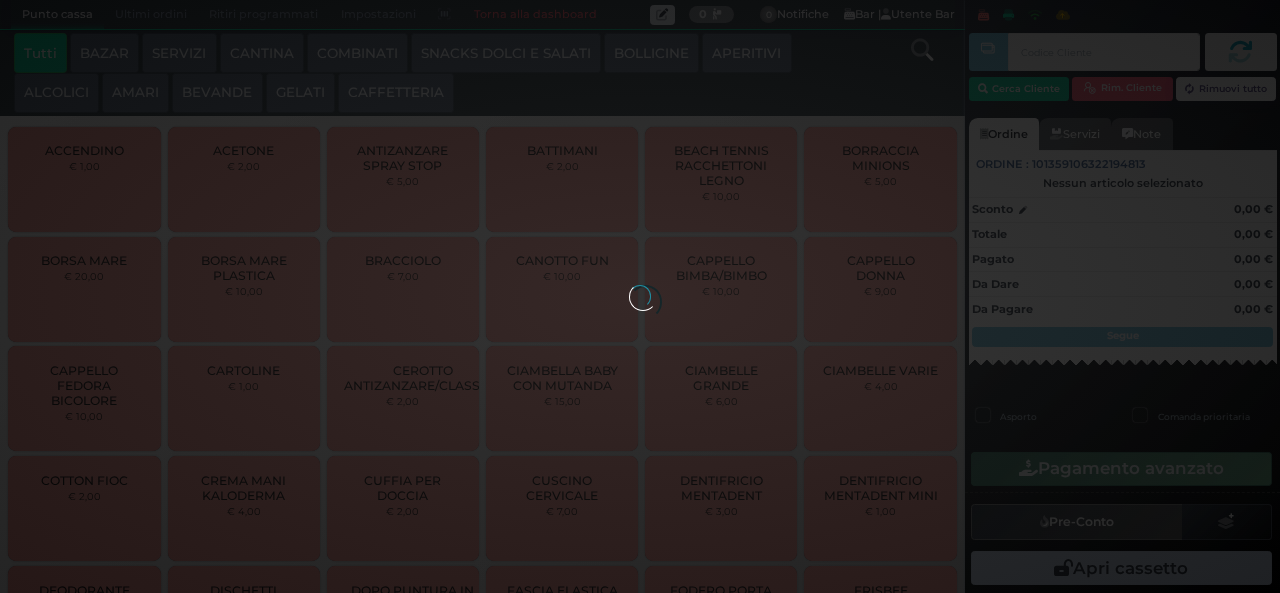 click at bounding box center (640, 296) 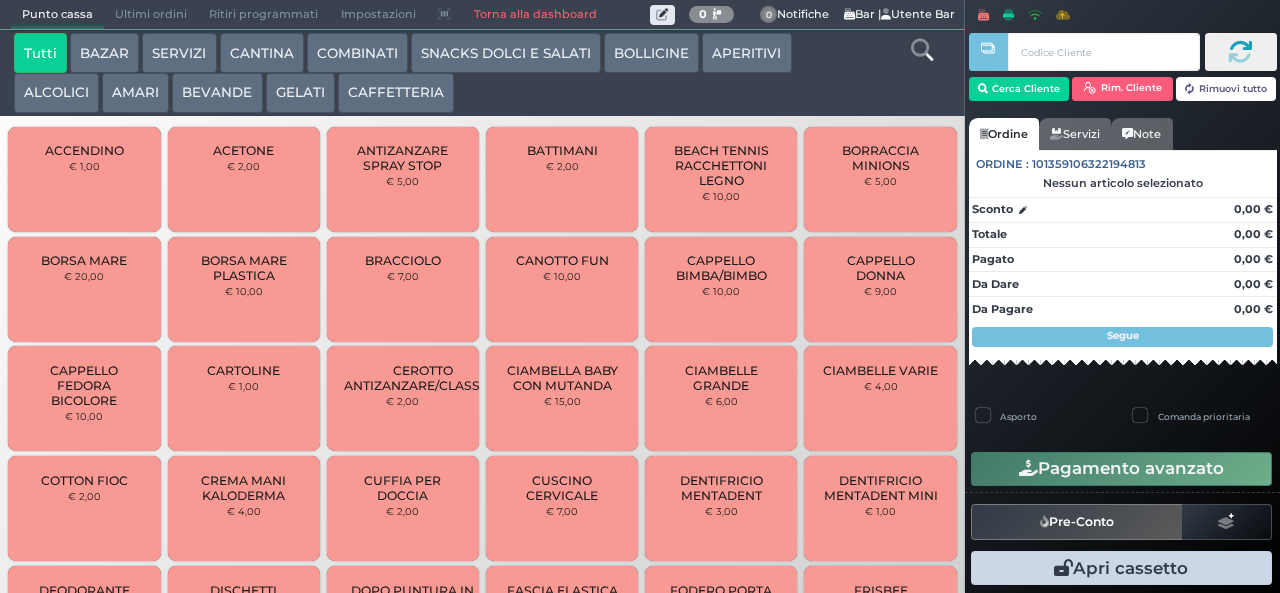 click on "BEVANDE" at bounding box center [217, 93] 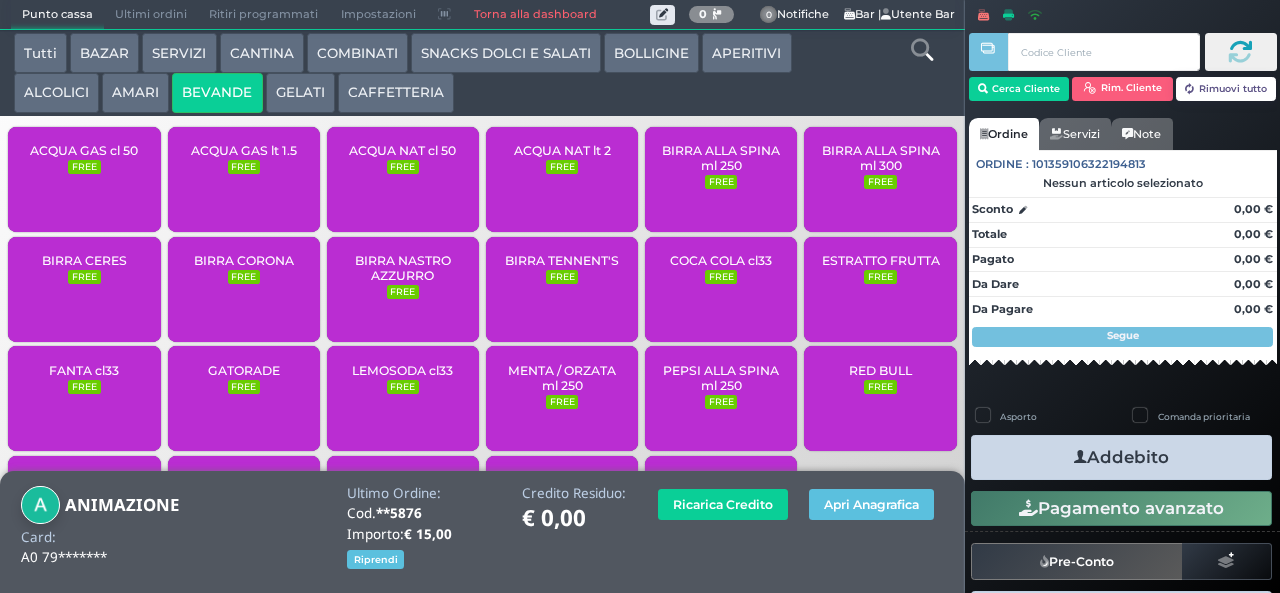 click on "ACQUA NAT cl 50" at bounding box center [402, 150] 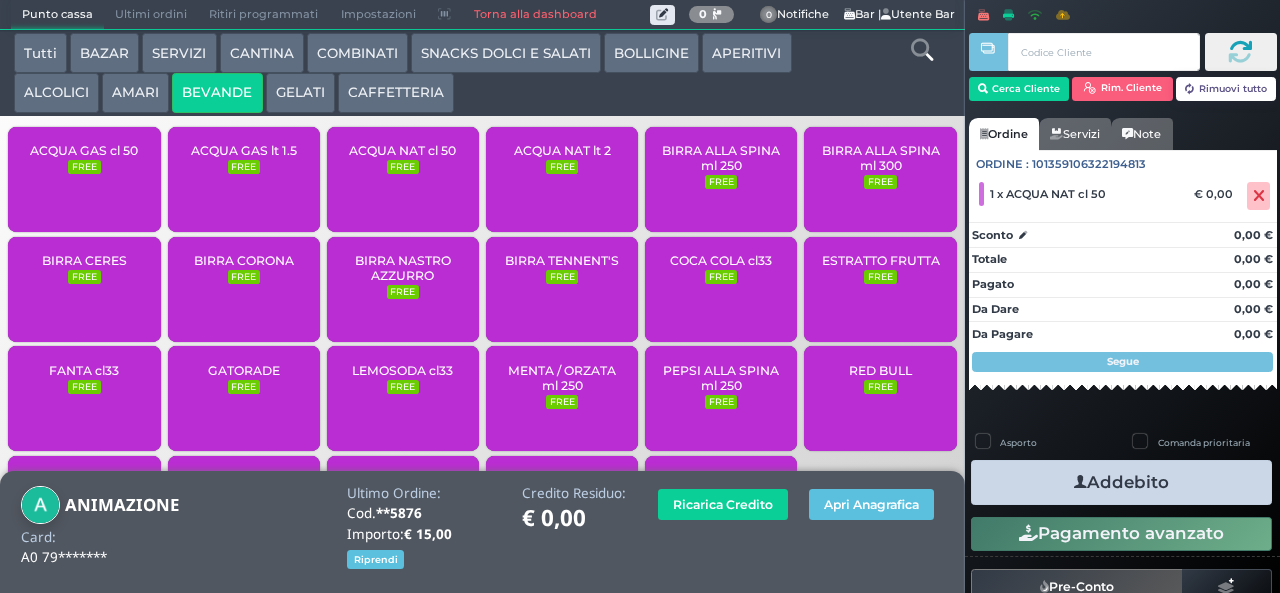 click on "Addebito" at bounding box center [1121, 482] 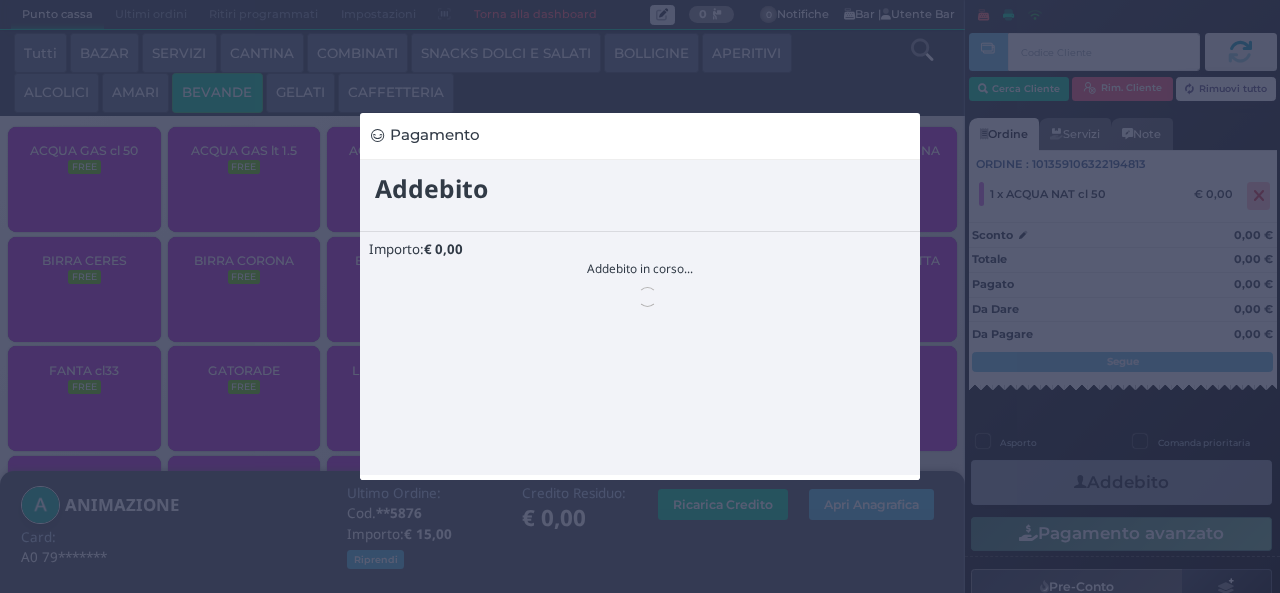 scroll, scrollTop: 0, scrollLeft: 0, axis: both 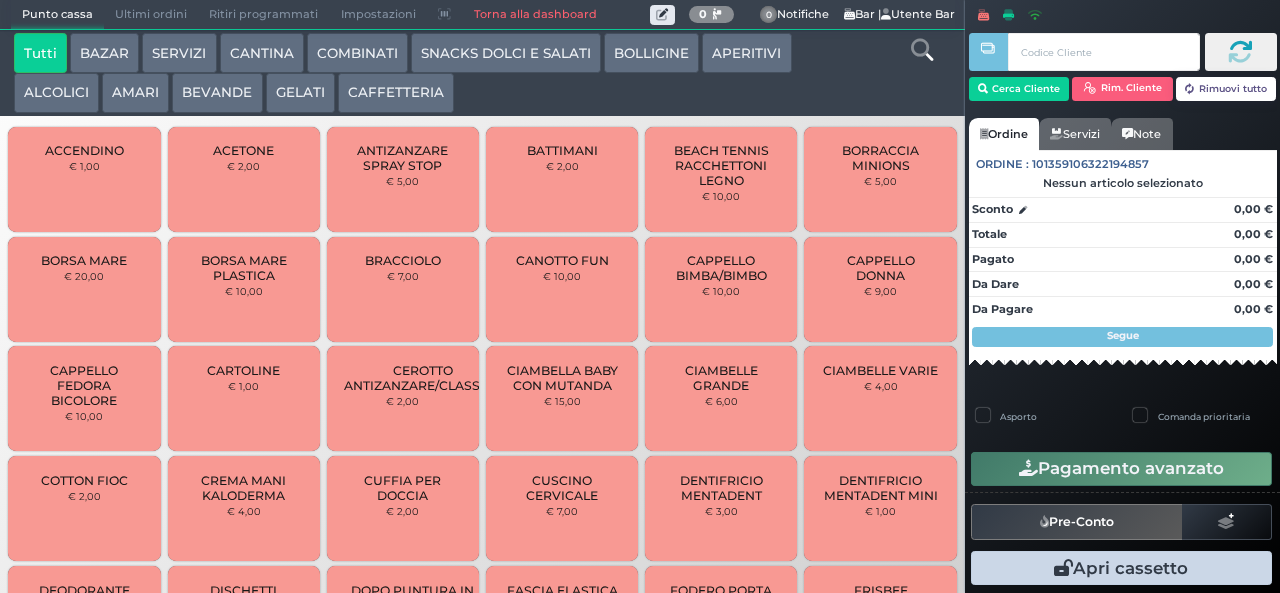 click on "AMARI" at bounding box center (135, 93) 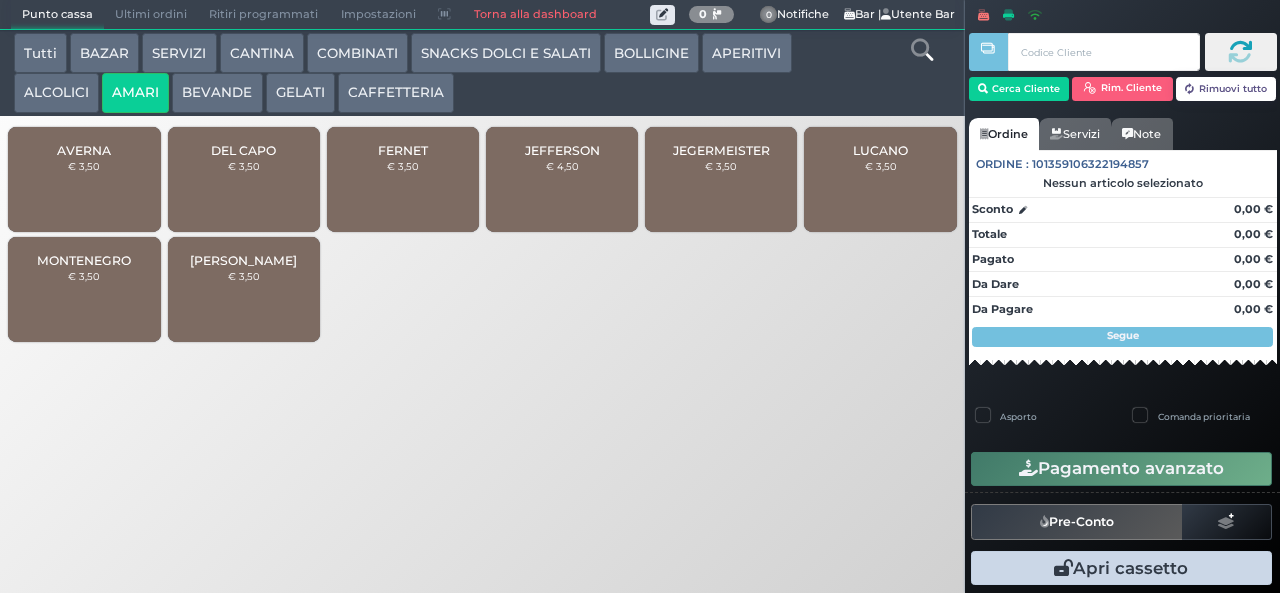 click on "DEL CAPO" at bounding box center (243, 150) 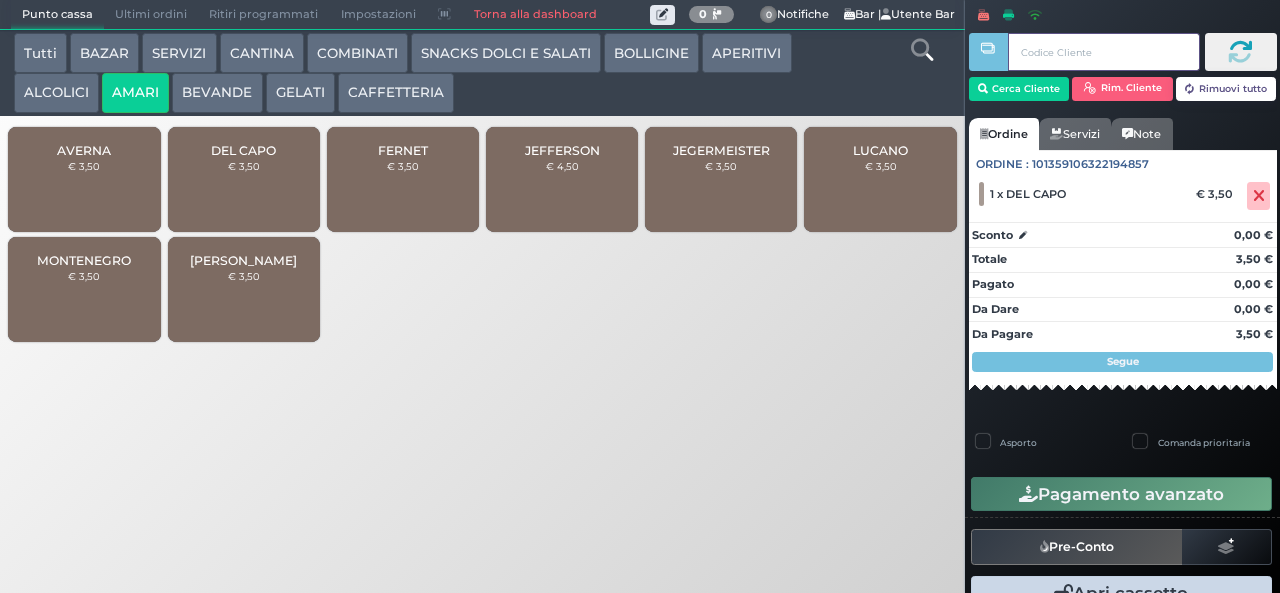 type 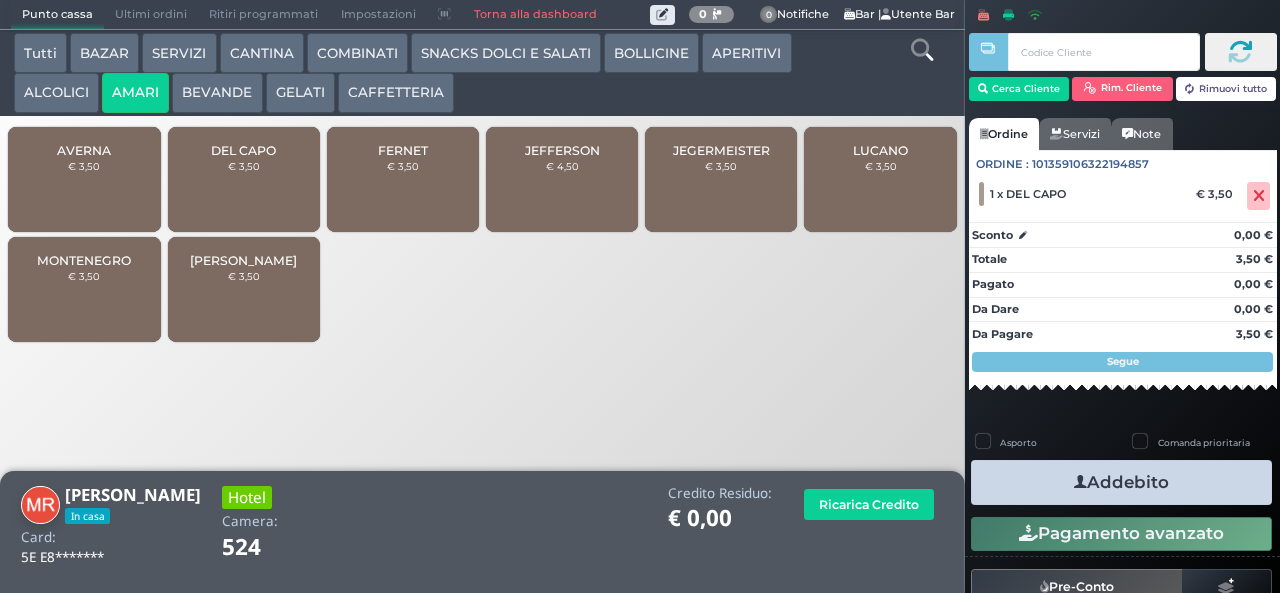 click on "Addebito" at bounding box center (1121, 483) 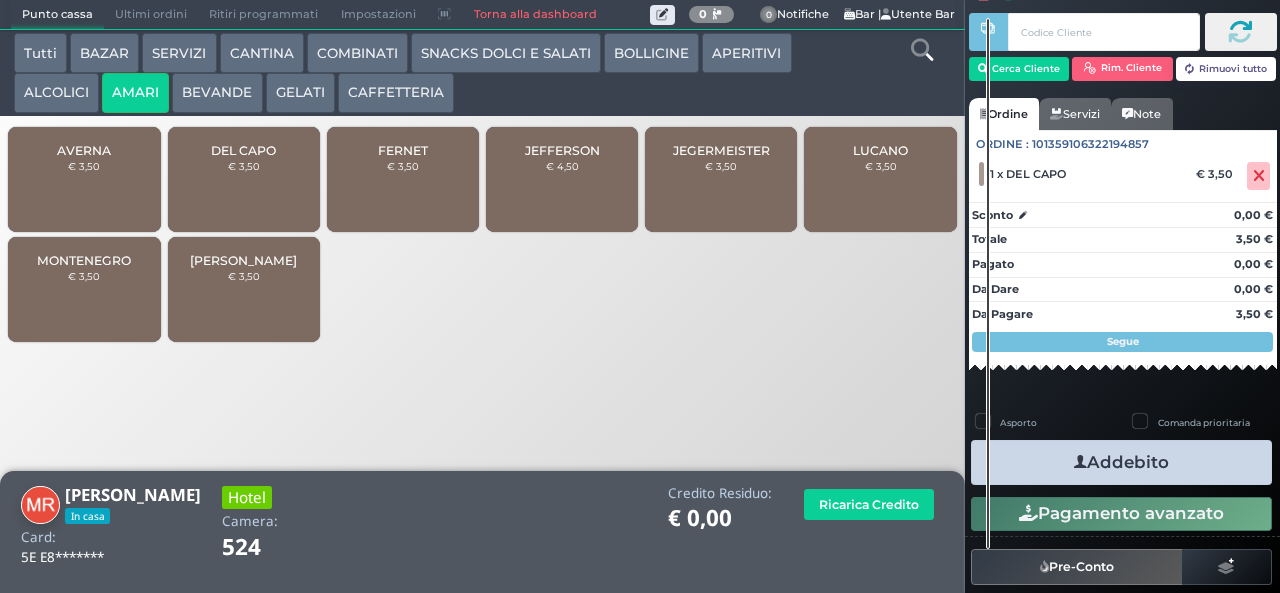 scroll, scrollTop: 100, scrollLeft: 0, axis: vertical 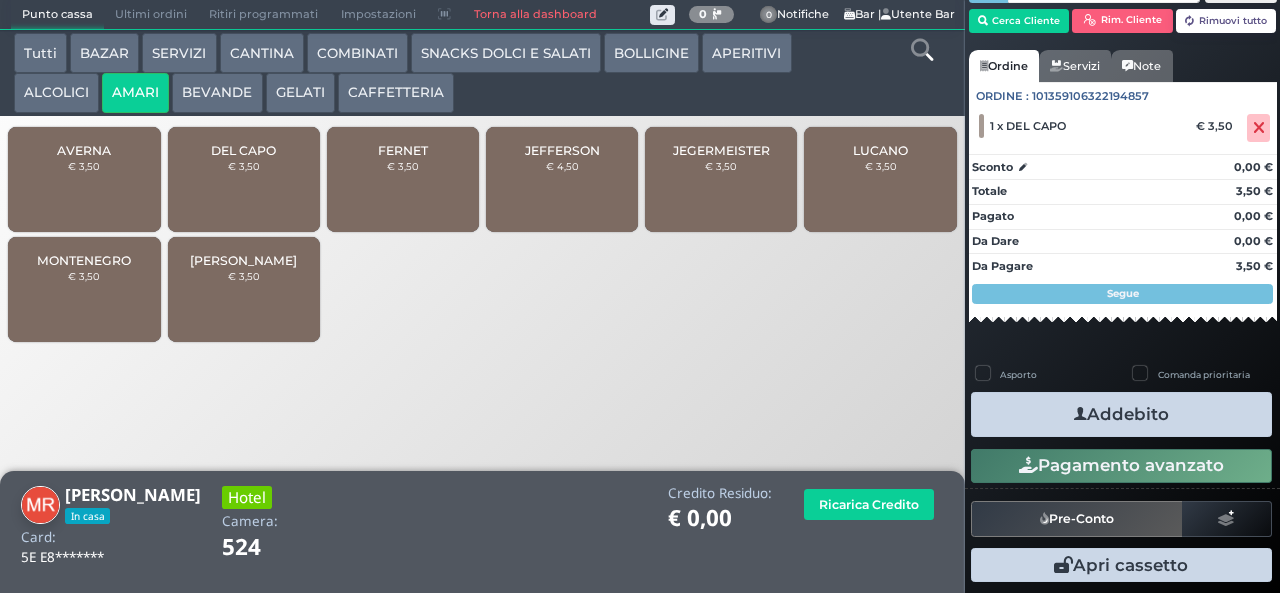click on "Addebito" at bounding box center [1121, 414] 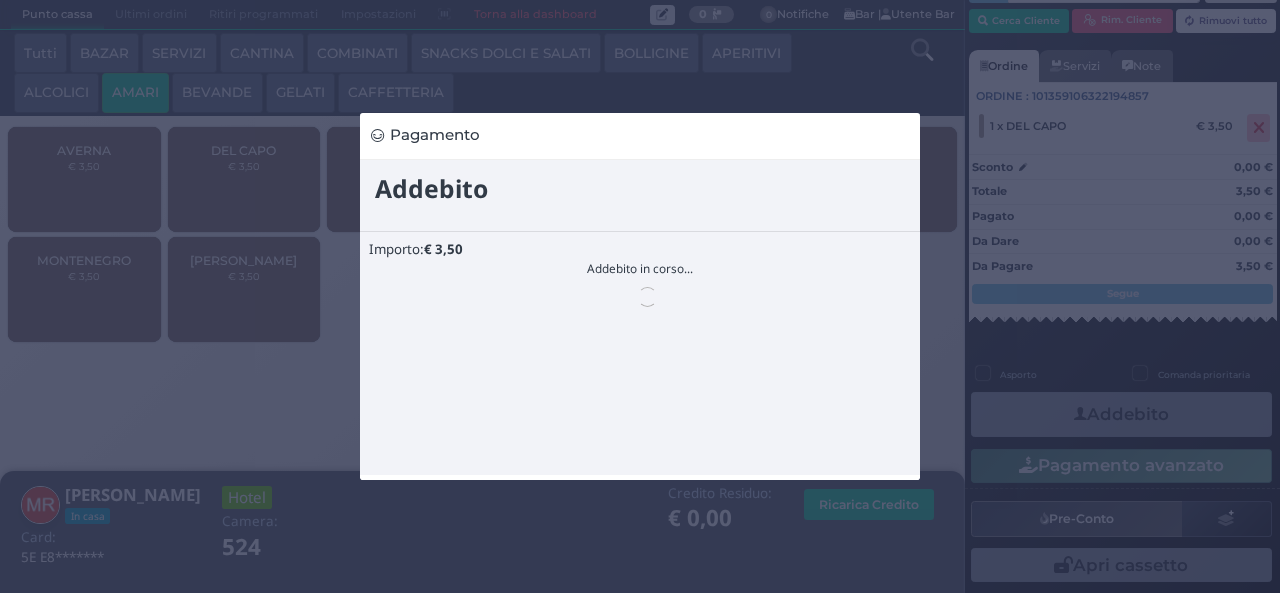 scroll, scrollTop: 0, scrollLeft: 0, axis: both 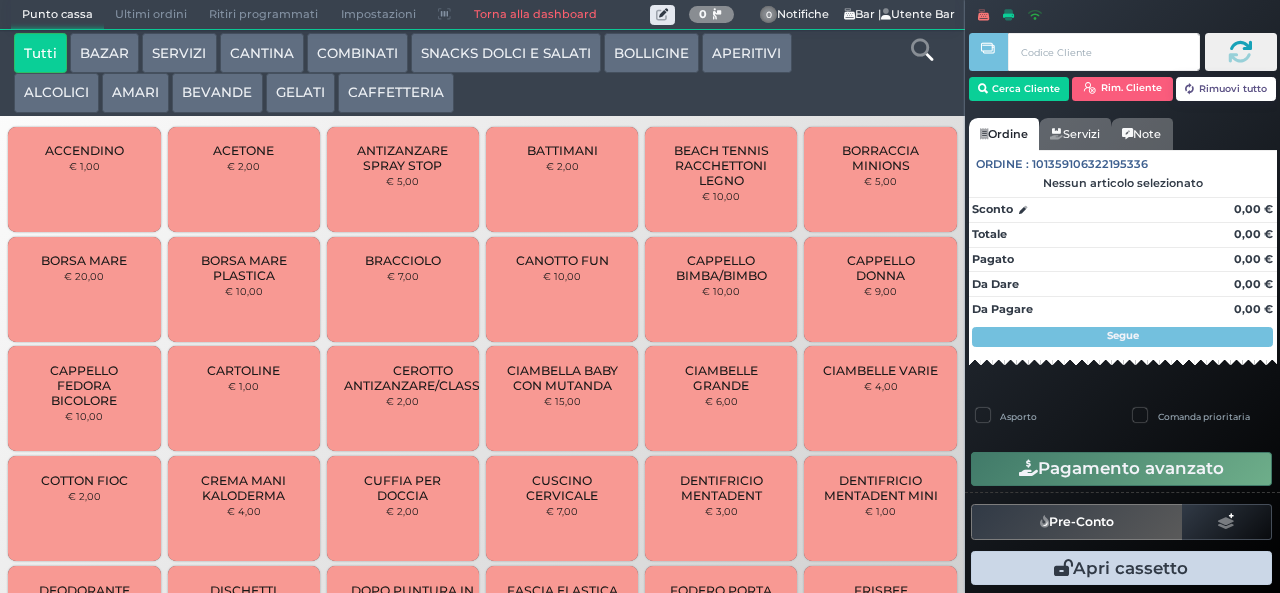 click on "AMARI" at bounding box center (135, 93) 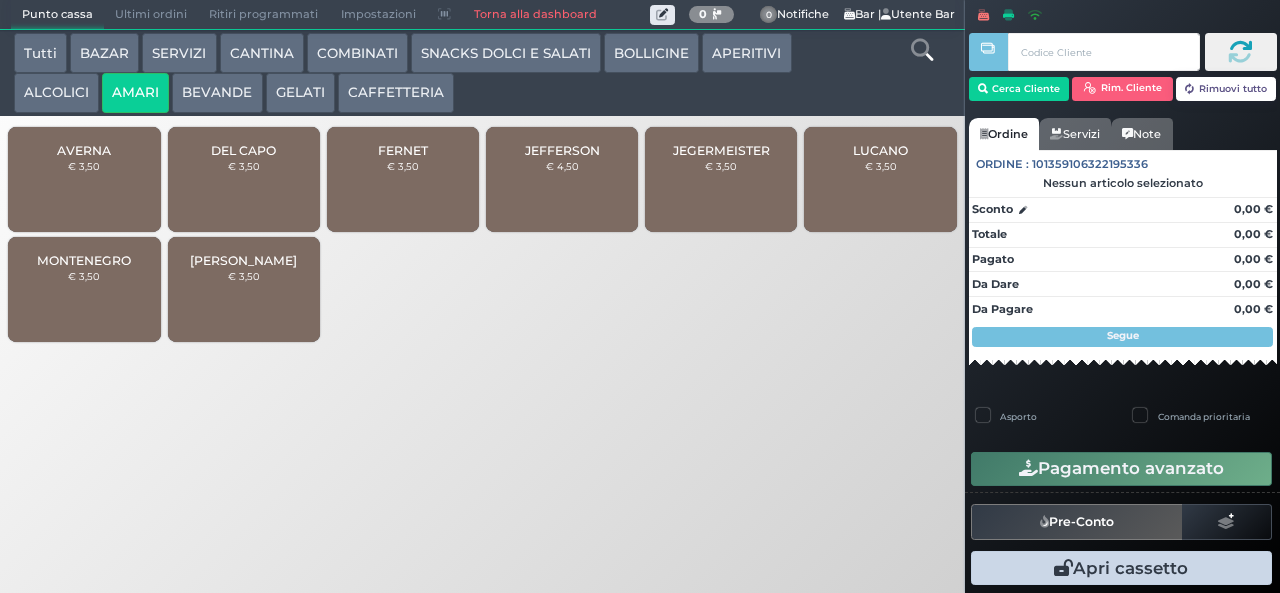 click on "DEL CAPO" at bounding box center [243, 150] 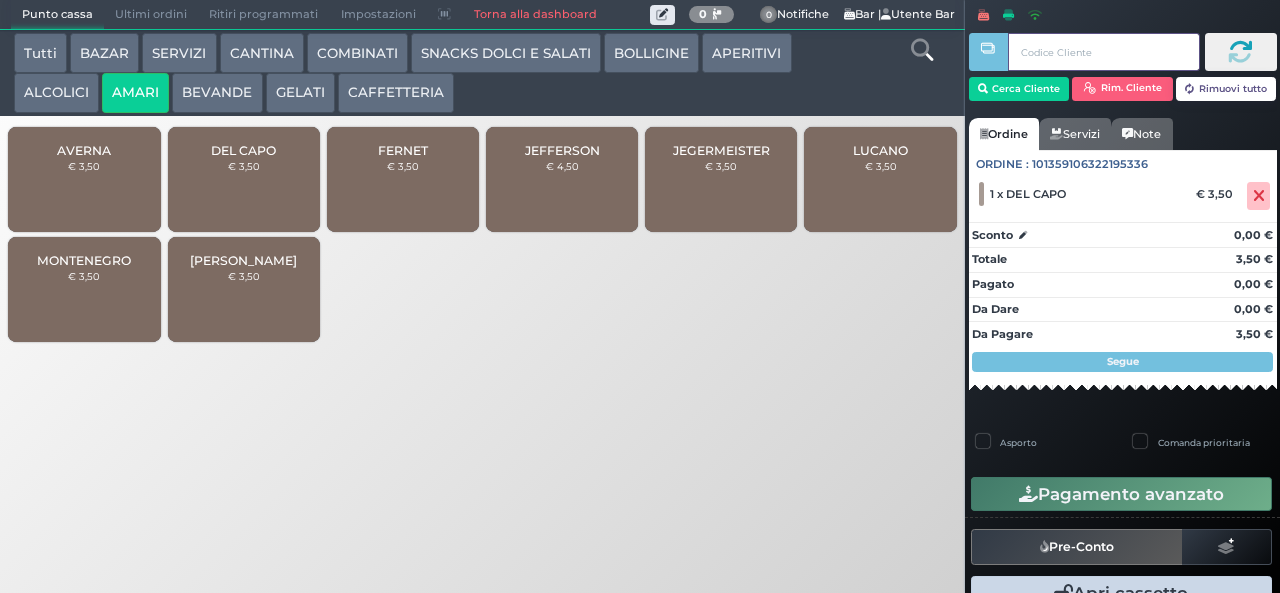 type 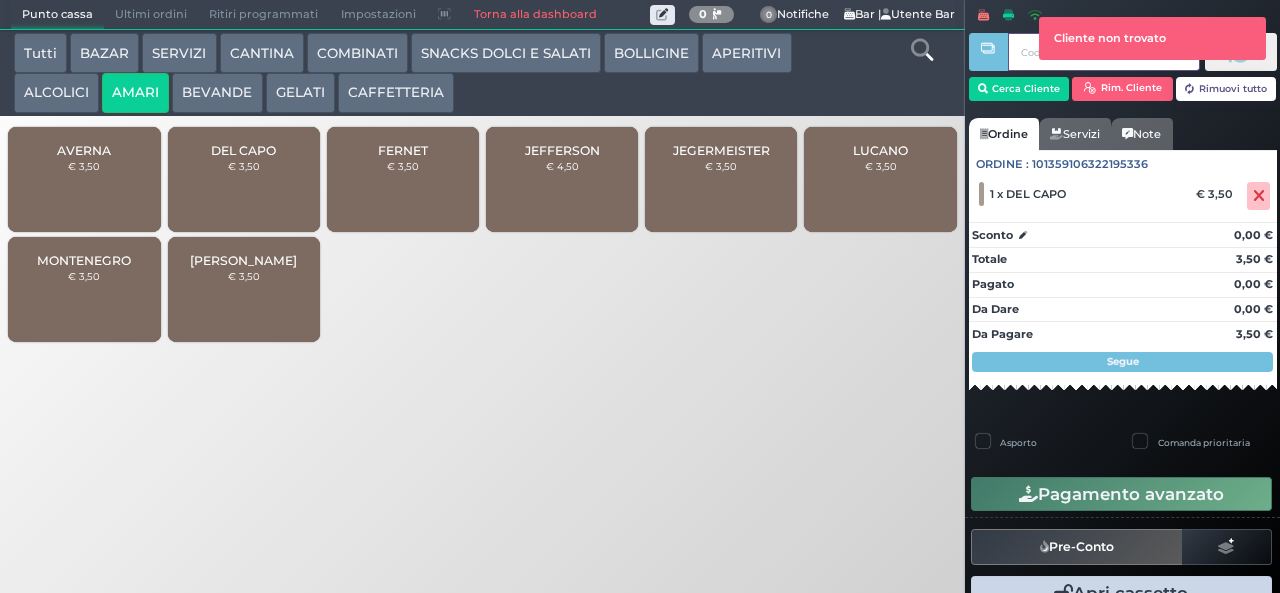 click at bounding box center (988, 282) 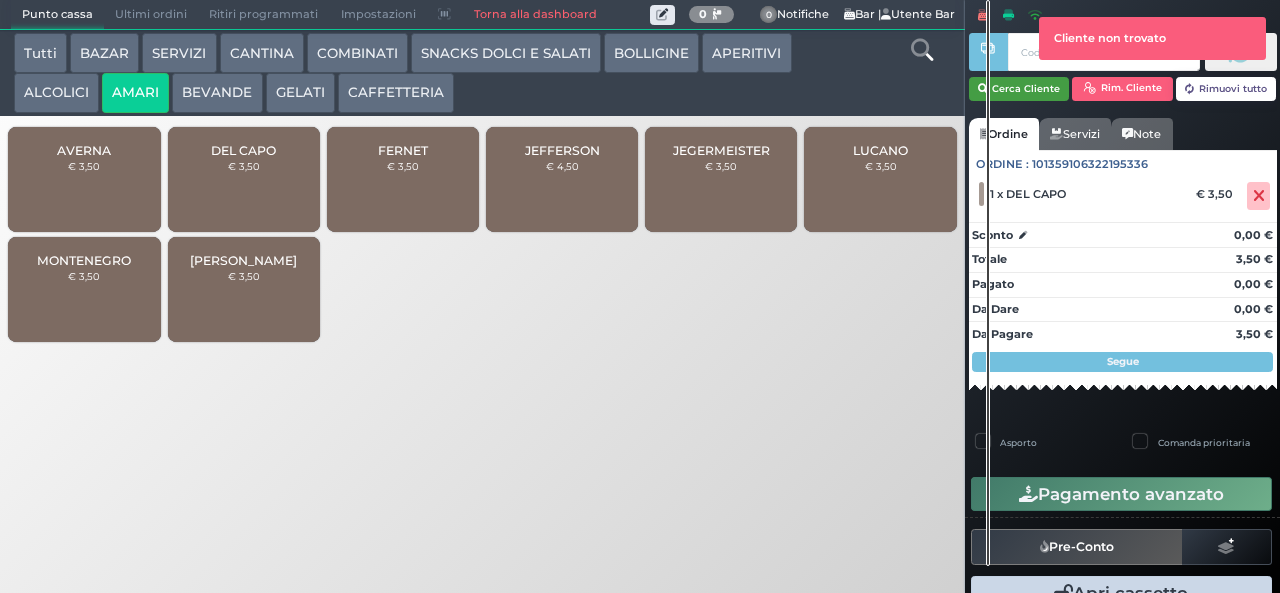 click on "Cerca Cliente" at bounding box center (1019, 89) 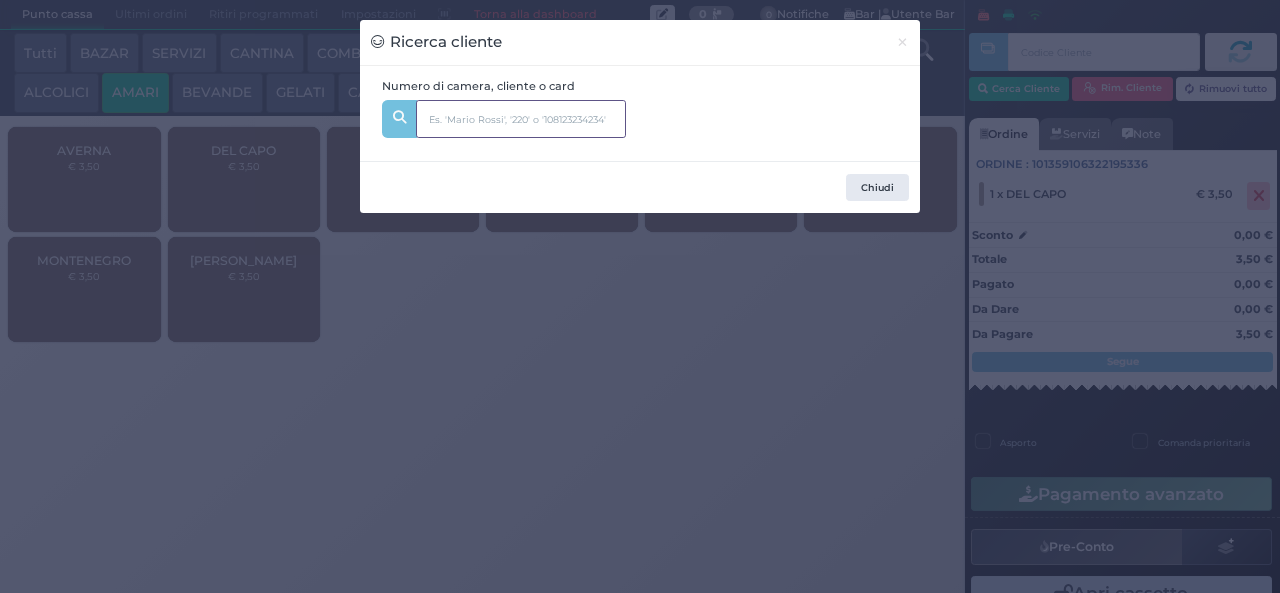 click at bounding box center (521, 119) 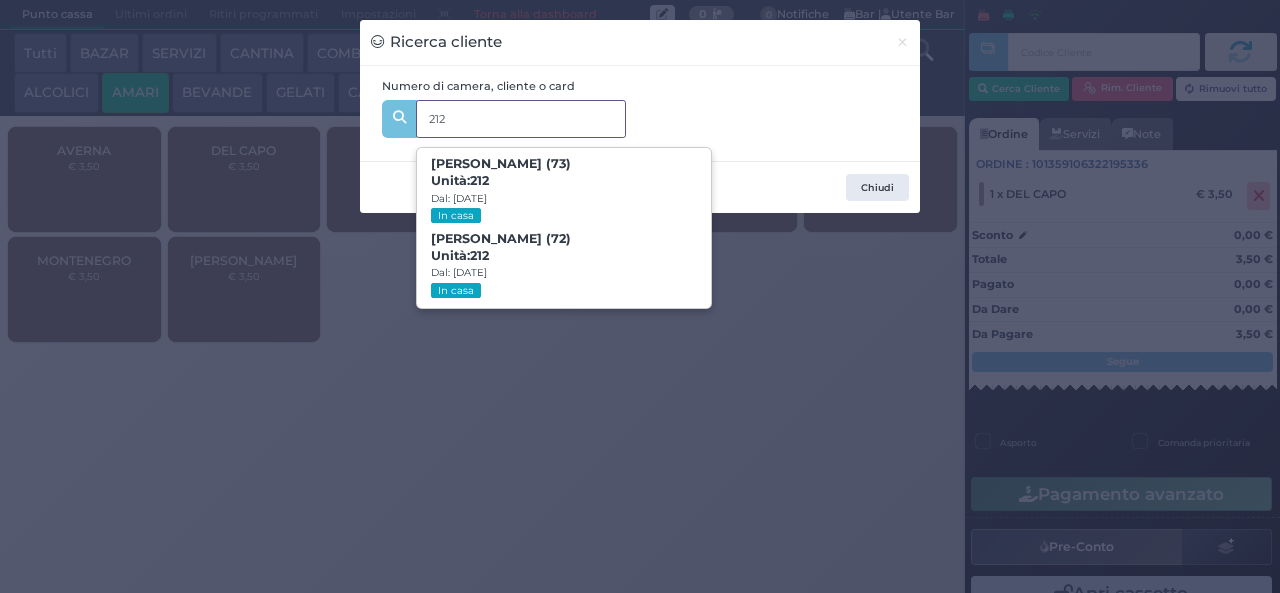 click on "212" at bounding box center (521, 119) 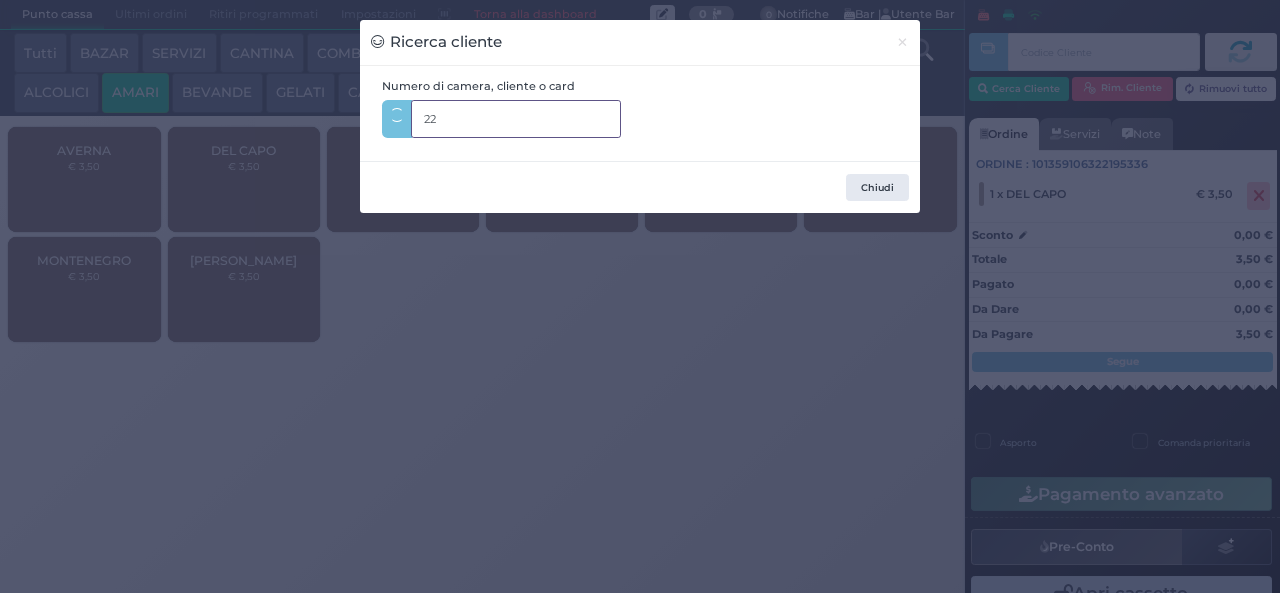 type on "221" 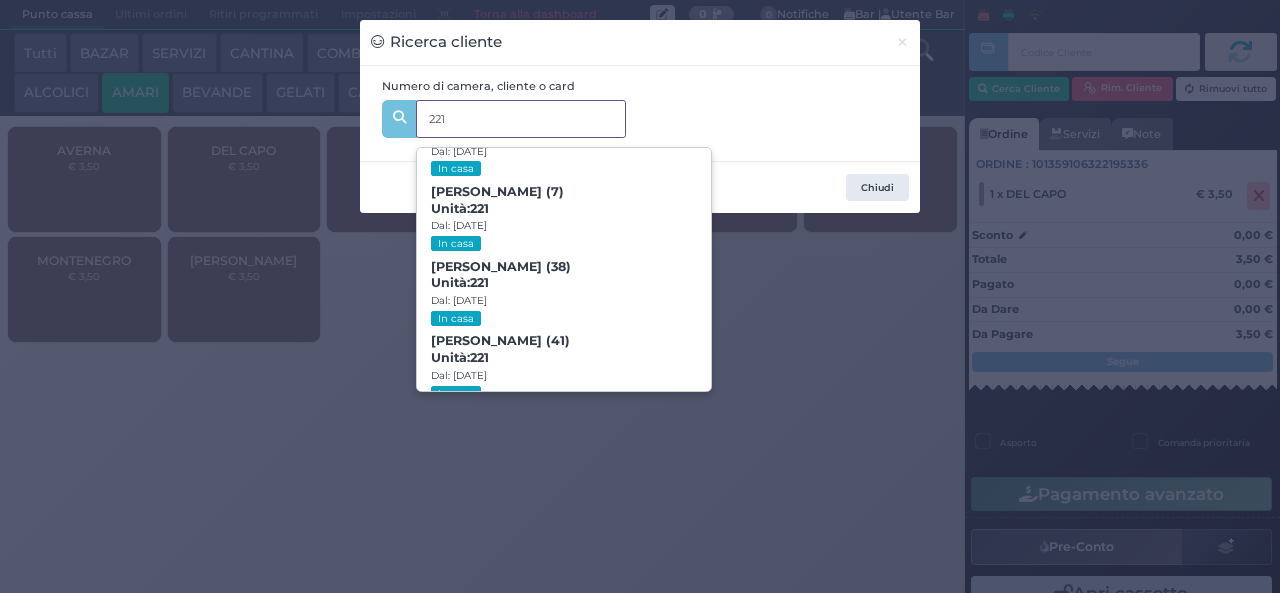 scroll, scrollTop: 80, scrollLeft: 0, axis: vertical 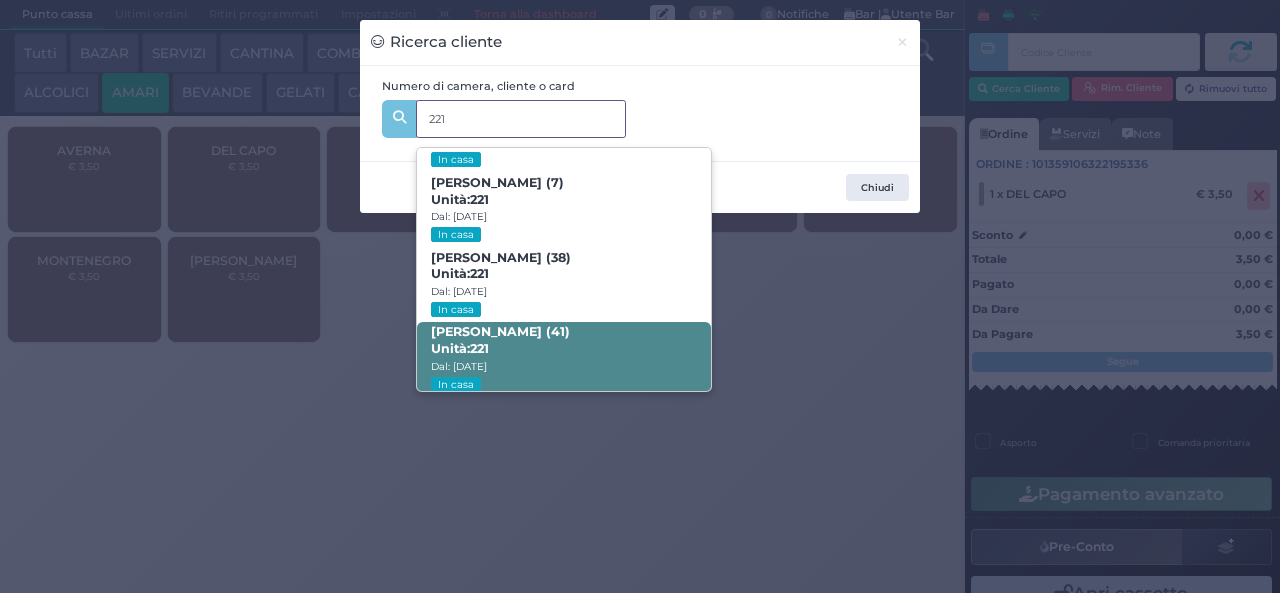 click on "Unità:  221" at bounding box center (460, 349) 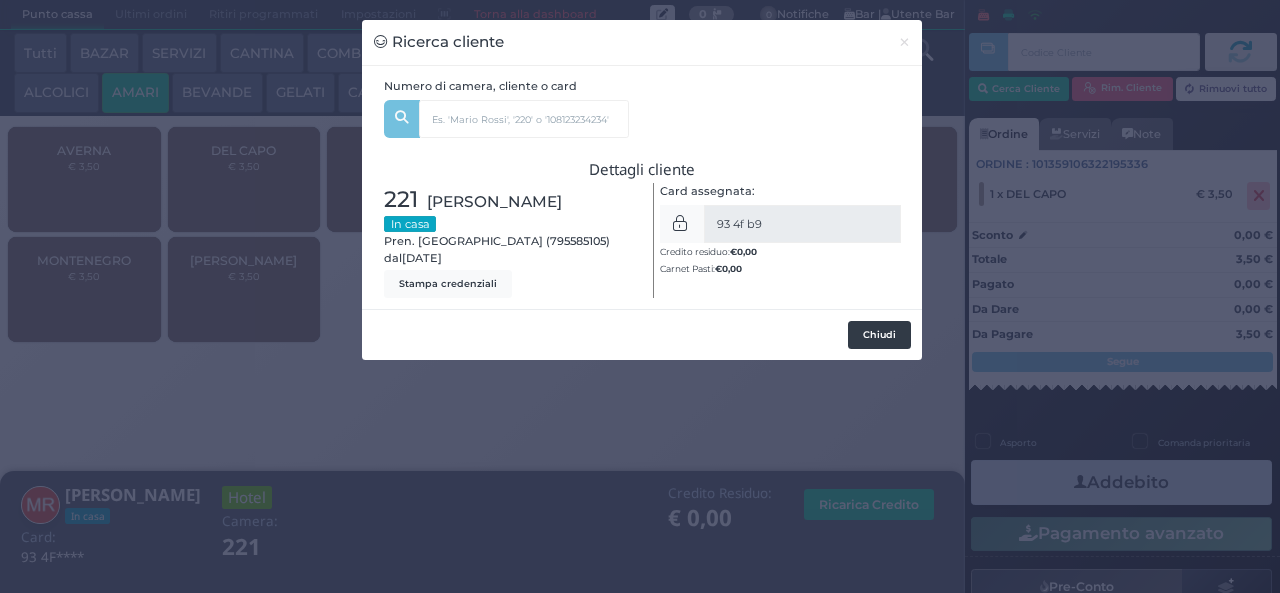 click on "Chiudi" at bounding box center [879, 335] 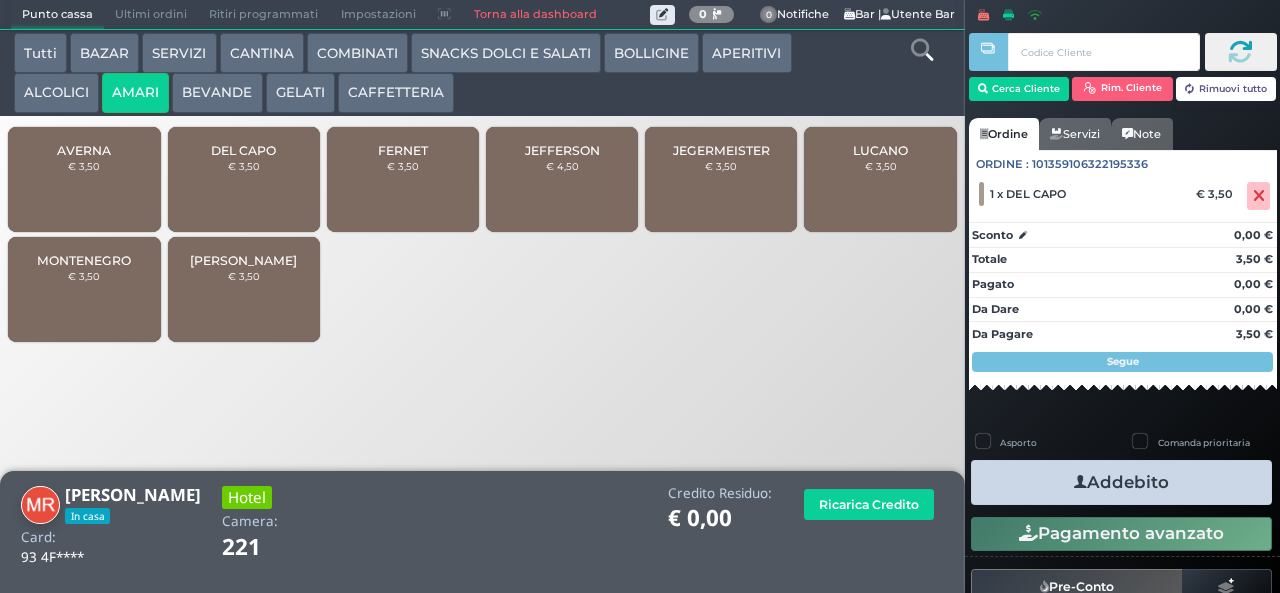 click on "Addebito" at bounding box center [1121, 482] 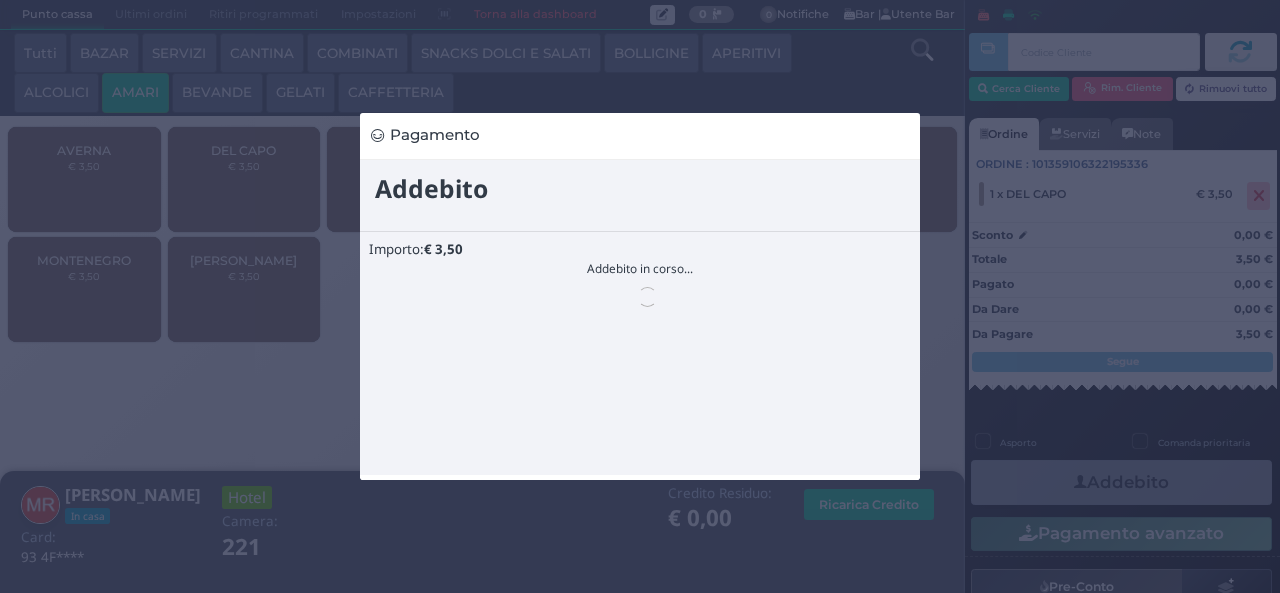scroll, scrollTop: 0, scrollLeft: 0, axis: both 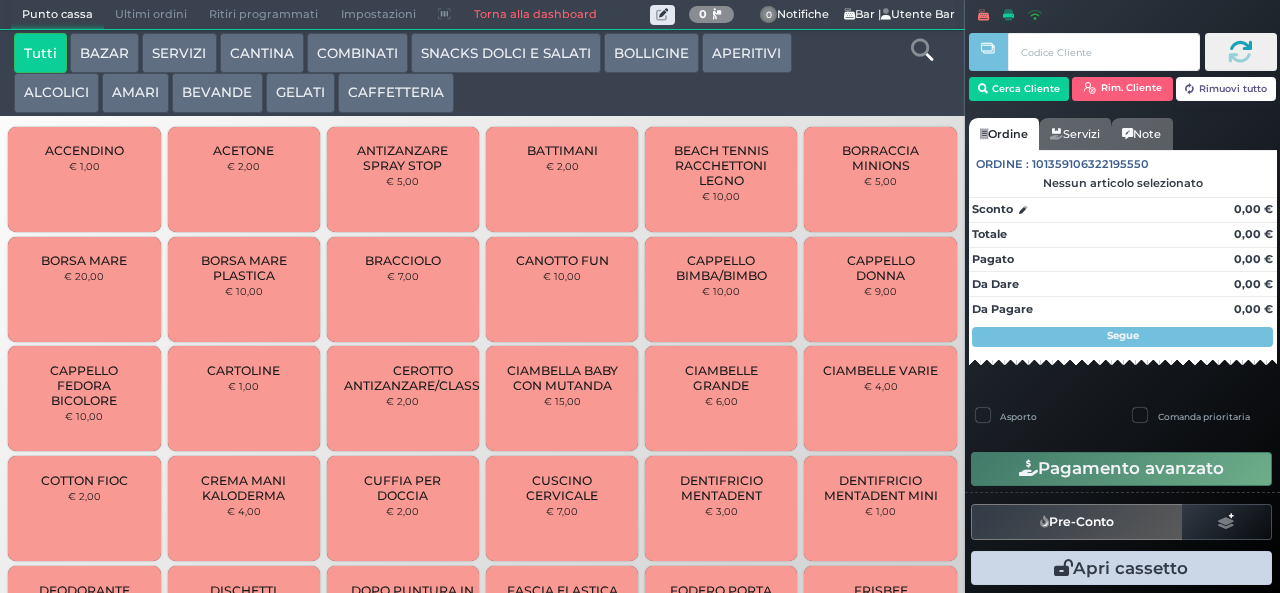 click on "AMARI" at bounding box center (135, 93) 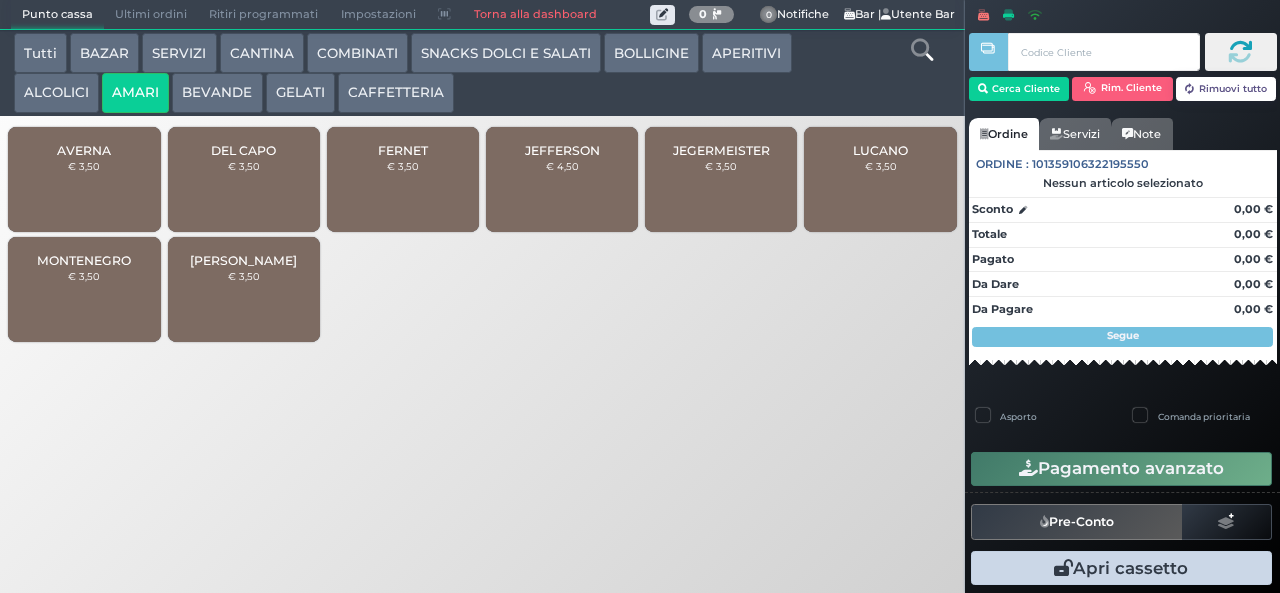 click on "DEL CAPO" at bounding box center [243, 150] 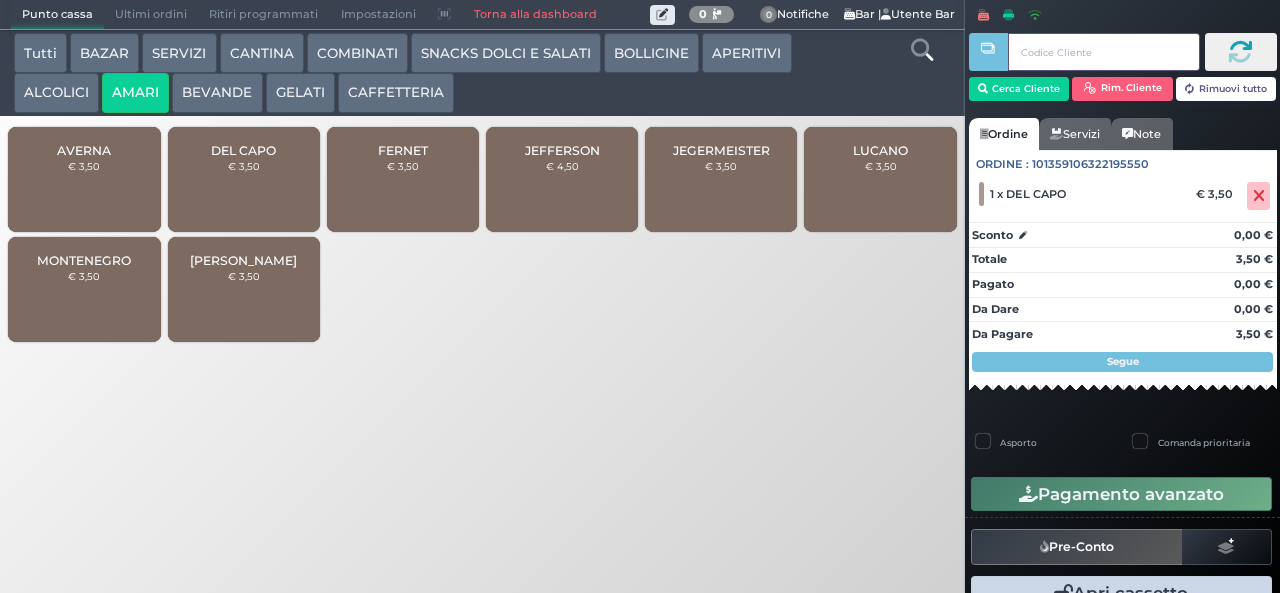 type 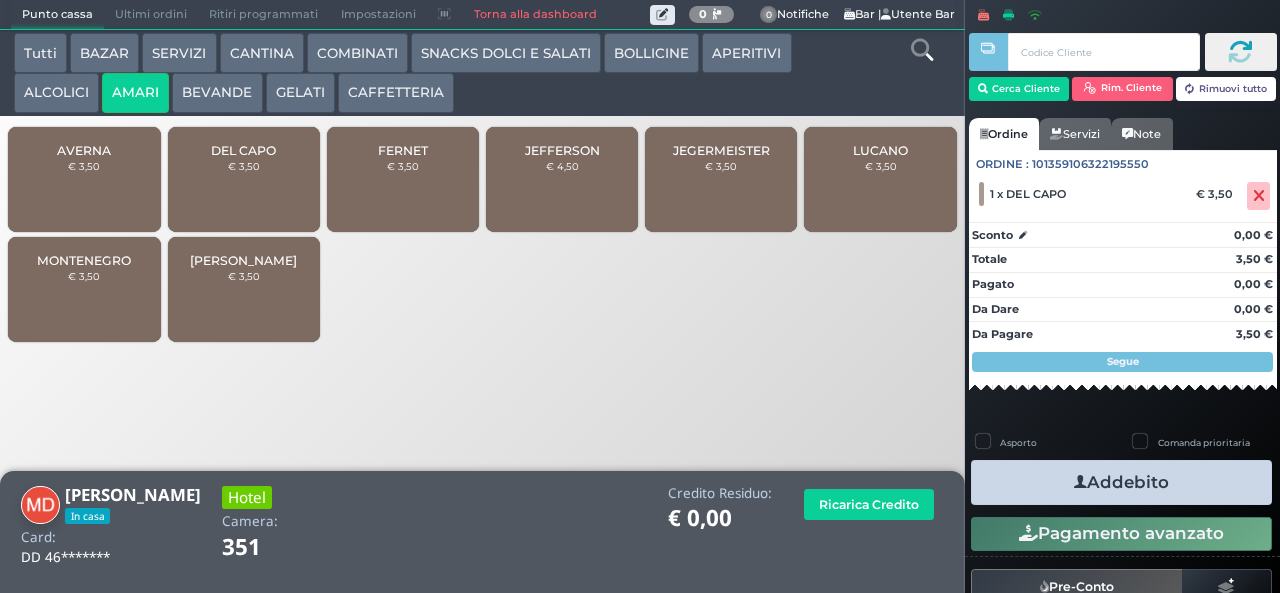 click on "Addebito" at bounding box center [1121, 482] 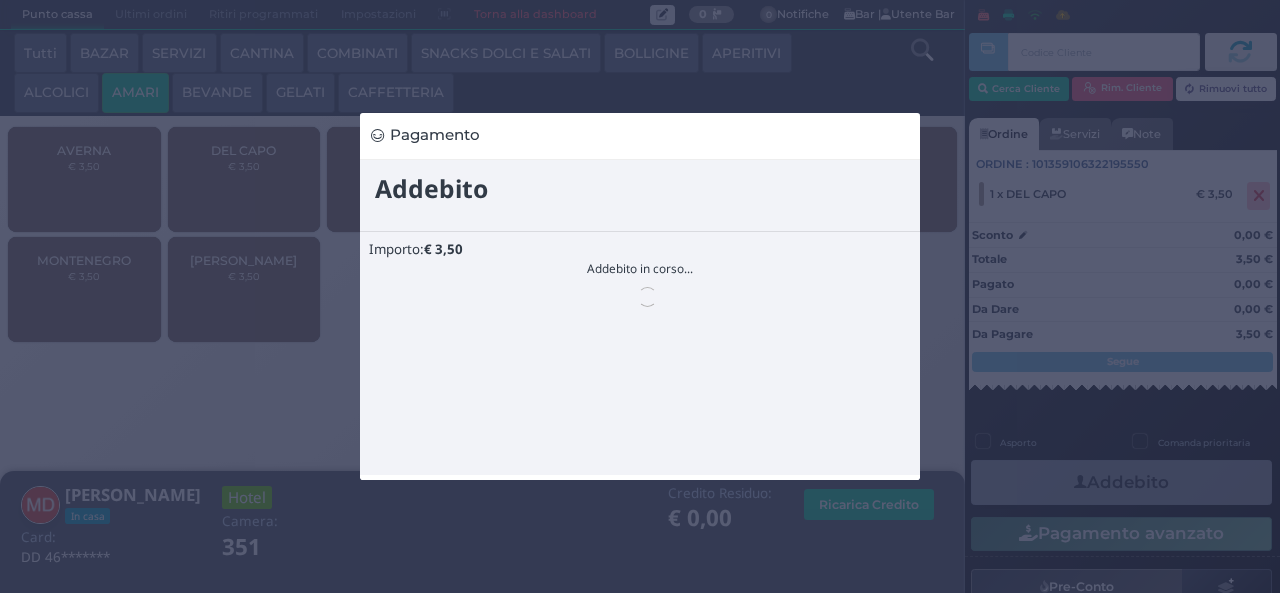 scroll, scrollTop: 0, scrollLeft: 0, axis: both 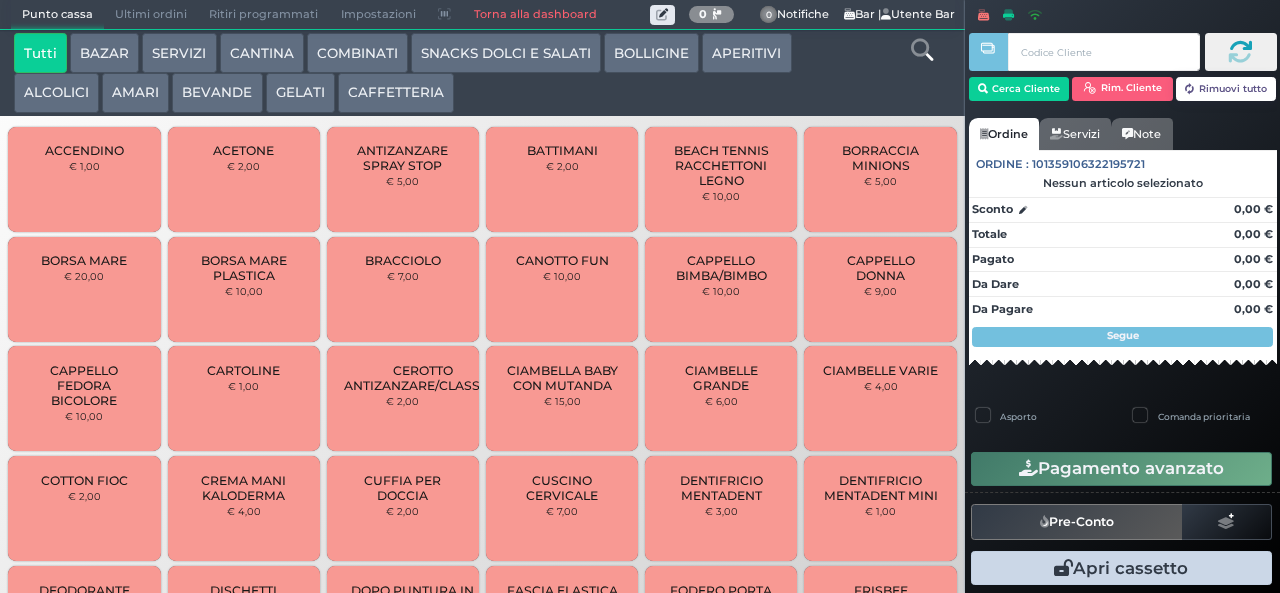 click on "AMARI" at bounding box center (135, 93) 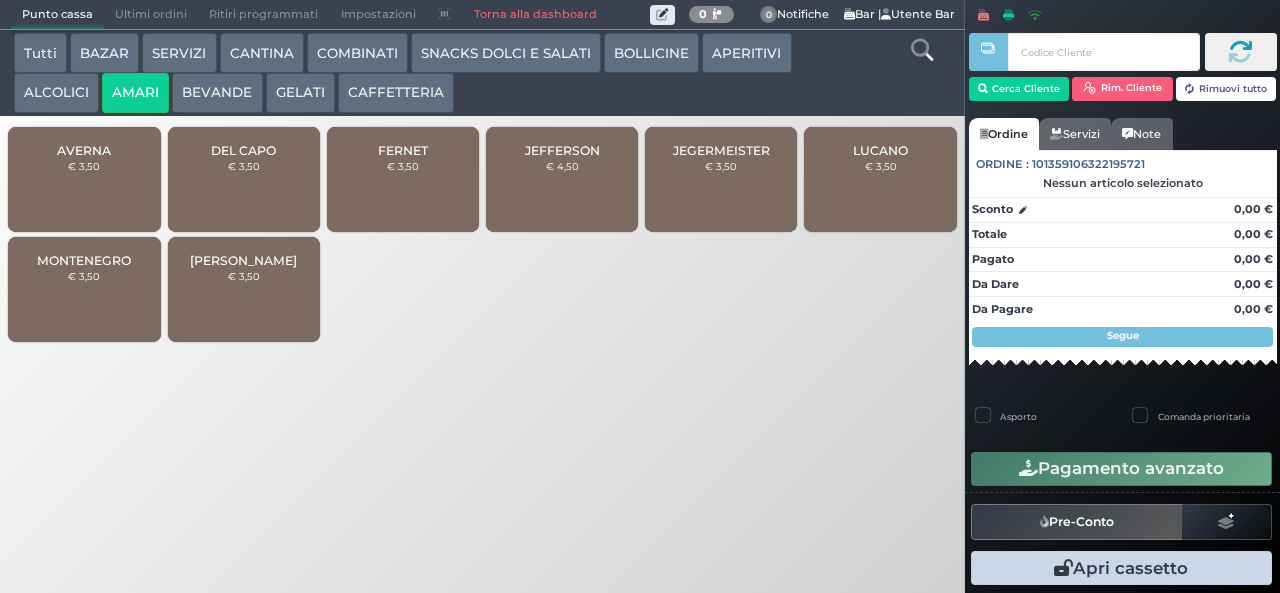 click on "ALCOLICI" at bounding box center [56, 93] 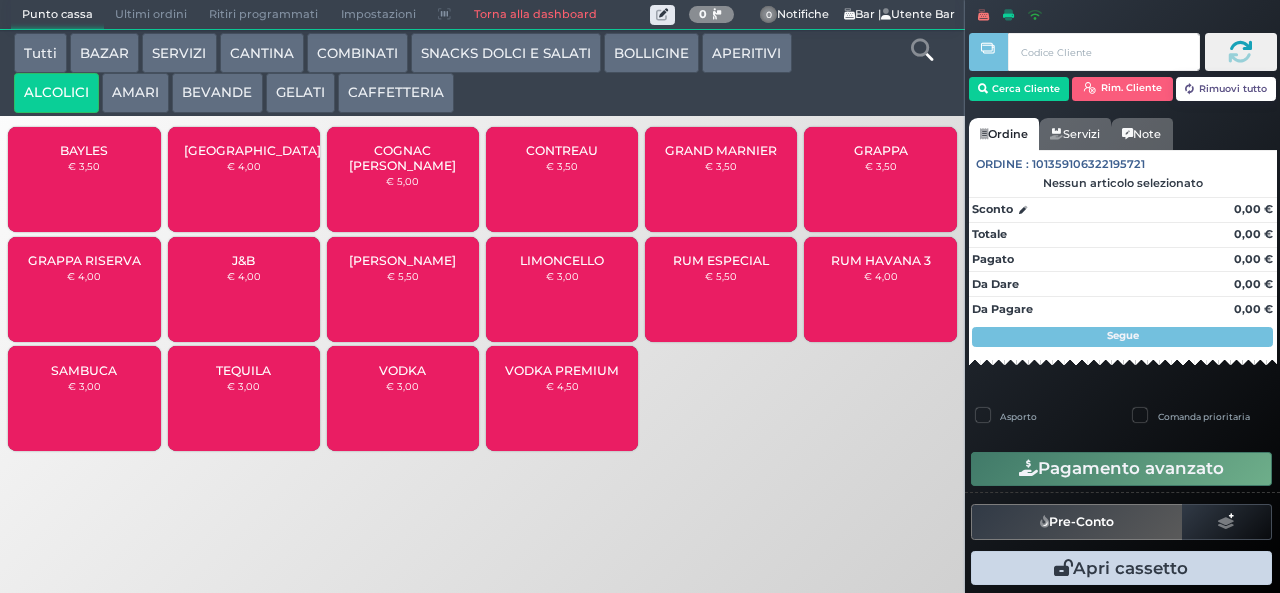 click on "GRAPPA RISERVA" at bounding box center [84, 260] 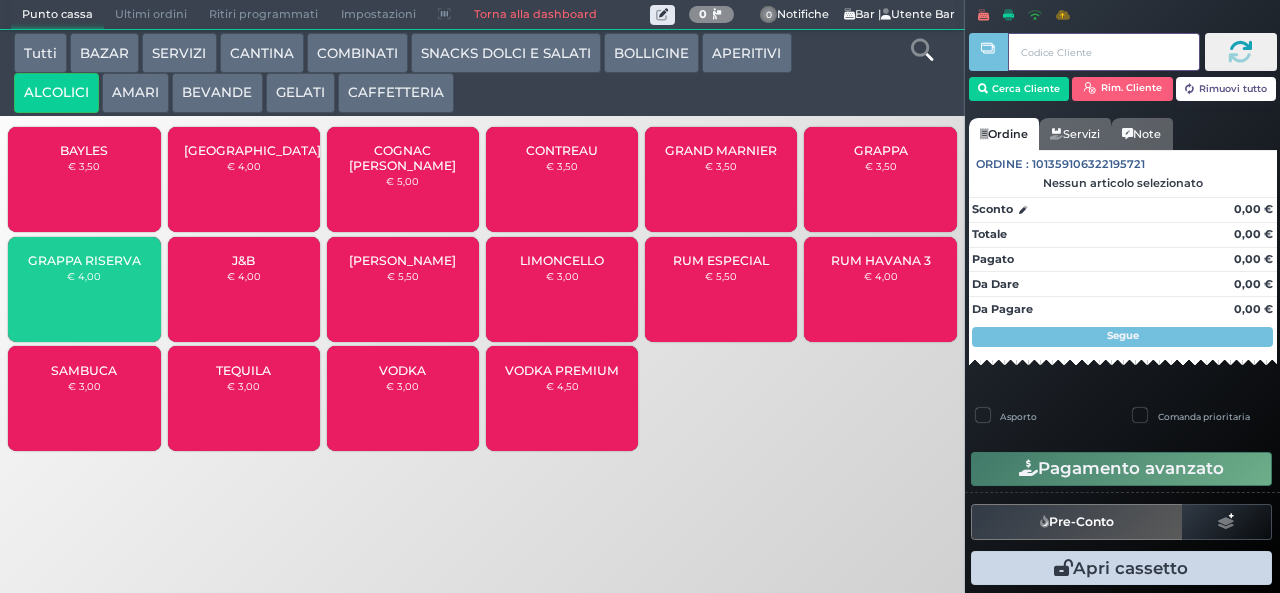 type 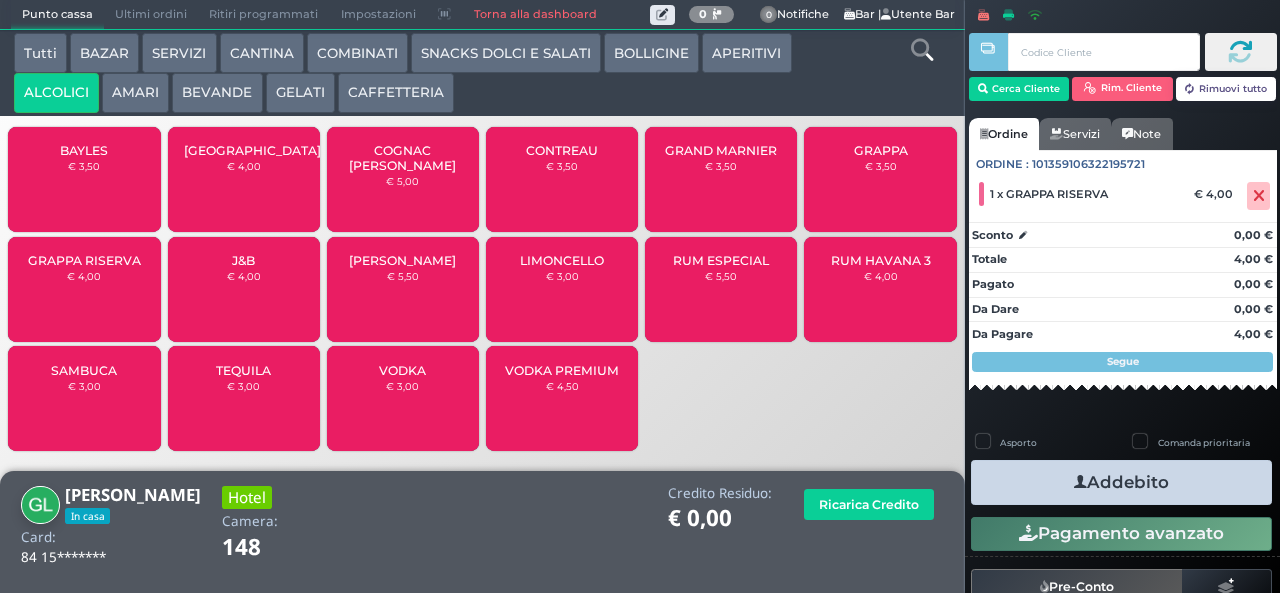 click on "Addebito" at bounding box center (1121, 482) 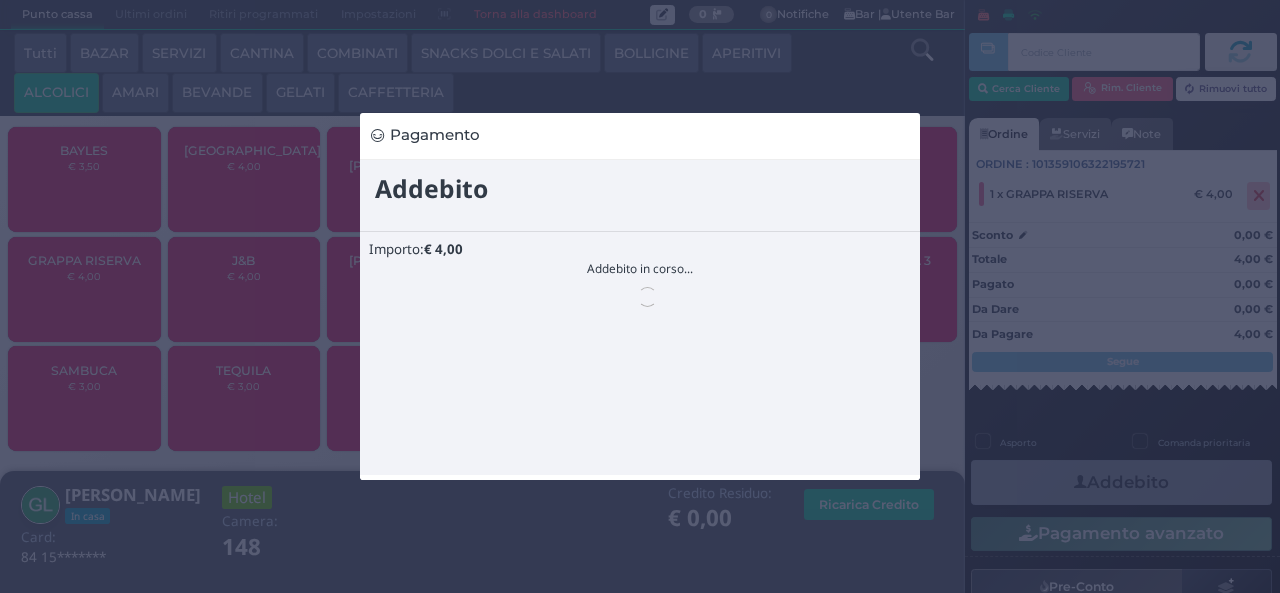 scroll, scrollTop: 0, scrollLeft: 0, axis: both 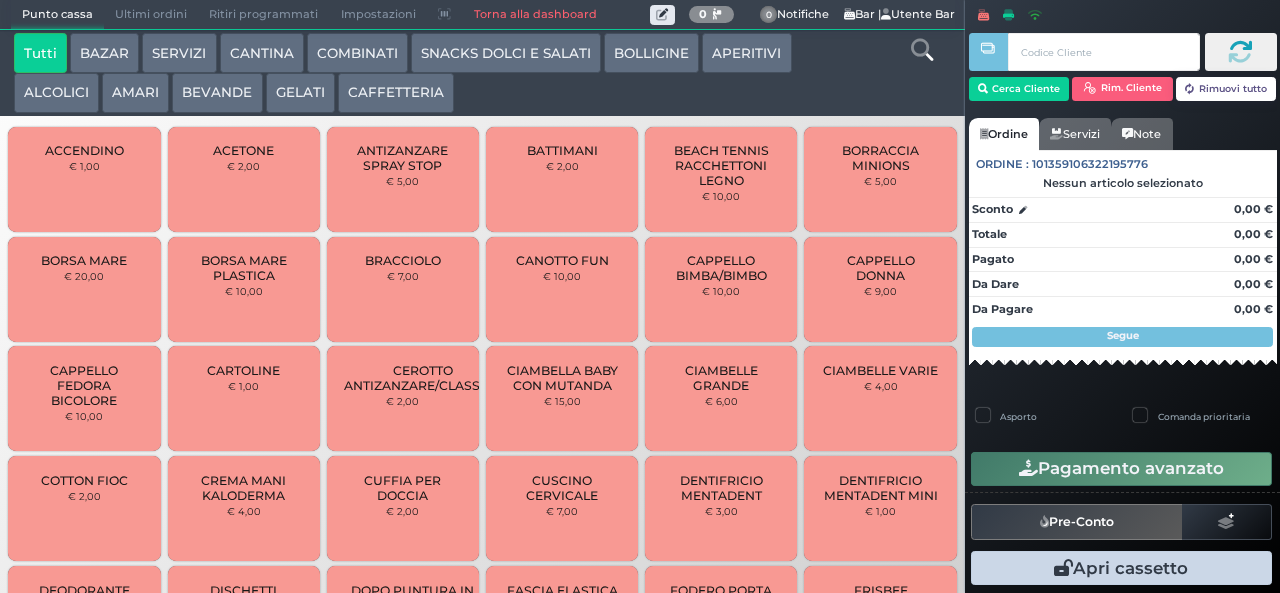 click on "CAFFETTERIA" at bounding box center (396, 93) 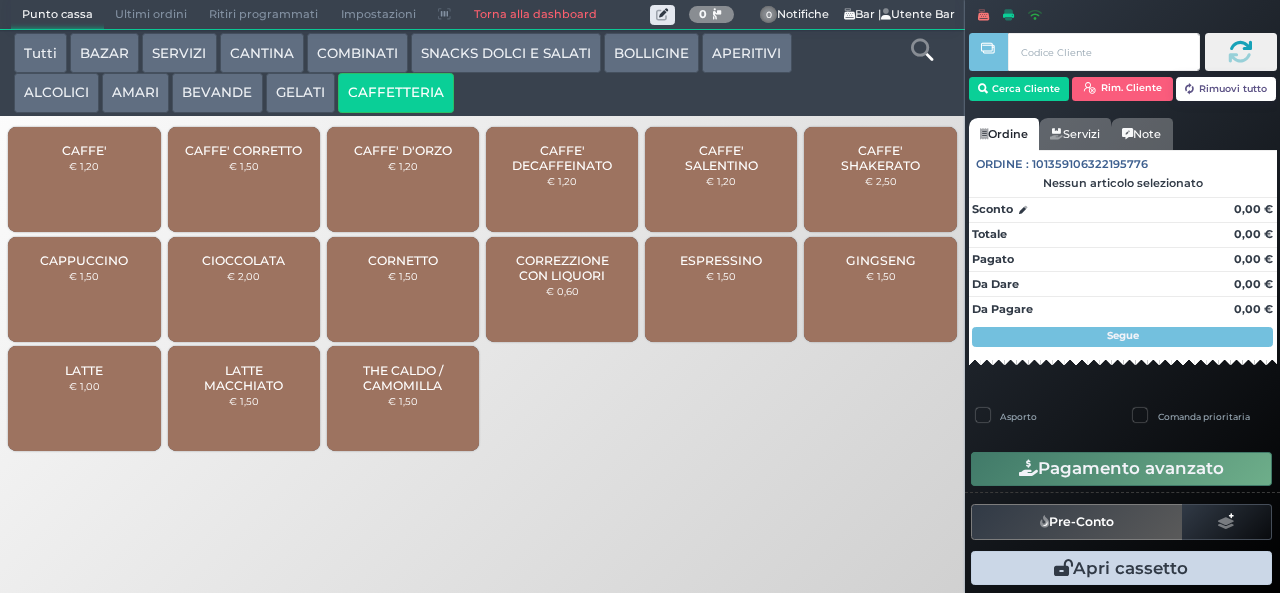 click on "CORREZZIONE CON LIQUORI" at bounding box center [562, 268] 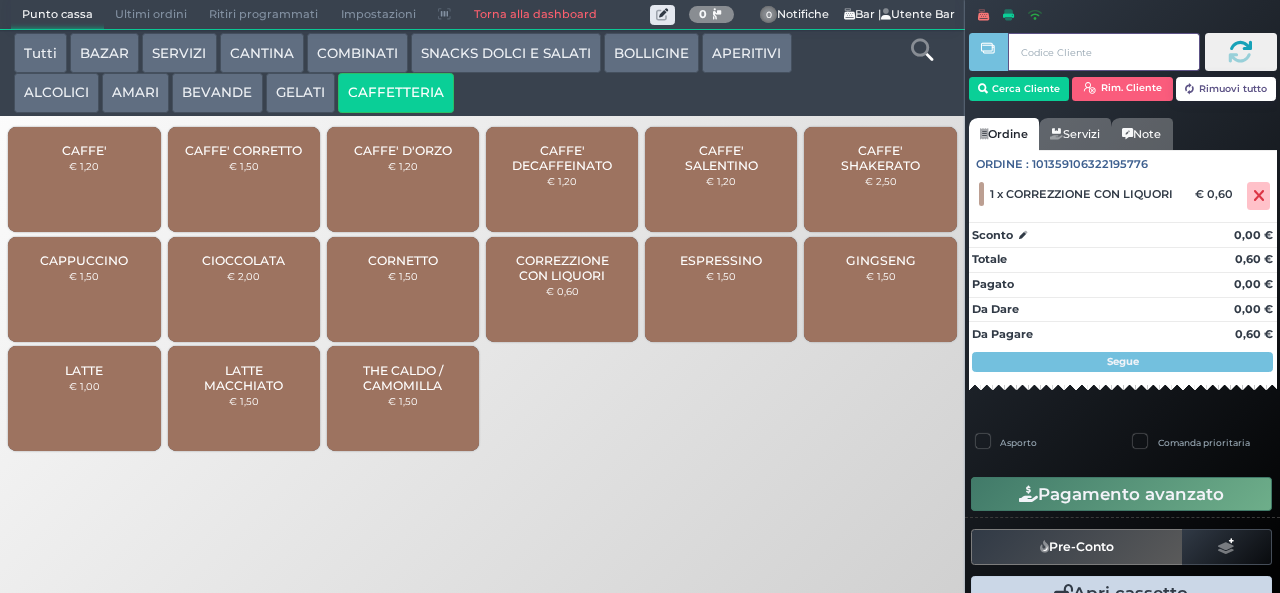 type 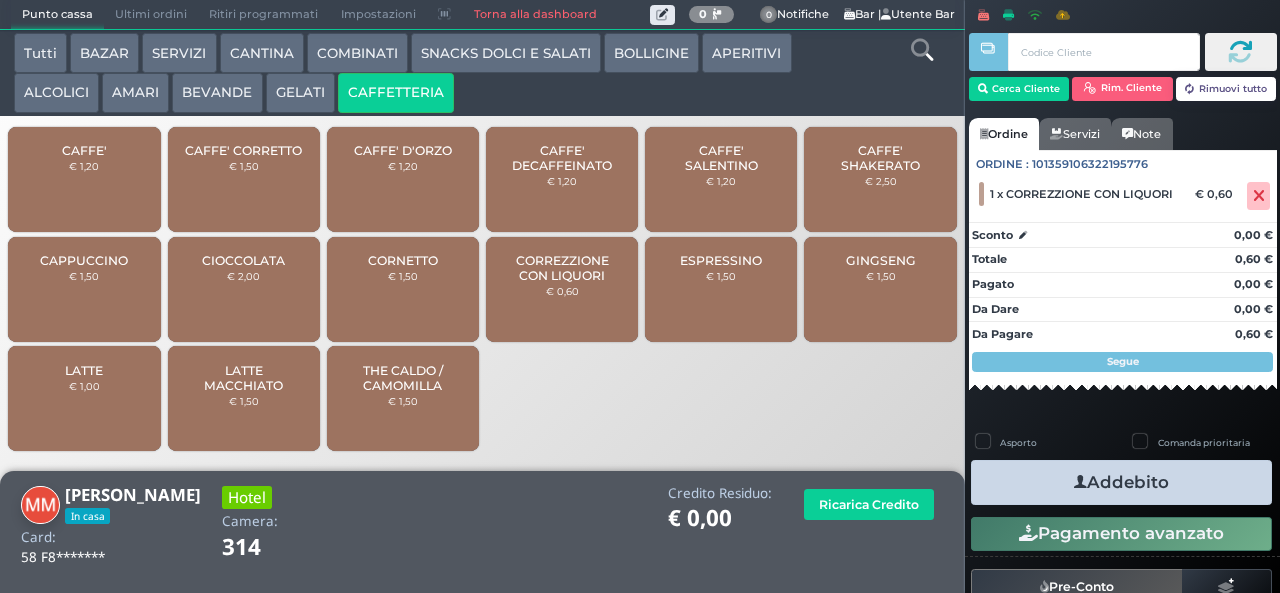 click on "Addebito" at bounding box center [1121, 482] 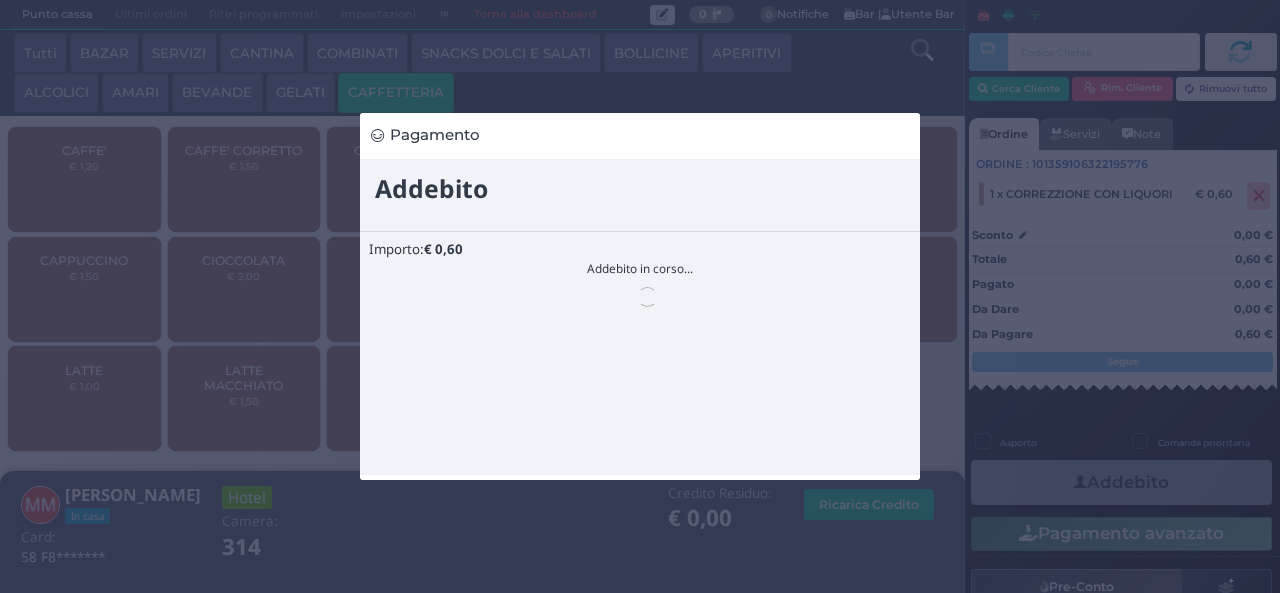 scroll, scrollTop: 0, scrollLeft: 0, axis: both 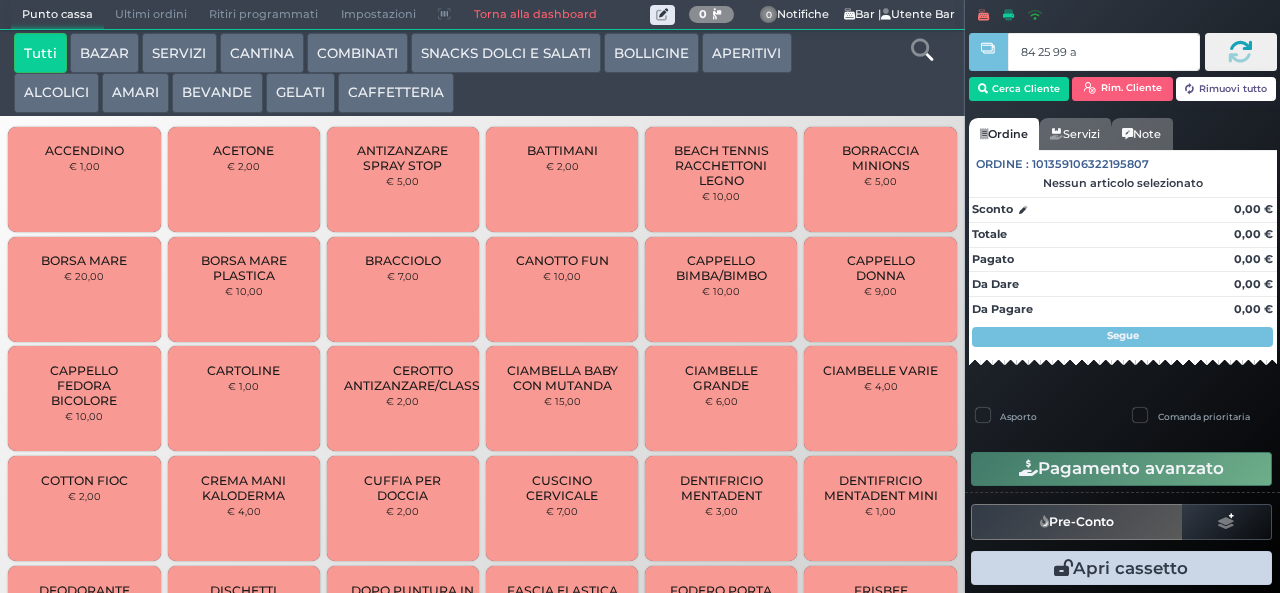 type on "84 25 99 af" 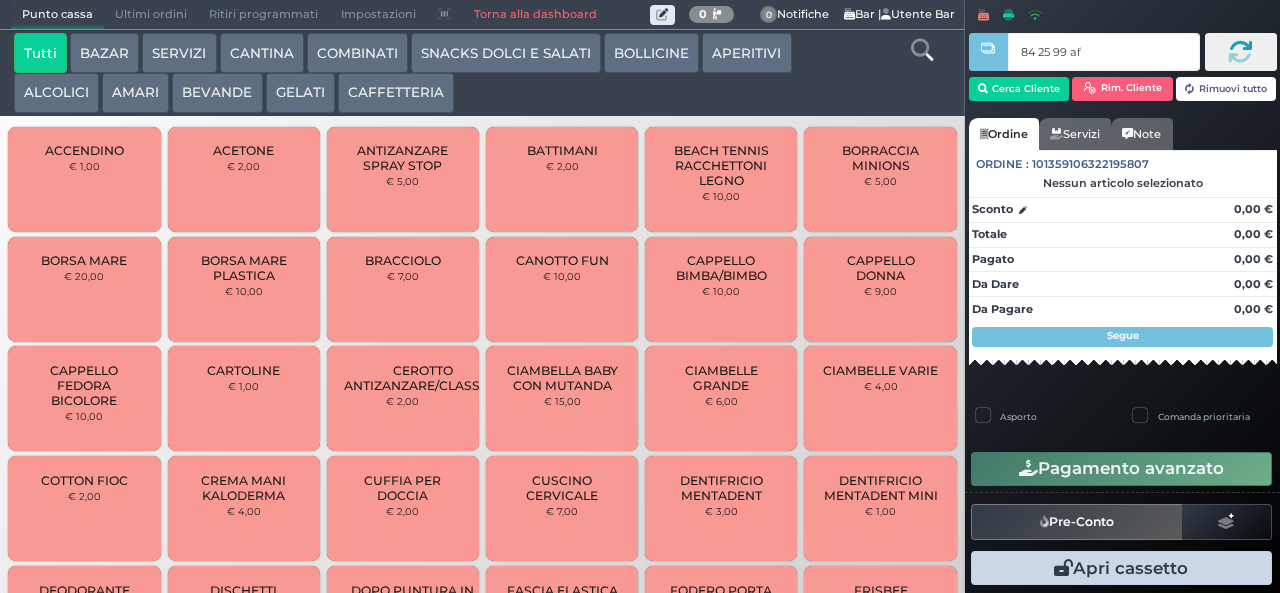 type 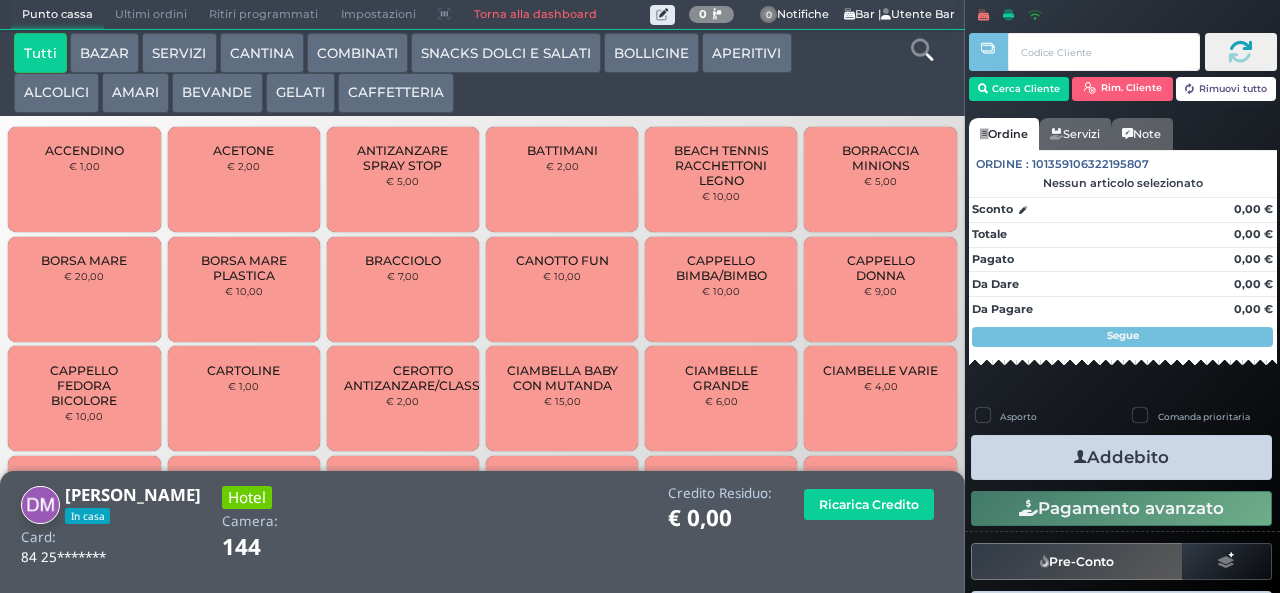 click on "AMARI" at bounding box center [135, 93] 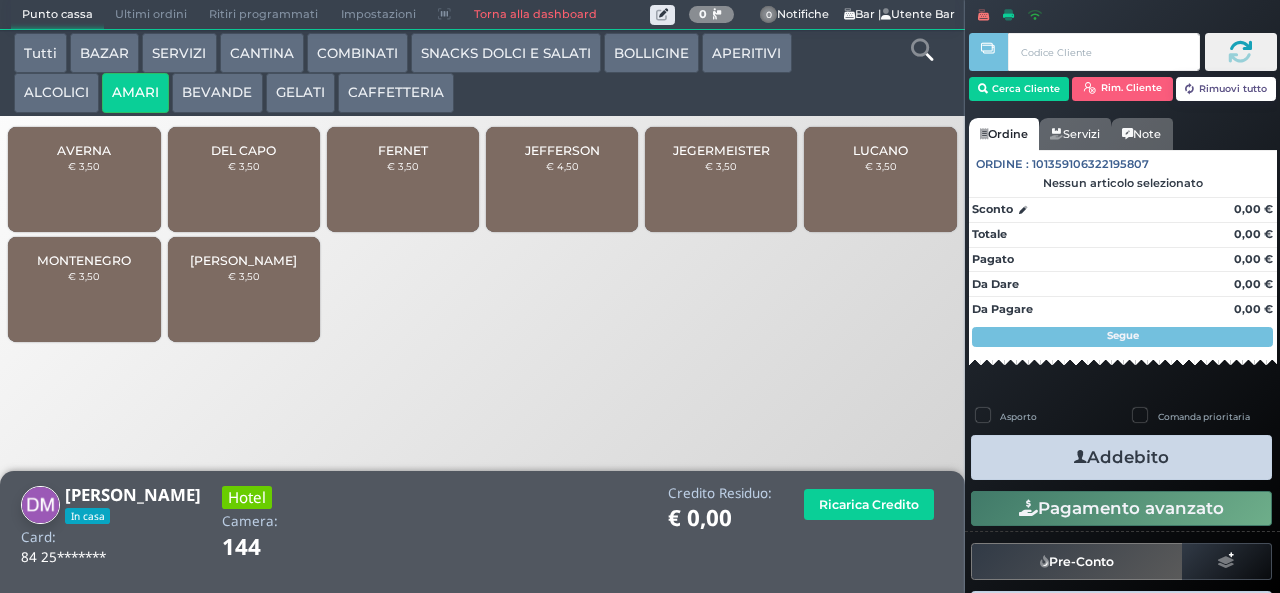 click on "€ 4,50" at bounding box center [562, 166] 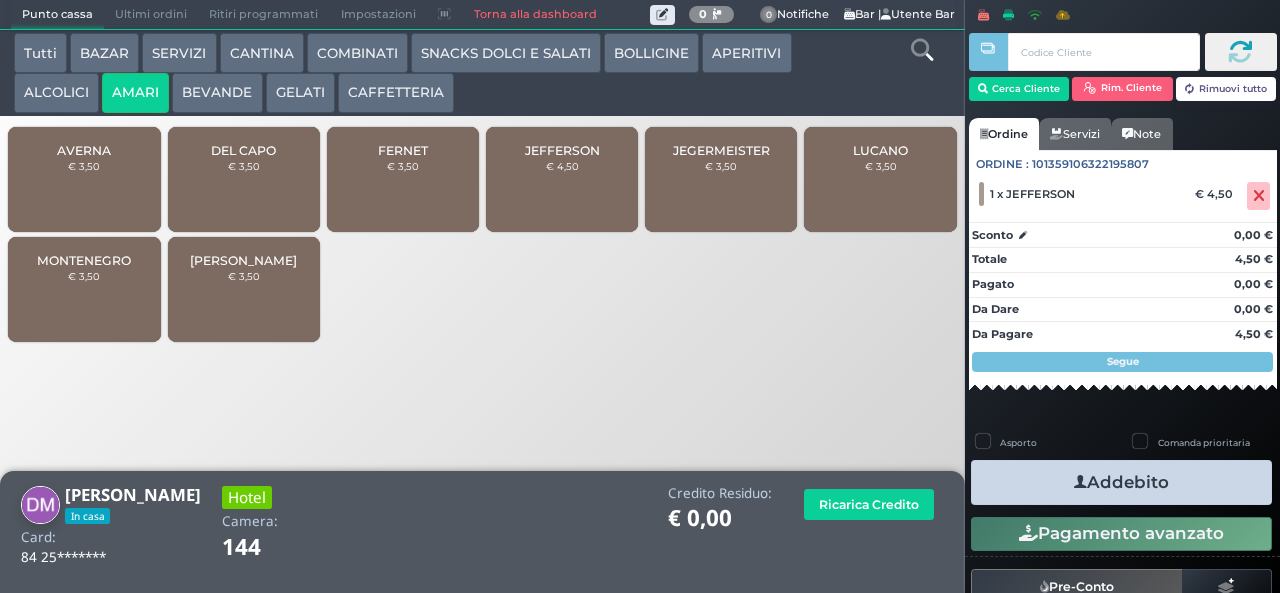 click on "Addebito" at bounding box center (1121, 482) 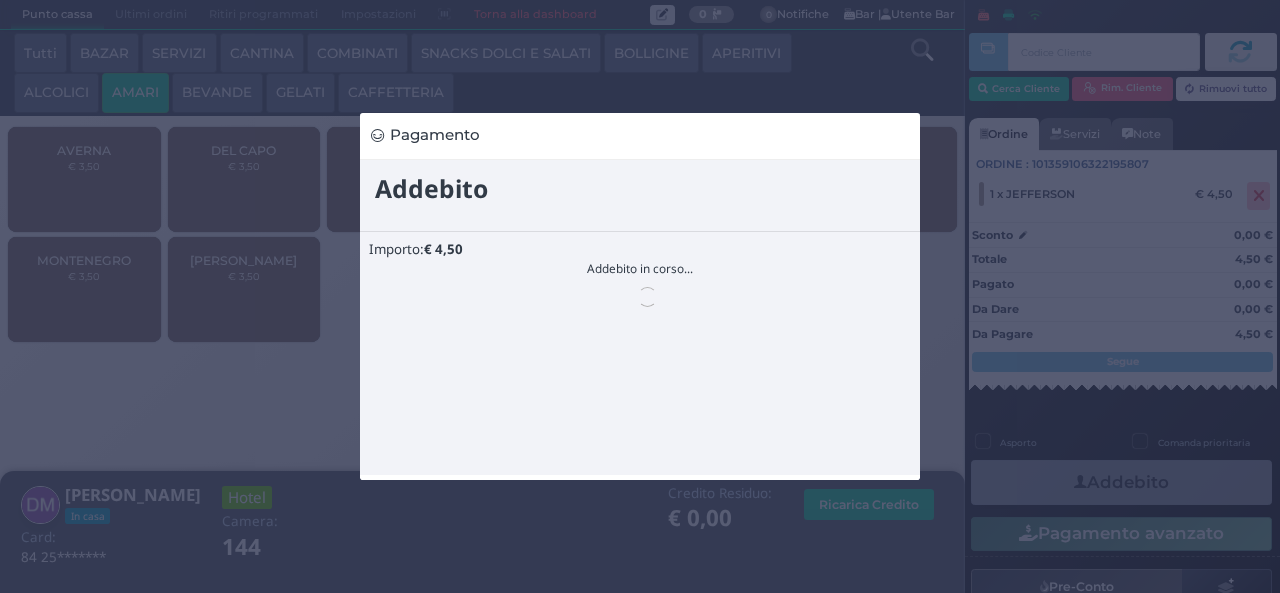scroll, scrollTop: 0, scrollLeft: 0, axis: both 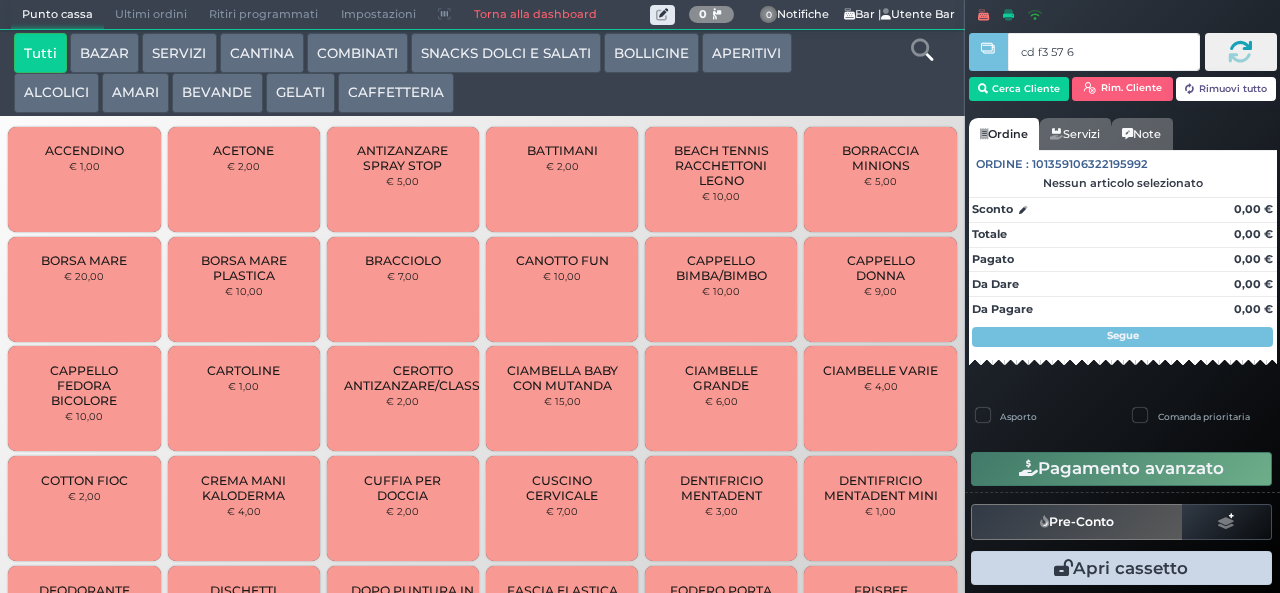 type on "cd f3 57 67" 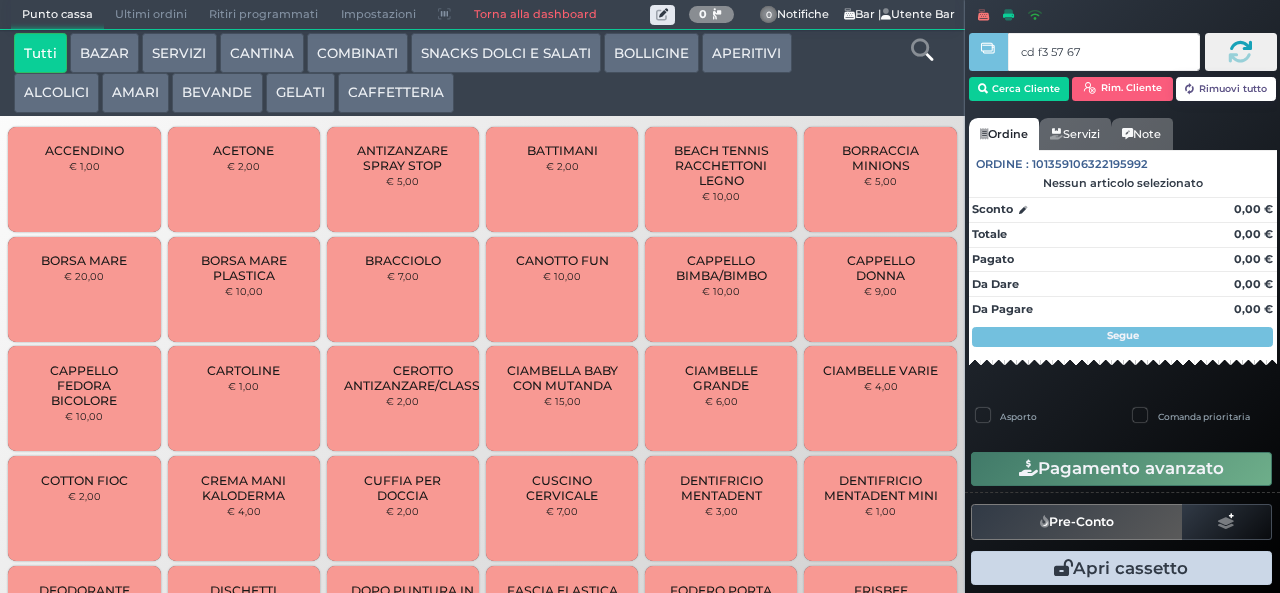 type 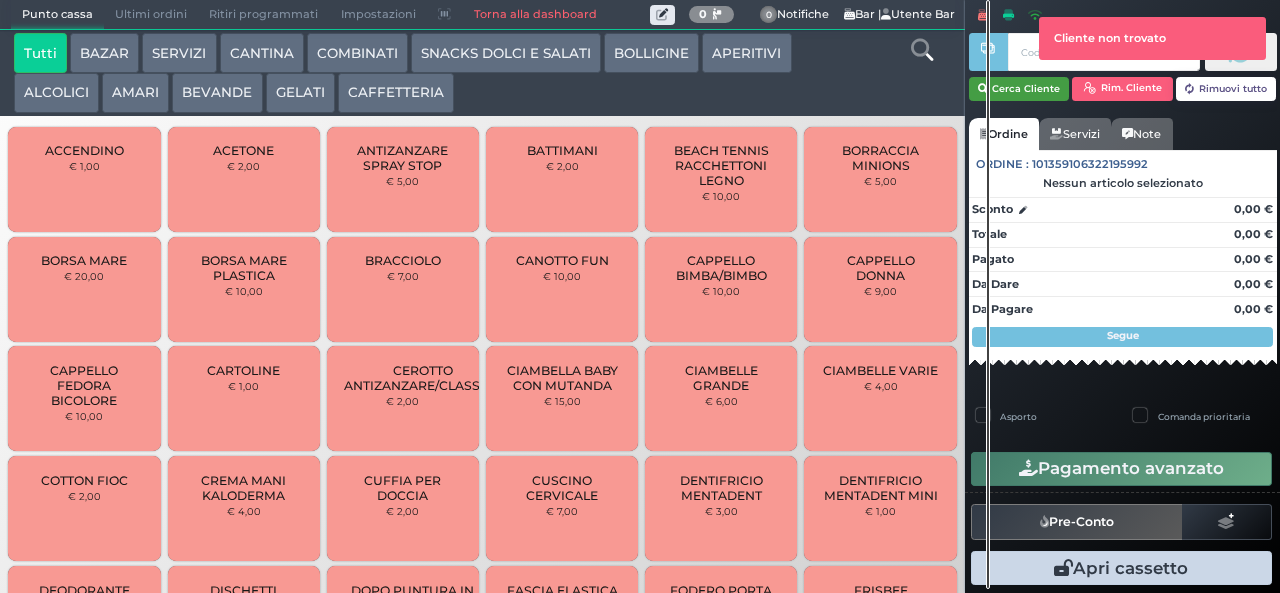 click on "Cerca Cliente" at bounding box center [1019, 89] 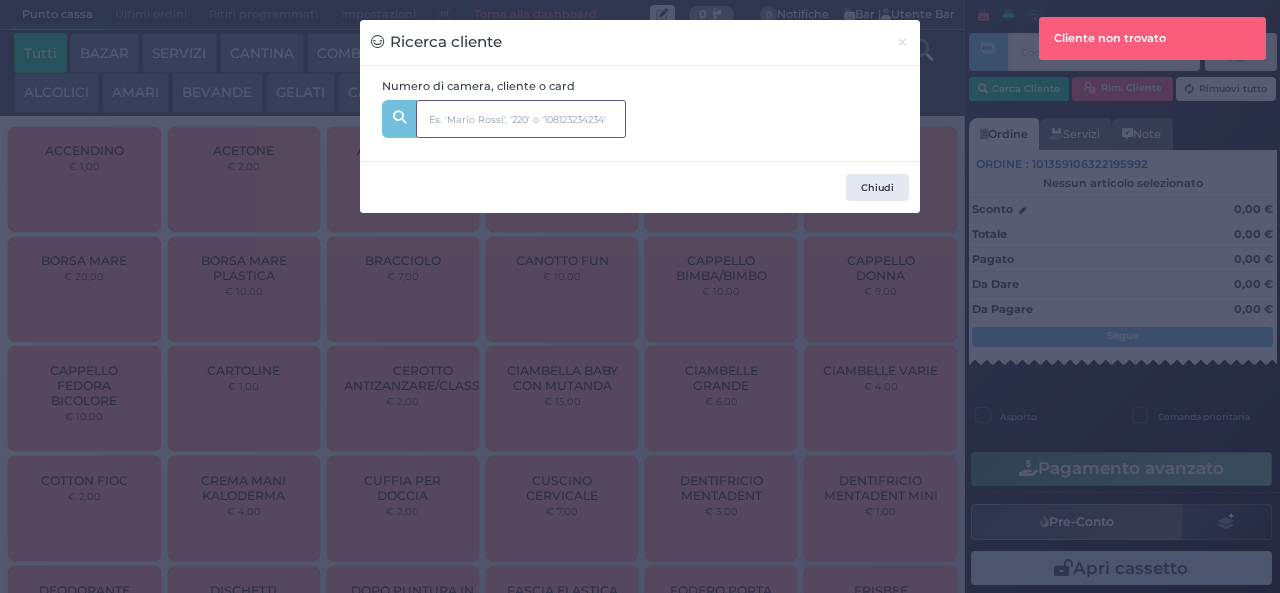 click at bounding box center [521, 119] 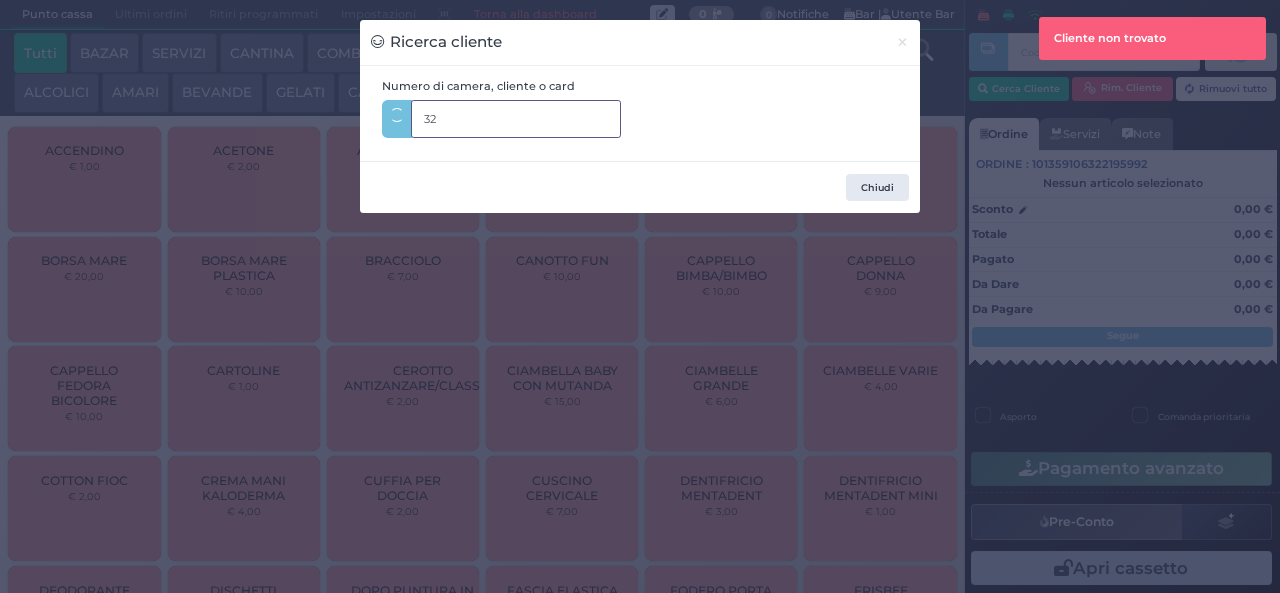 type on "328" 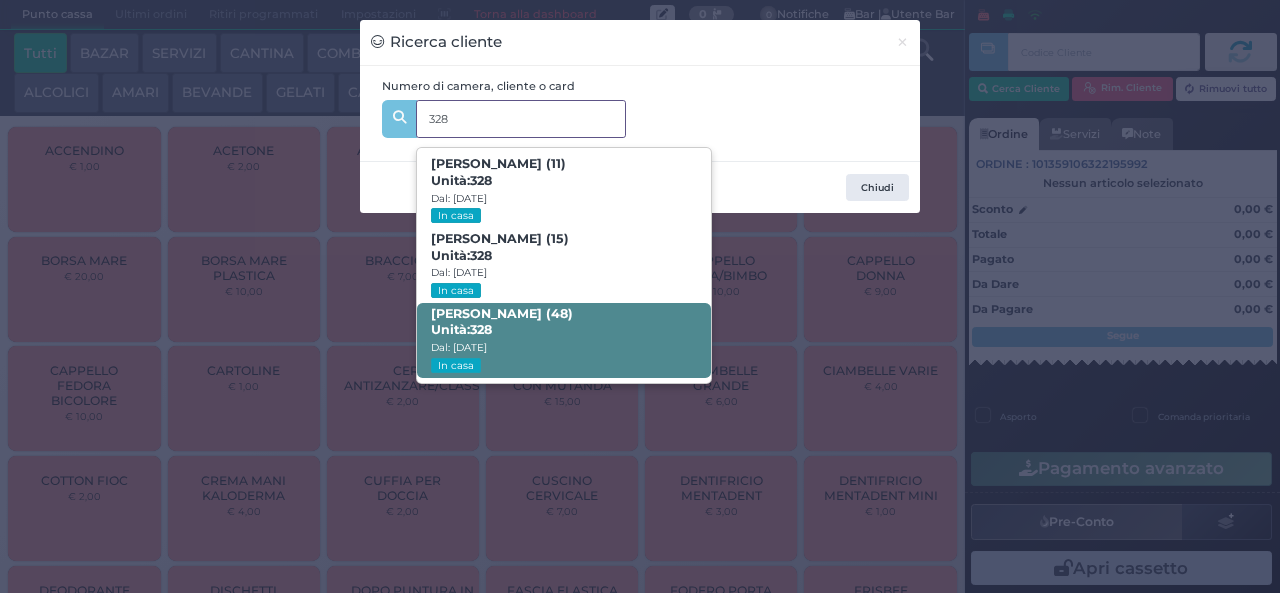 click on "EMANUELA MASSOTTI (48) Unità:  328 Dal: 12/07/2025 In casa" at bounding box center (563, 340) 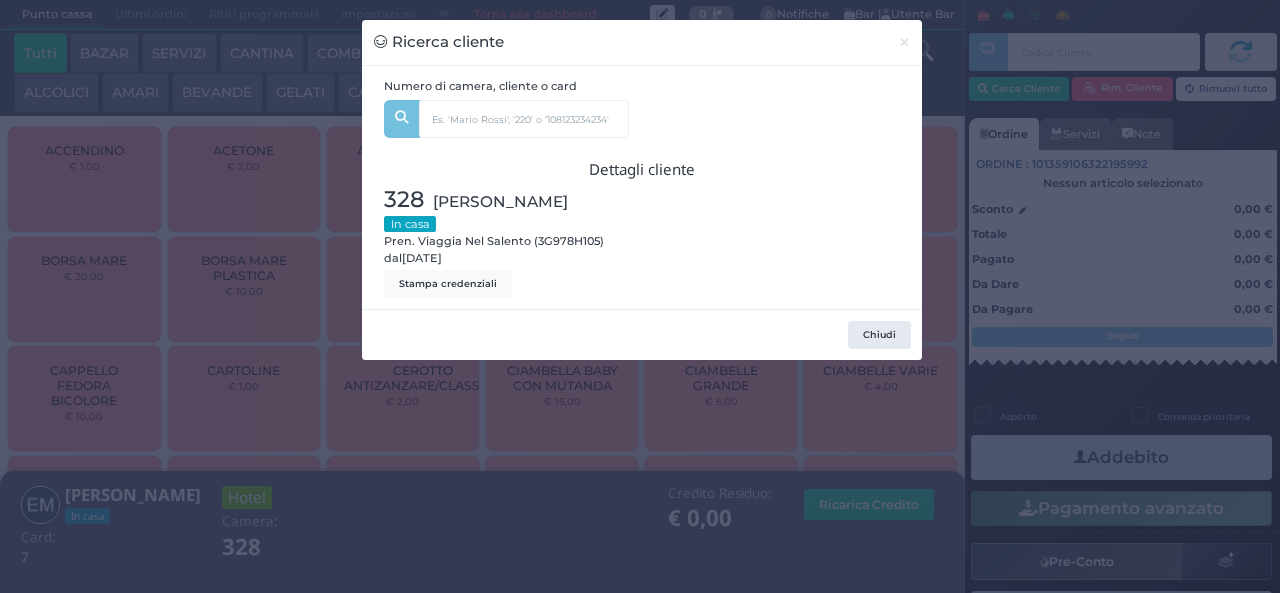 click on "Ricerca cliente
×
Numero di camera, cliente o card
328 PIETRO CICALO (11) Unità:  328 Dal: 12/07/2025 In casa ARIANNA CICALO (15) Unità:  328 Dal: 12/07/2025 In casa EMANUELA MASSOTTI (48) Unità:  328 Dal: 12/07/2025 In casa
Dettagli cliente
328
MASSOTTI EMANUELA
In casa
Pren. Viaggia Nel Salento  (3G978H105)  dal  12/07/2025
Stampa credenziali
Chiudi" at bounding box center (640, 296) 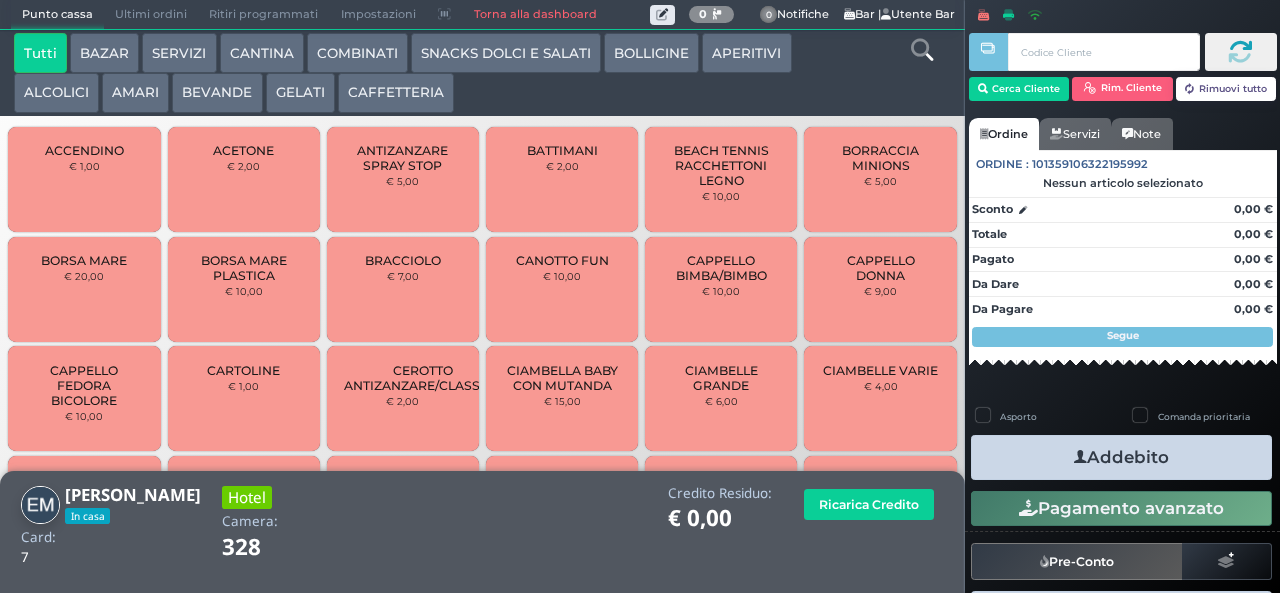 click on "SNACKS DOLCI E SALATI" at bounding box center (506, 53) 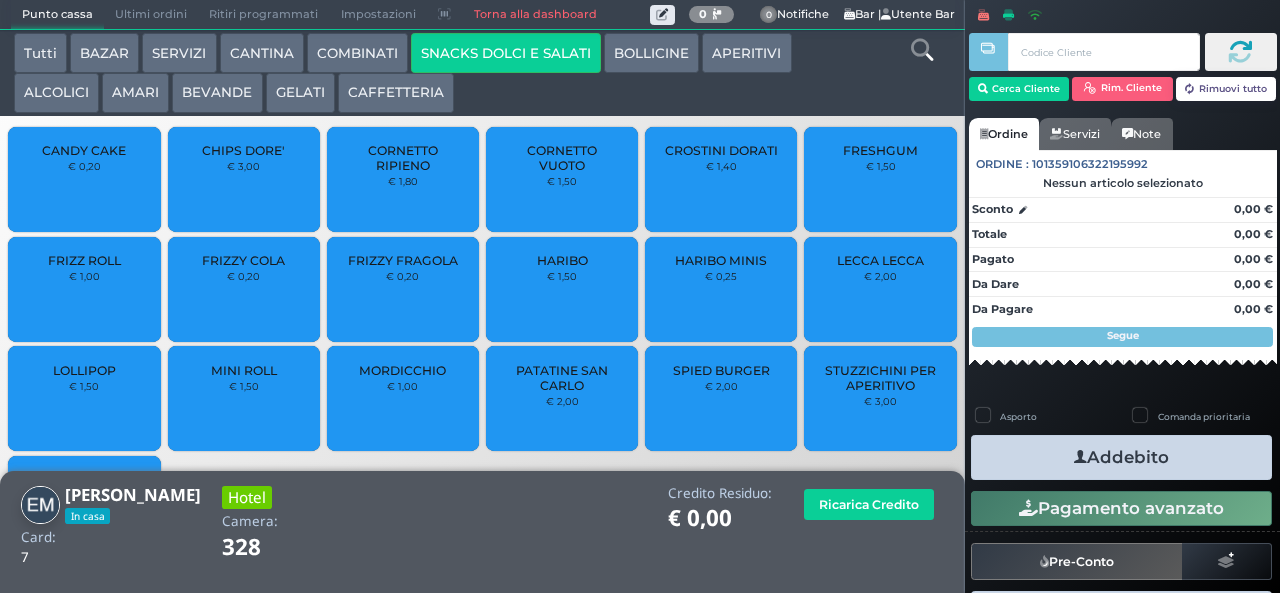 click on "PATATINE SAN CARLO" at bounding box center (562, 378) 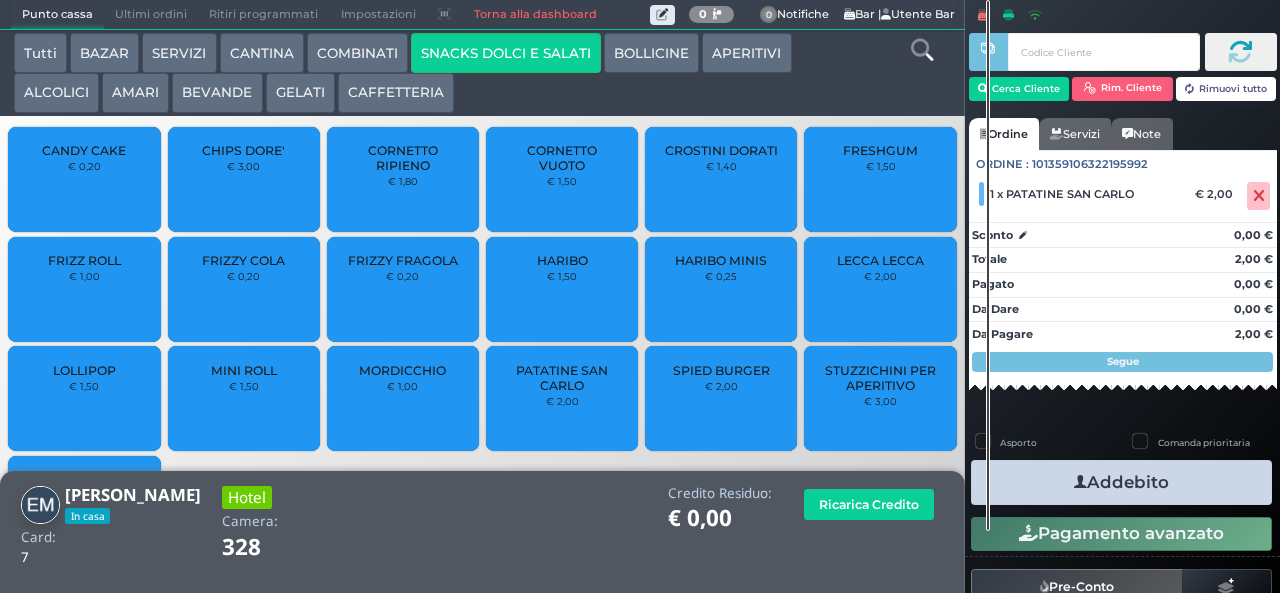 click on "Addebito" at bounding box center (1121, 483) 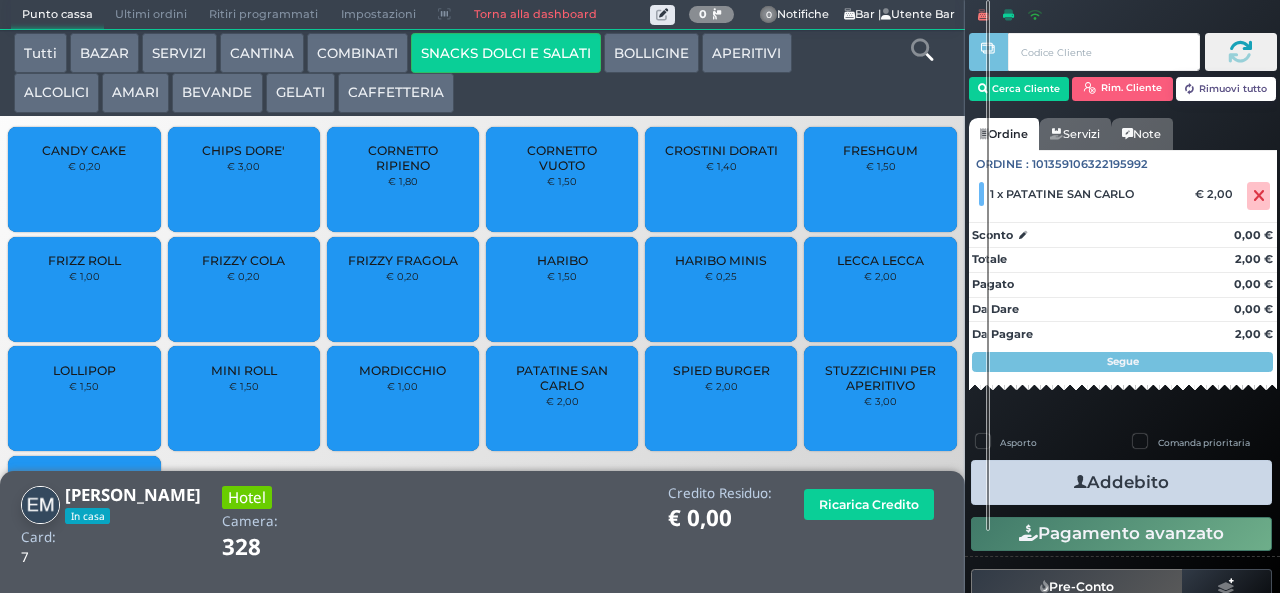 click on "Addebito" at bounding box center (1121, 482) 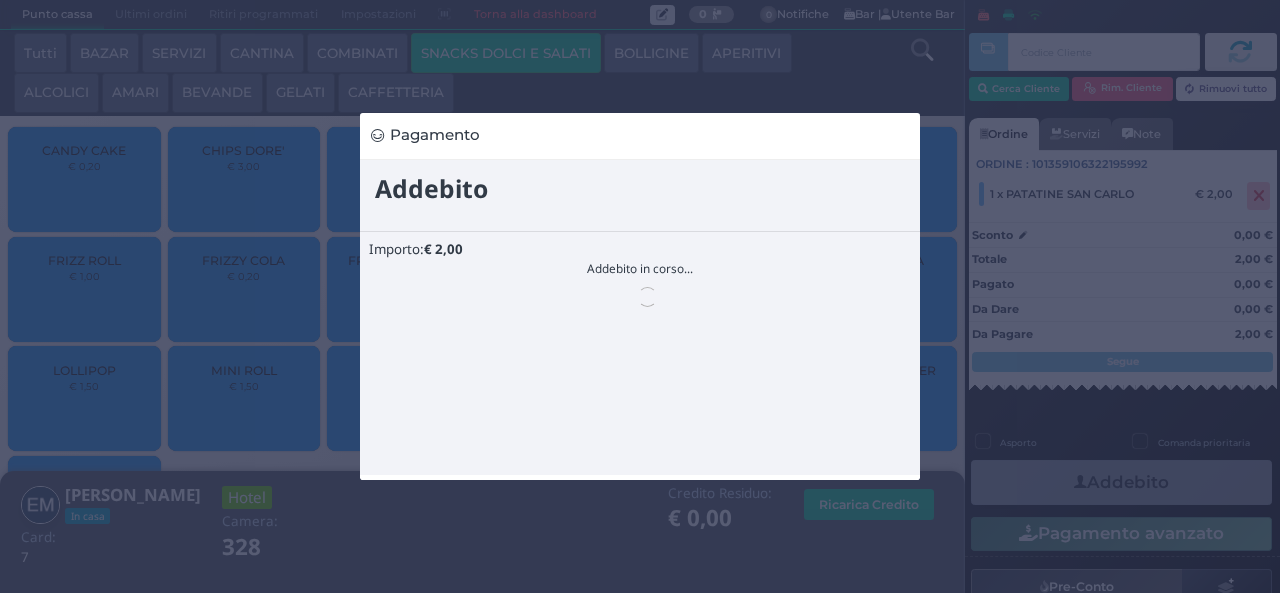 scroll, scrollTop: 0, scrollLeft: 0, axis: both 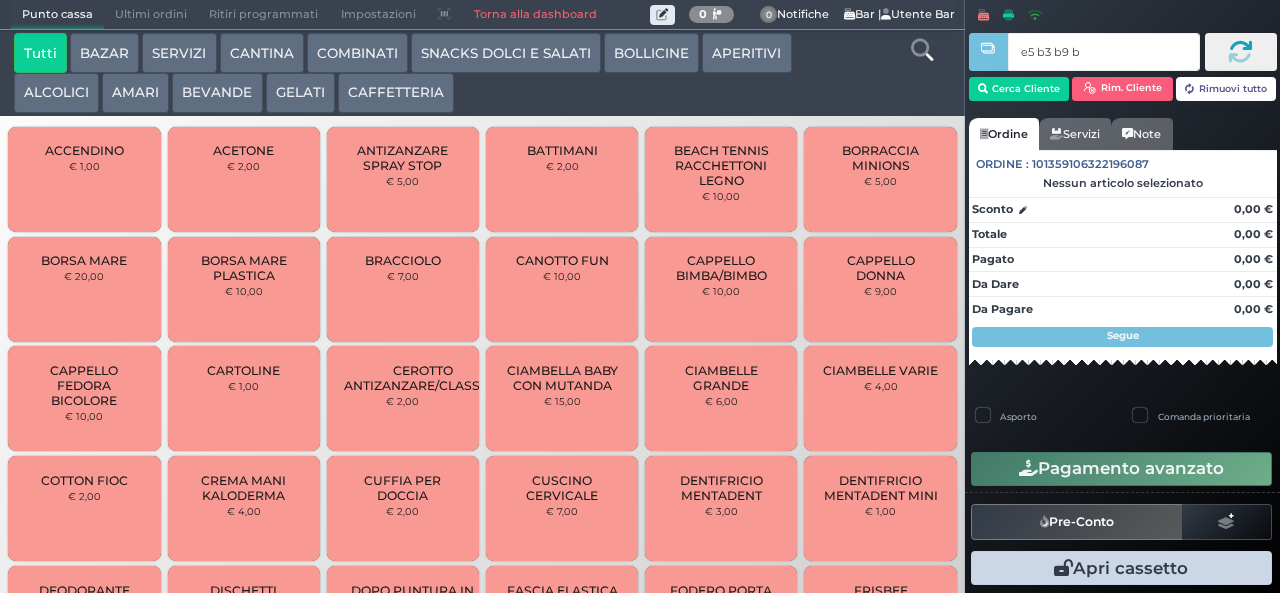 type on "e5 b3 b9 b9" 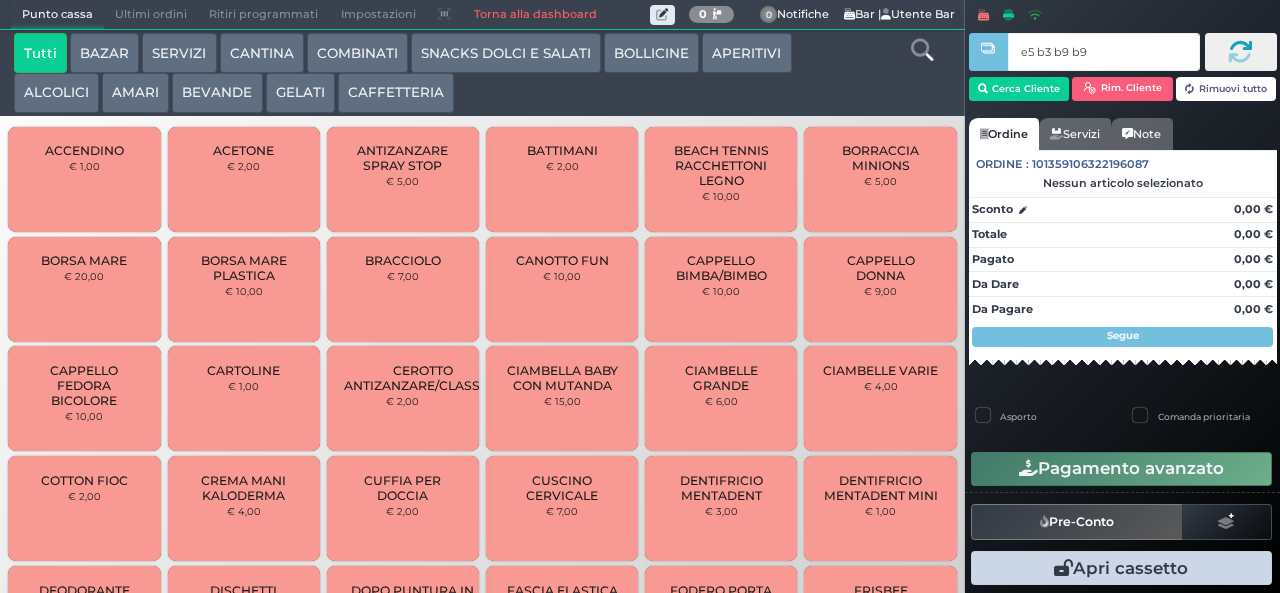 type 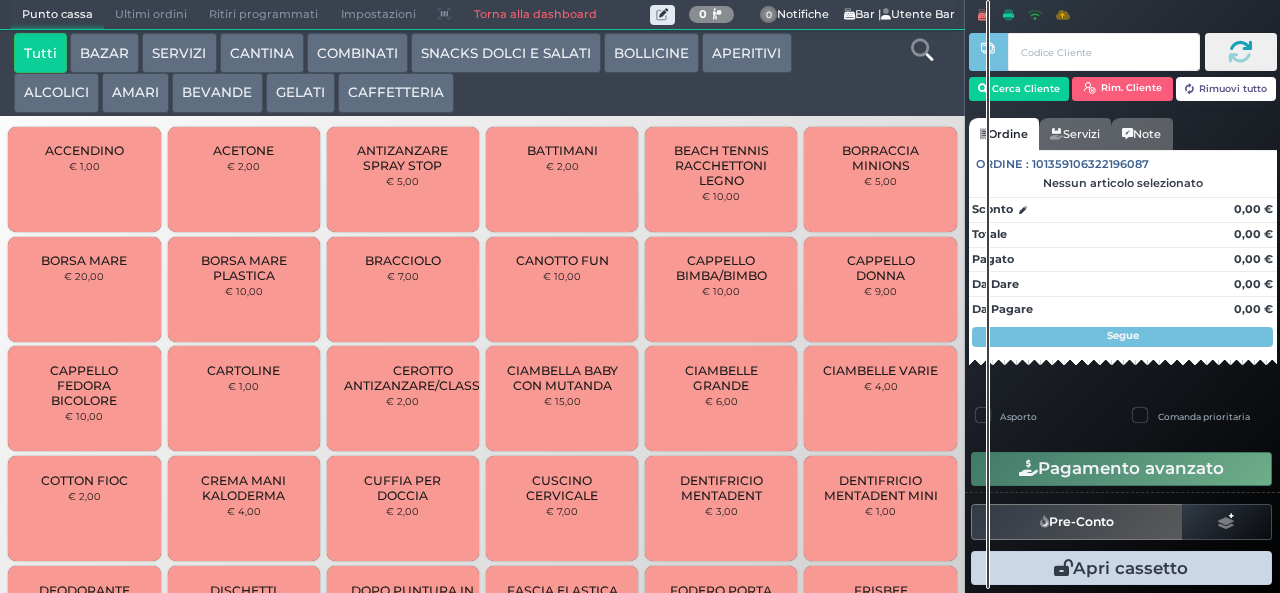 click at bounding box center [0, 0] 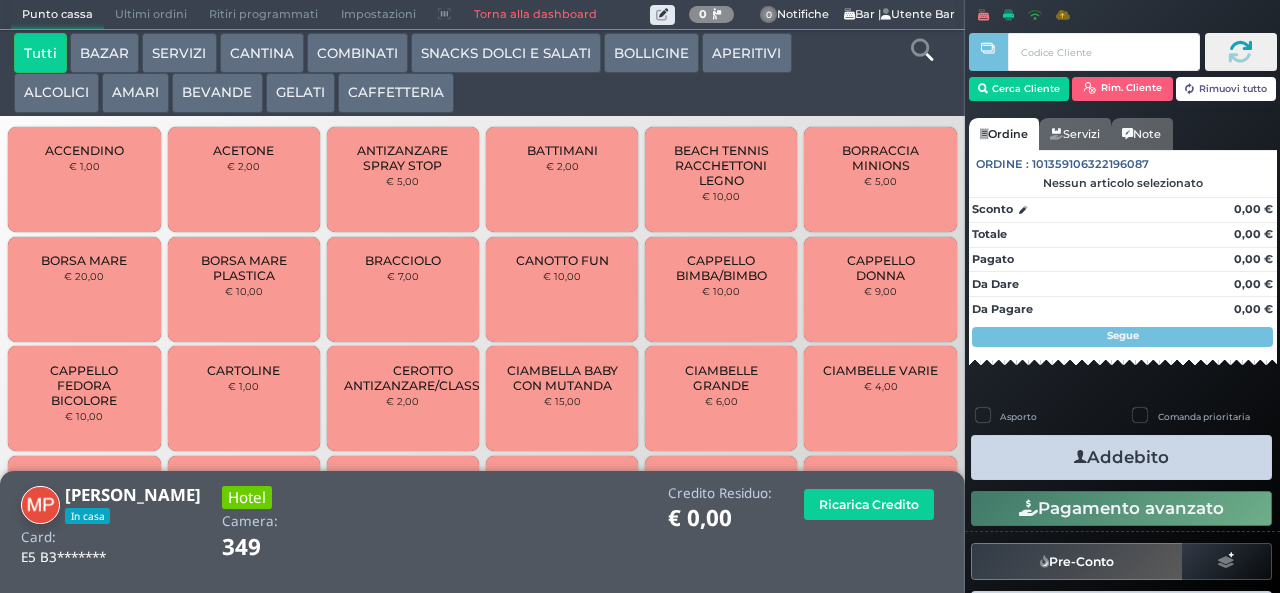 click on "BEVANDE" at bounding box center (217, 93) 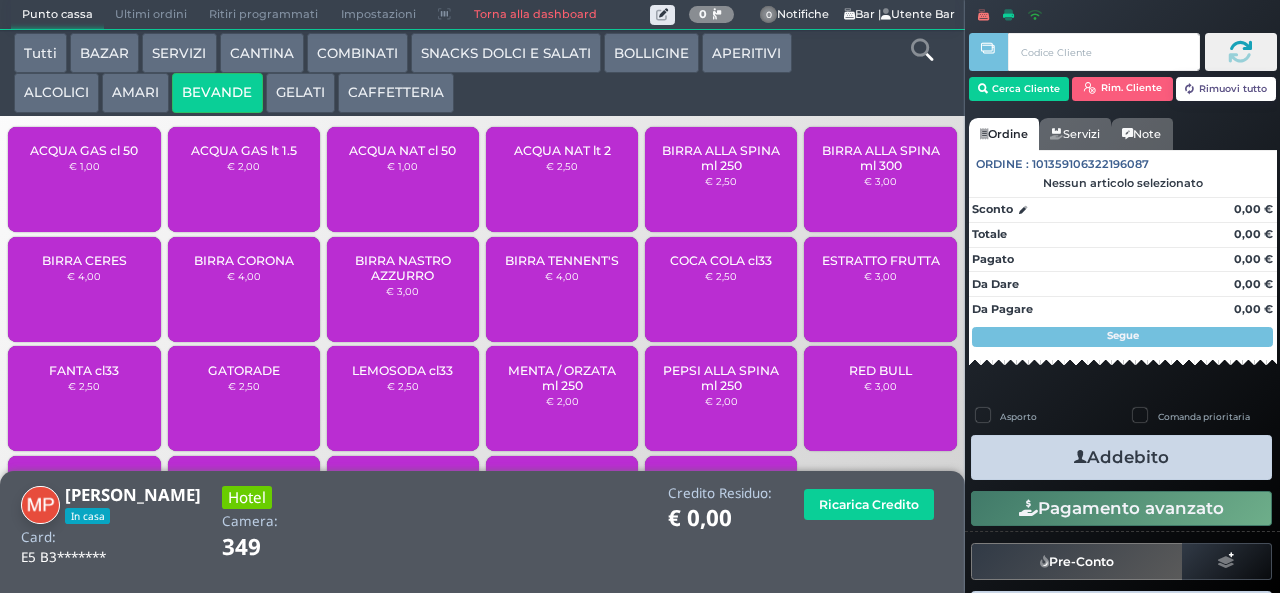 click on "ACQUA GAS lt 1.5" at bounding box center (244, 150) 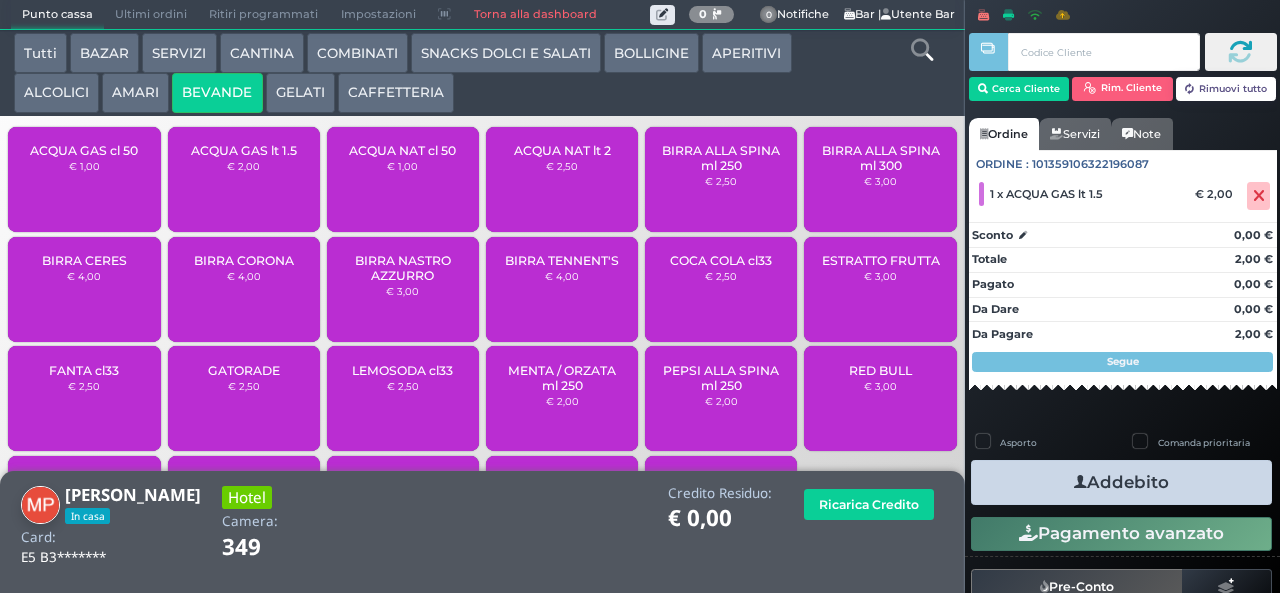 click at bounding box center (1080, 482) 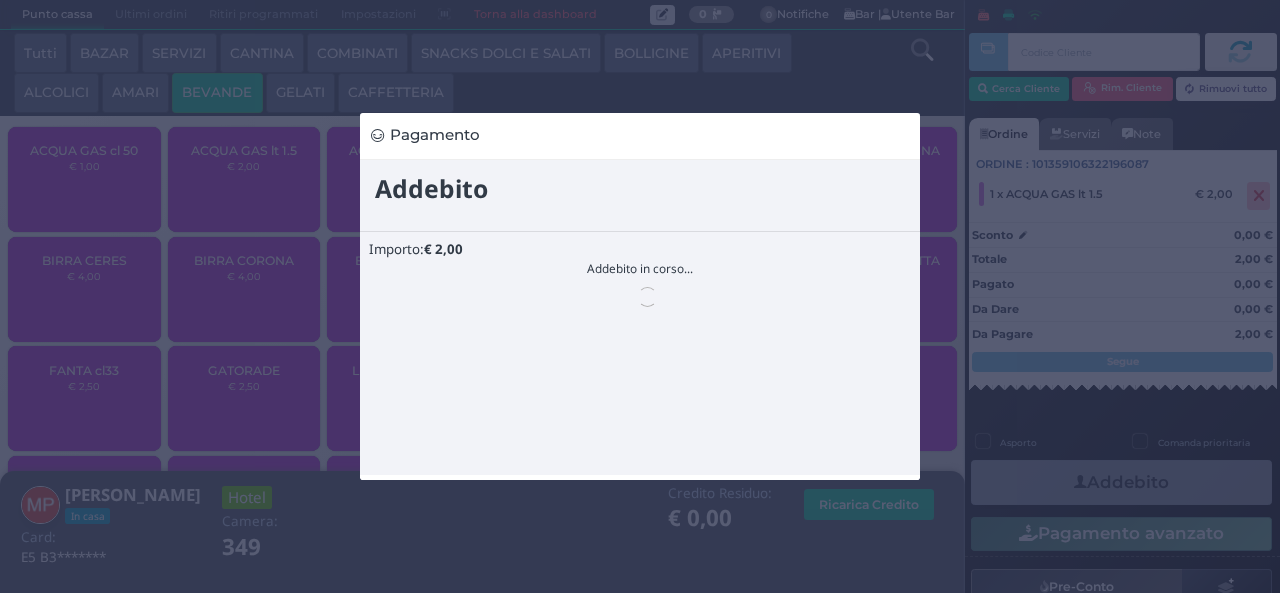 scroll, scrollTop: 0, scrollLeft: 0, axis: both 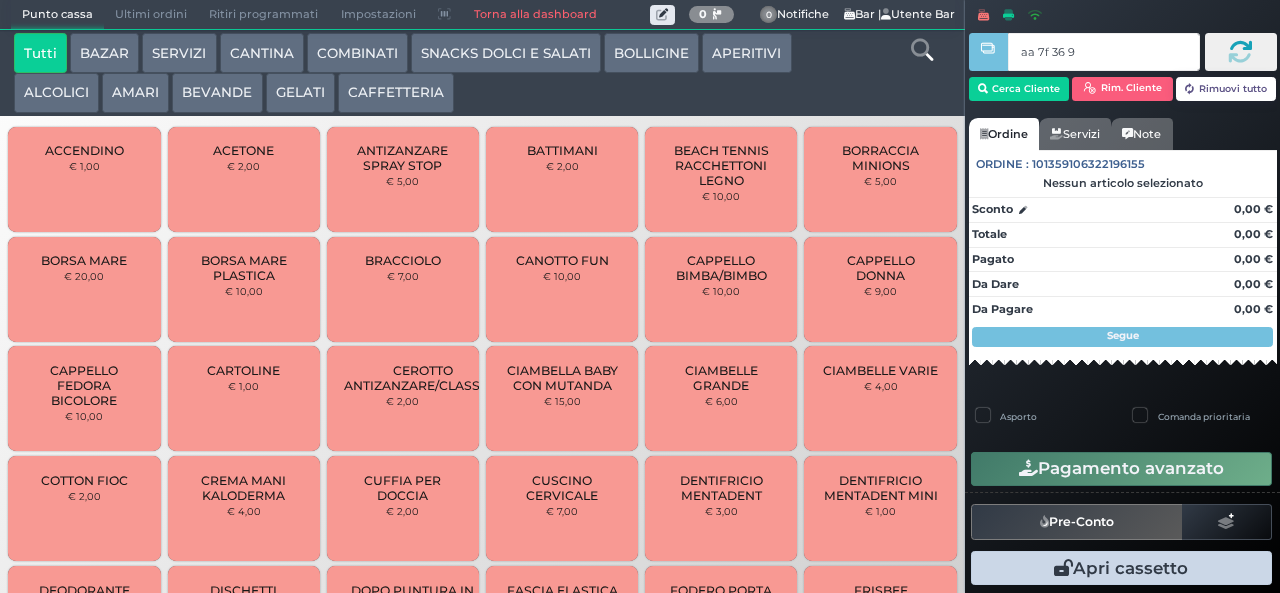 type on "aa 7f 36 9a" 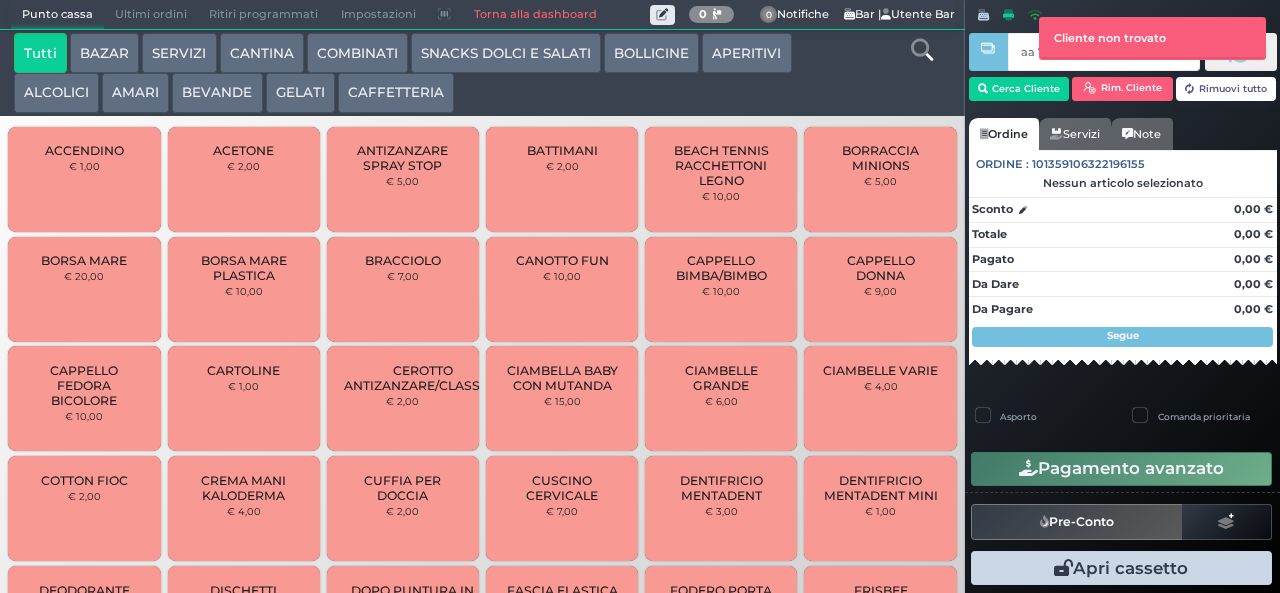 type on "aa 7f 36 9a" 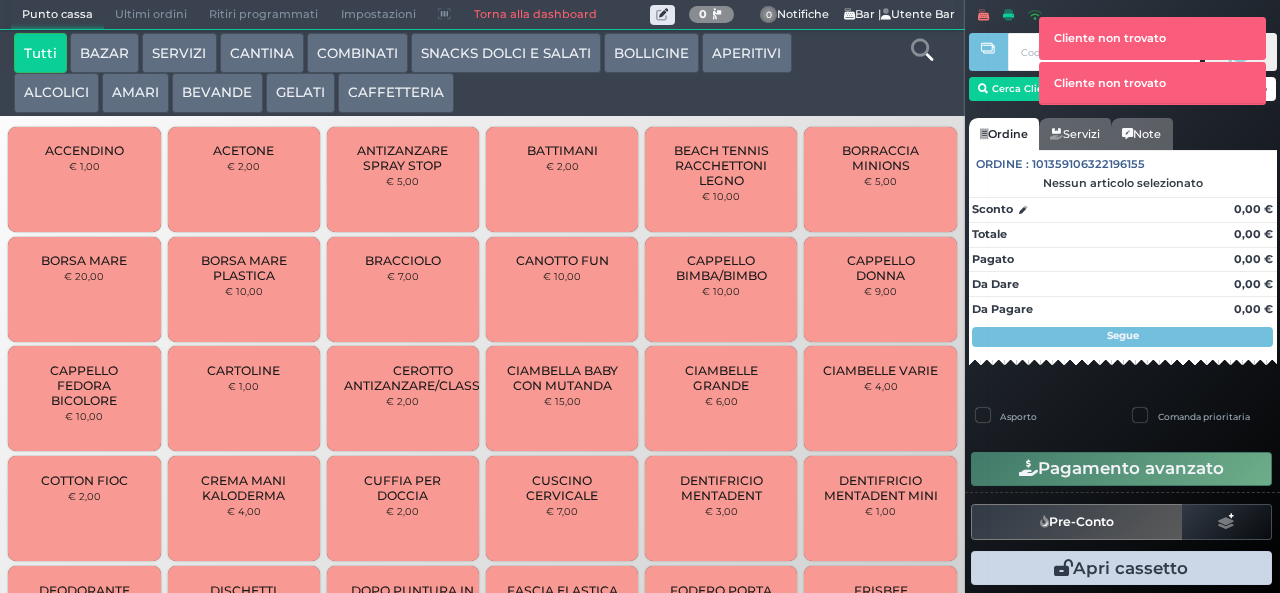 drag, startPoint x: 1038, startPoint y: 86, endPoint x: 960, endPoint y: 99, distance: 79.07591 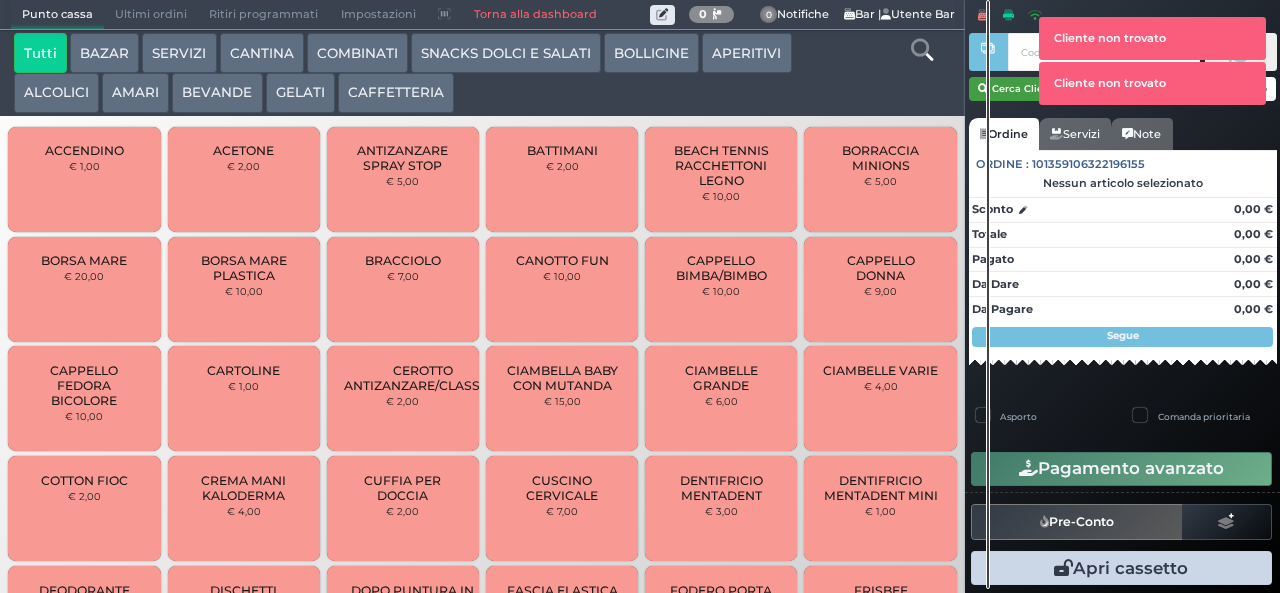 click on "Cerca Cliente" at bounding box center [1019, 89] 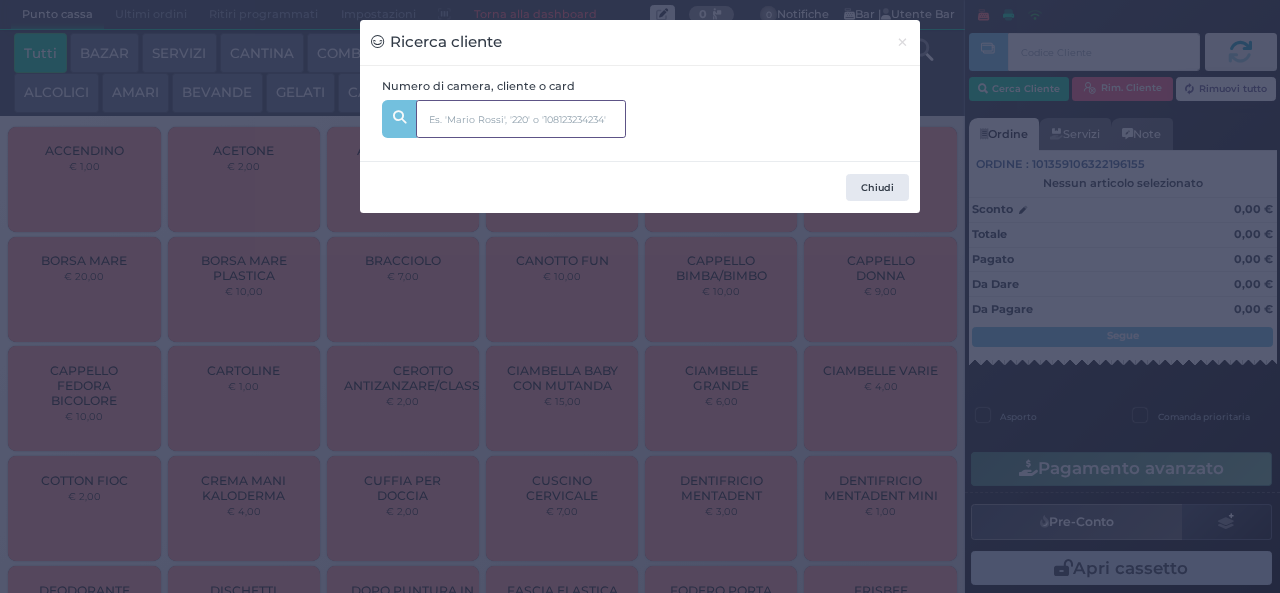 click at bounding box center (521, 119) 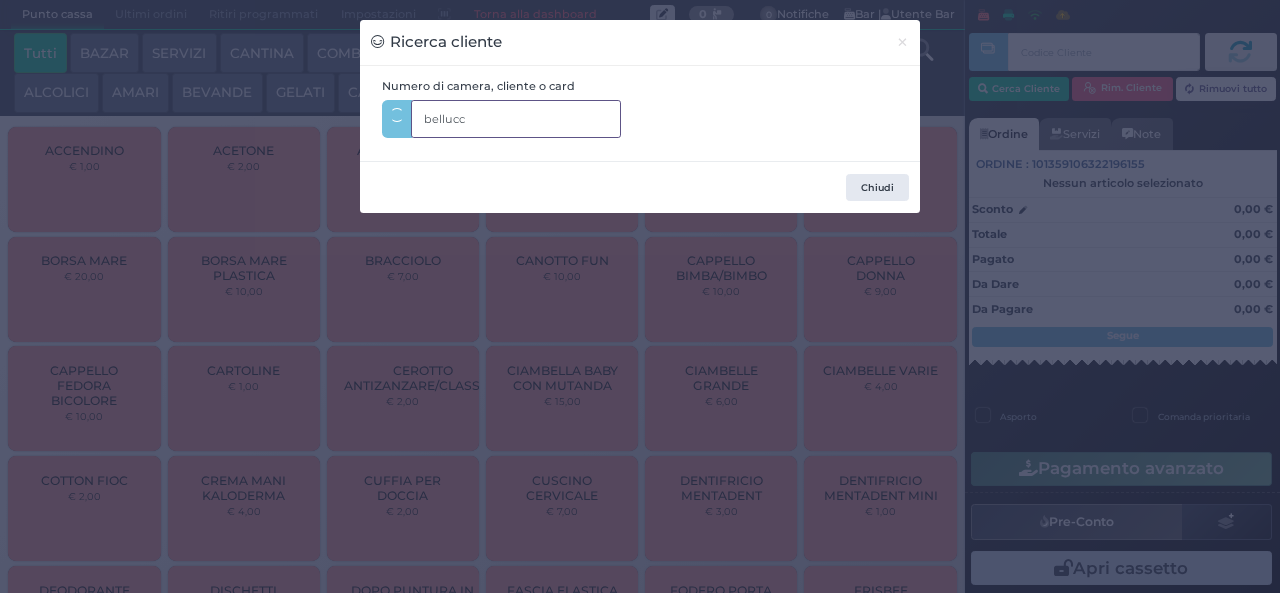 type on "bellucci" 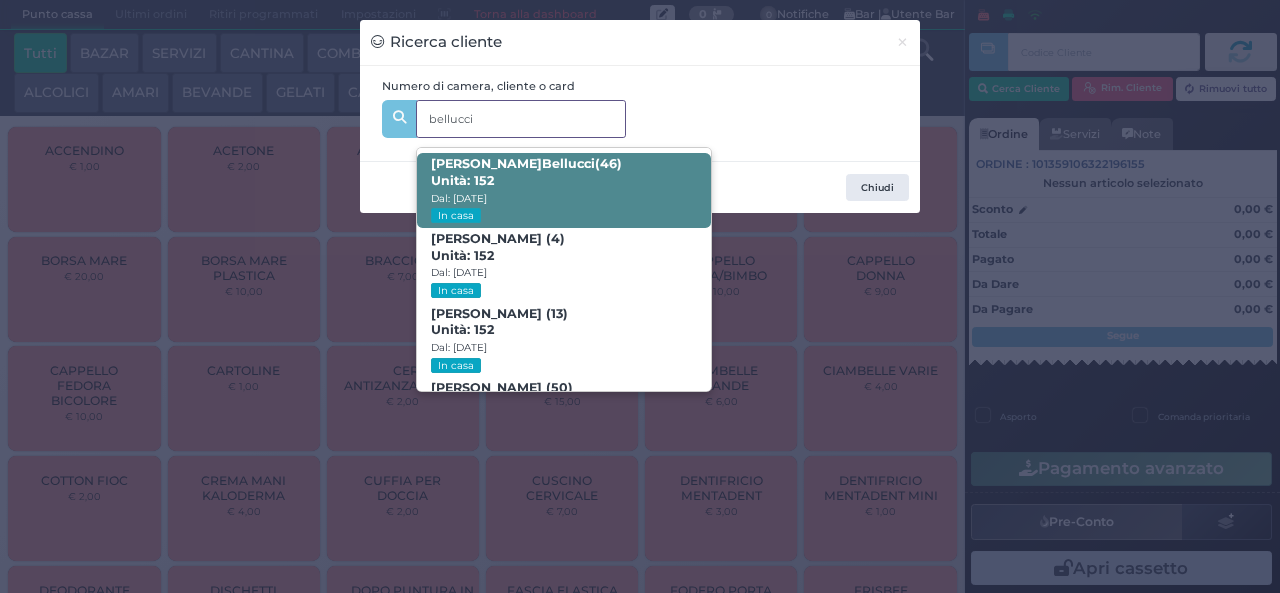 click on "Valentina   Bellucci  (46) Unità: 152 Dal: 10/07/2025 In casa" at bounding box center (563, 190) 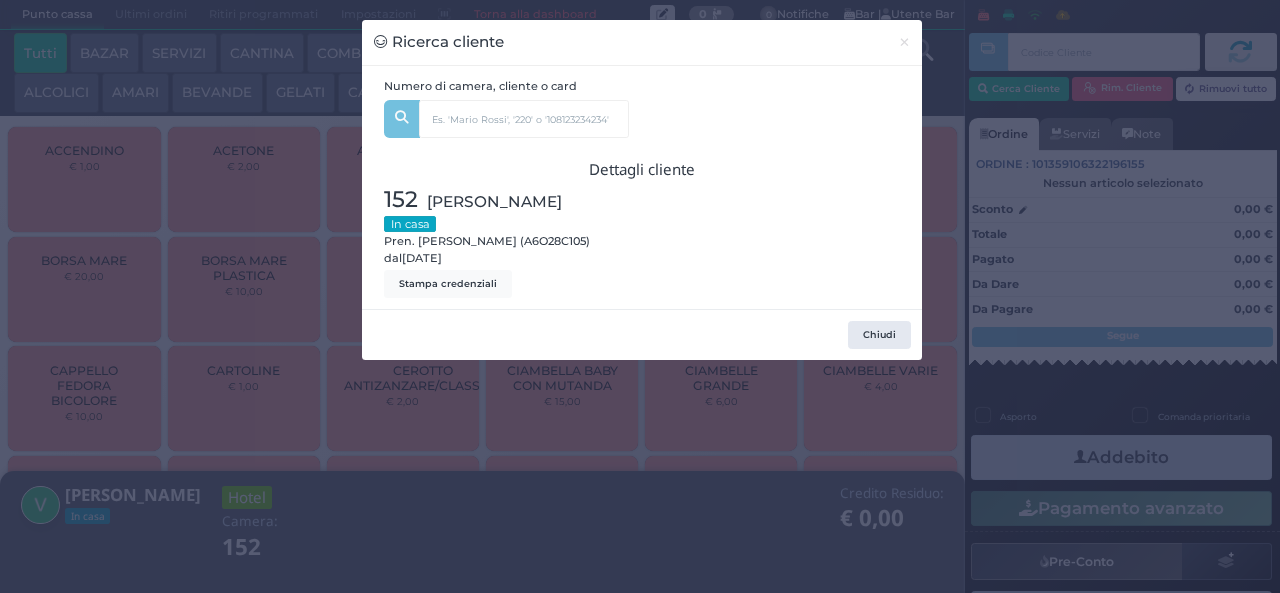 click on "Chiudi" at bounding box center (642, 334) 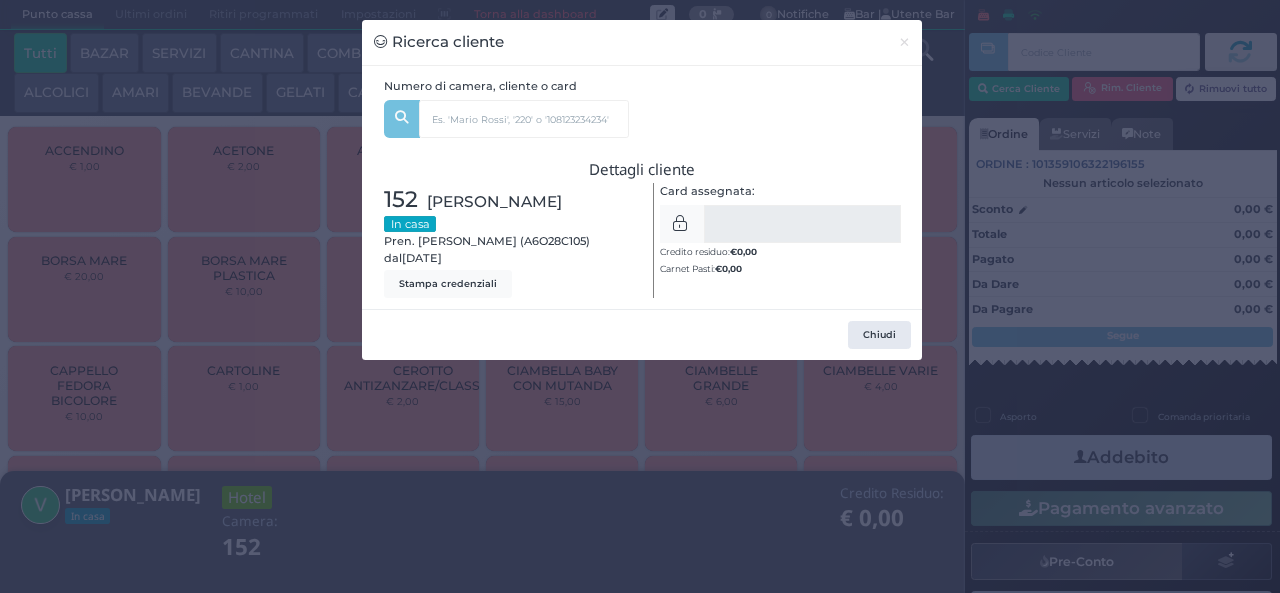 click on "Ricerca cliente
×
Numero di camera, cliente o card
bellucci Valentina   Bellucci  (46) Unità: 152 Dal: 10/07/2025 In casa Vittoria  Vittori (4) Unità: 152 Dal: 10/07/2025 In casa Francesco  Vittori (13) Unità: 152 Dal: 10/07/2025 In casa Stefano Vittori (50) Unità: 152 Dal: 10/07/2025 In casa
Dettagli cliente
152
Bellucci Valentina
In casa
Pren. Valentina  Bellucci (A6O28C105)  dal  10/07/2025
Stampa credenziali
Card assegnata:
SALVA" at bounding box center [640, 296] 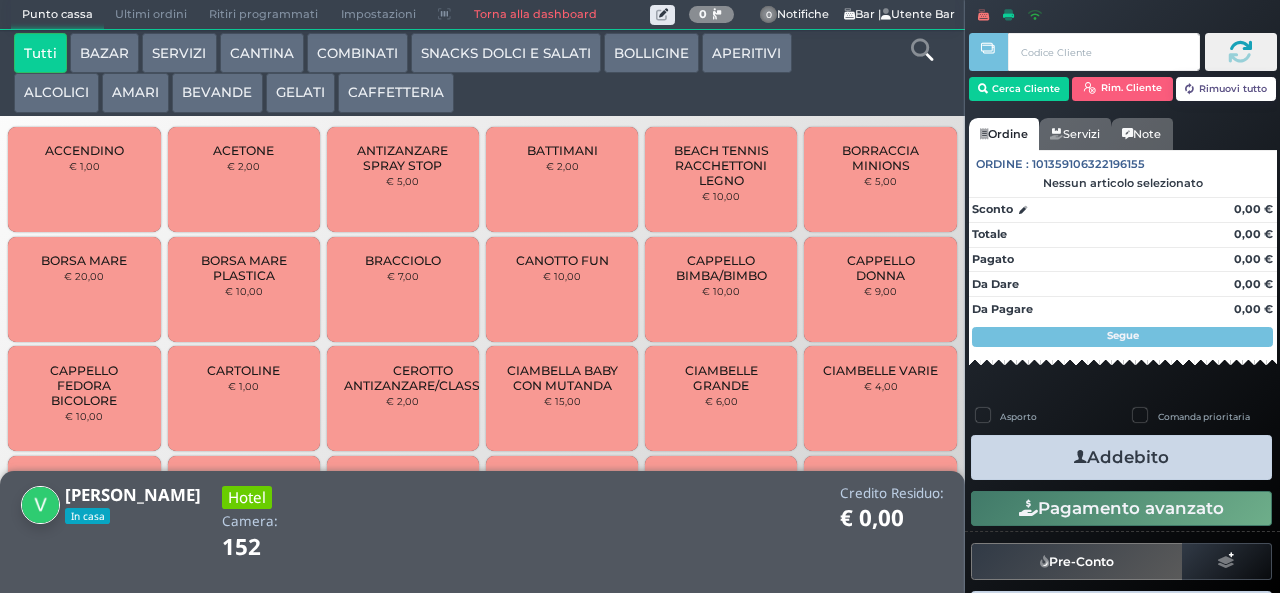 click on "SNACKS DOLCI E SALATI" at bounding box center [506, 53] 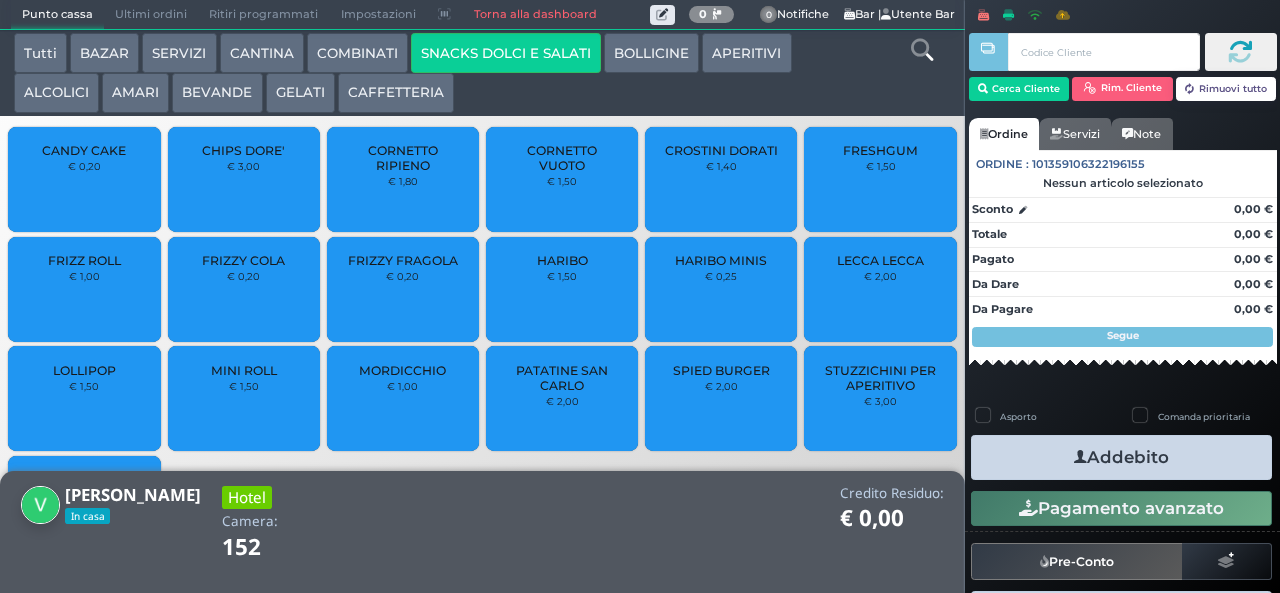 click on "LOLLIPOP
€ 1,50" at bounding box center [84, 398] 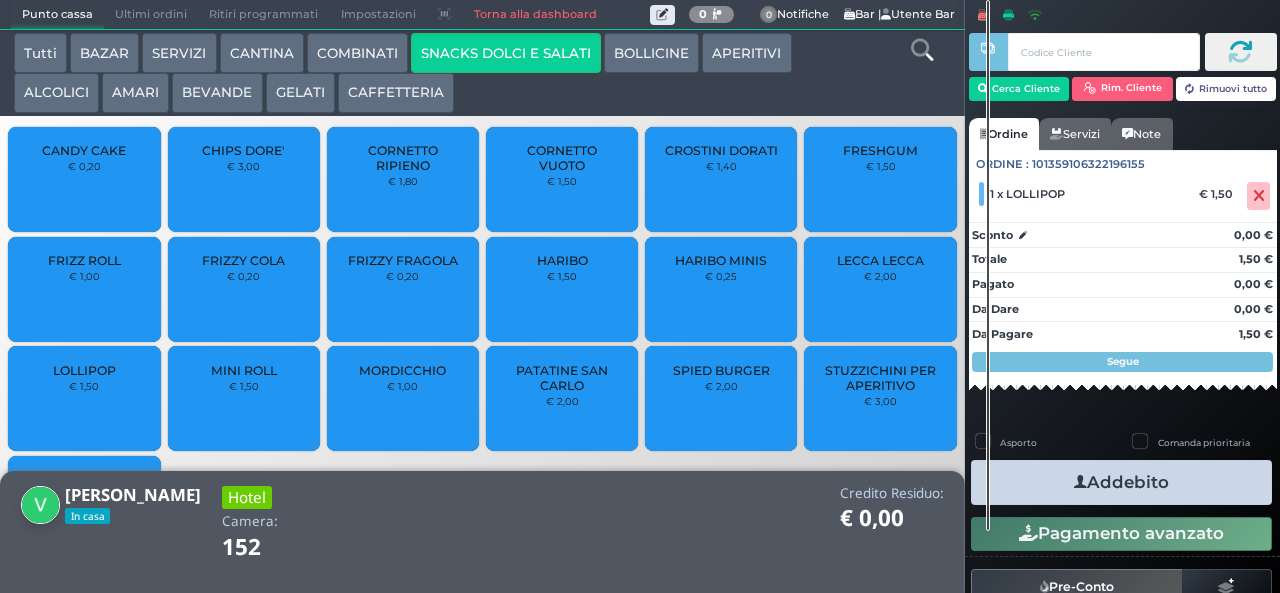 click on "Addebito" at bounding box center (1121, 482) 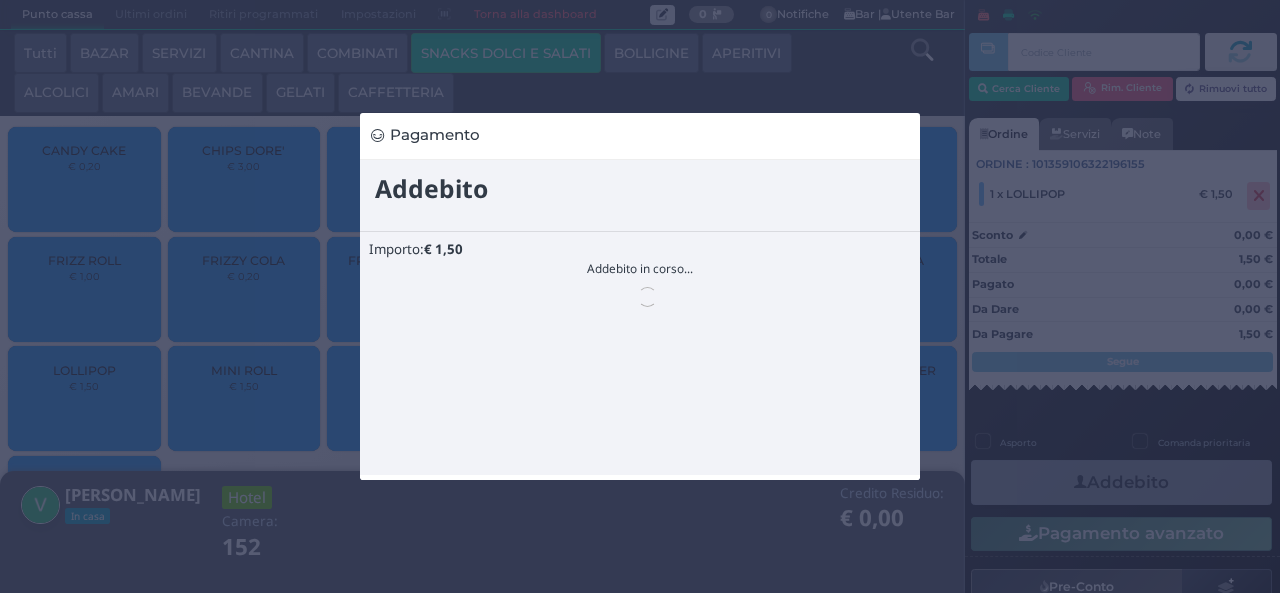 scroll, scrollTop: 0, scrollLeft: 0, axis: both 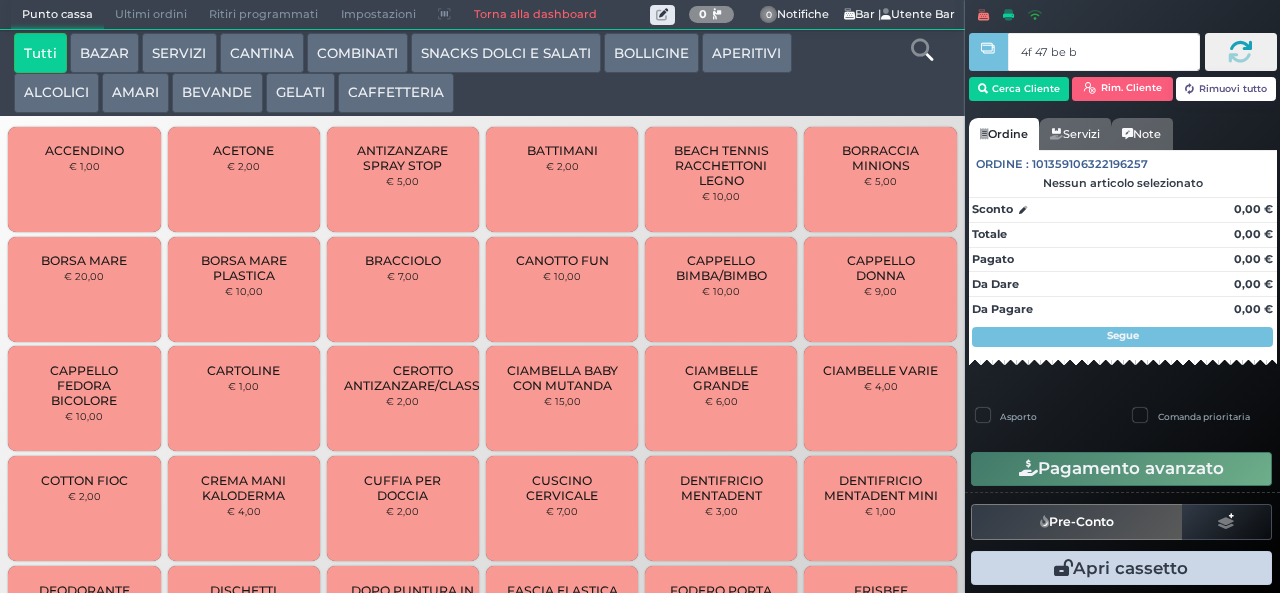 type on "4f 47 be b9" 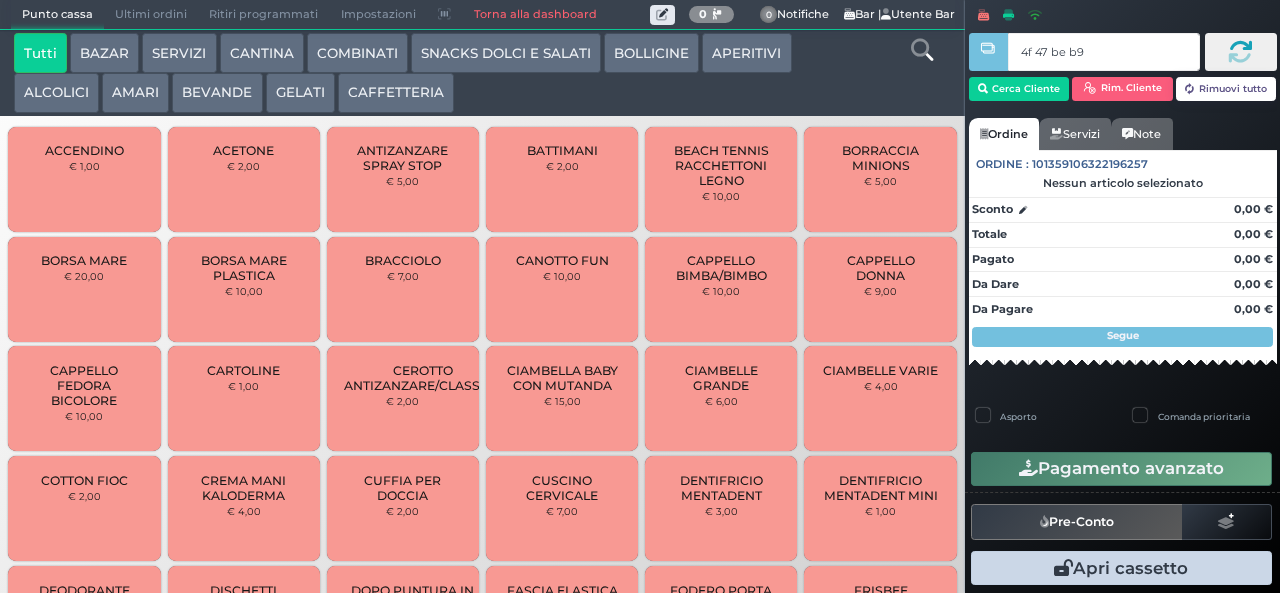 type 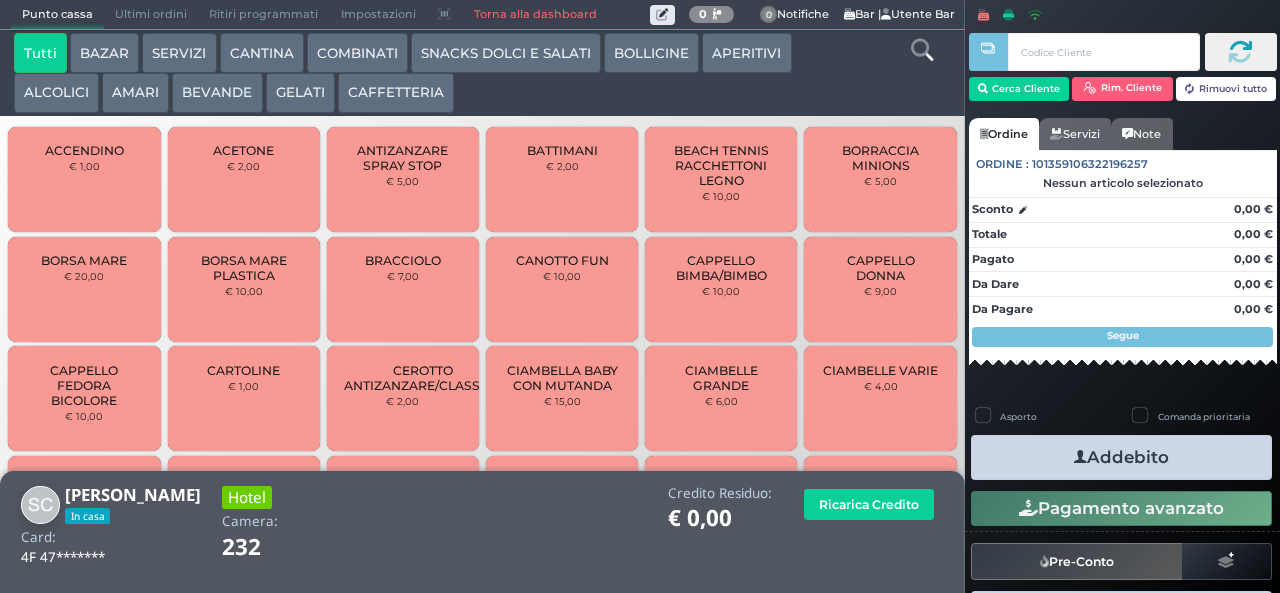 click on "CAFFETTERIA" at bounding box center [396, 93] 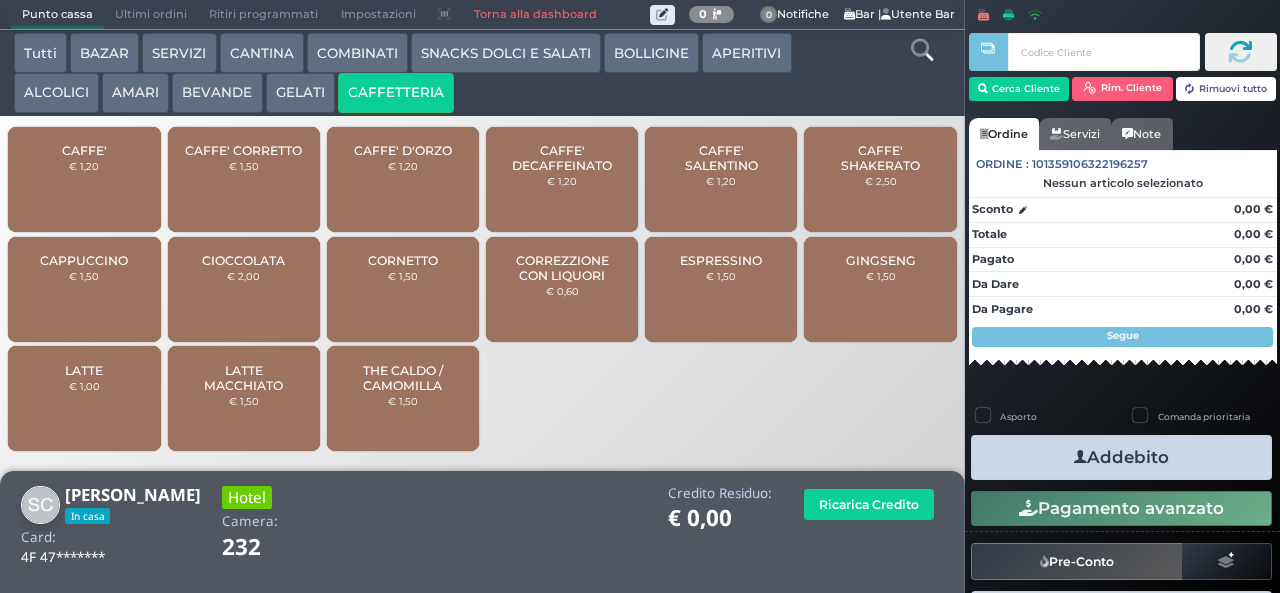 click on "CORREZZIONE CON LIQUORI" at bounding box center [562, 268] 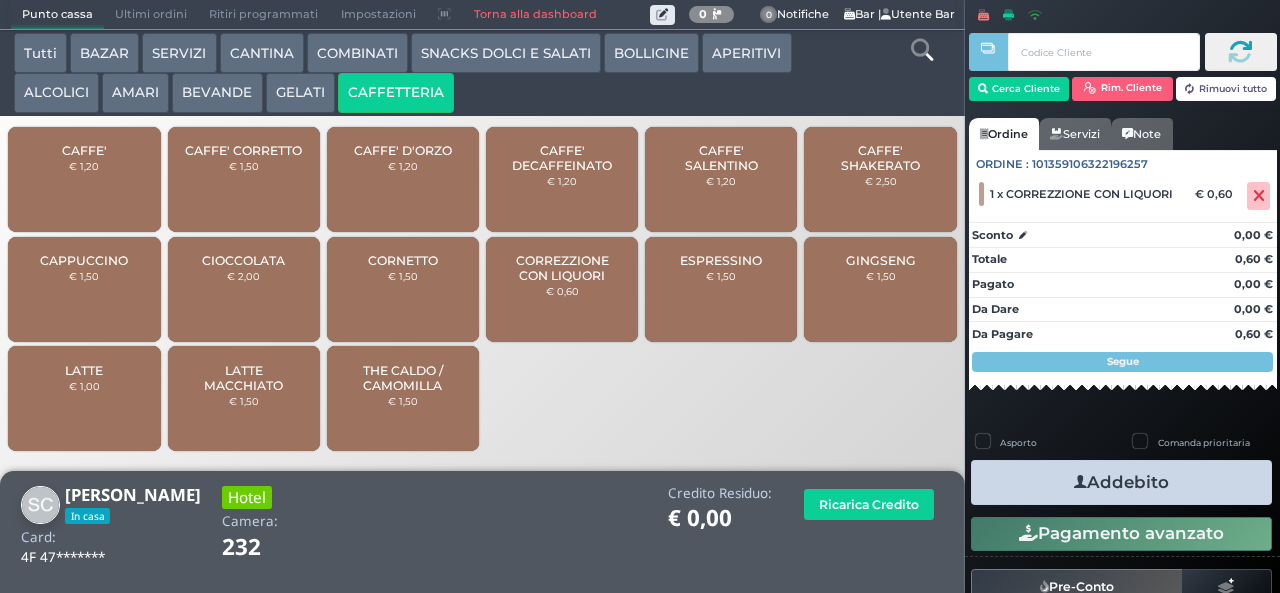 click on "Addebito" at bounding box center (1121, 482) 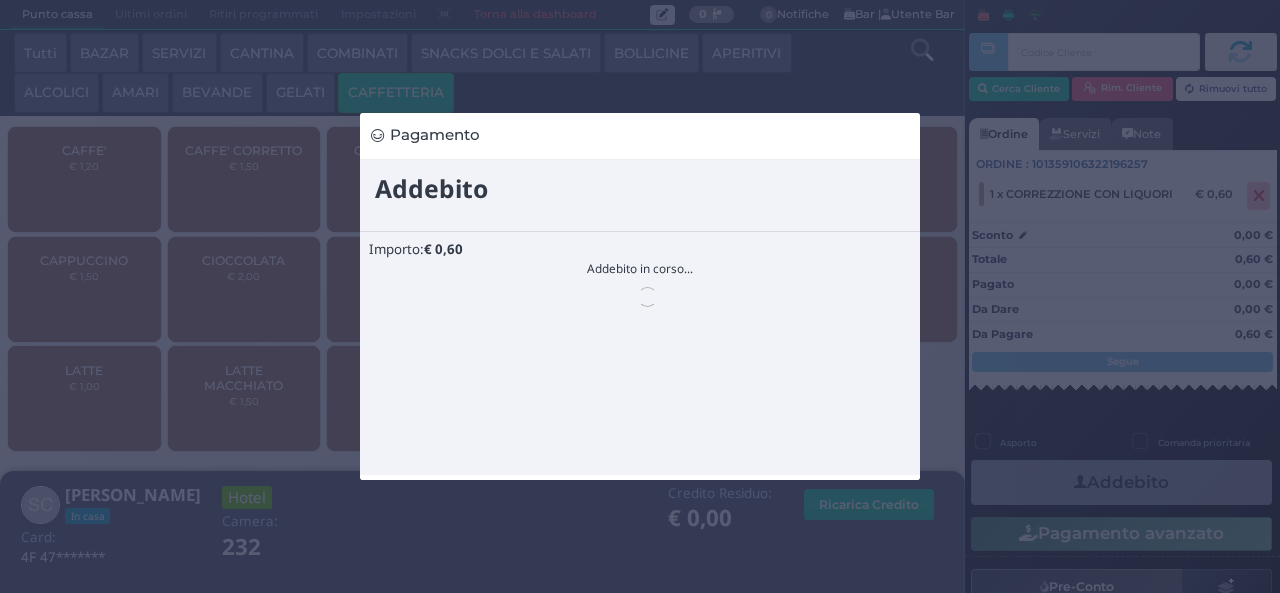 scroll, scrollTop: 0, scrollLeft: 0, axis: both 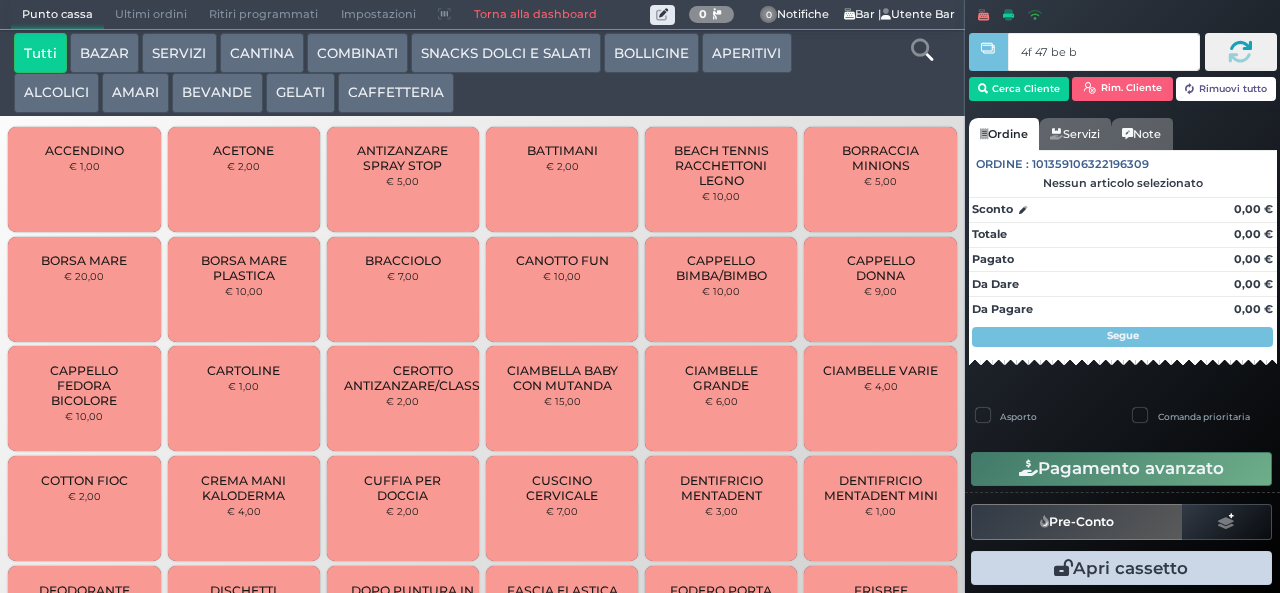type on "4f 47 be b9" 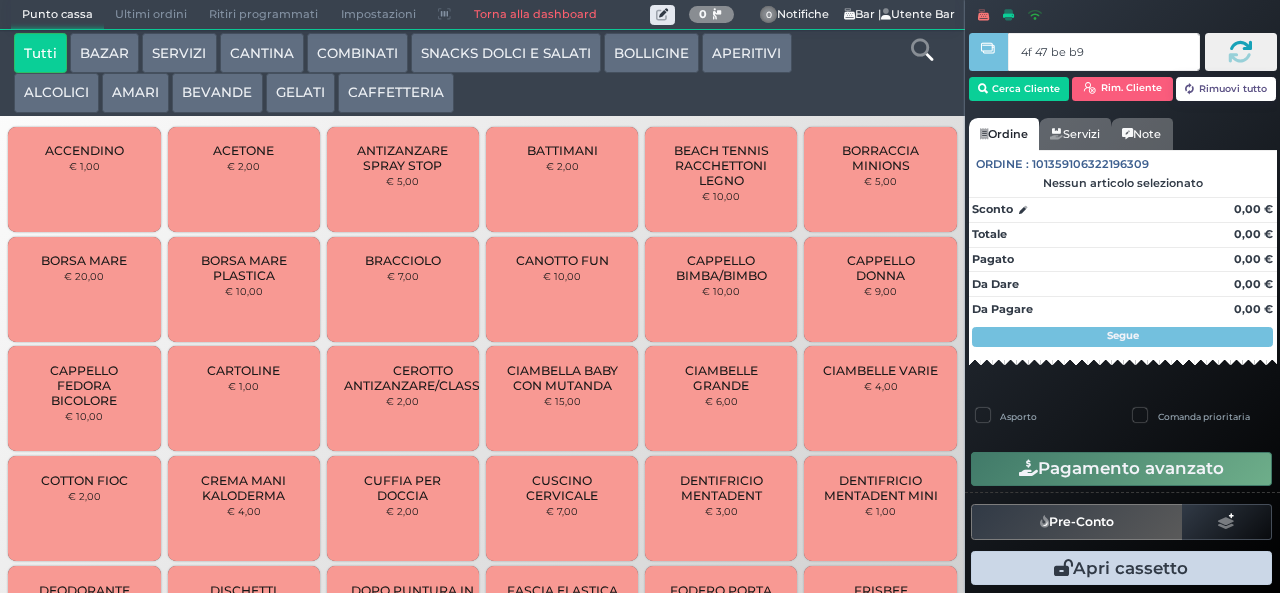 type 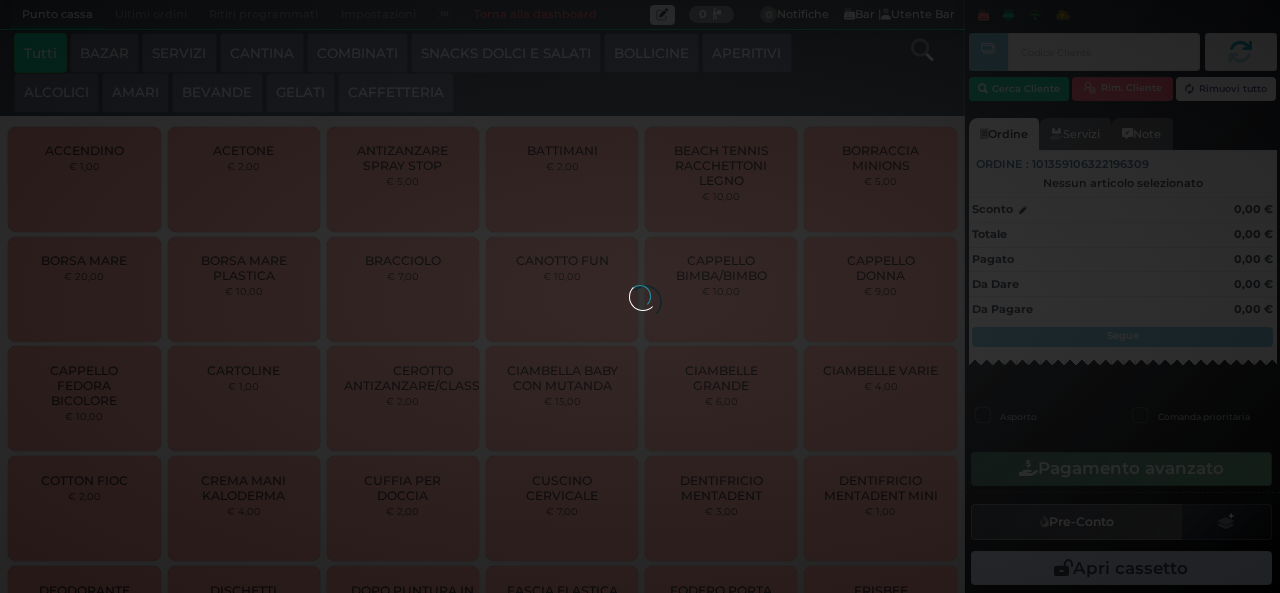 click at bounding box center (640, 296) 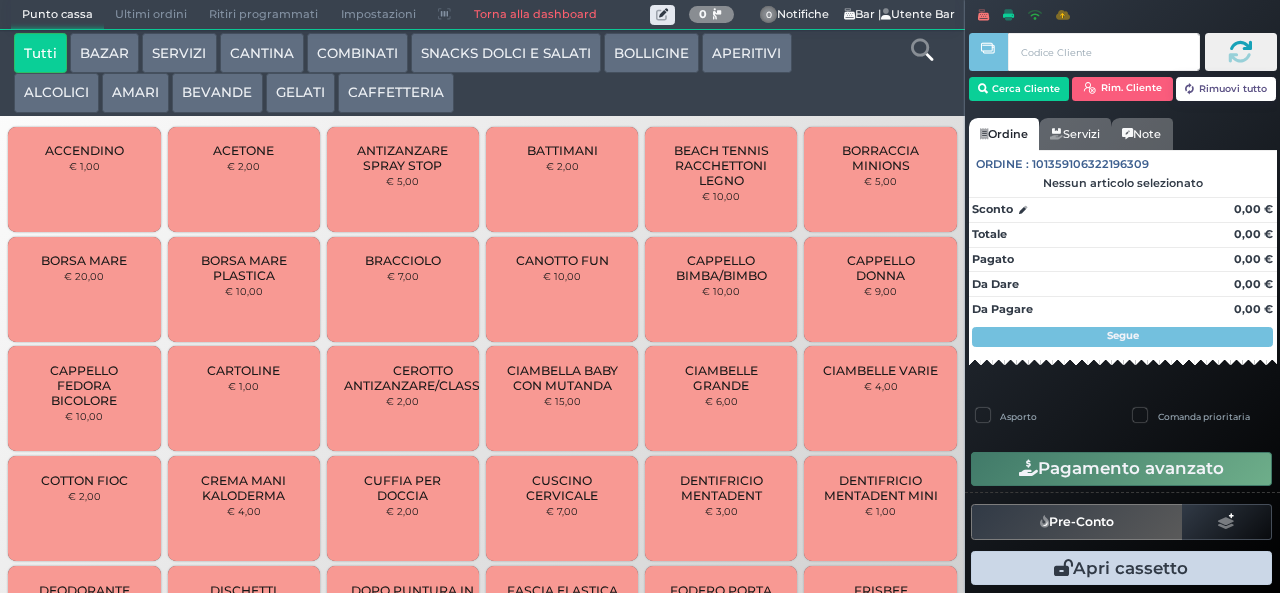 click on "ALCOLICI" at bounding box center (56, 93) 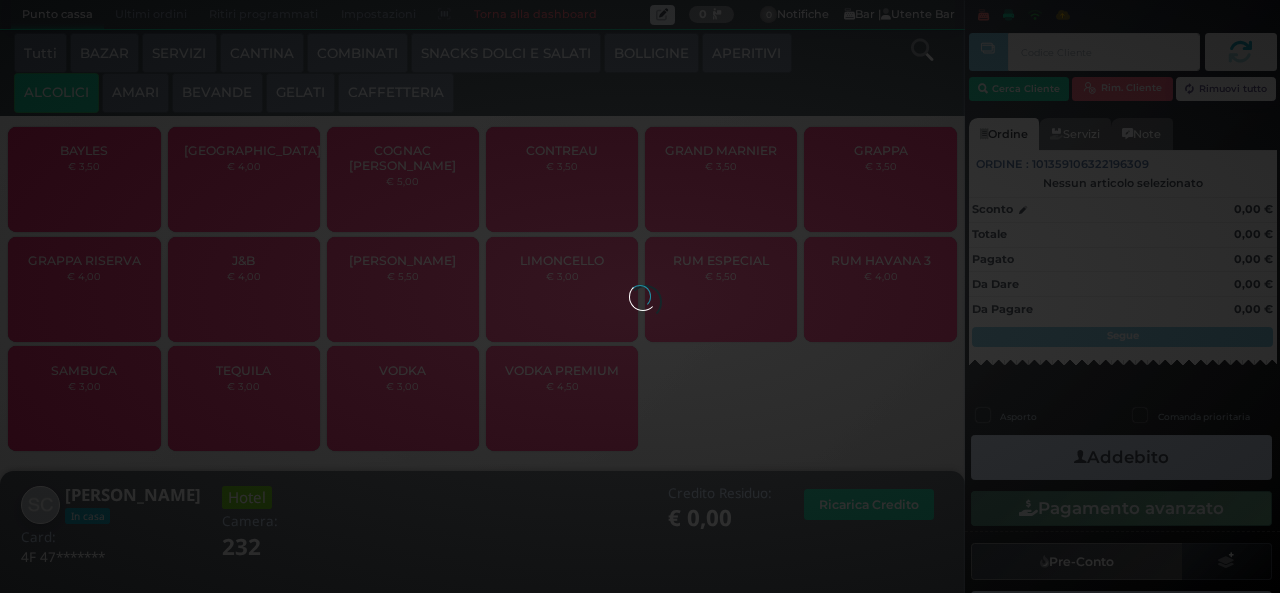 click on "BAYLES" at bounding box center [84, 150] 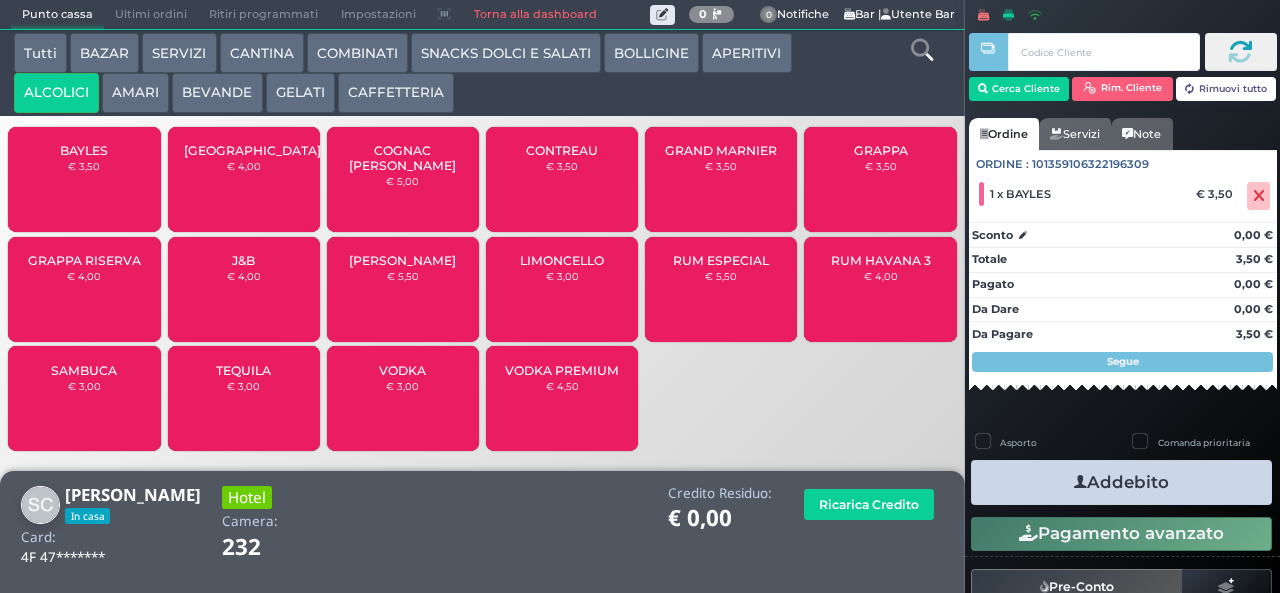 click at bounding box center (1080, 482) 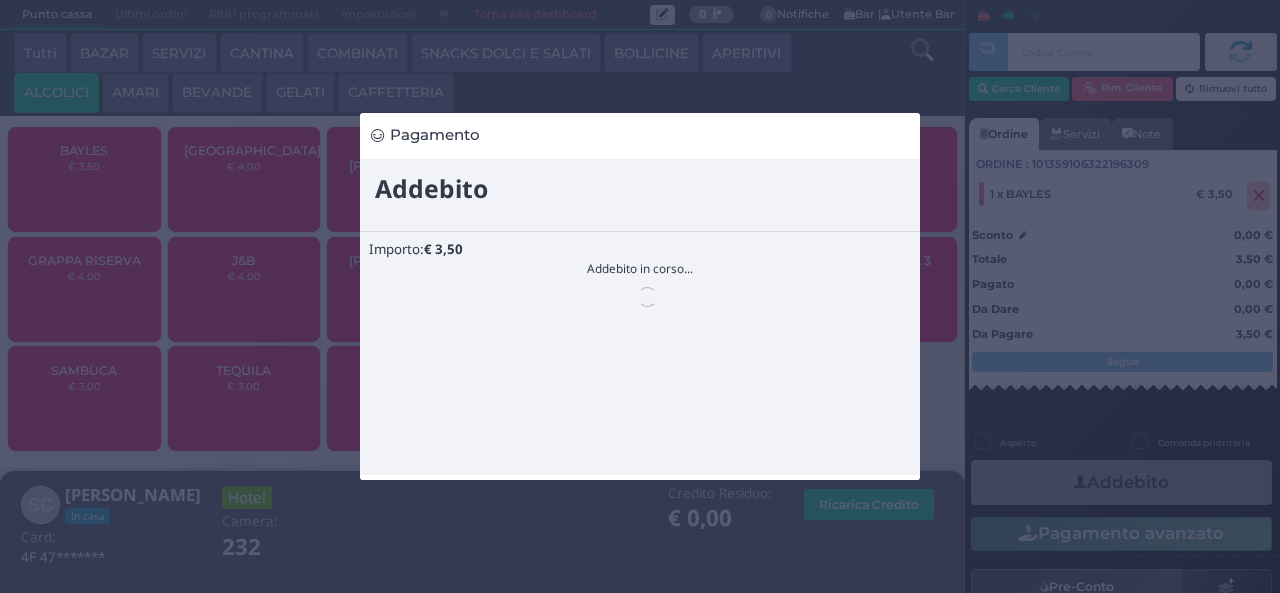 scroll, scrollTop: 0, scrollLeft: 0, axis: both 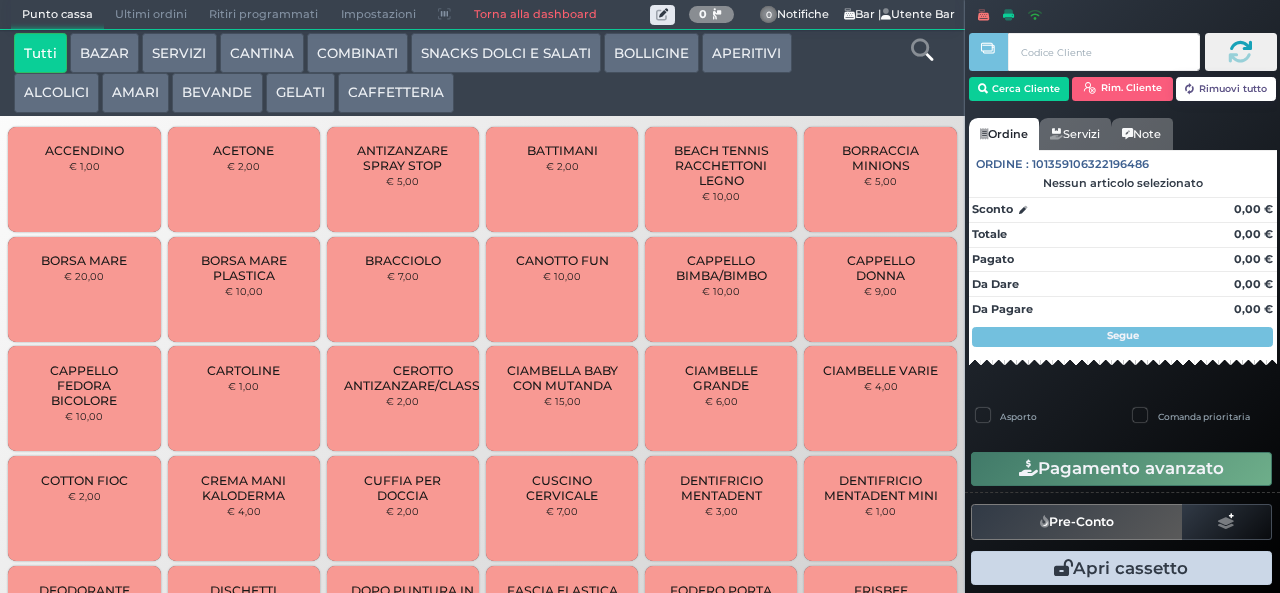 click on "BEVANDE" at bounding box center (217, 93) 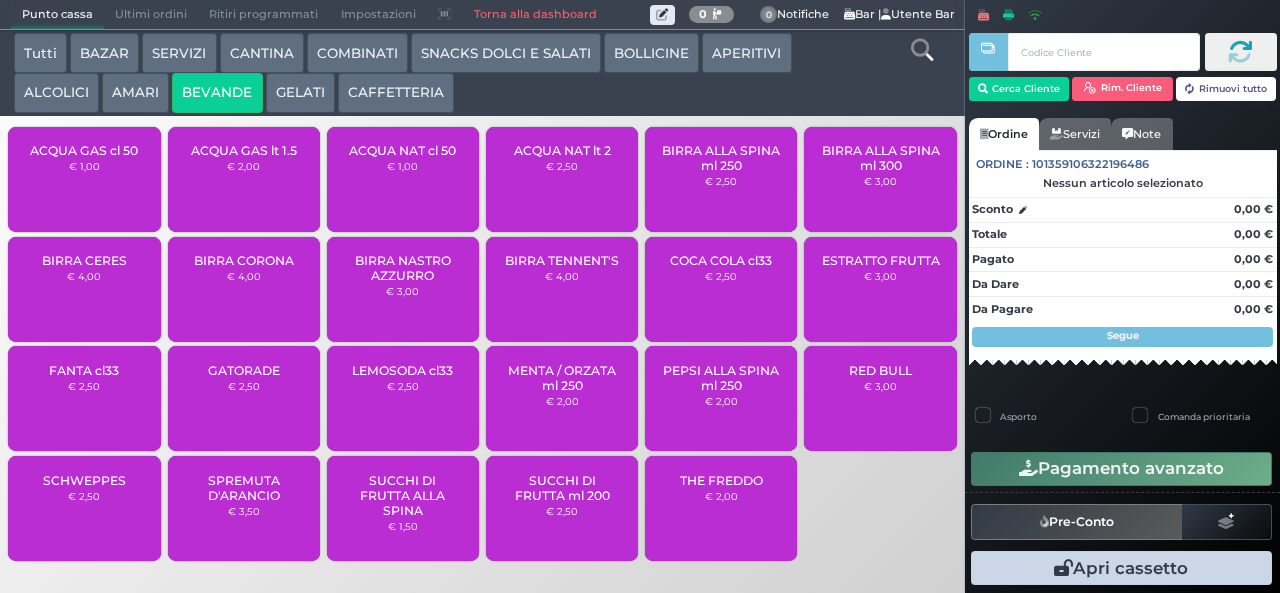 click on "ACQUA NAT cl 50" at bounding box center (402, 150) 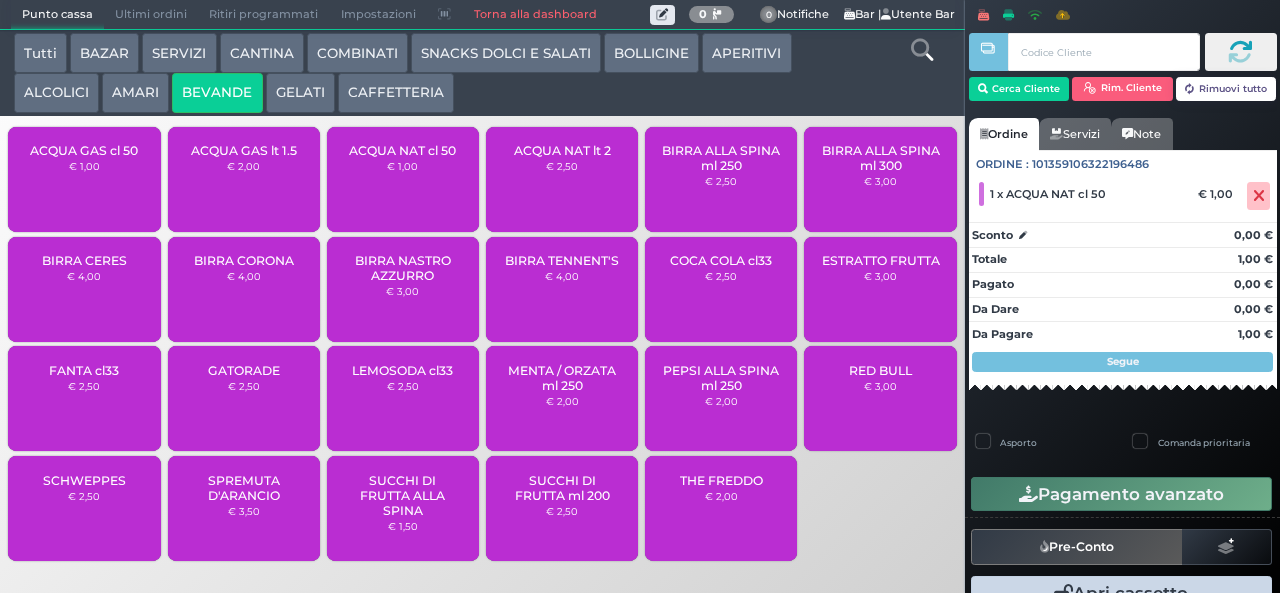 click on "€ 1,00" at bounding box center (402, 166) 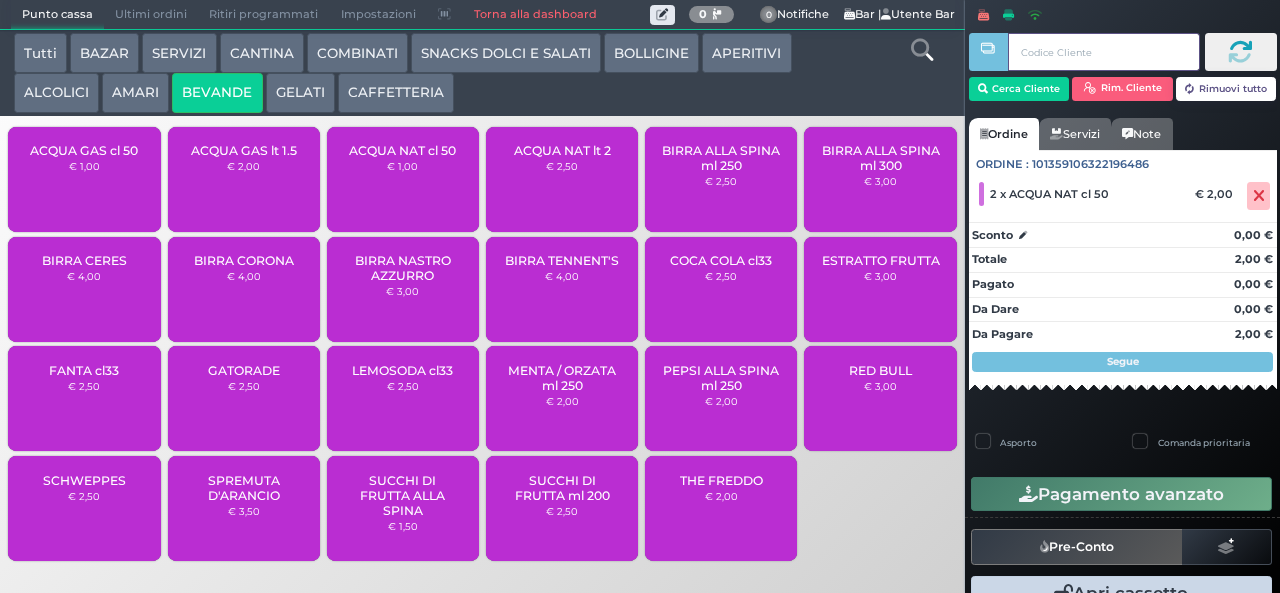 type 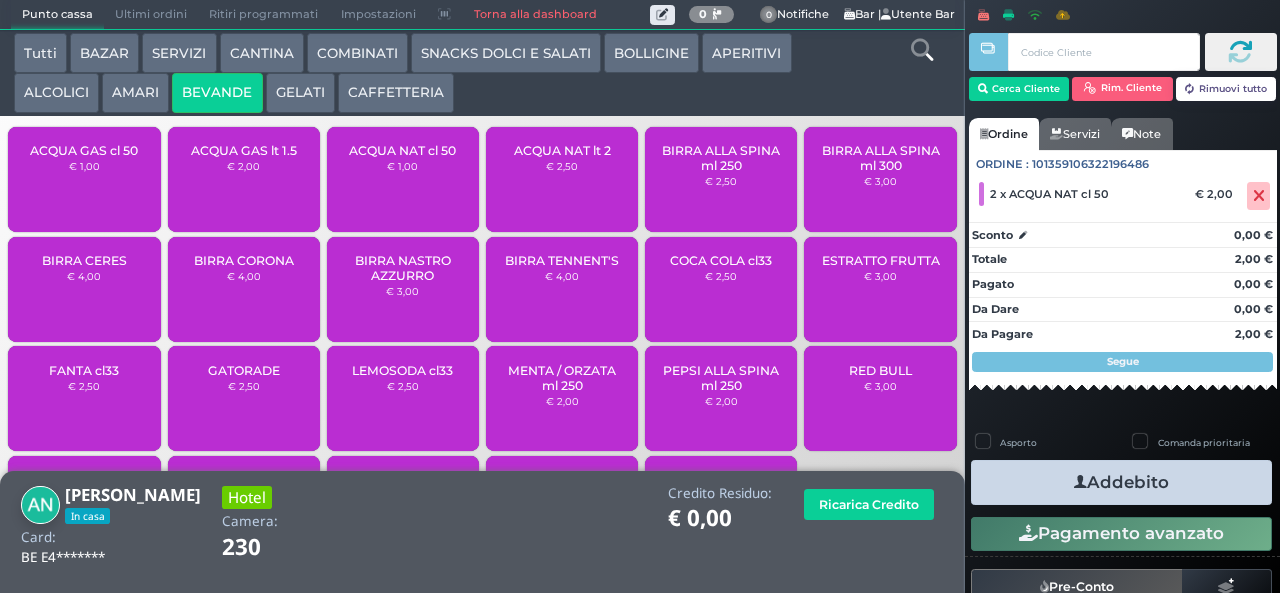 click on "Addebito" at bounding box center (1121, 482) 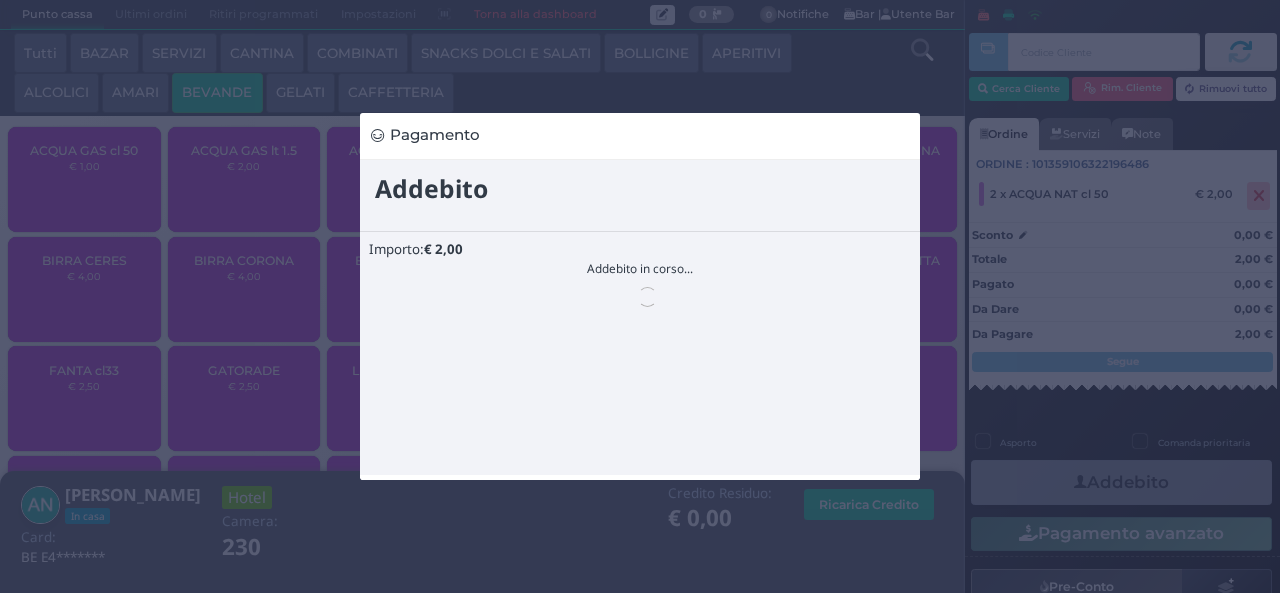 scroll, scrollTop: 0, scrollLeft: 0, axis: both 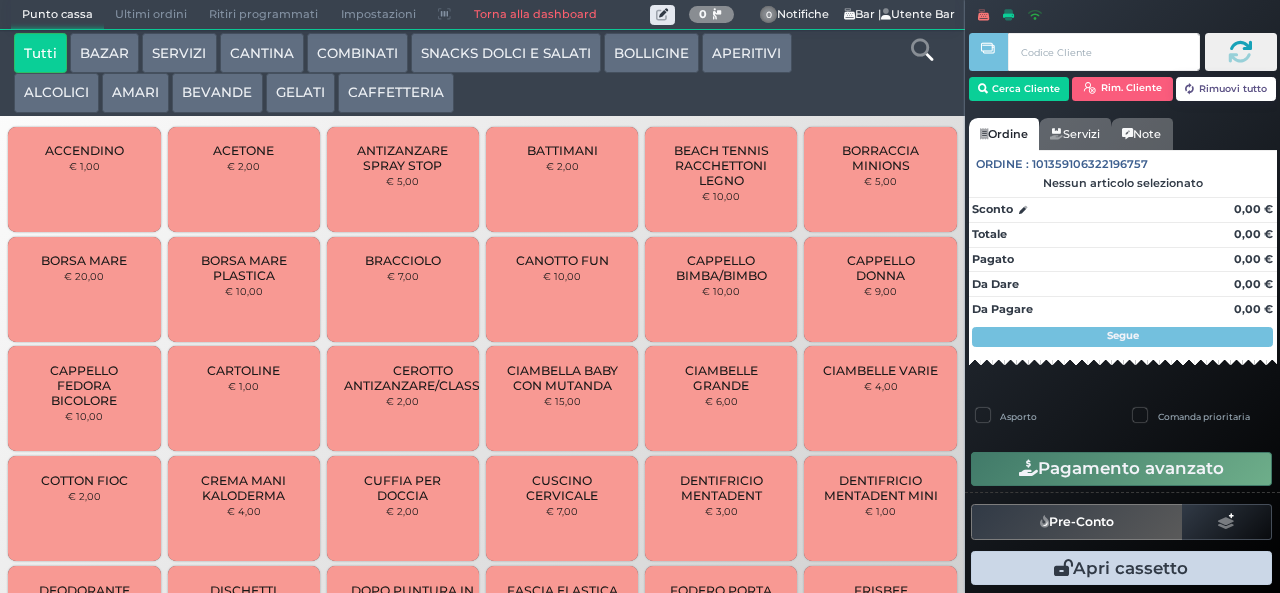 click on "BAZAR" at bounding box center [104, 53] 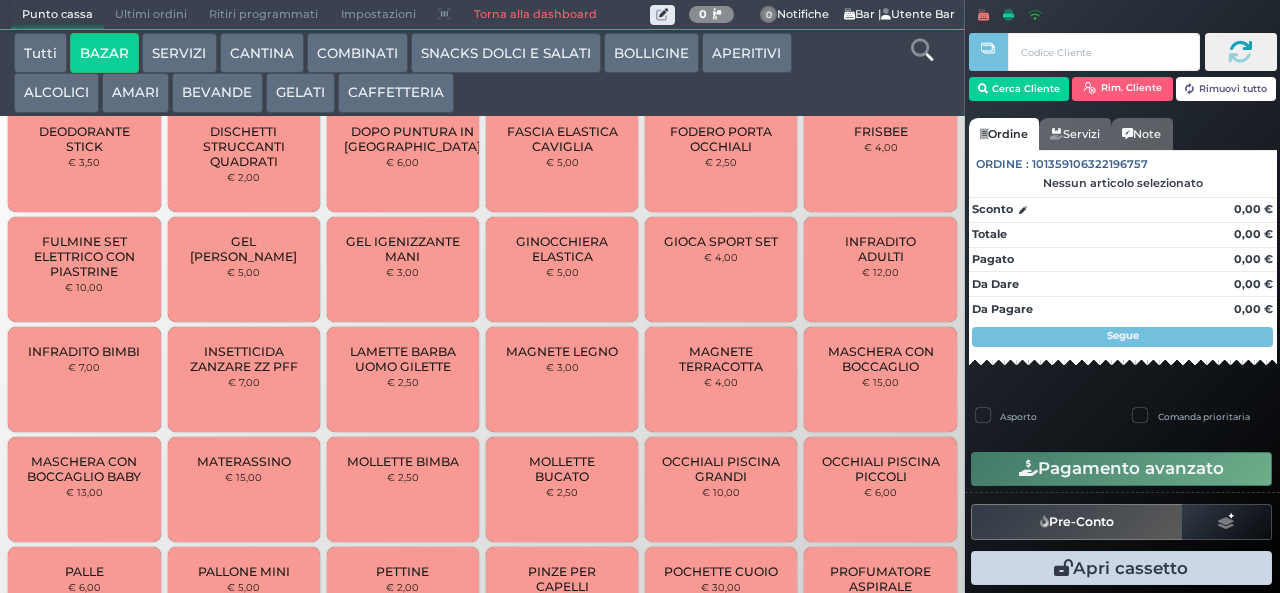 scroll, scrollTop: 660, scrollLeft: 0, axis: vertical 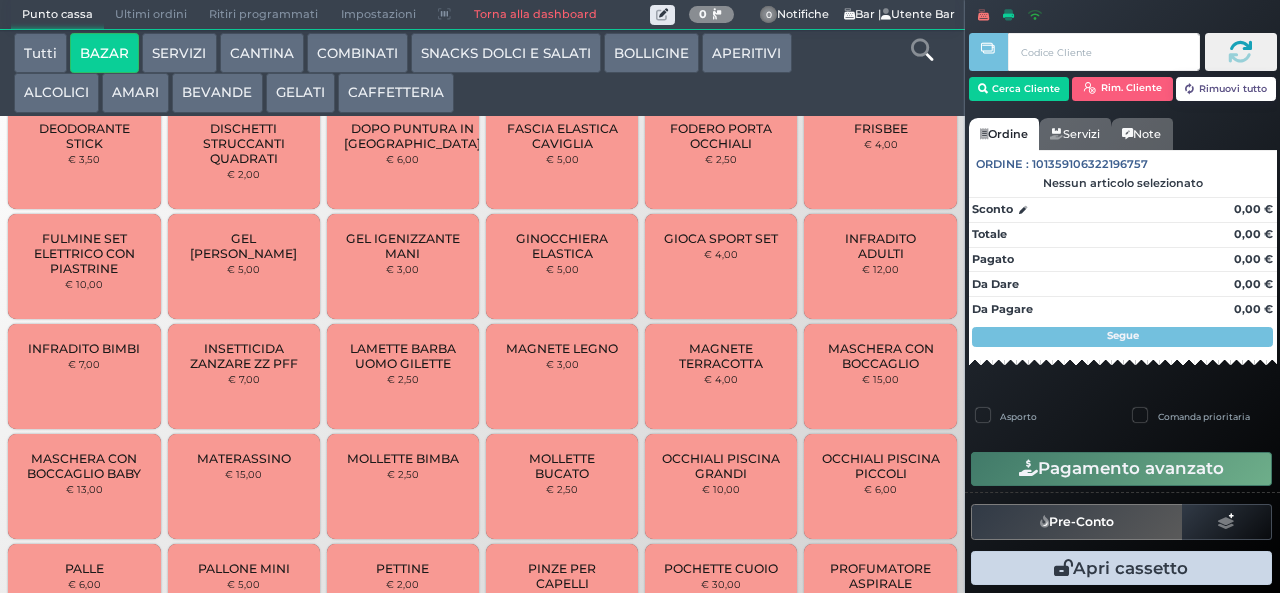 click on "INFRADITO ADULTI" at bounding box center [880, 246] 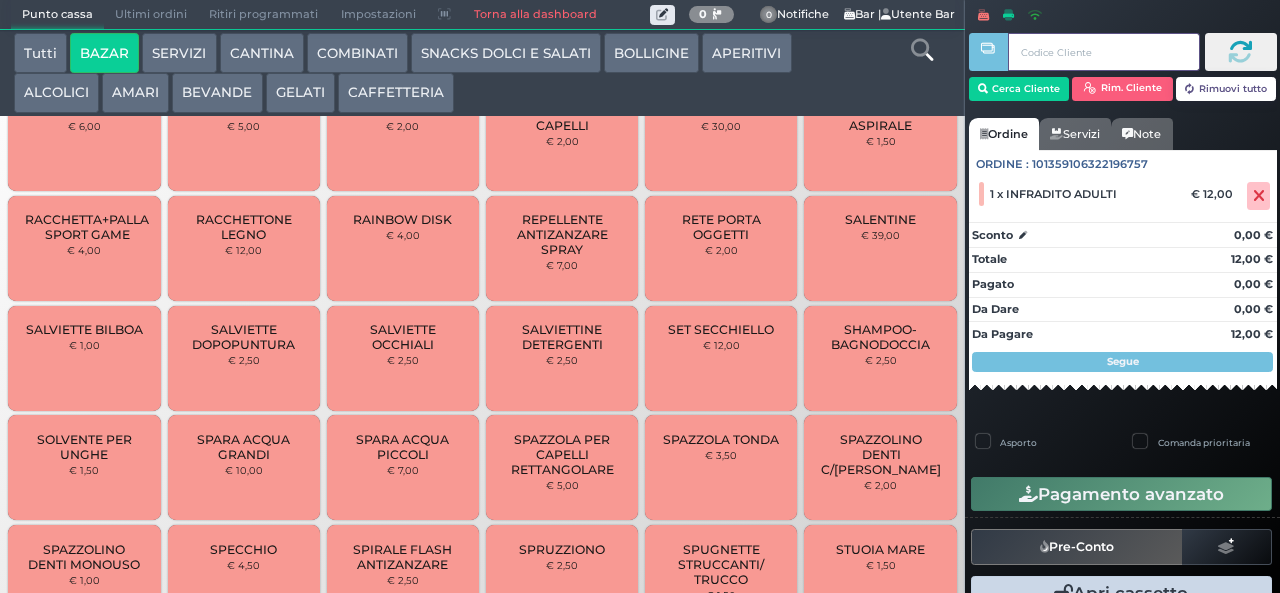 type 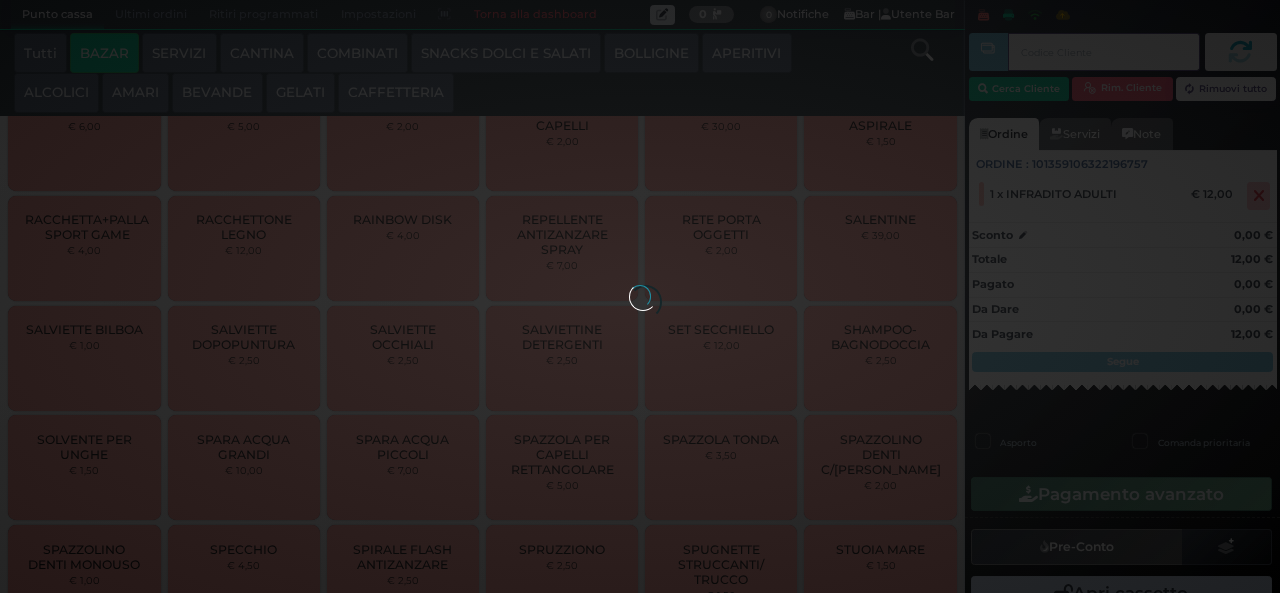 scroll, scrollTop: 1538, scrollLeft: 0, axis: vertical 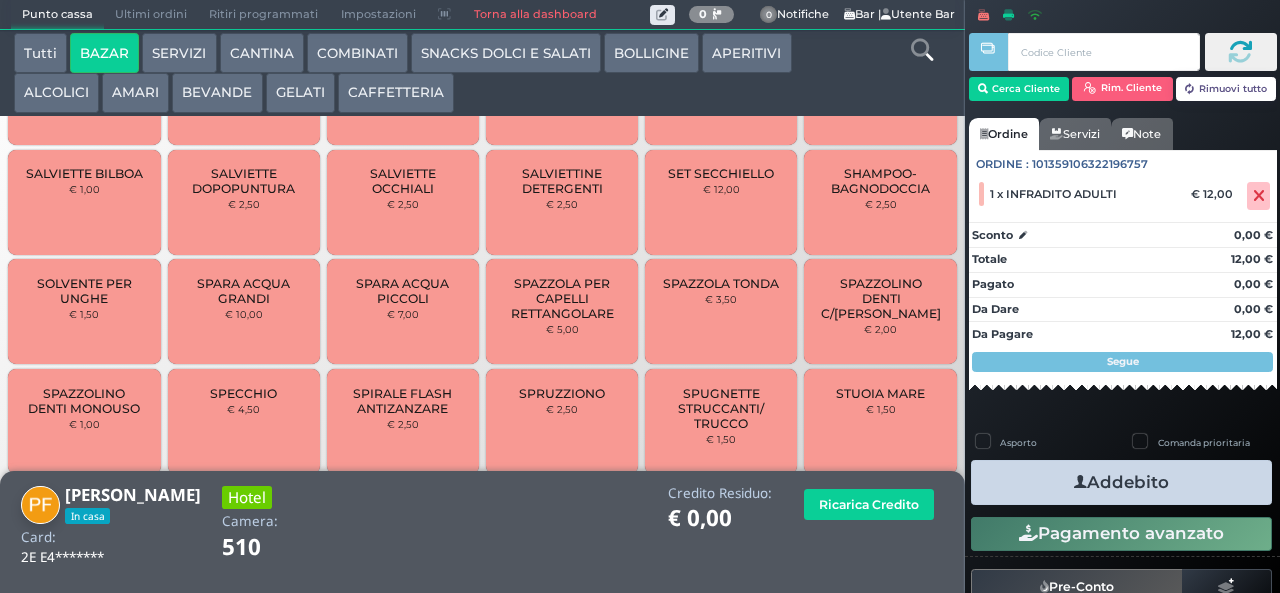 click at bounding box center [1080, 482] 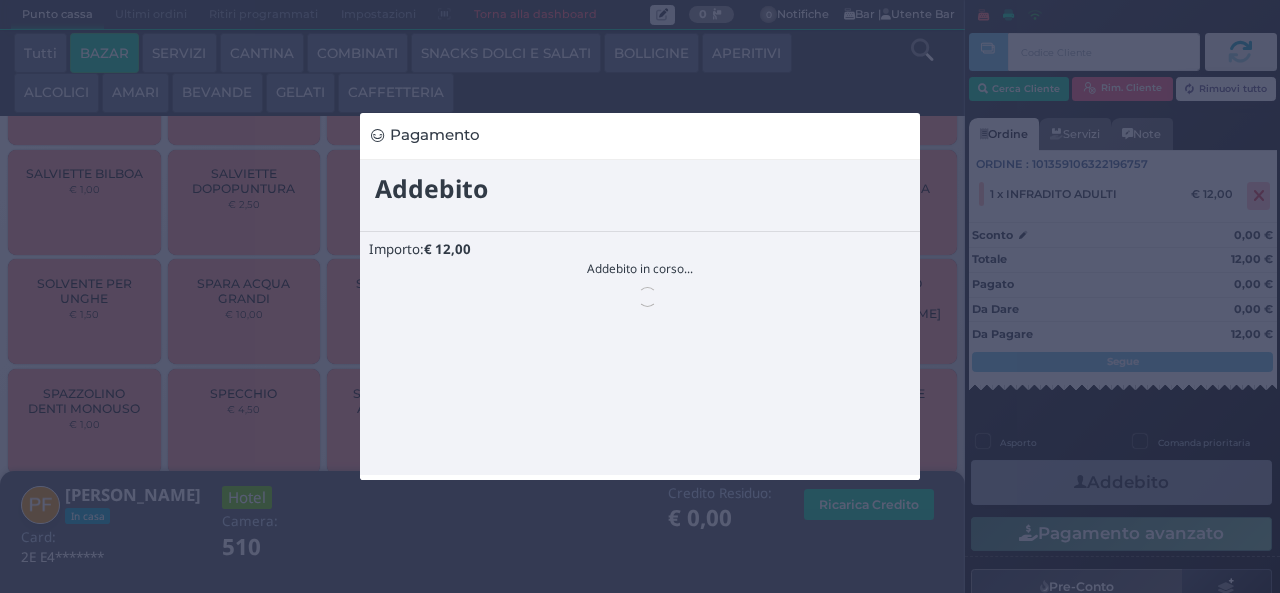 scroll, scrollTop: 0, scrollLeft: 0, axis: both 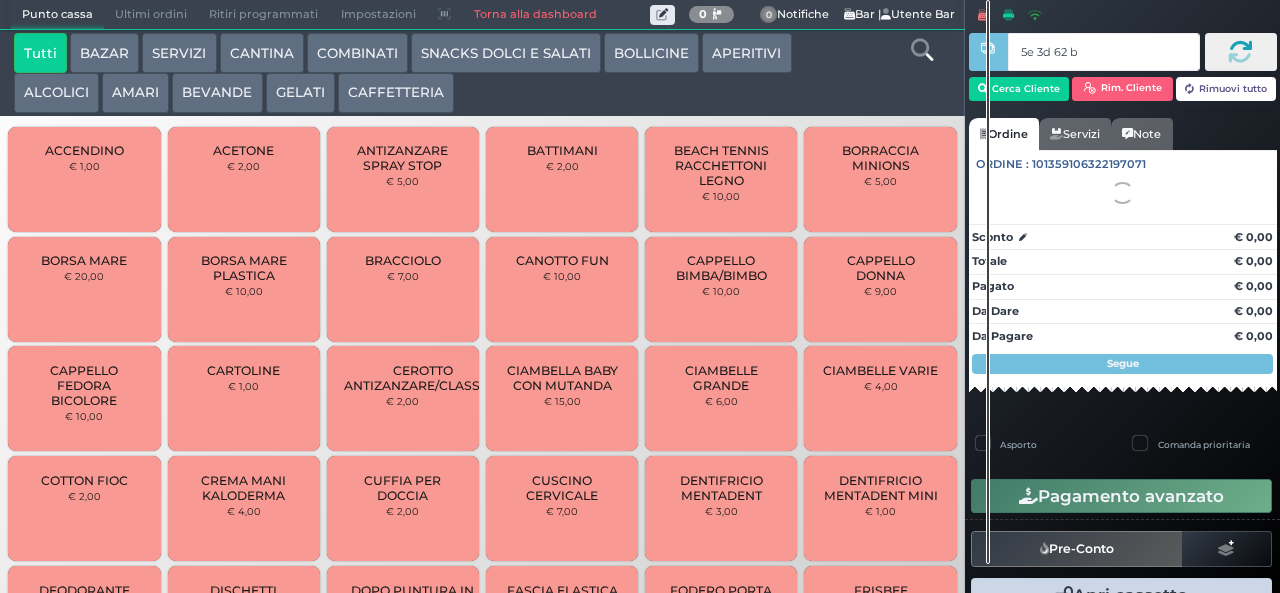 type on "5e 3d 62 b9" 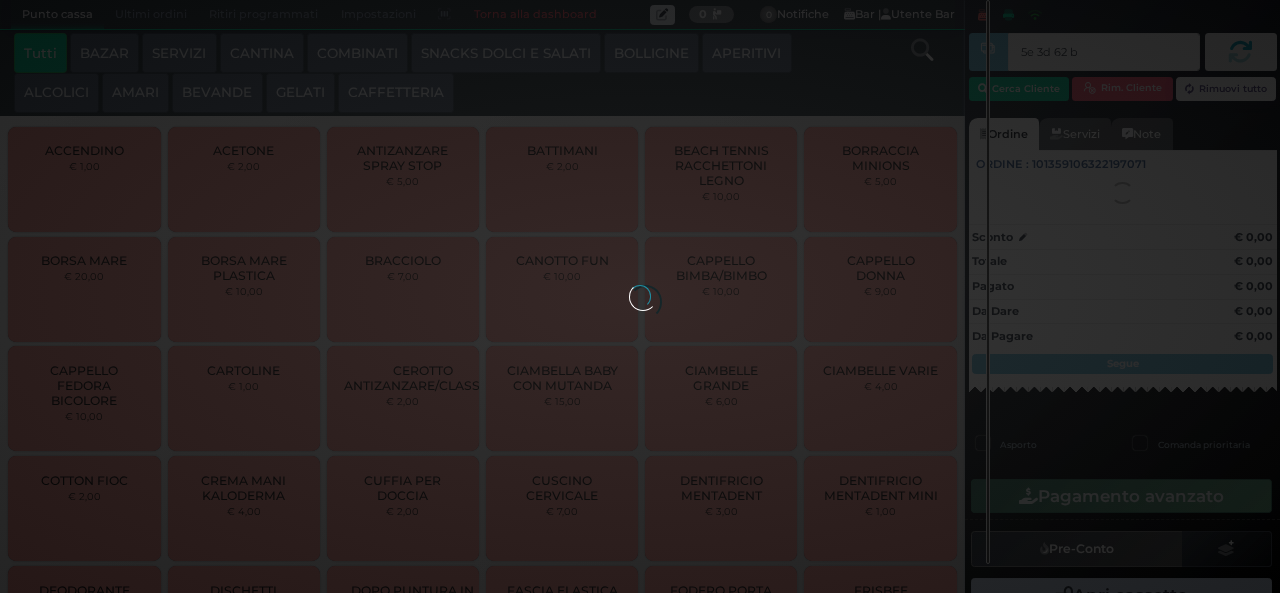 type on "5e 3d 62 b9" 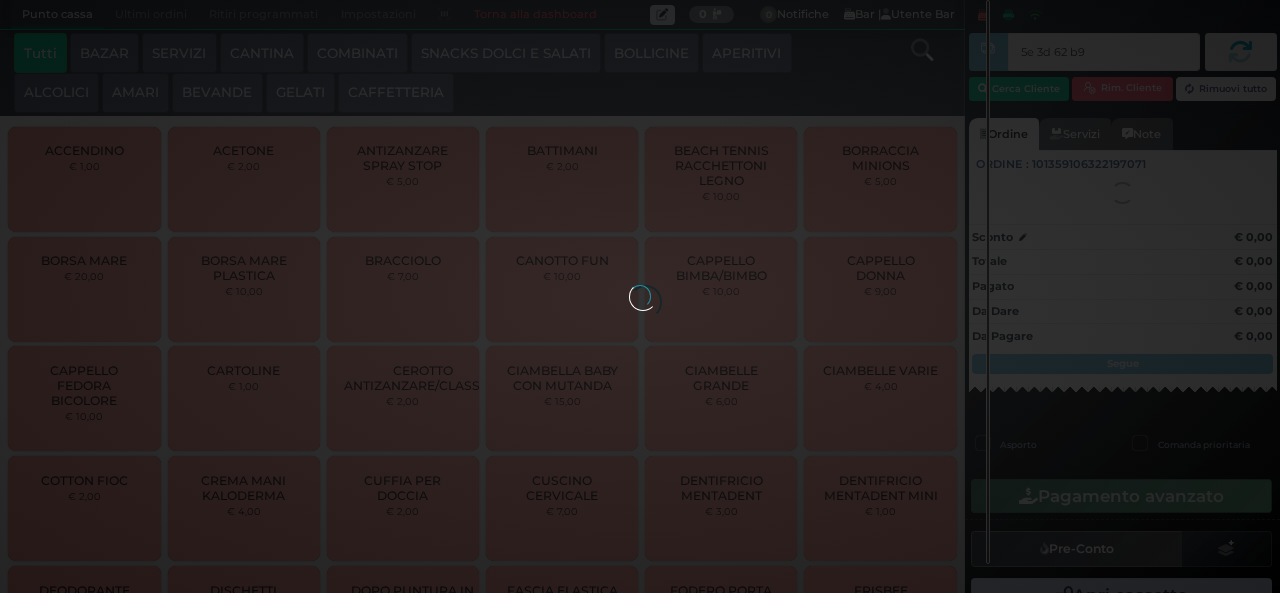 type 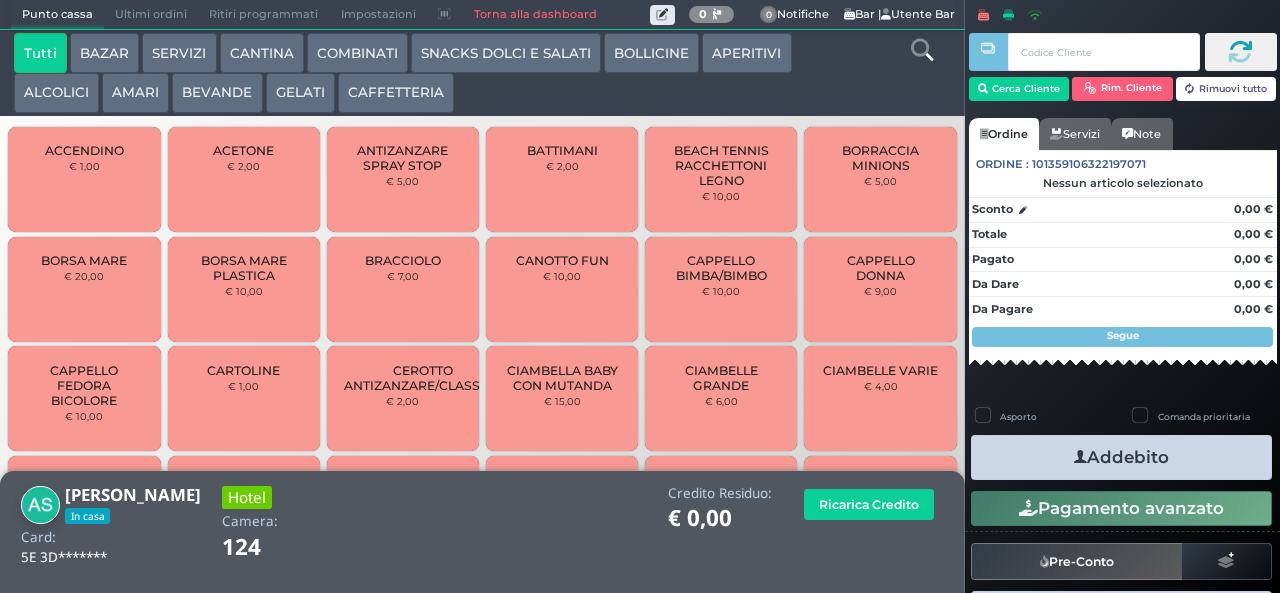 click at bounding box center [0, 0] 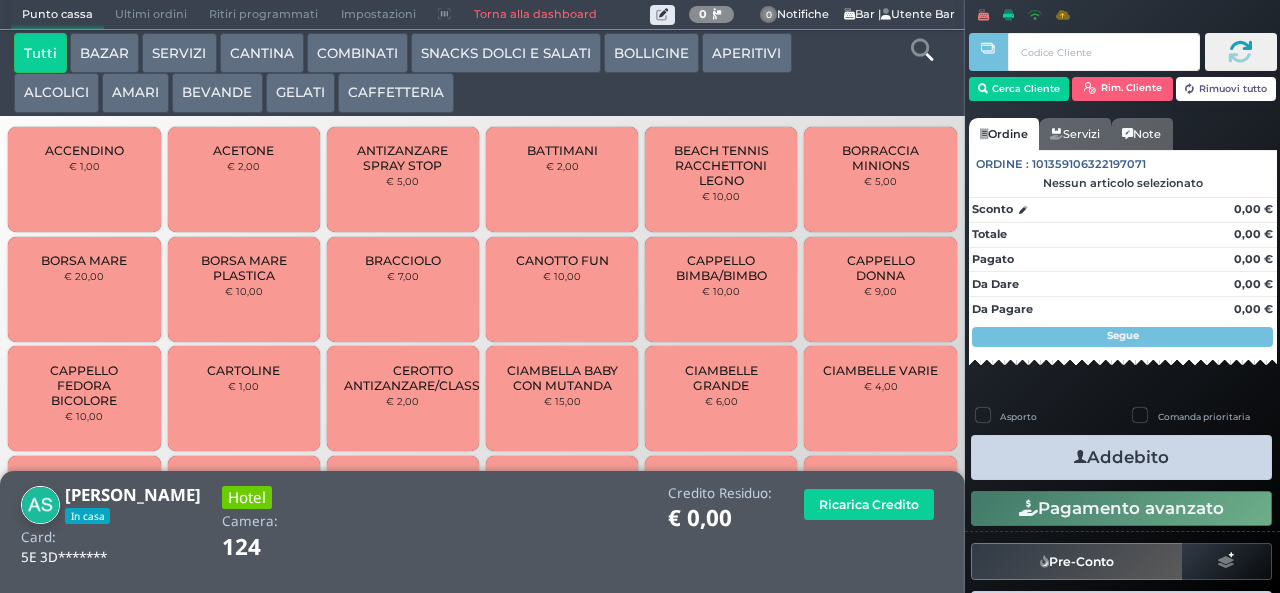 click on "AMARI" at bounding box center [135, 93] 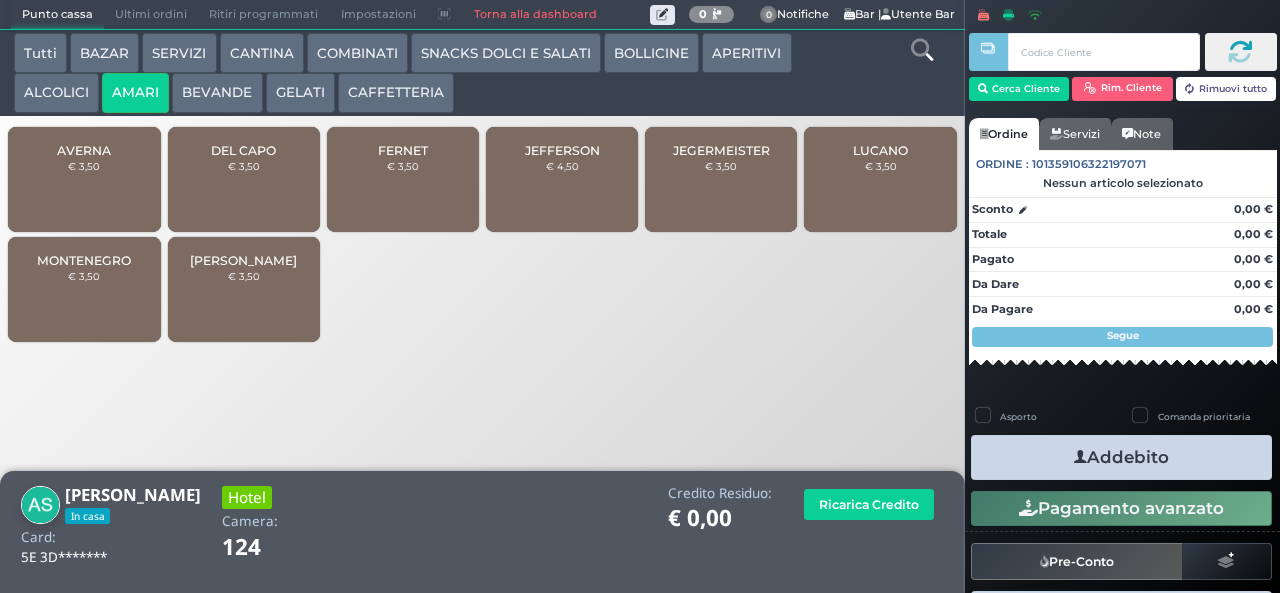 click on "JEFFERSON" at bounding box center [562, 150] 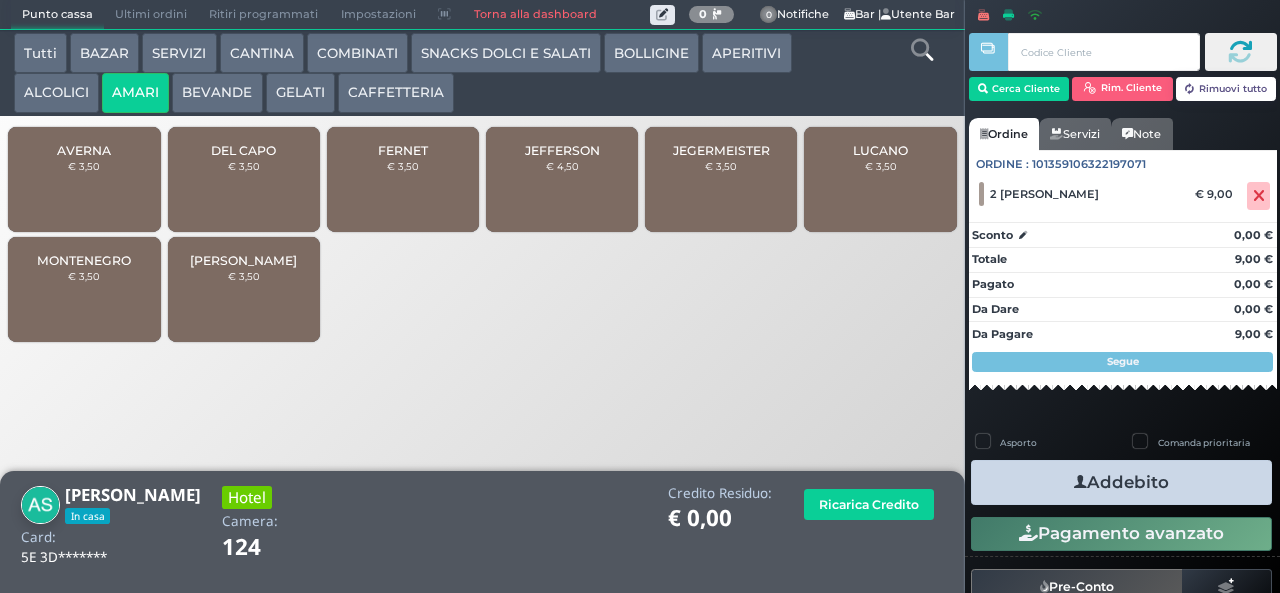 click on "Addebito" at bounding box center (1121, 482) 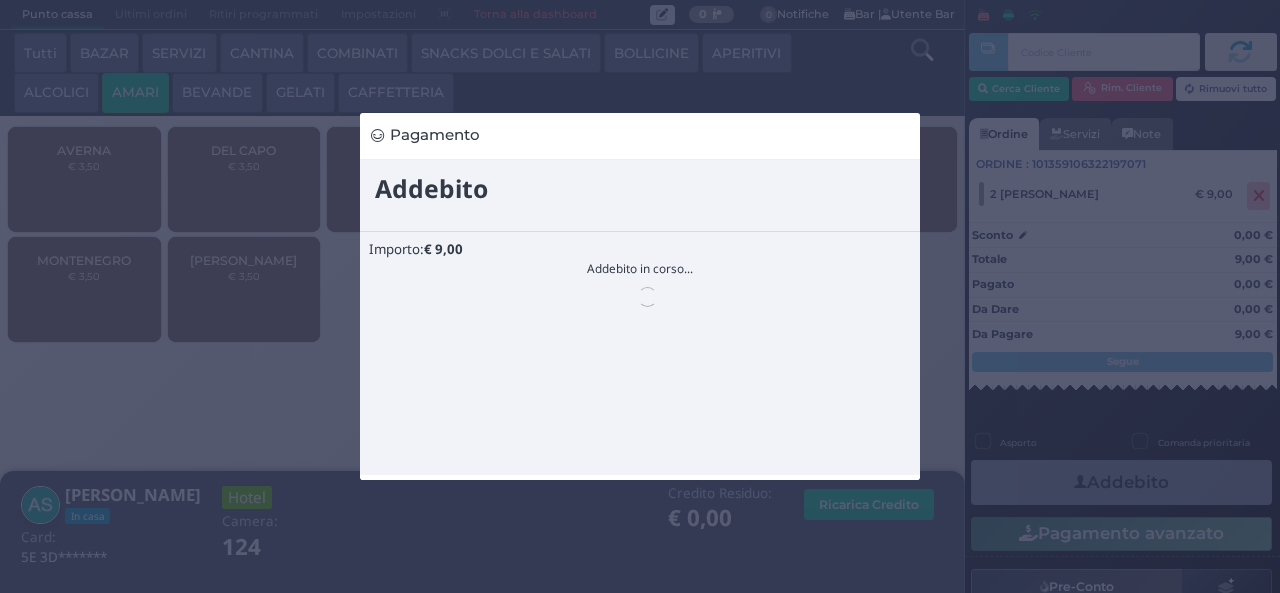 scroll, scrollTop: 0, scrollLeft: 0, axis: both 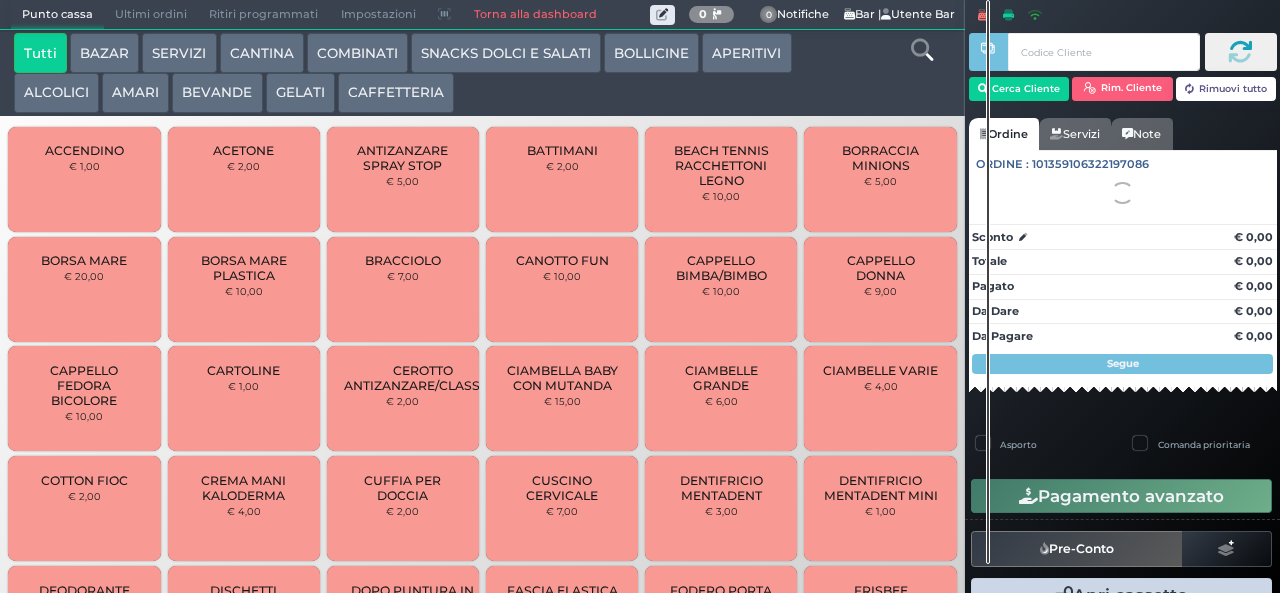 click on "AMARI" at bounding box center [135, 93] 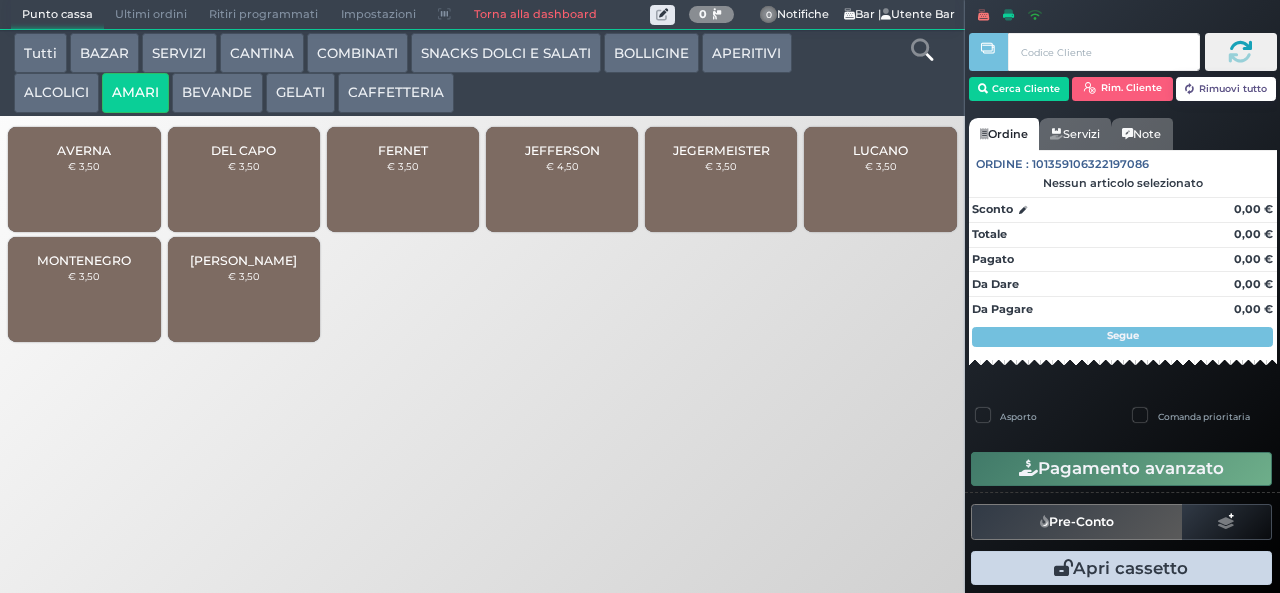 click on "FERNET" at bounding box center (403, 150) 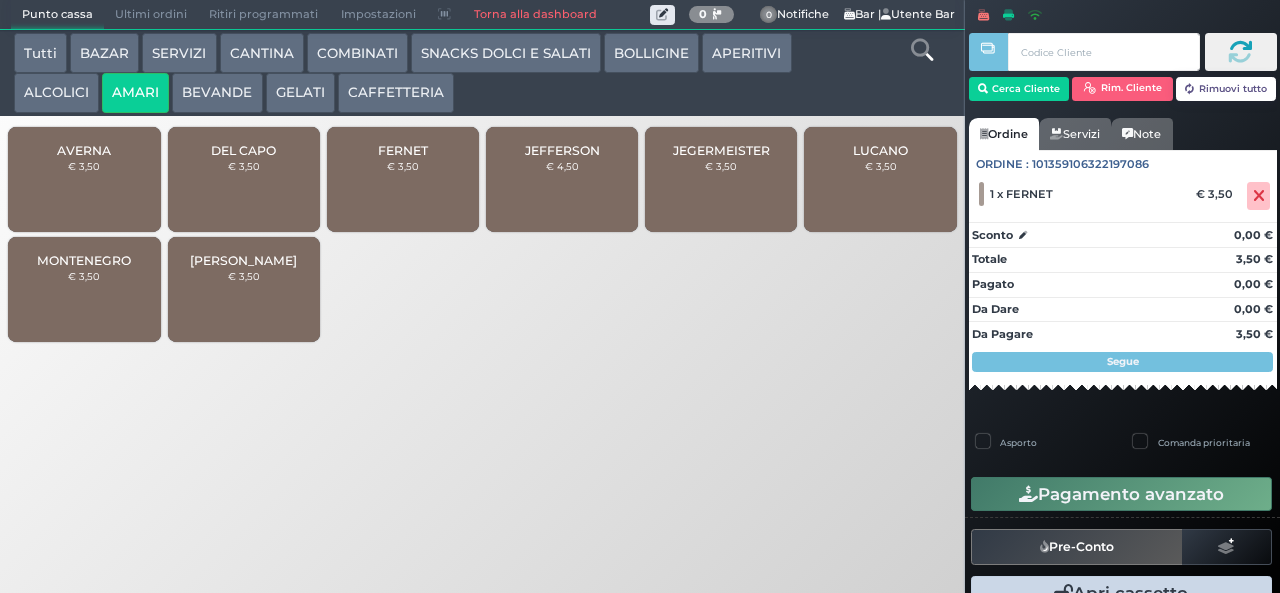 click on "DEL CAPO" at bounding box center (243, 150) 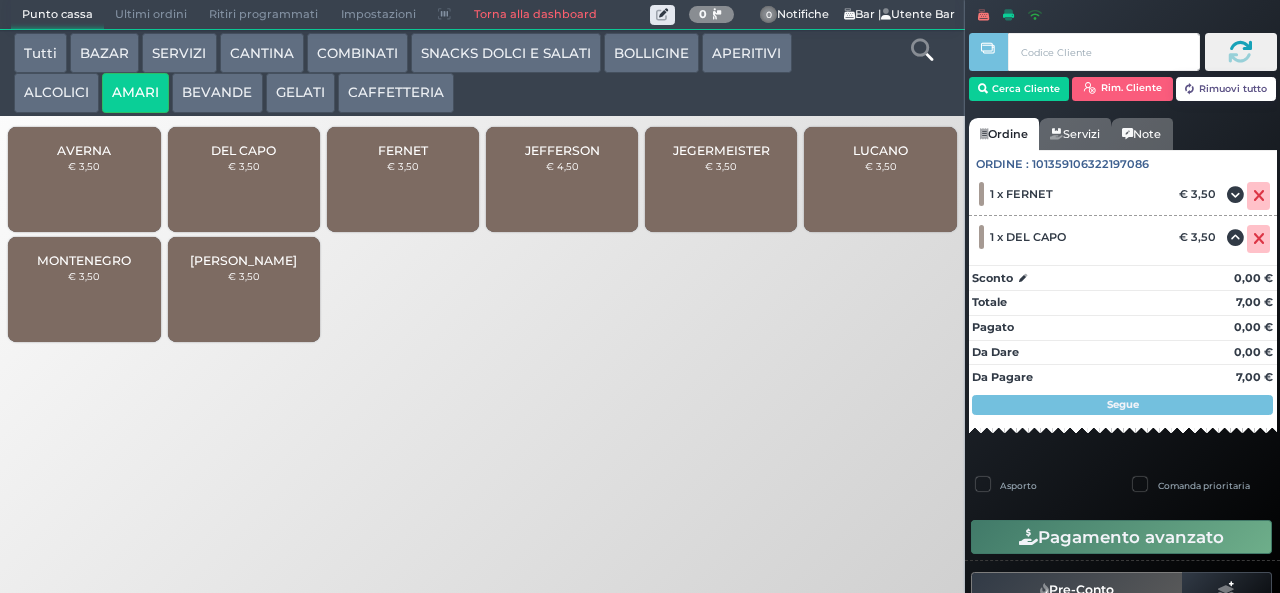click on "ALCOLICI" at bounding box center [56, 93] 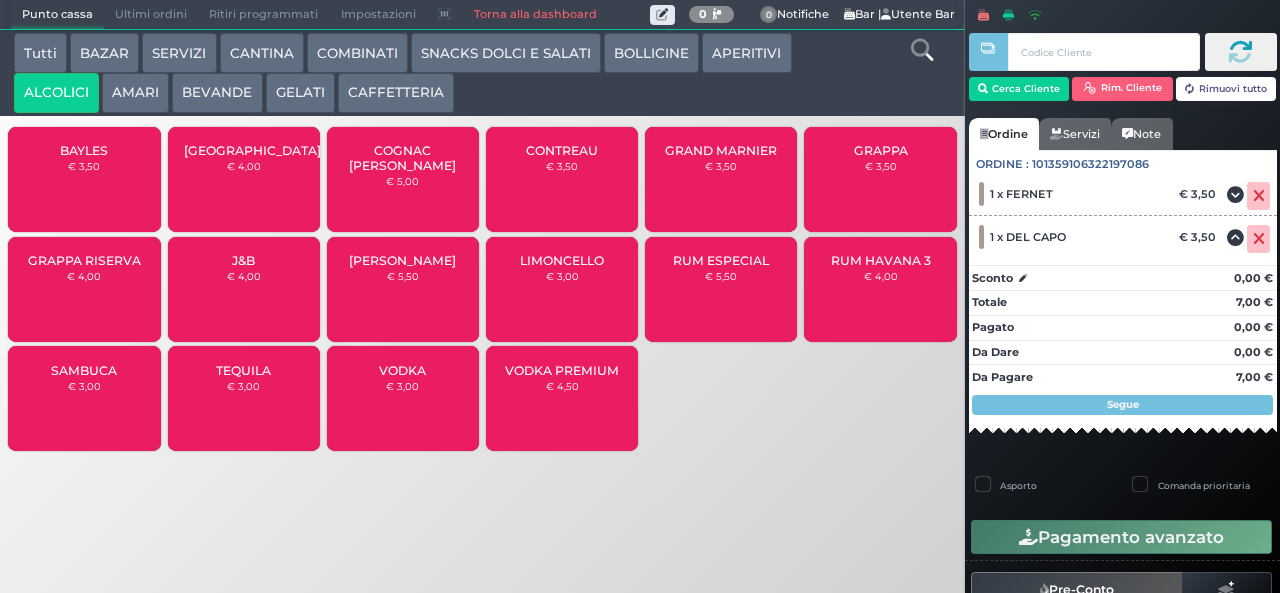 click on "GRAPPA" at bounding box center [881, 150] 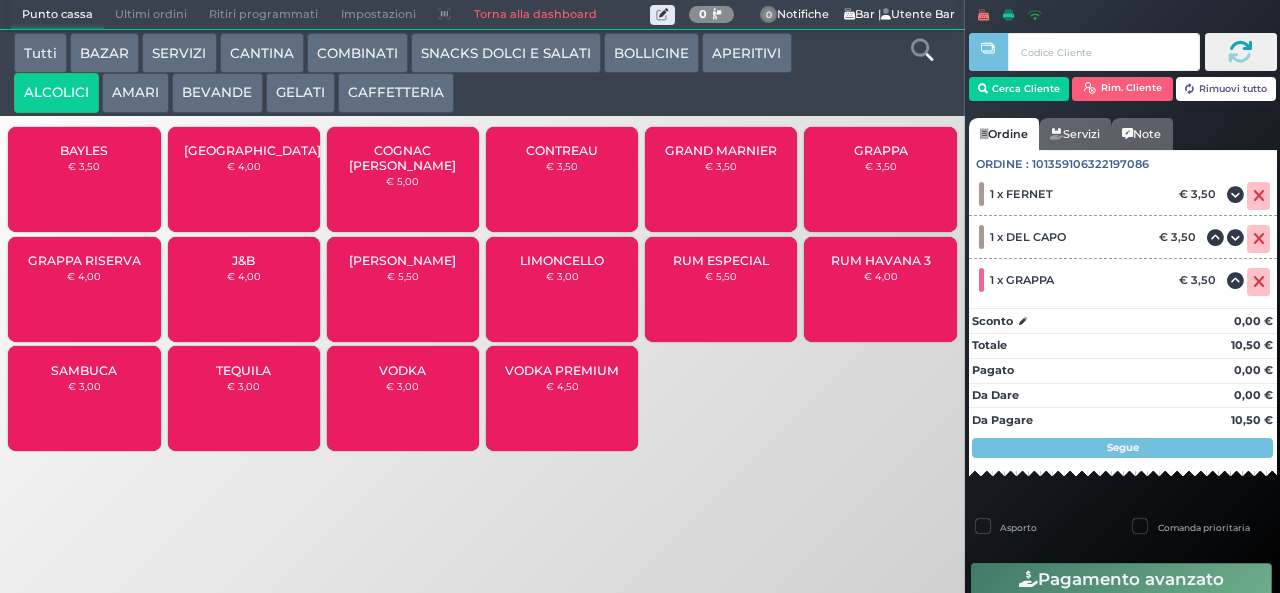 click on "BEVANDE" at bounding box center (217, 93) 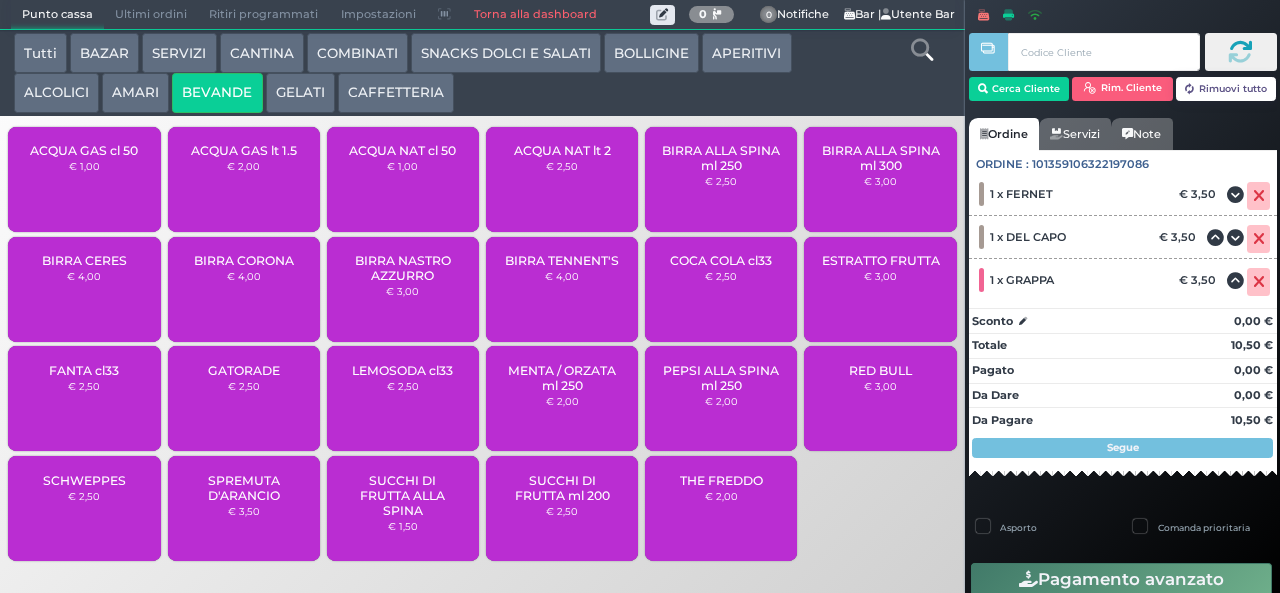 click on "ACQUA NAT lt 2" at bounding box center [562, 150] 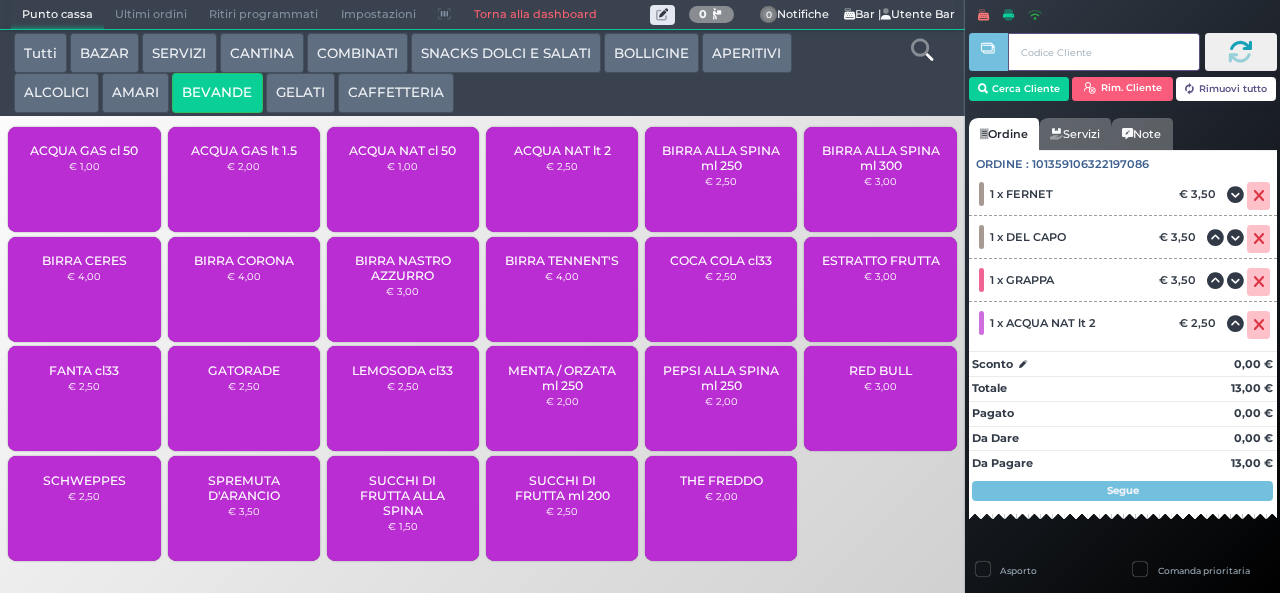 type 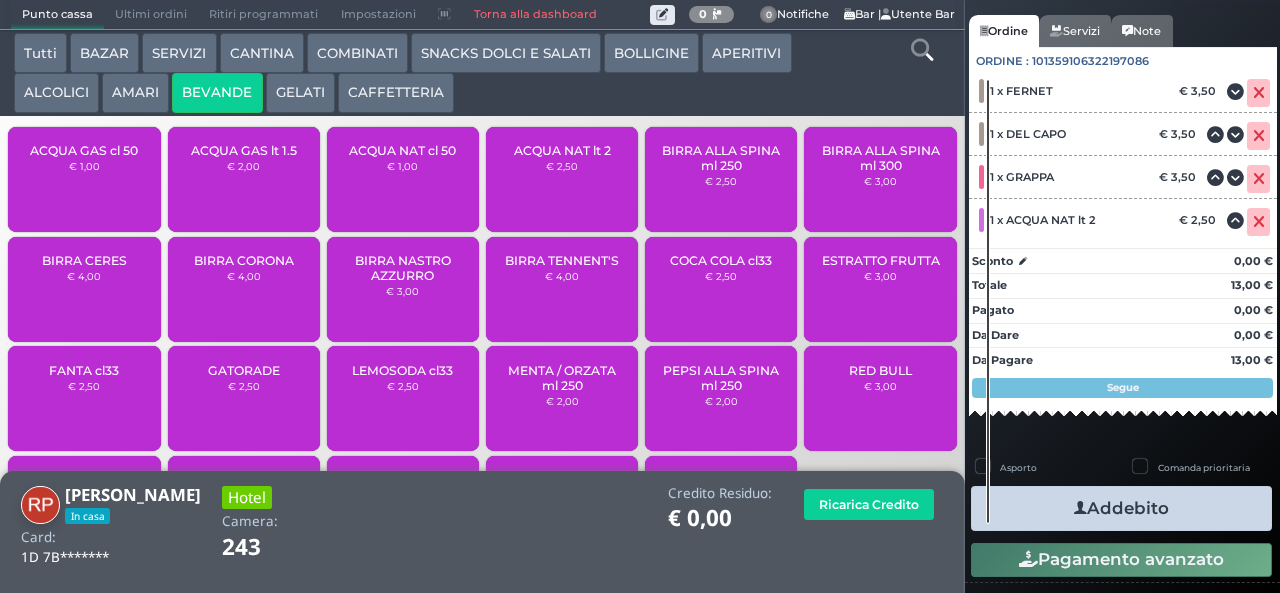 click at bounding box center [1080, 508] 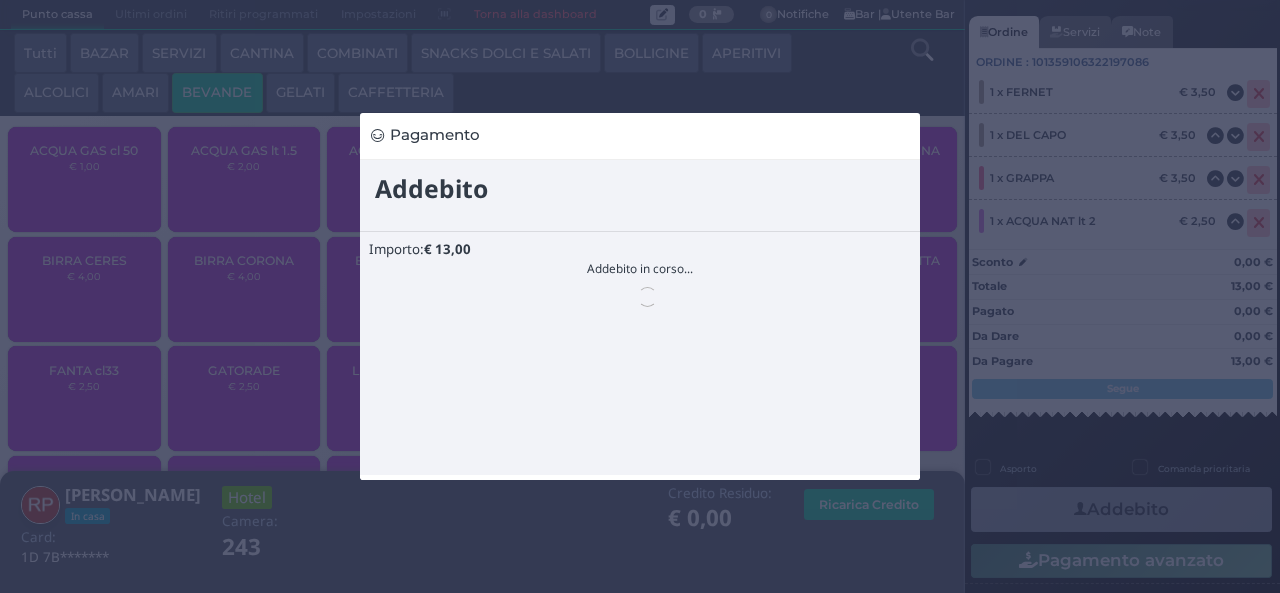 scroll, scrollTop: 0, scrollLeft: 0, axis: both 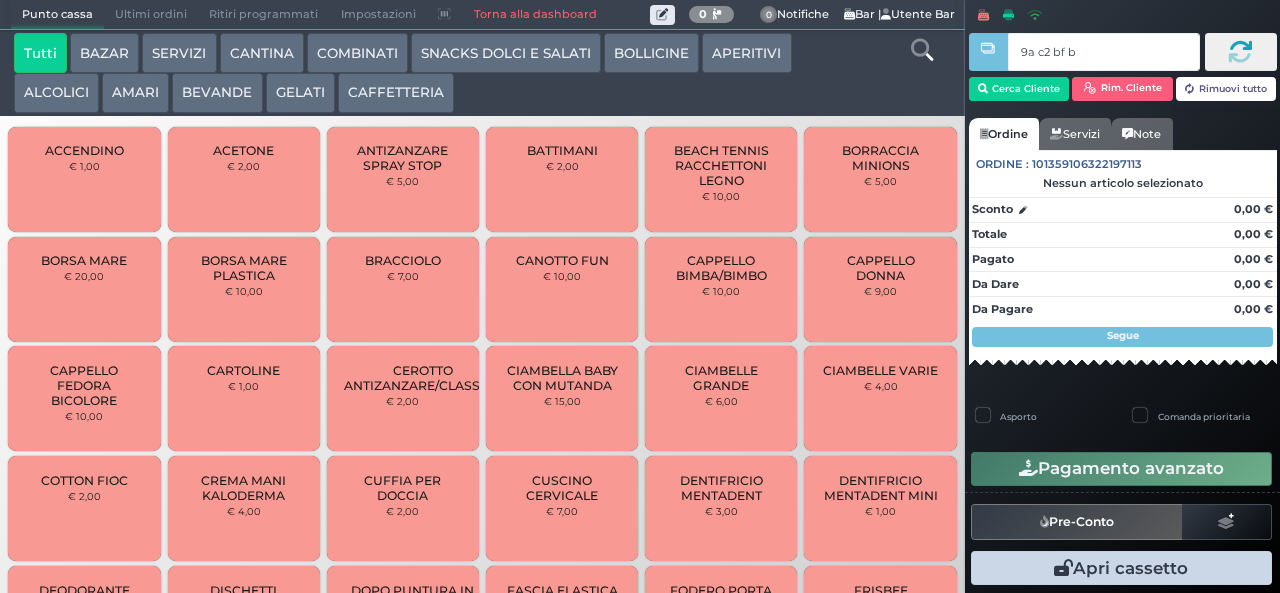 type on "9a c2 bf b9" 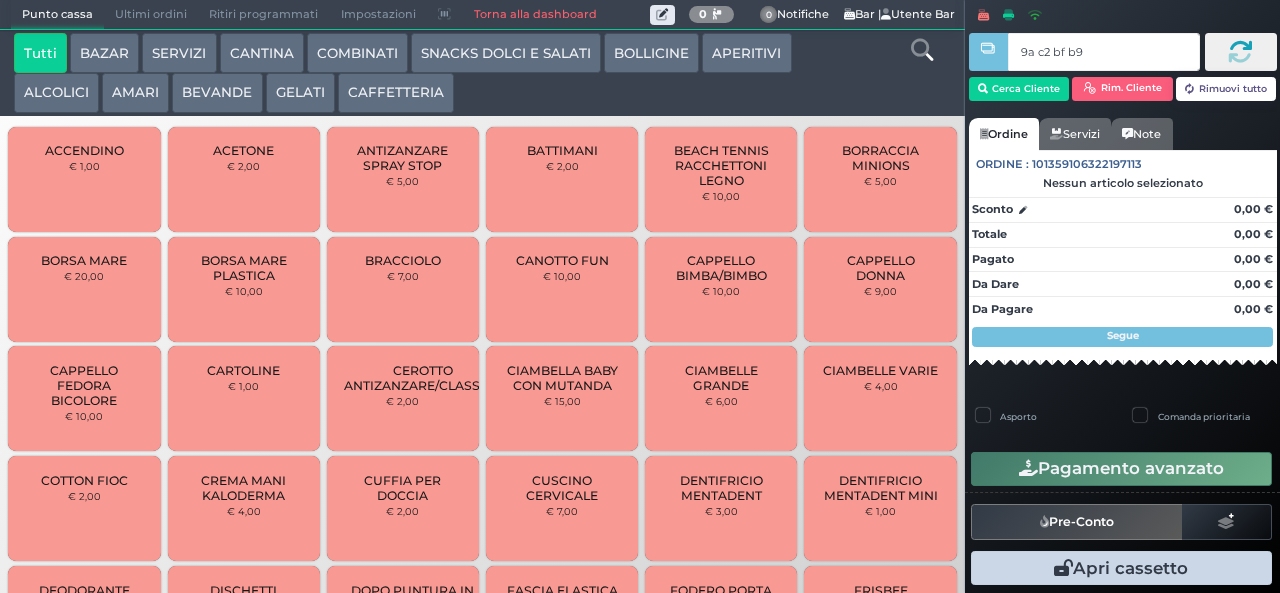 type 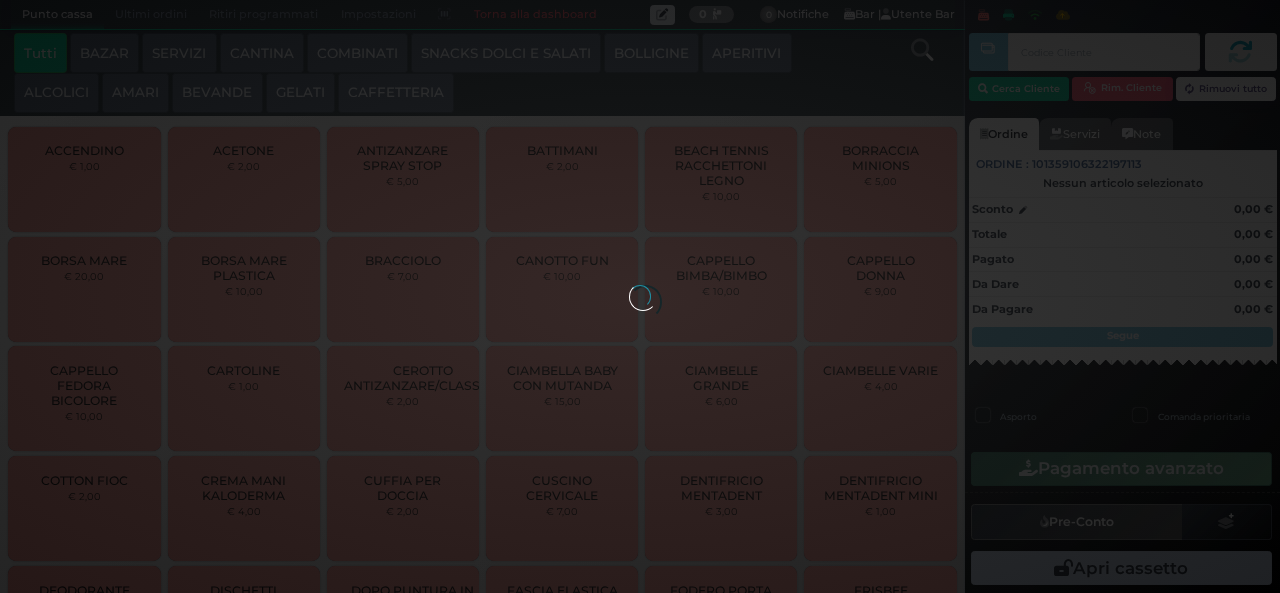 click at bounding box center (640, 296) 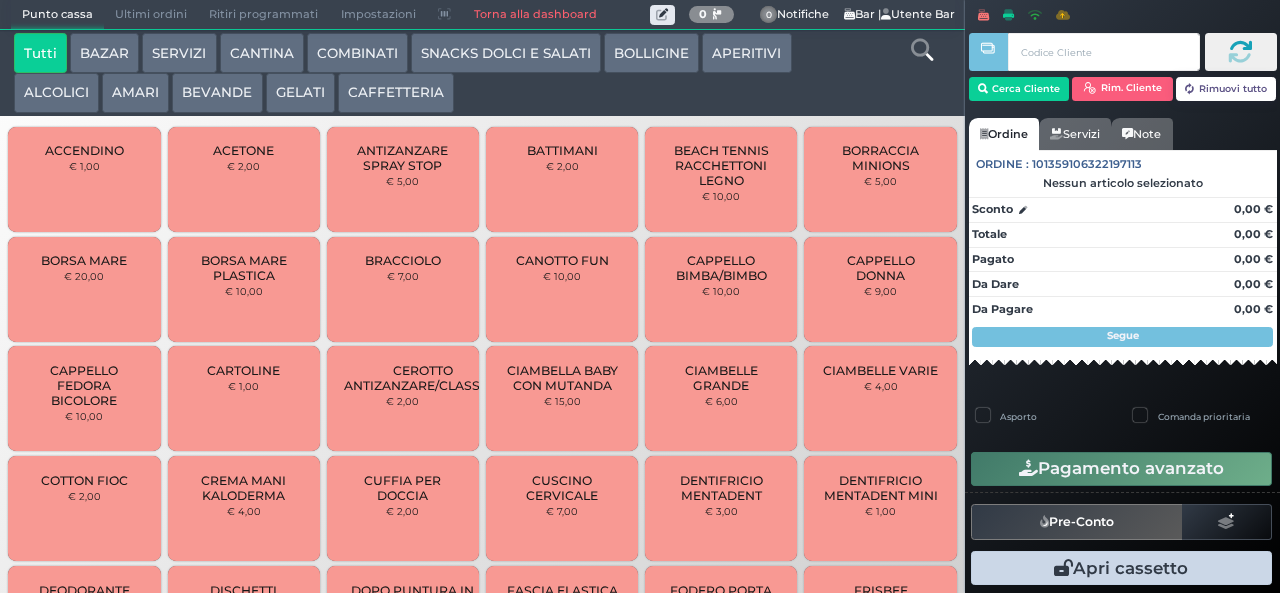 click at bounding box center [0, 0] 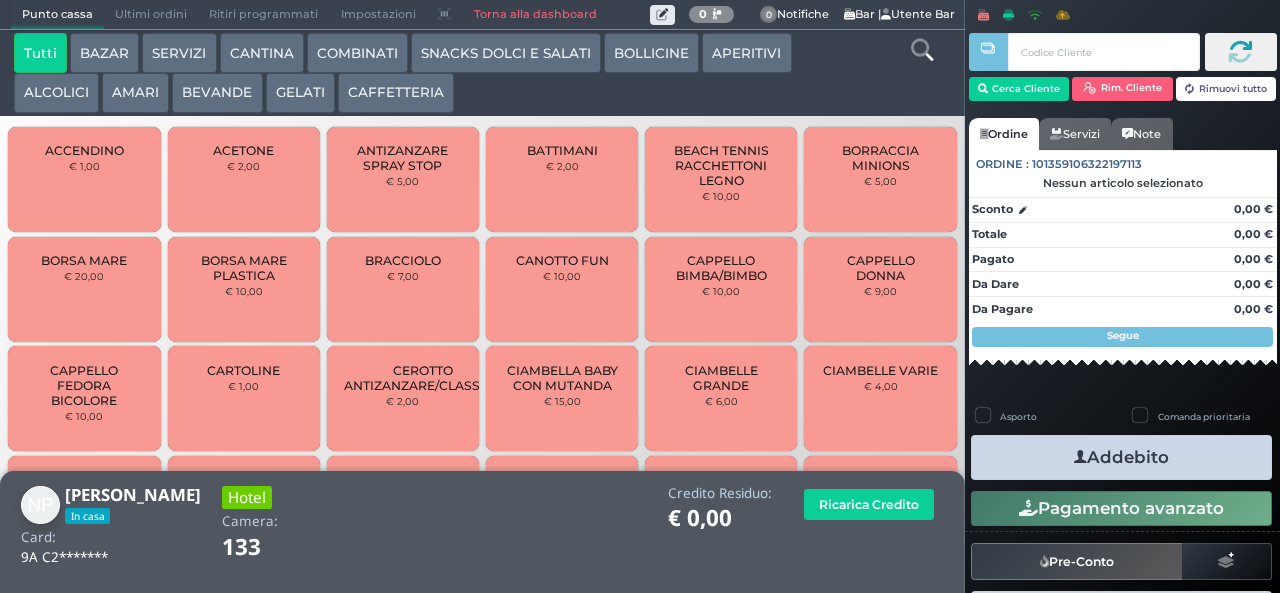 click on "ALCOLICI" at bounding box center (56, 93) 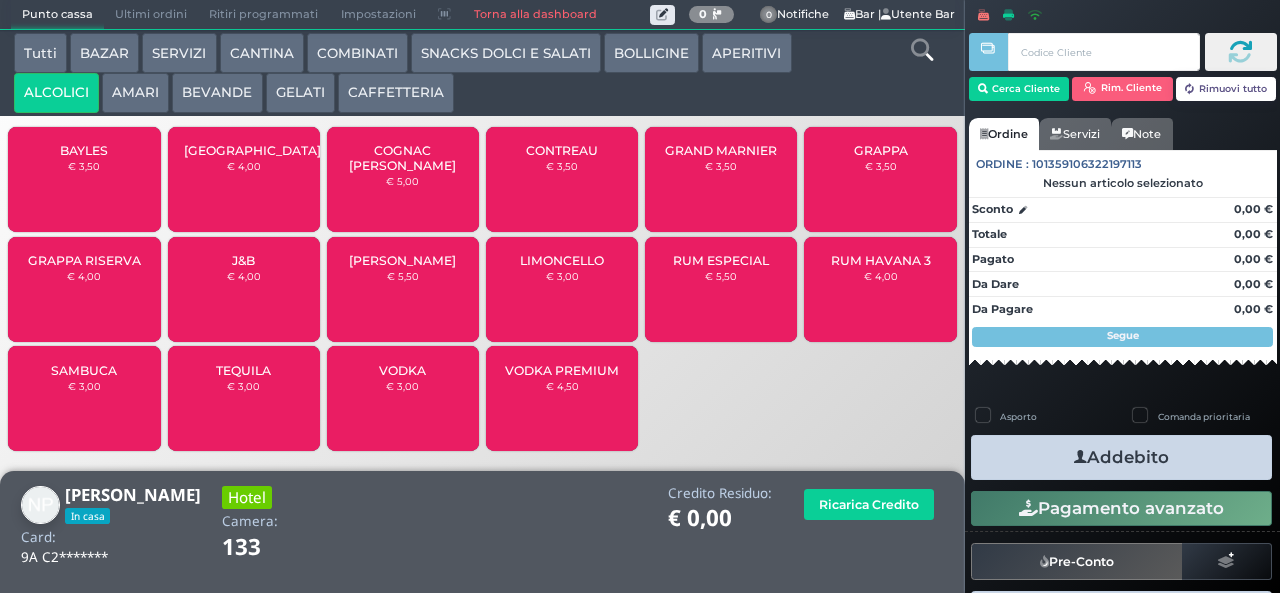 click on "GRAPPA RISERVA
€ 4,00" at bounding box center (84, 289) 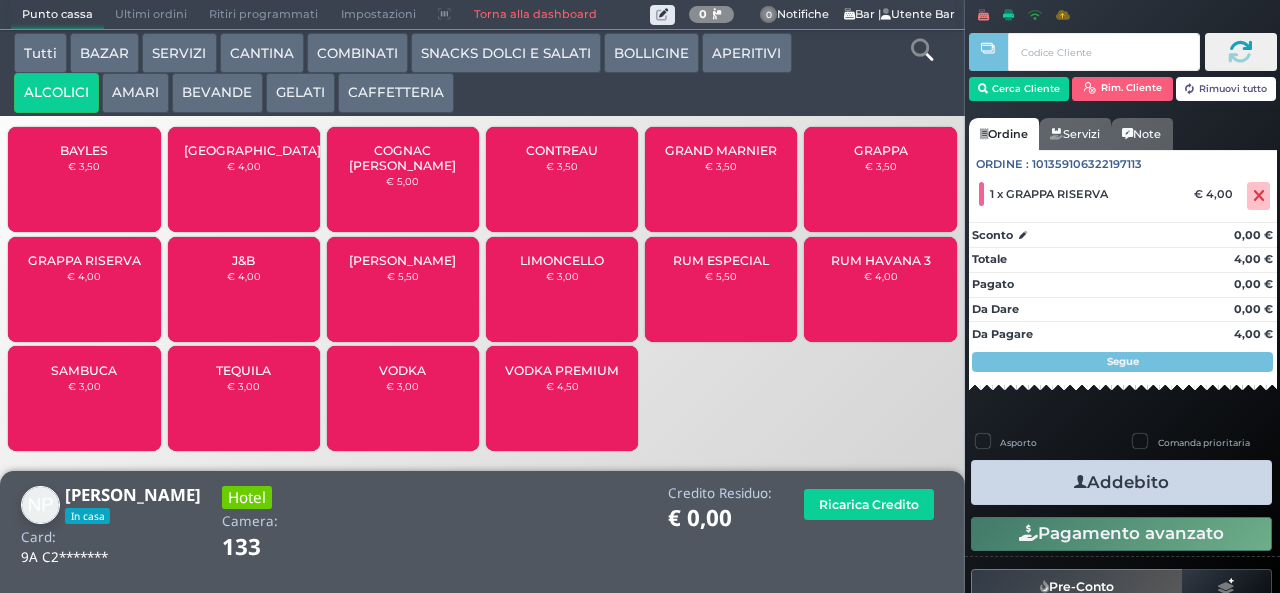 click at bounding box center (1080, 482) 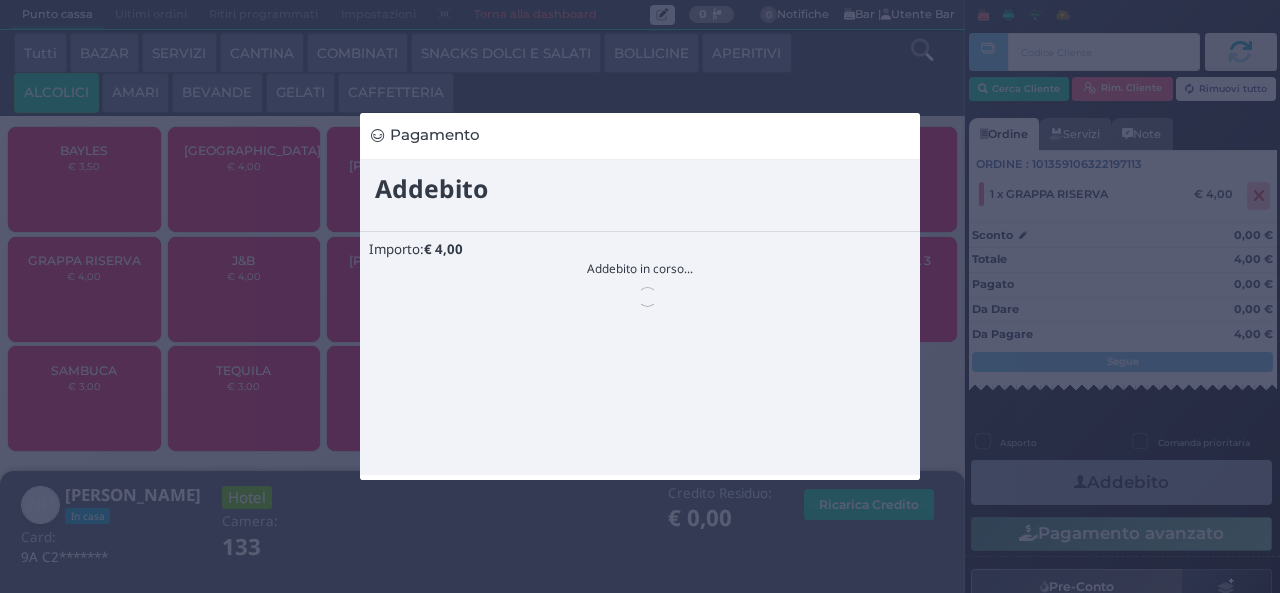 scroll, scrollTop: 0, scrollLeft: 0, axis: both 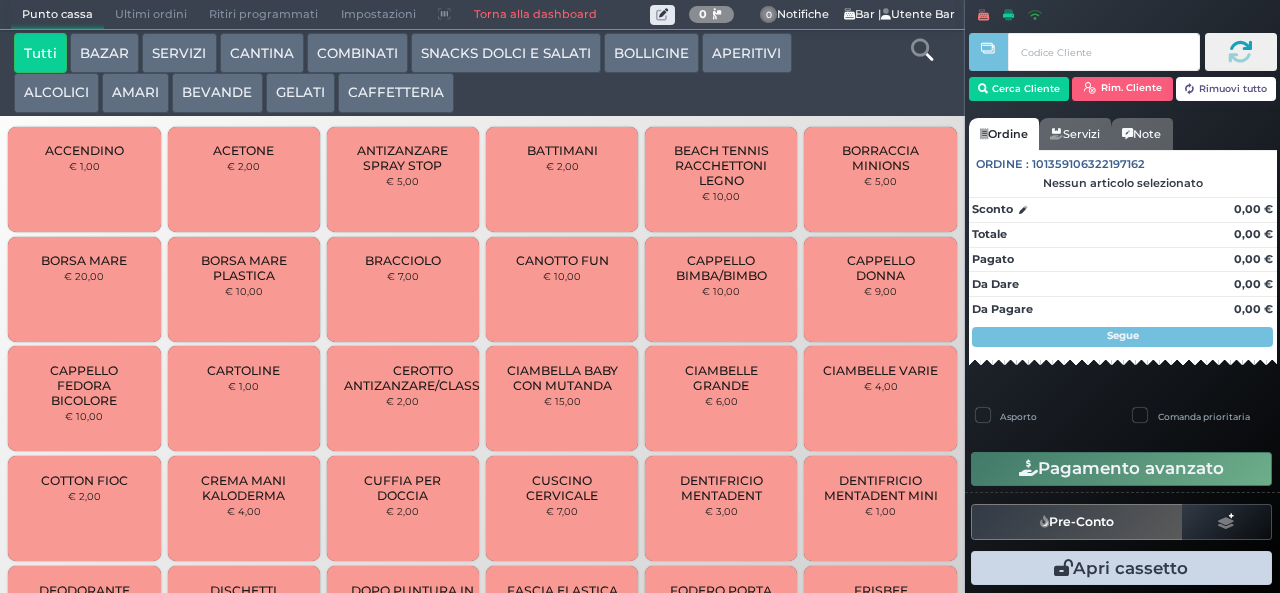 click on "ALCOLICI" at bounding box center (56, 93) 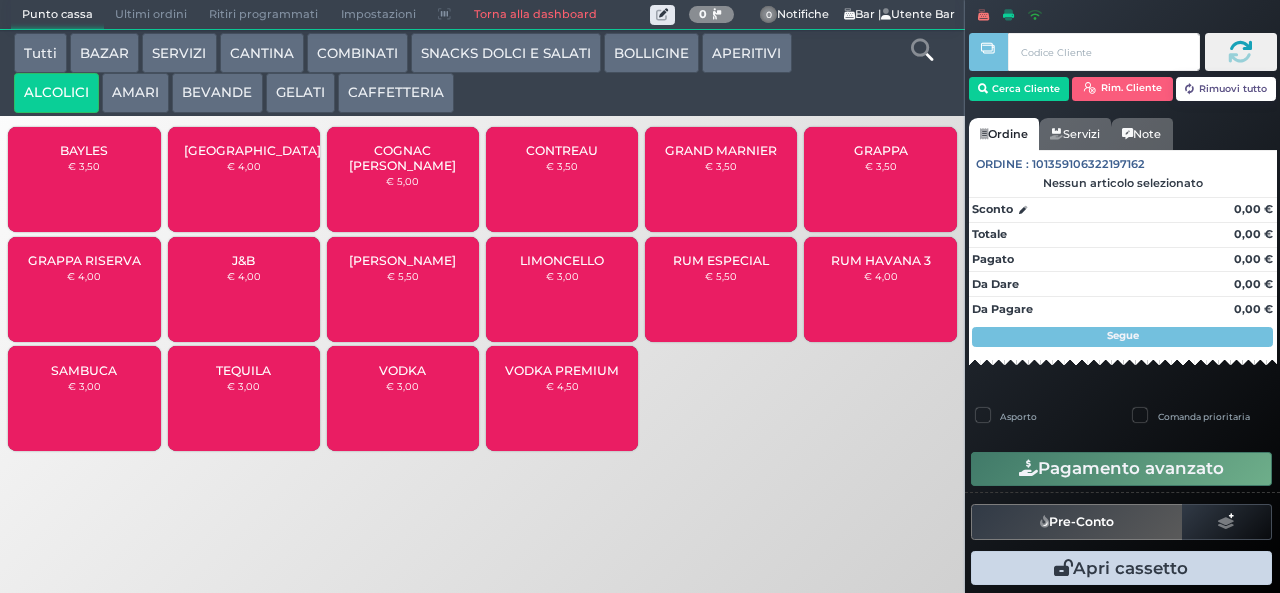 click on "BAYLES" at bounding box center [84, 150] 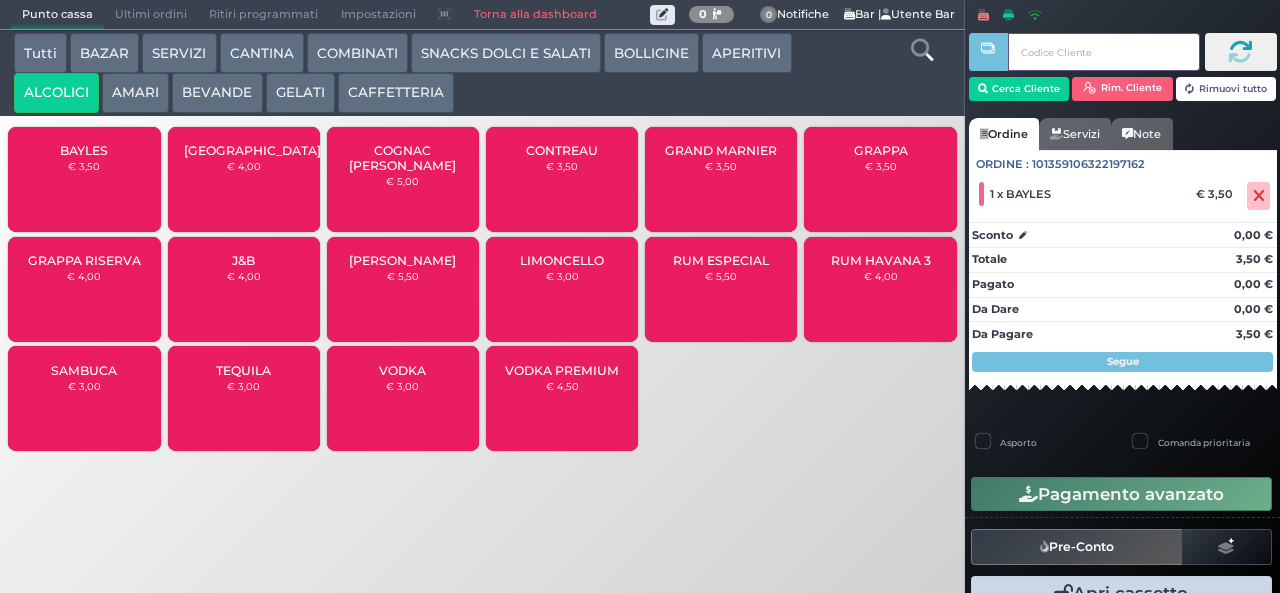 type 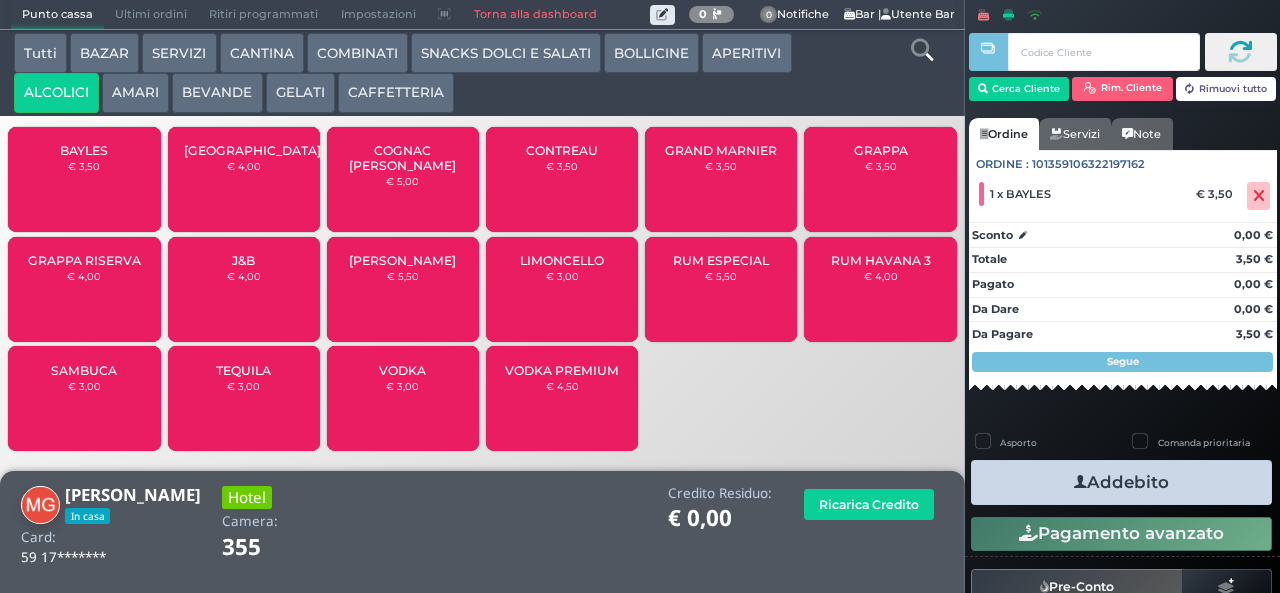 click at bounding box center (1080, 482) 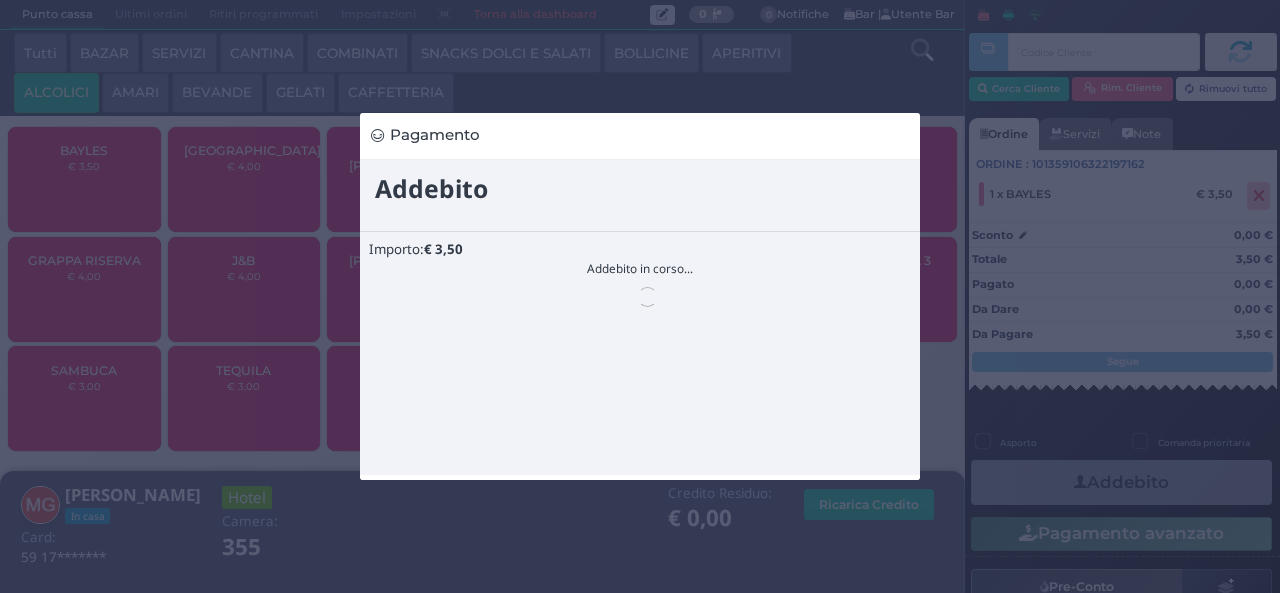 scroll, scrollTop: 0, scrollLeft: 0, axis: both 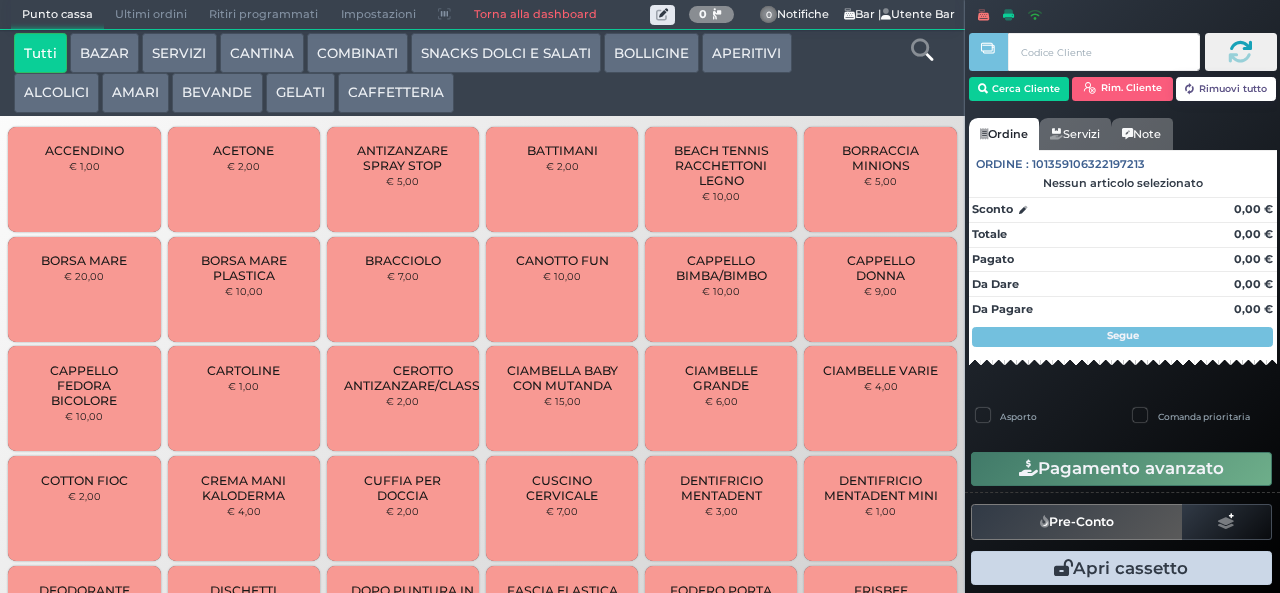 click on "BAZAR" at bounding box center (104, 53) 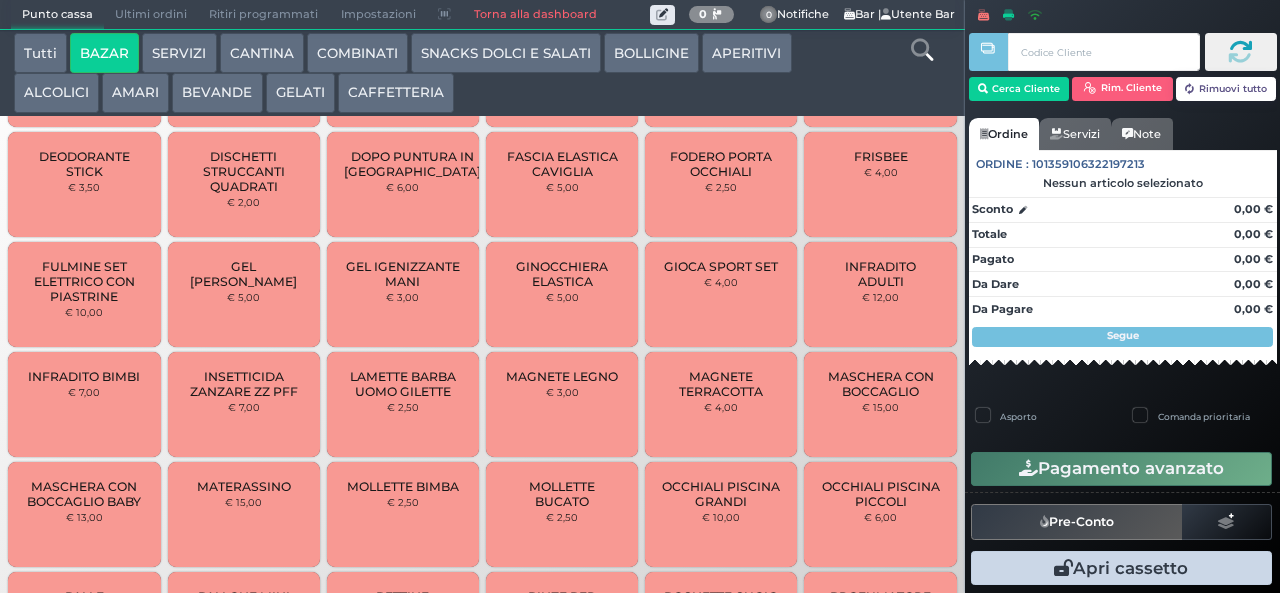 scroll, scrollTop: 620, scrollLeft: 0, axis: vertical 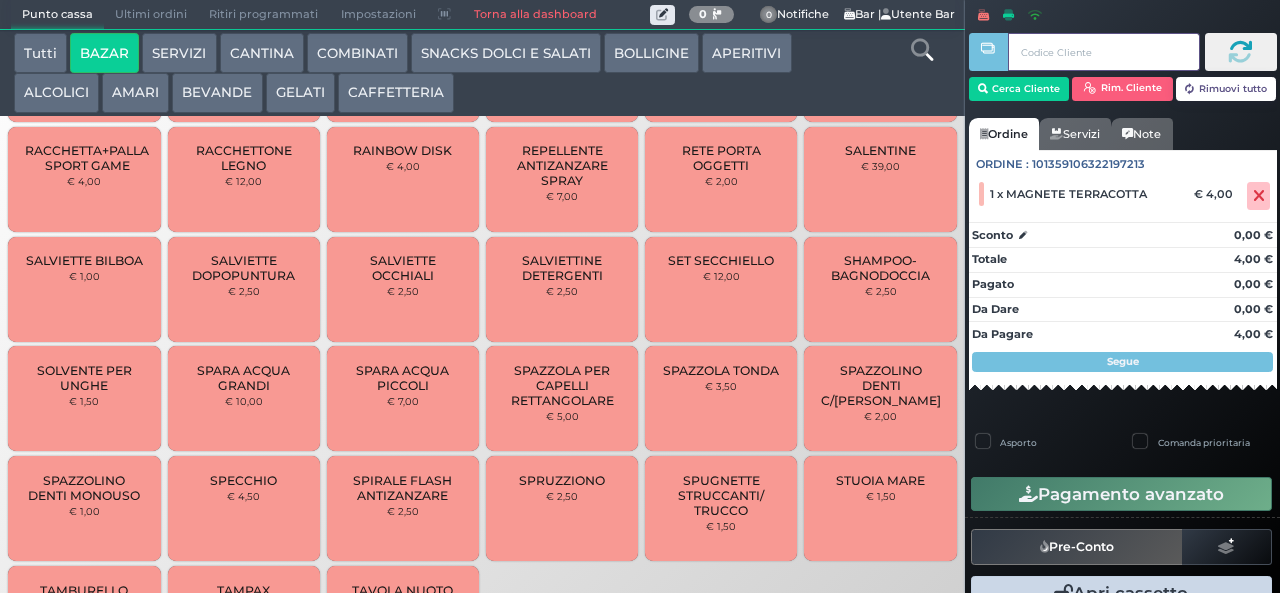 type 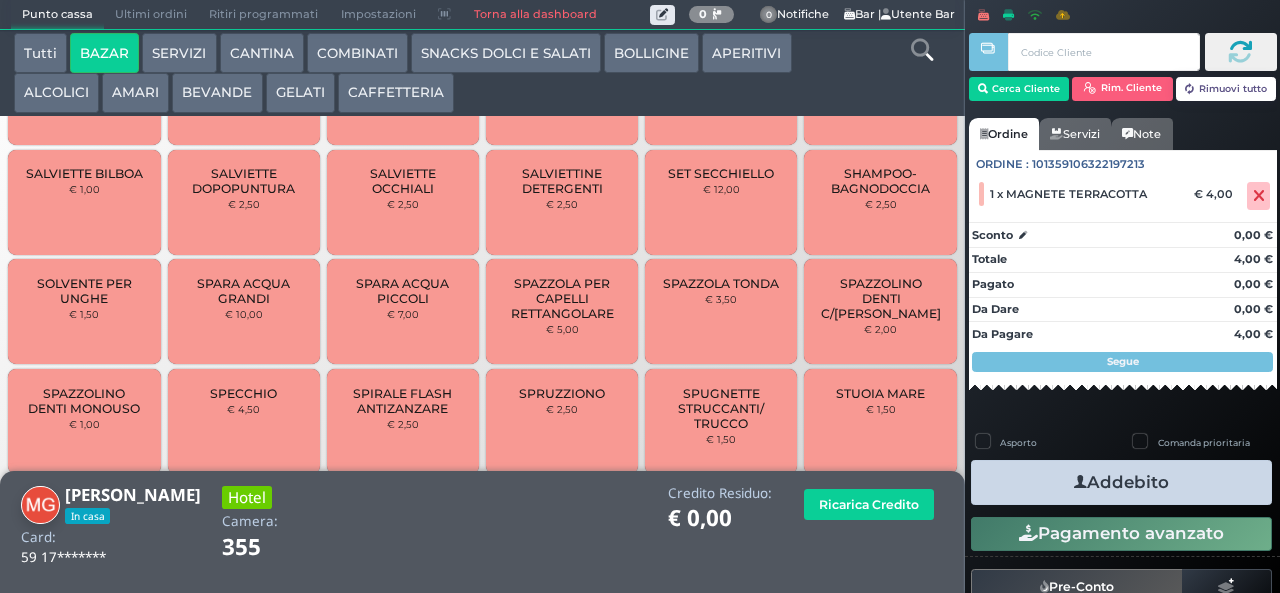 click on "Addebito" at bounding box center [1121, 482] 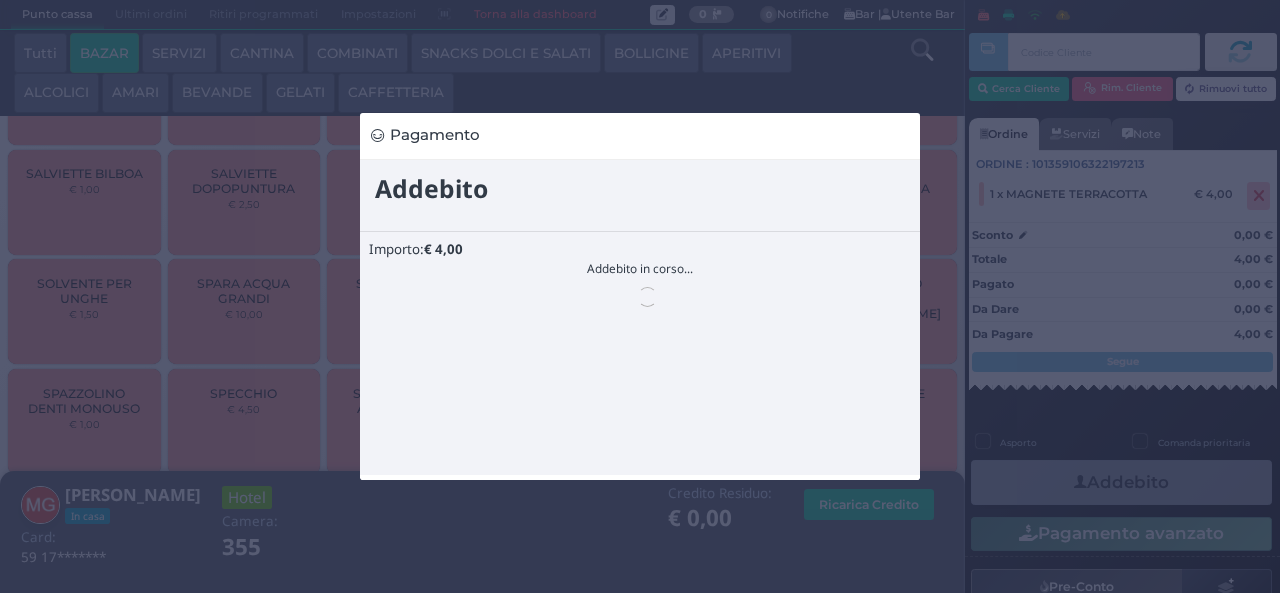 scroll, scrollTop: 0, scrollLeft: 0, axis: both 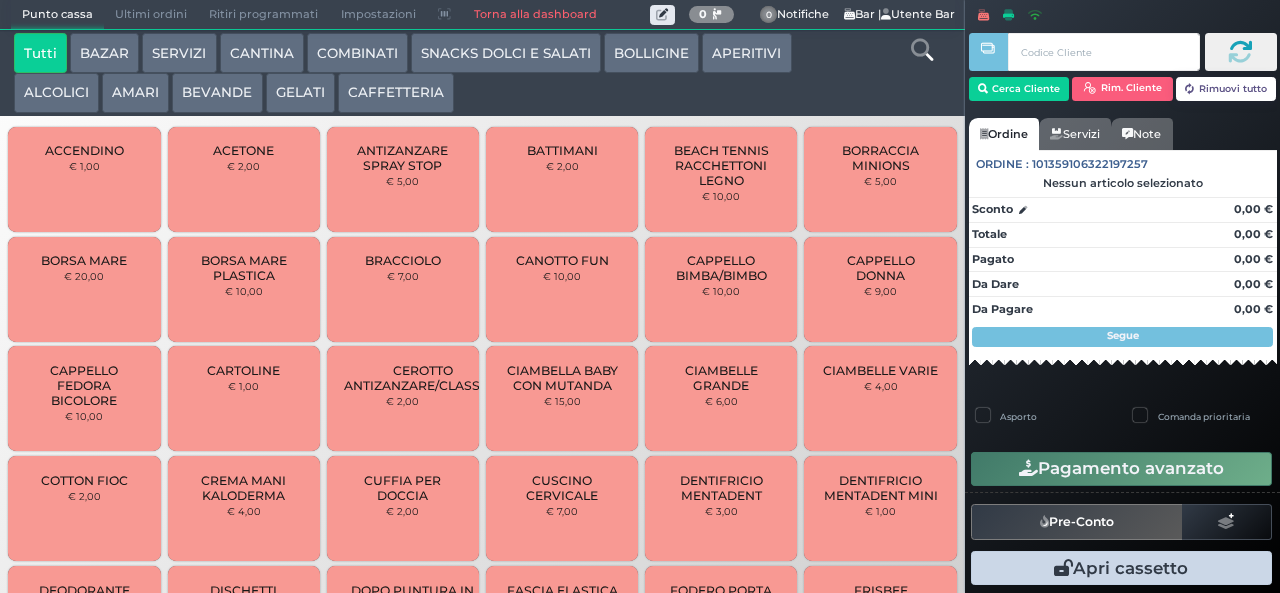 click on "BAZAR" at bounding box center [104, 53] 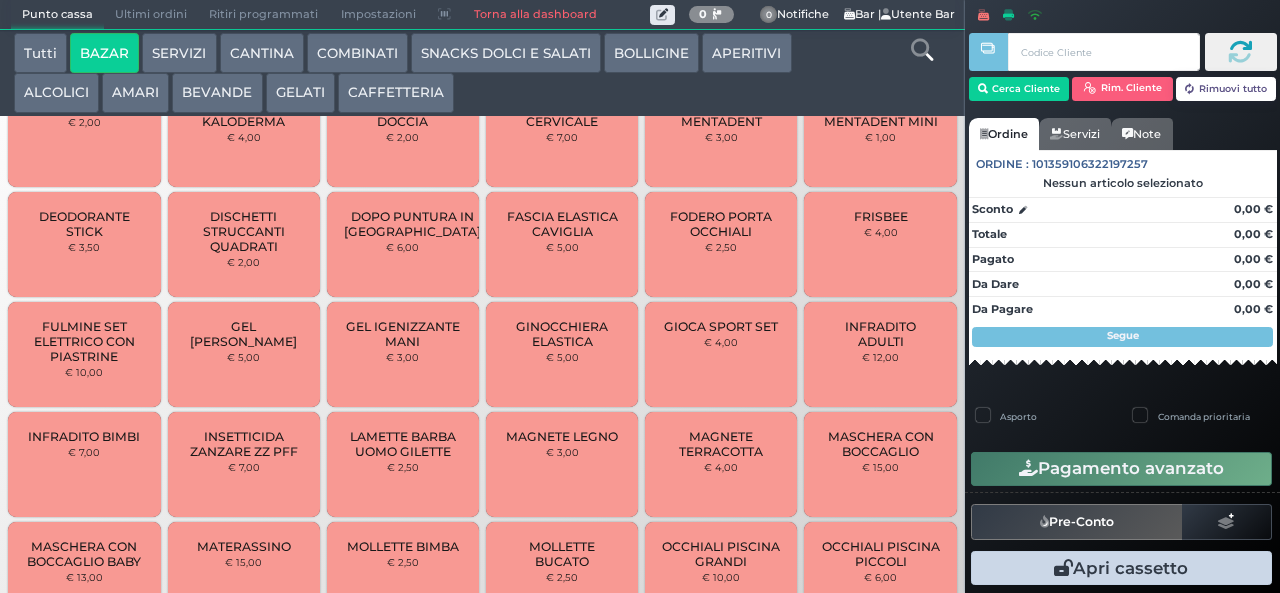 scroll, scrollTop: 536, scrollLeft: 0, axis: vertical 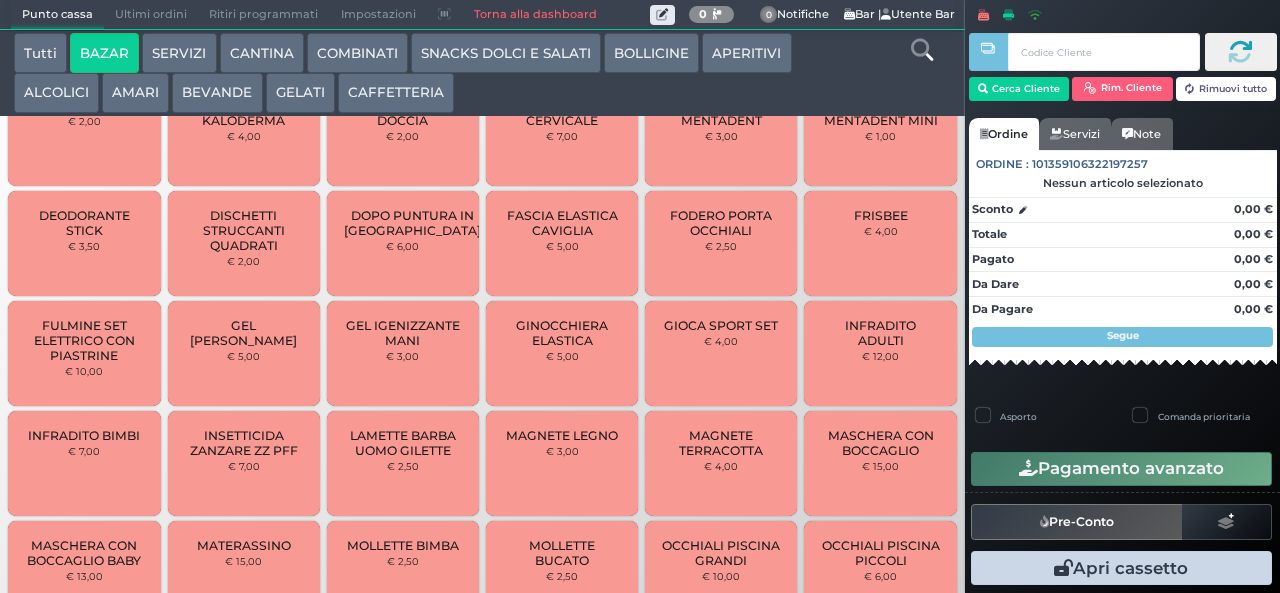 click on "MAGNETE TERRACOTTA" at bounding box center (721, 443) 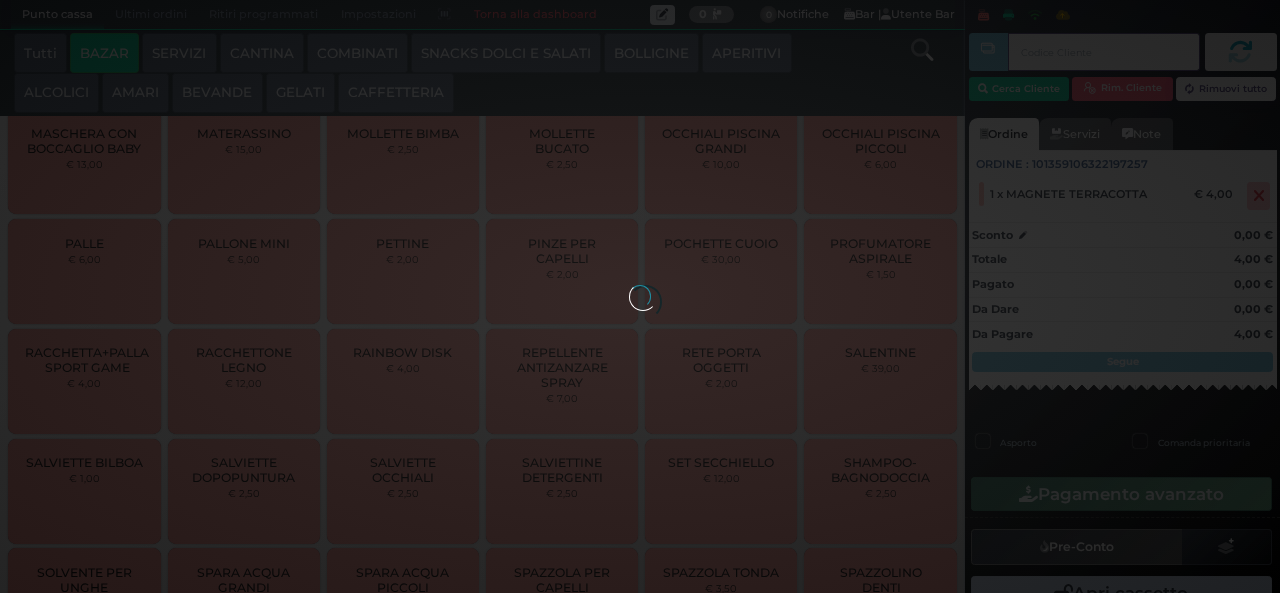 type 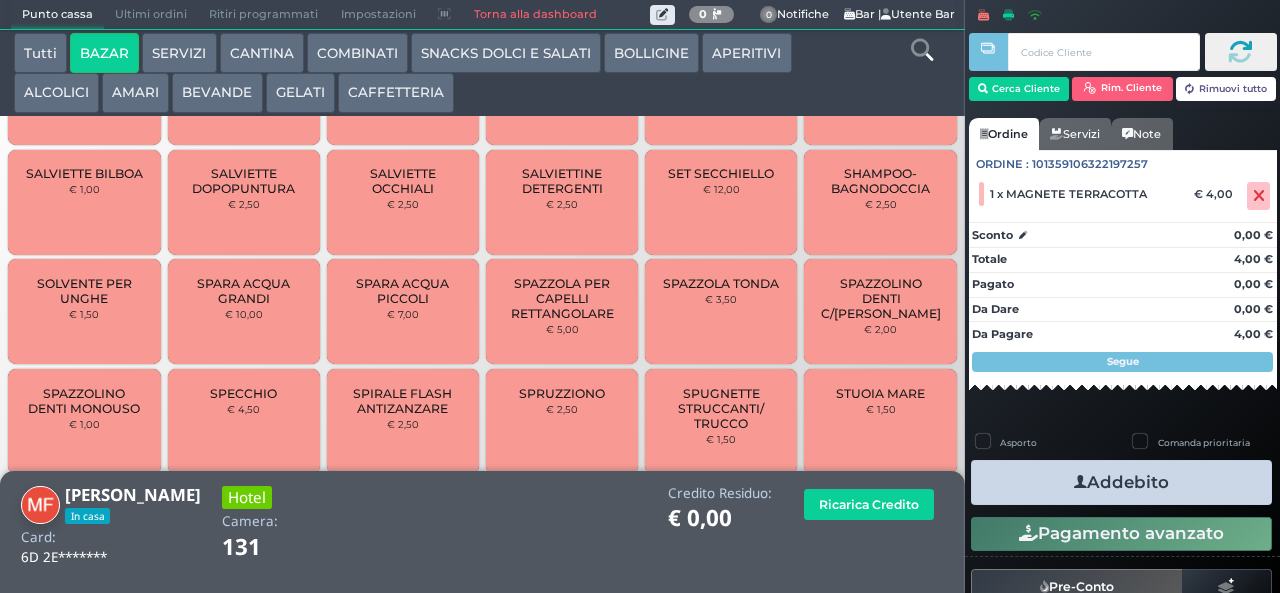click on "Addebito" at bounding box center (1121, 482) 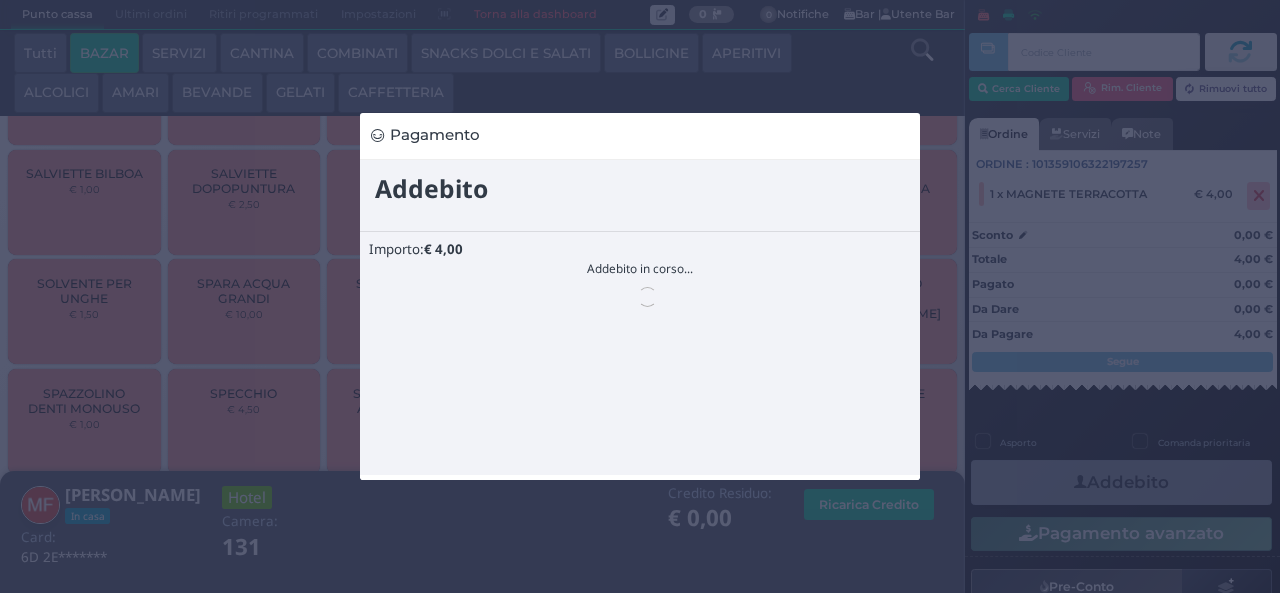 scroll, scrollTop: 0, scrollLeft: 0, axis: both 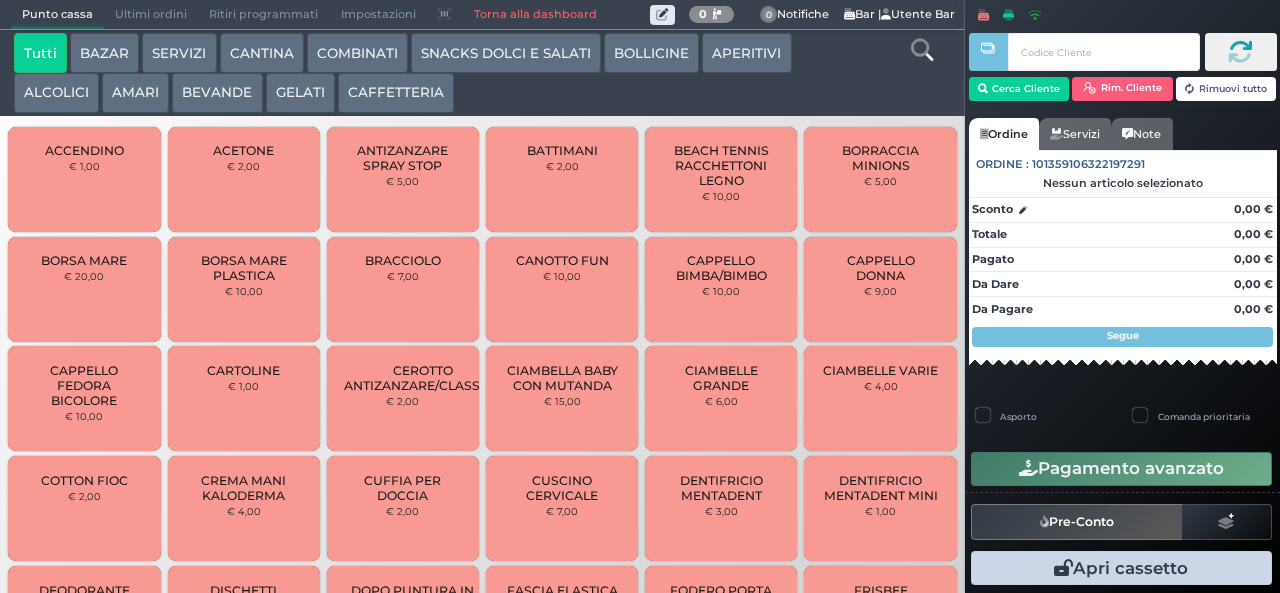 click on "GELATI" at bounding box center [300, 93] 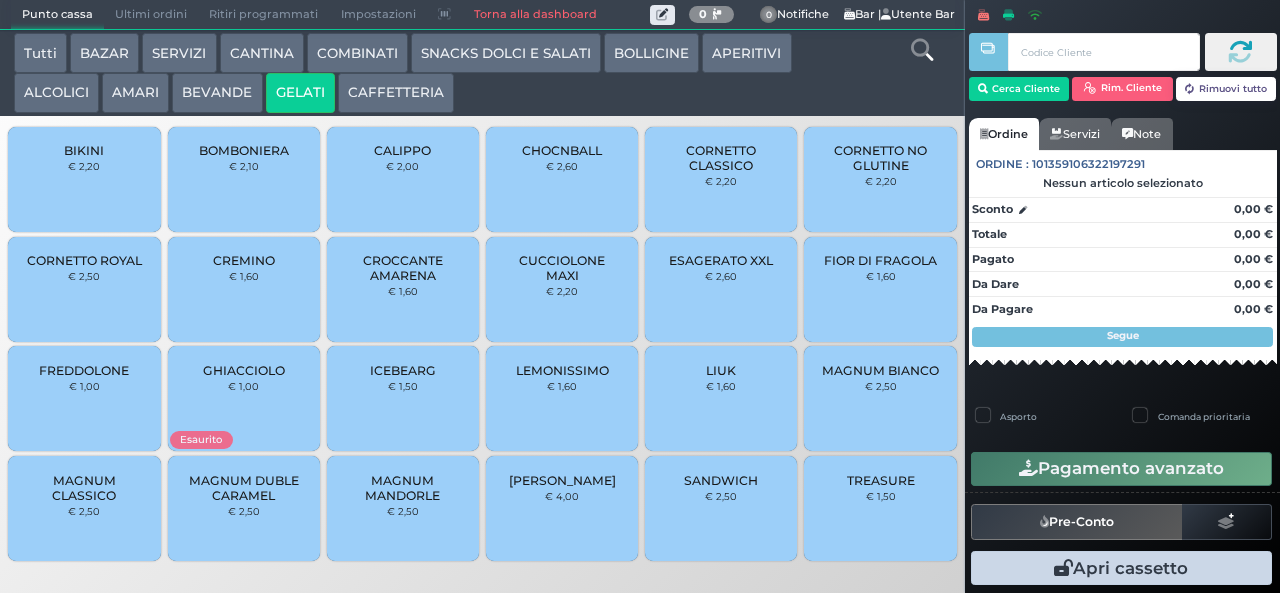 click on "€ 1,00" at bounding box center (84, 386) 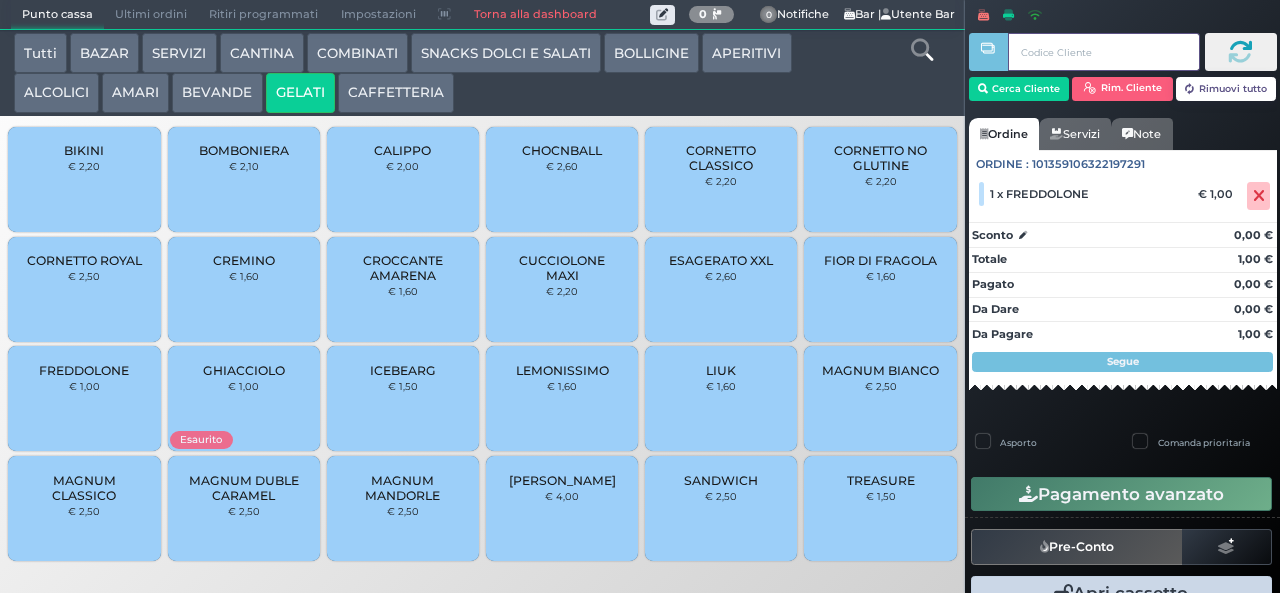 type 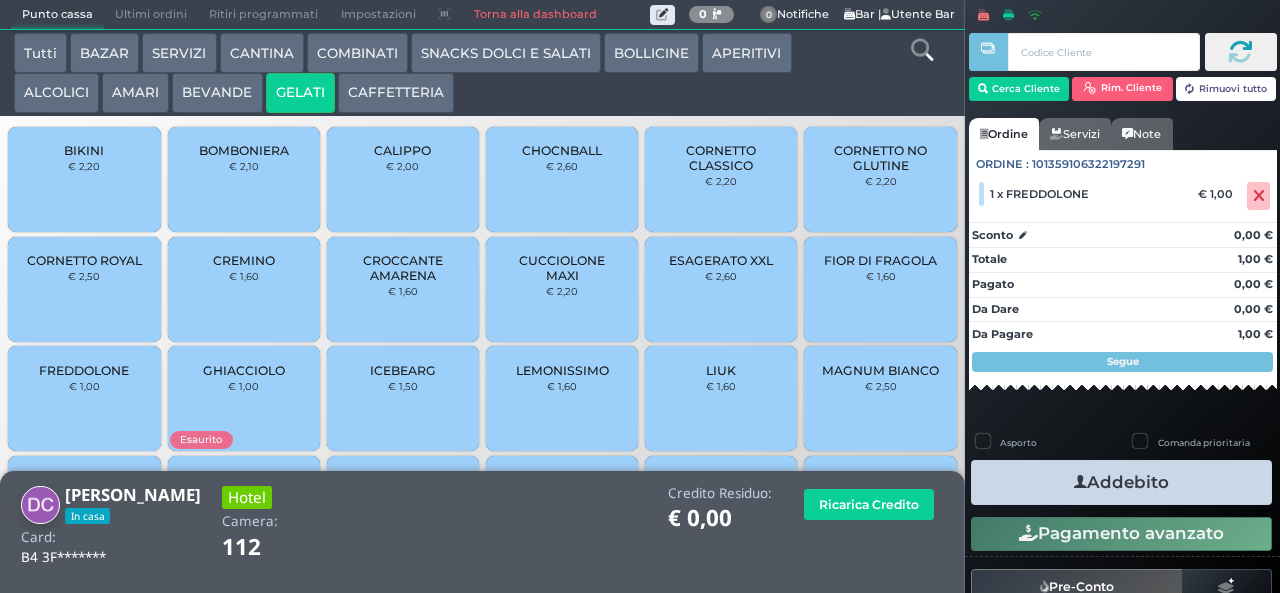 click at bounding box center (1080, 482) 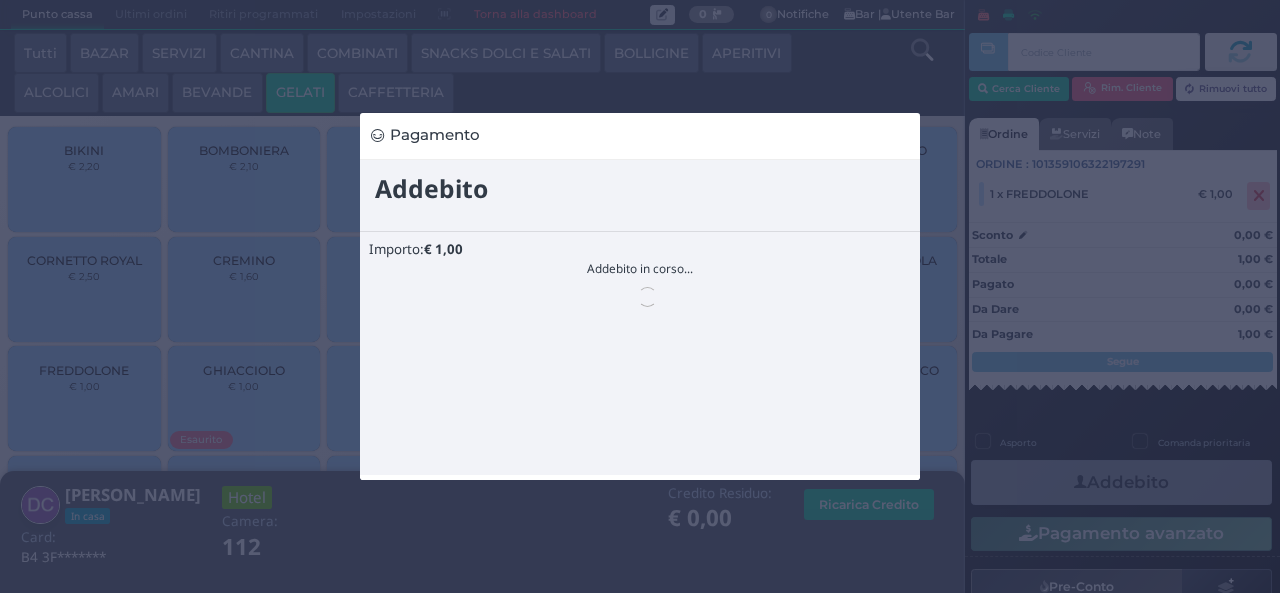 scroll, scrollTop: 0, scrollLeft: 0, axis: both 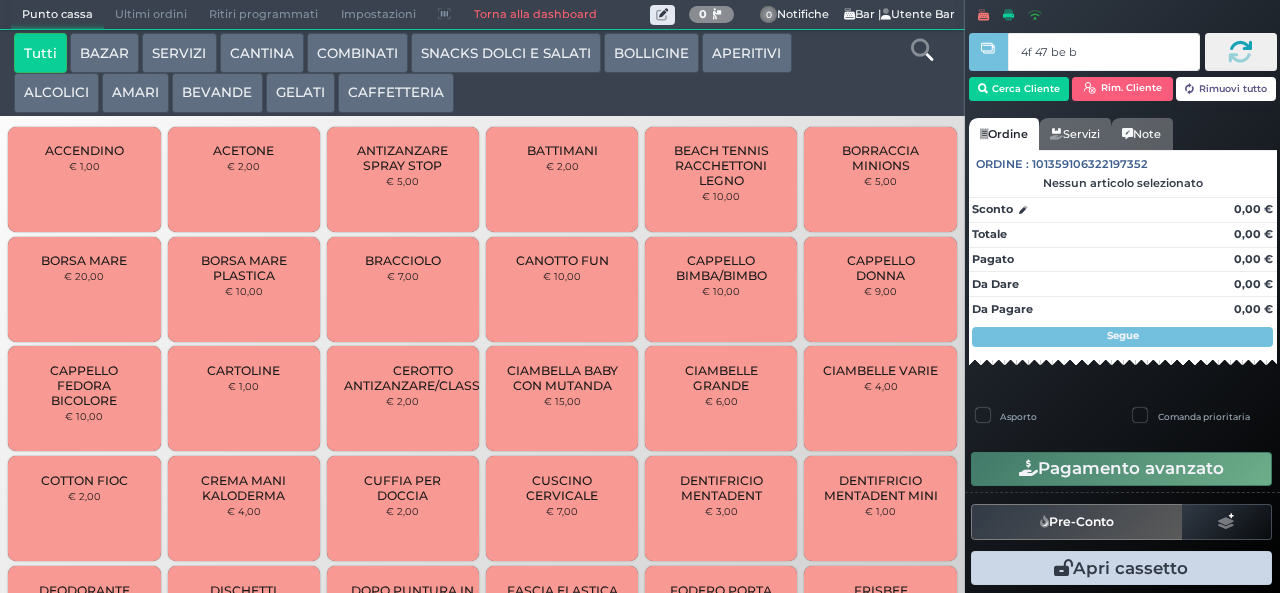 type on "4f 47 be b9" 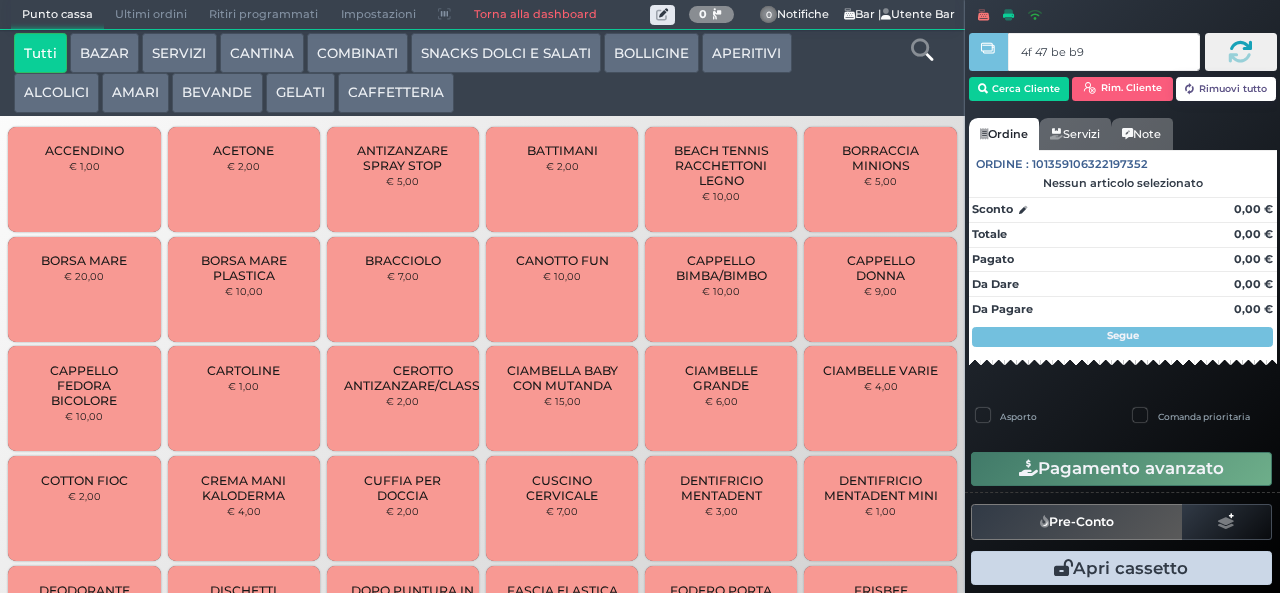 type 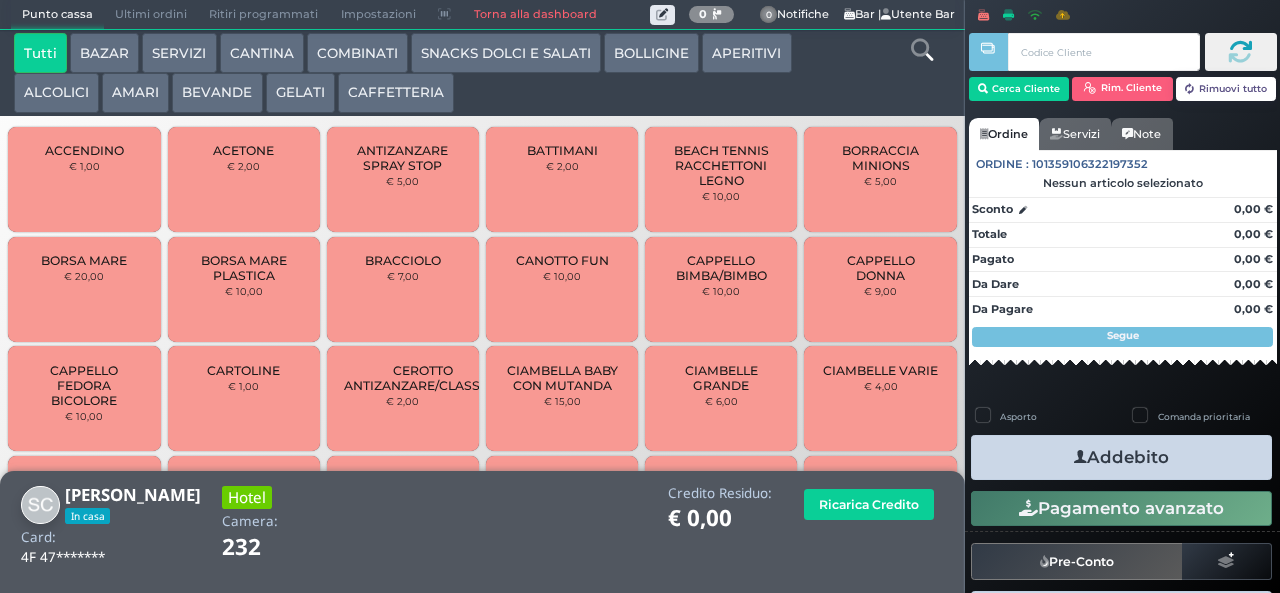click on "COMBINATI" at bounding box center [357, 53] 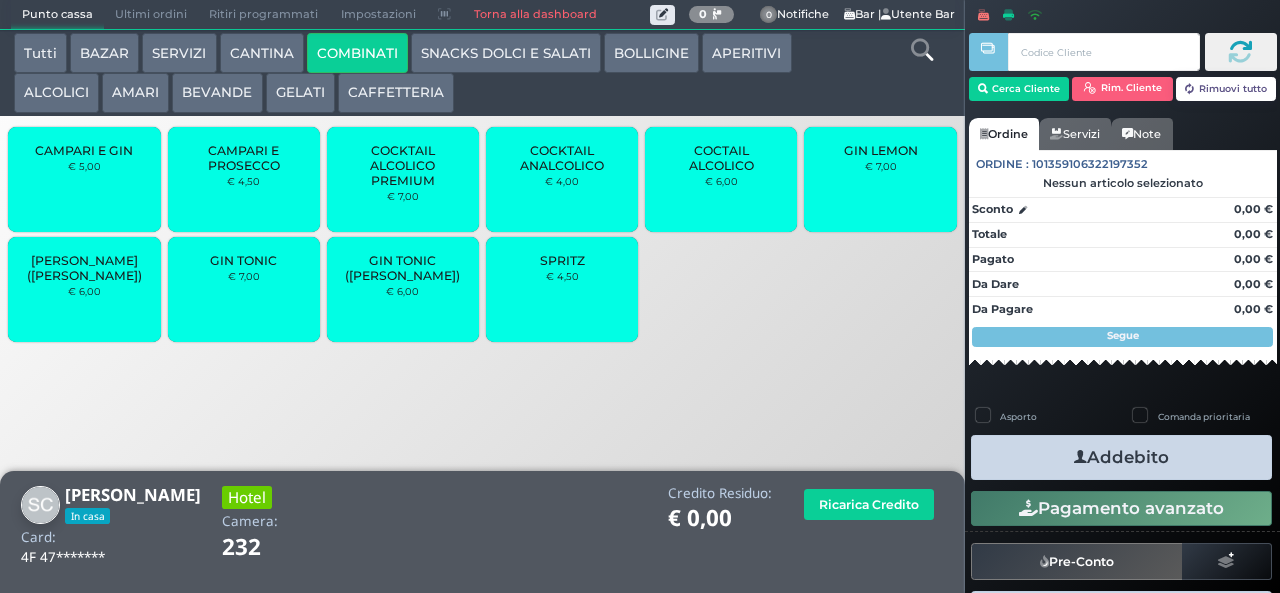 click on "GIN TONIC
€ 7,00" at bounding box center [244, 289] 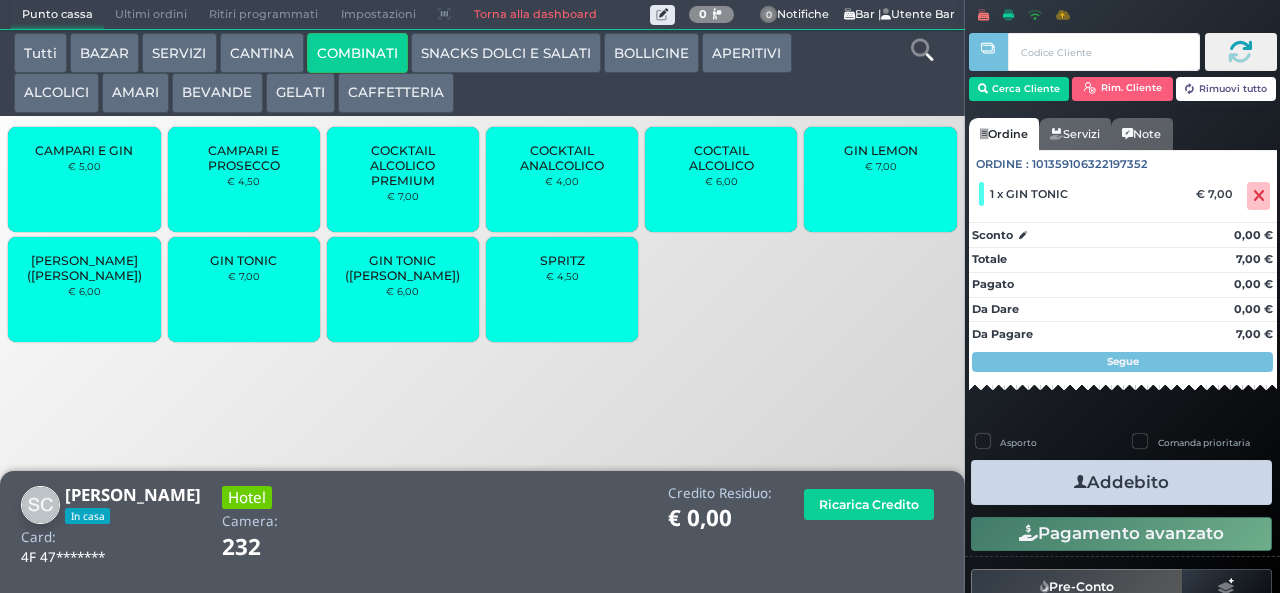 click on "ALCOLICI" at bounding box center [56, 93] 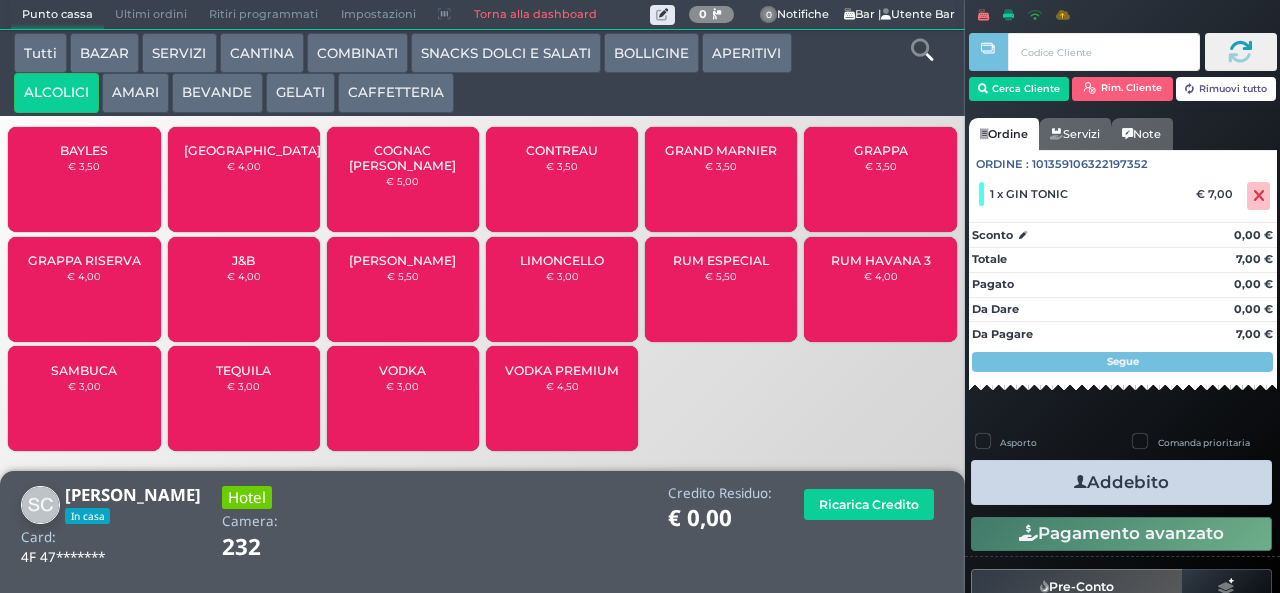 click on "SNACKS DOLCI E SALATI" at bounding box center (506, 53) 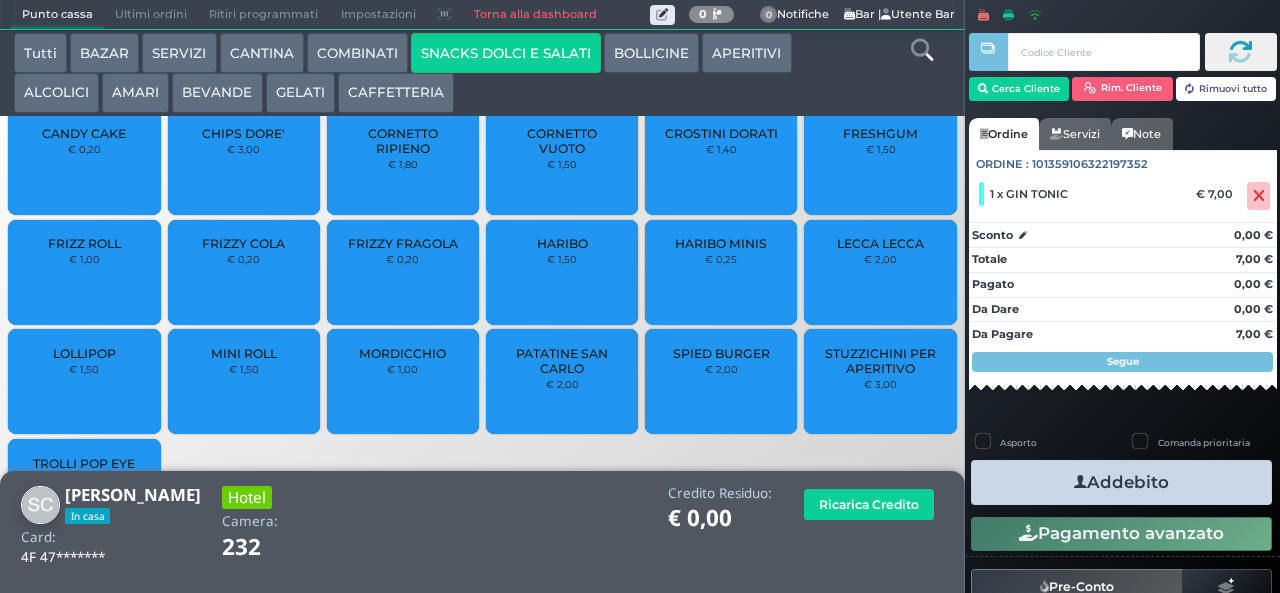 scroll, scrollTop: 0, scrollLeft: 0, axis: both 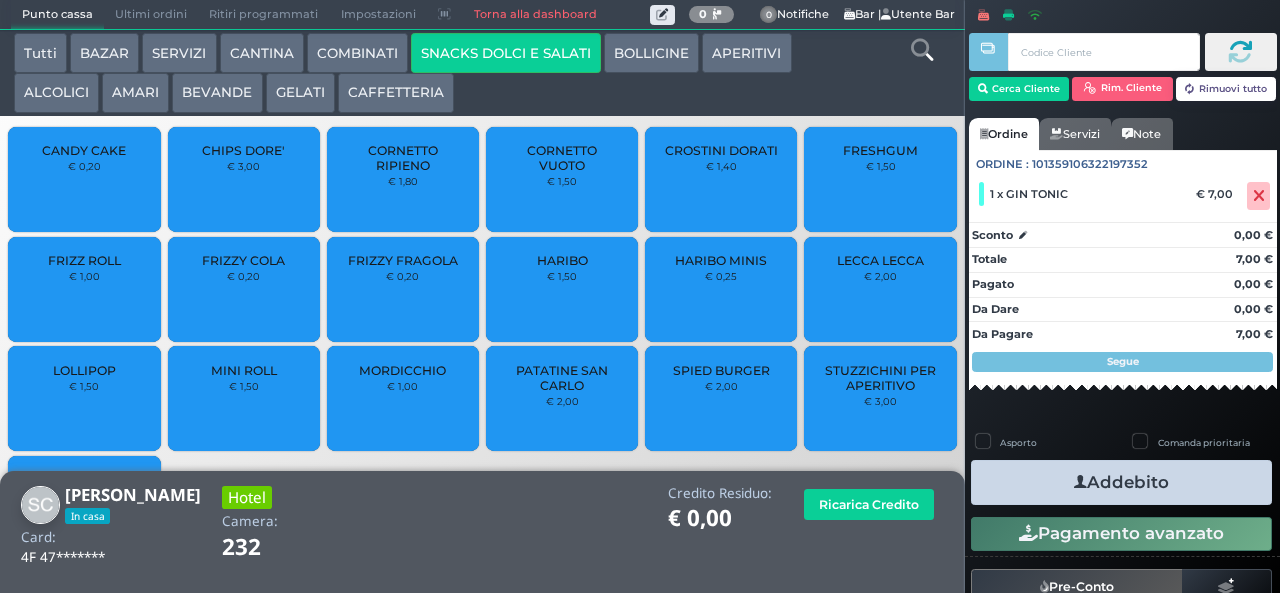 click on "HARIBO MINIS" at bounding box center [721, 260] 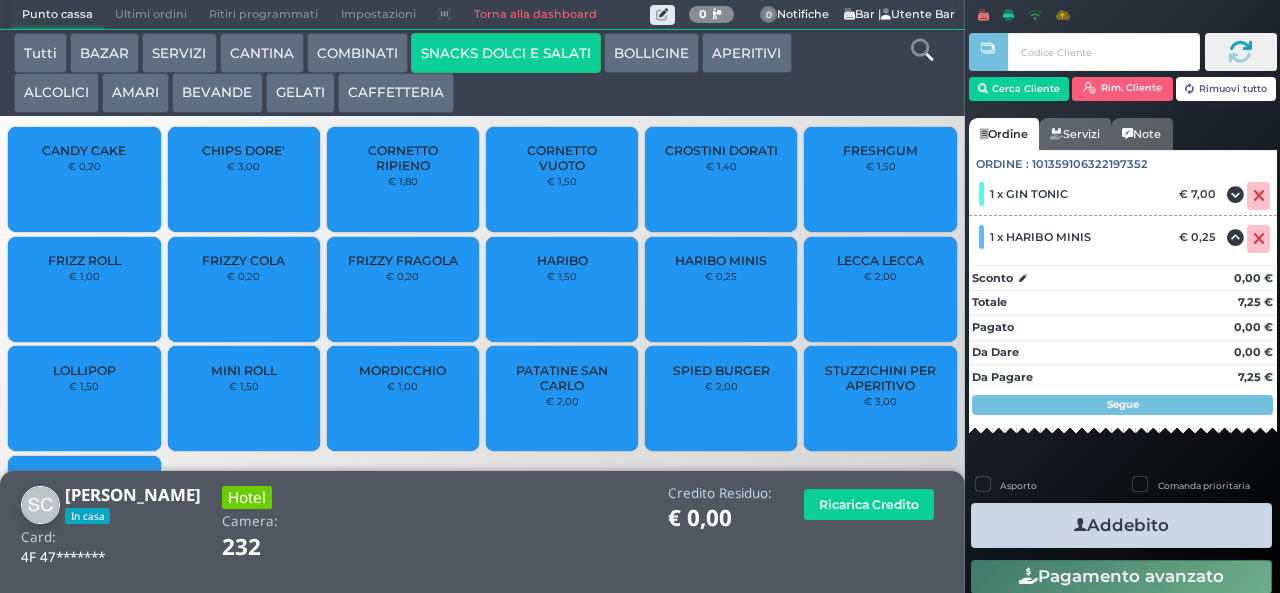 click at bounding box center (1080, 525) 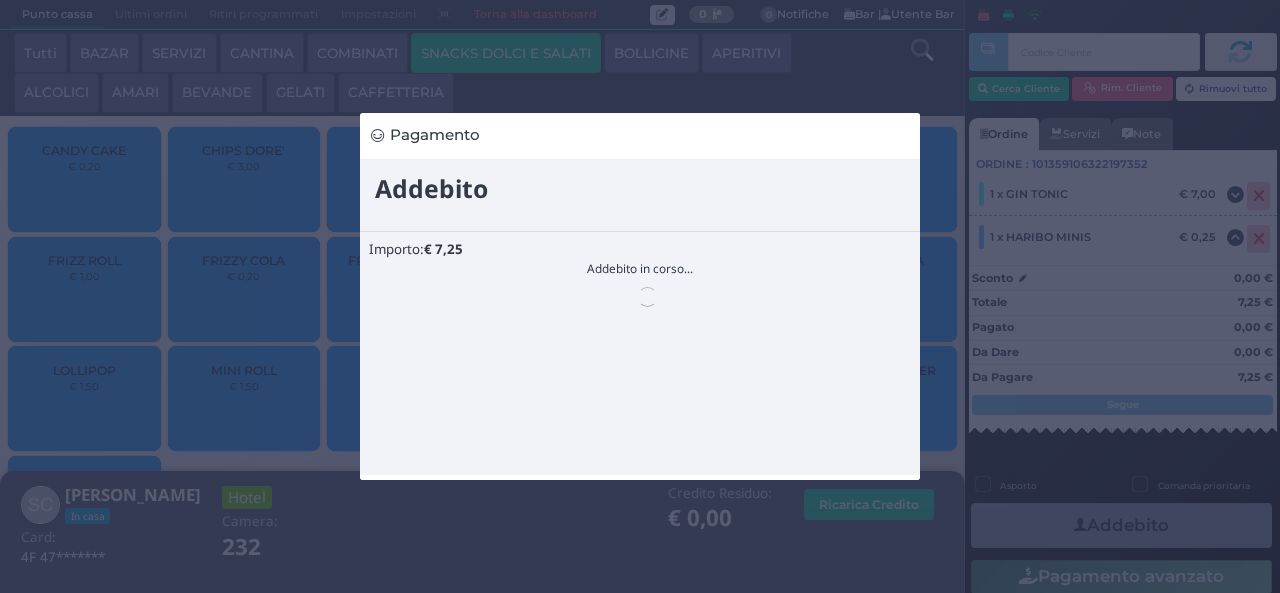 scroll, scrollTop: 0, scrollLeft: 0, axis: both 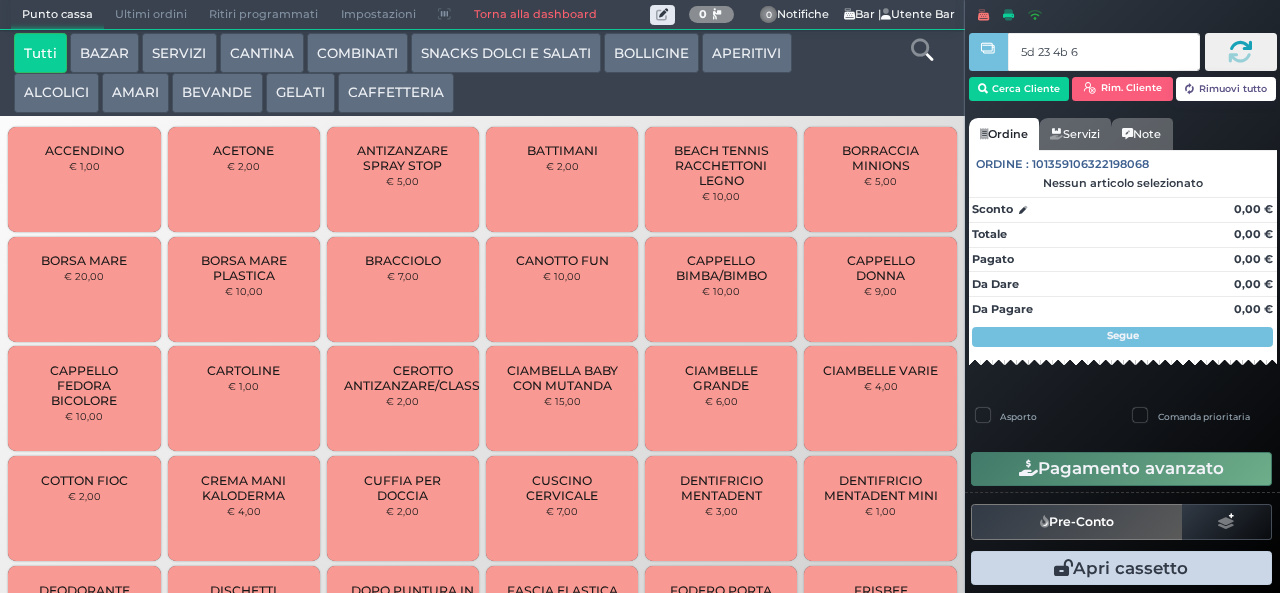 type on "5d 23 4b 67" 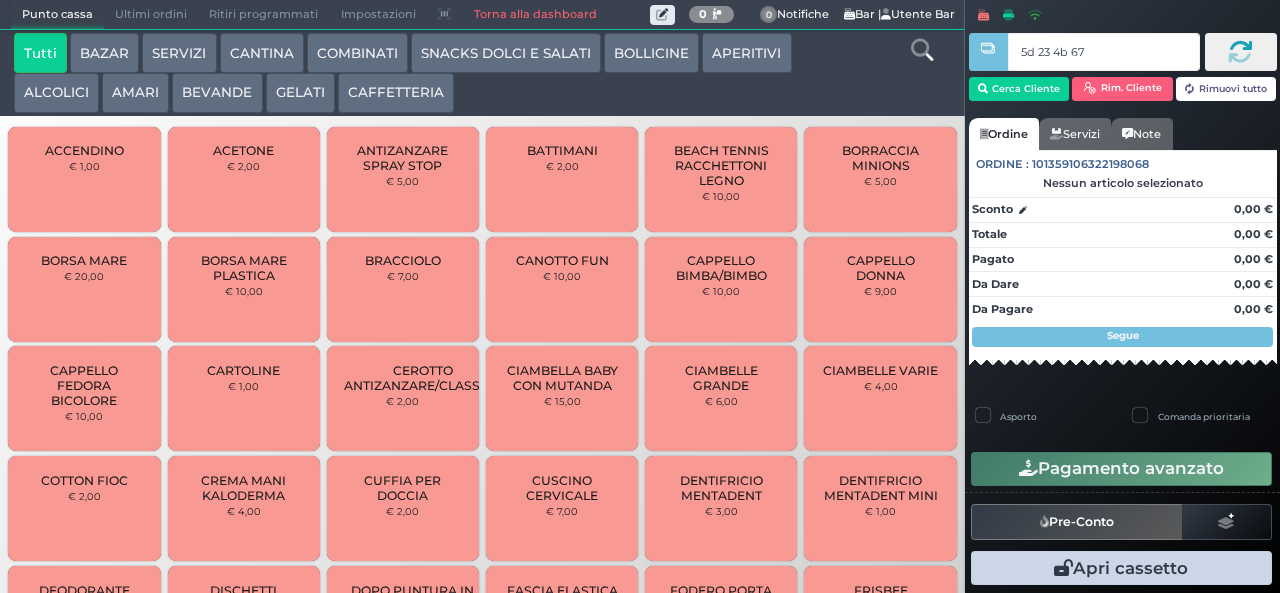 type 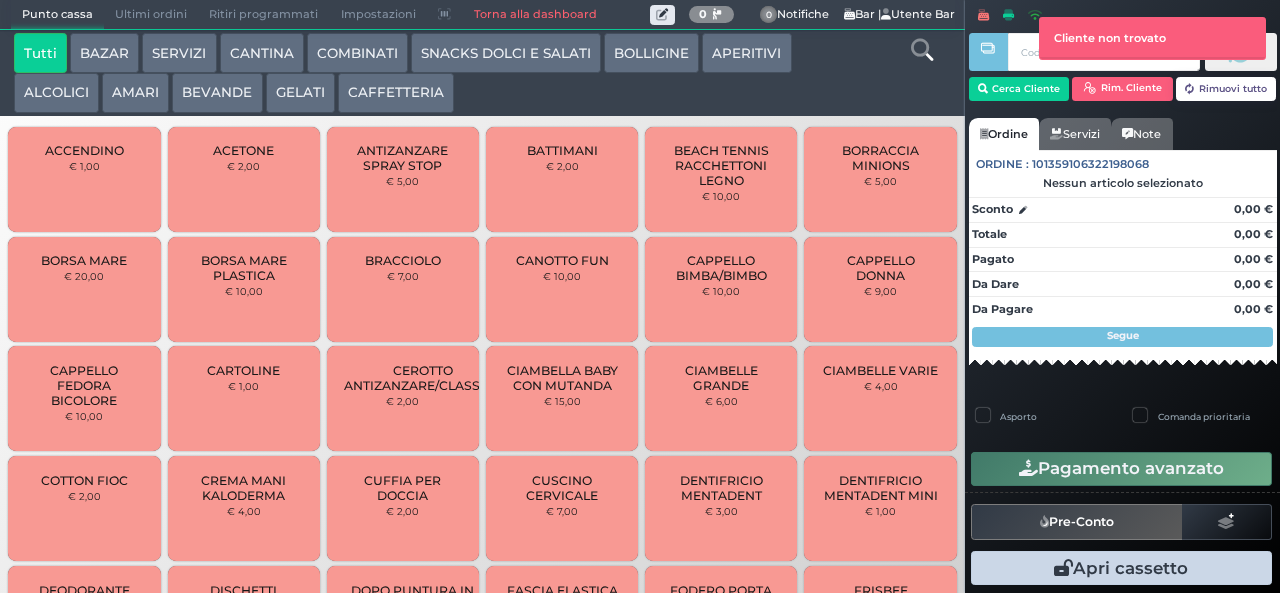click on "AMARI" at bounding box center (135, 93) 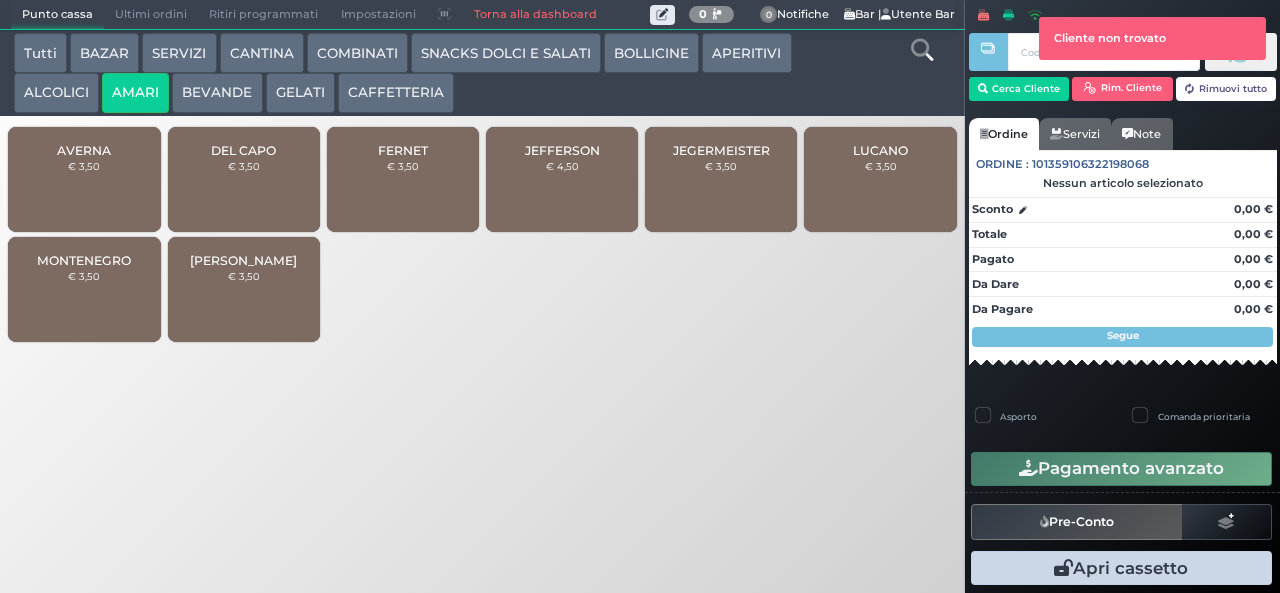 click on "DEL CAPO" at bounding box center (243, 150) 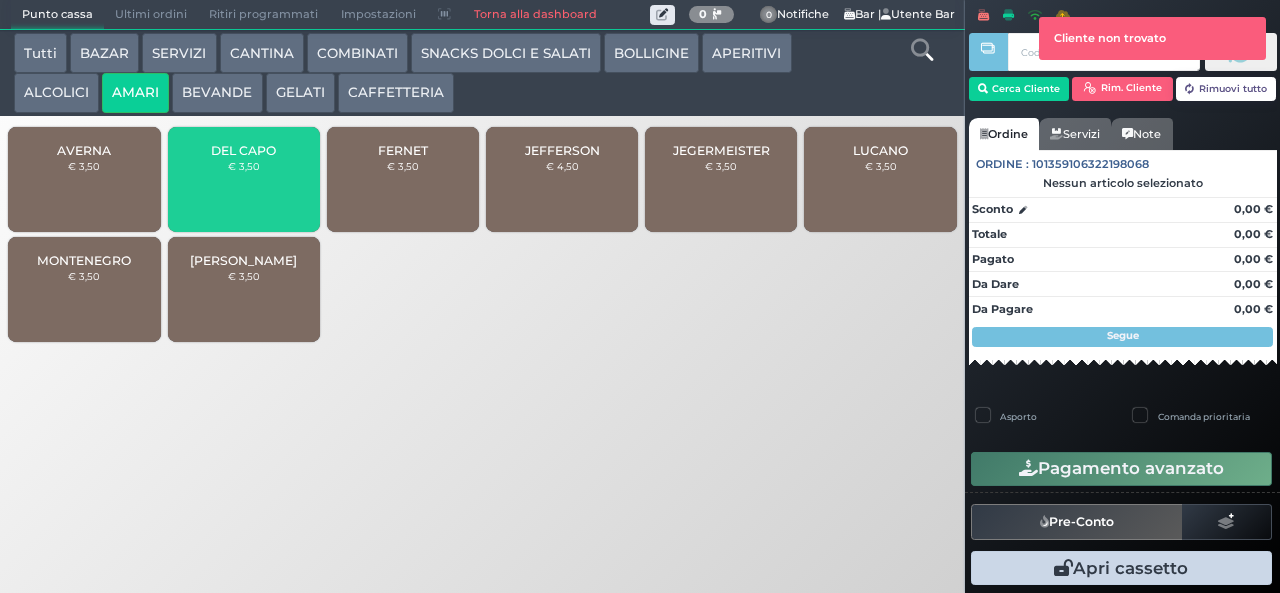 click on "DEL CAPO" at bounding box center (243, 150) 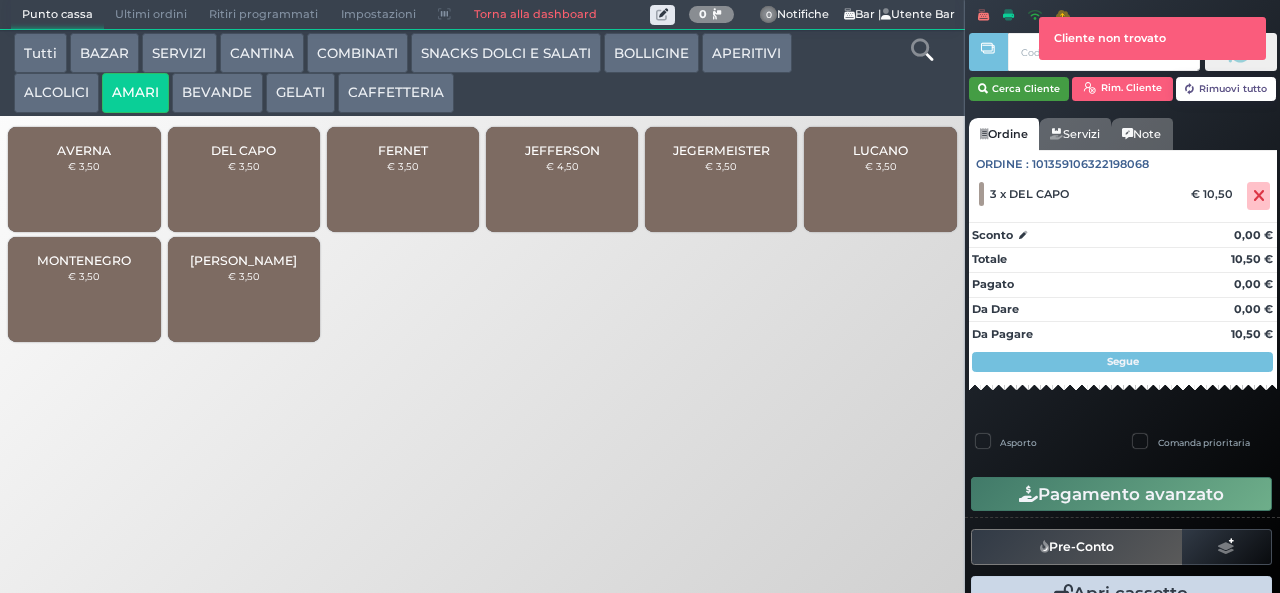 click on "Cerca Cliente" at bounding box center (1019, 89) 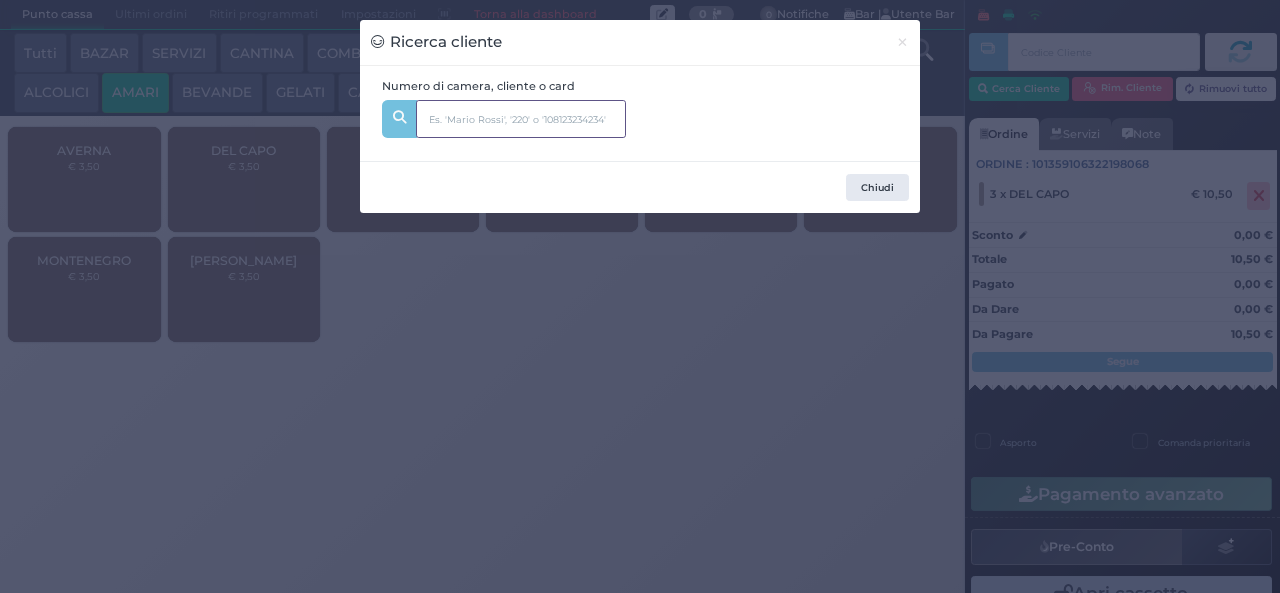 click at bounding box center (521, 119) 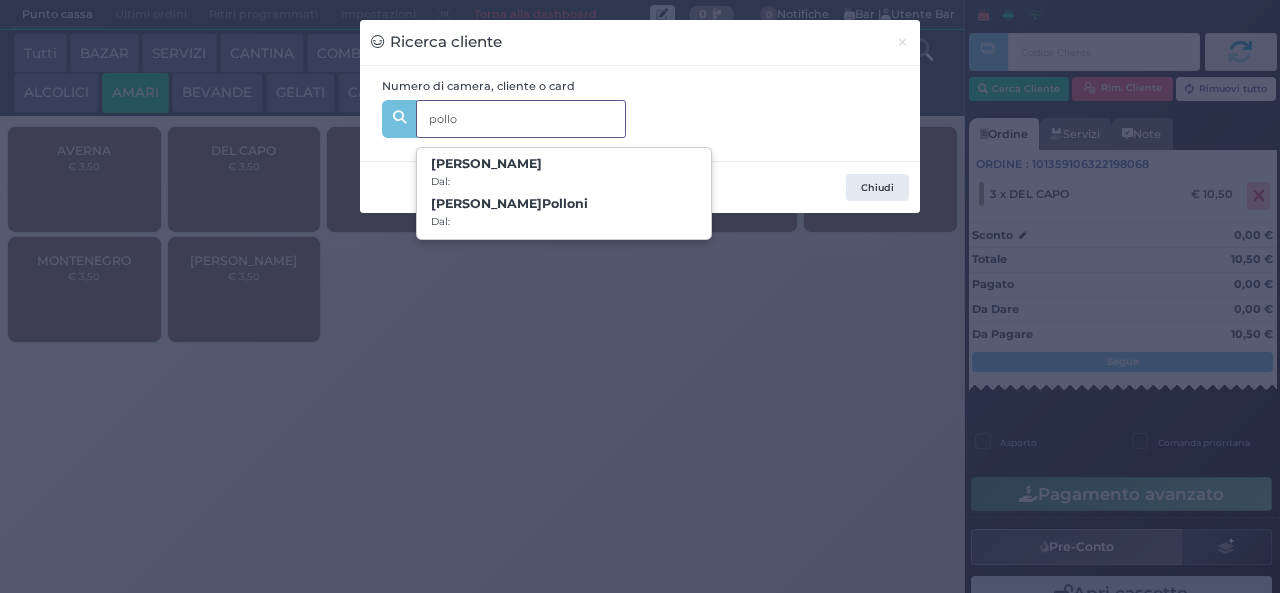 drag, startPoint x: 488, startPoint y: 117, endPoint x: 301, endPoint y: 113, distance: 187.04277 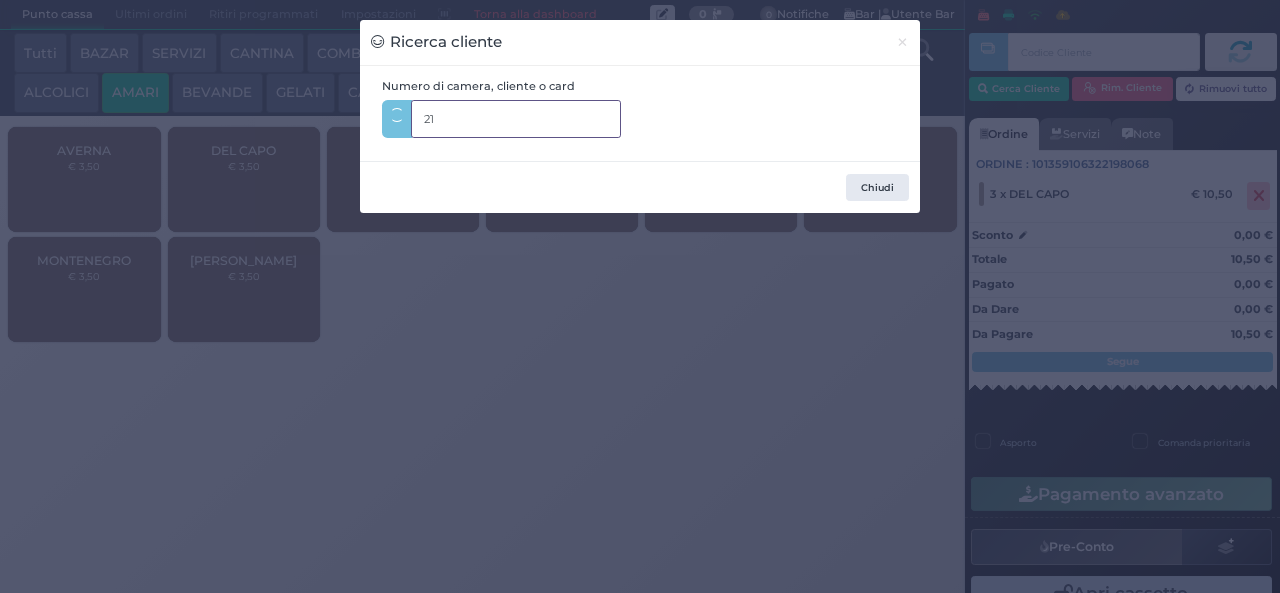 type on "218" 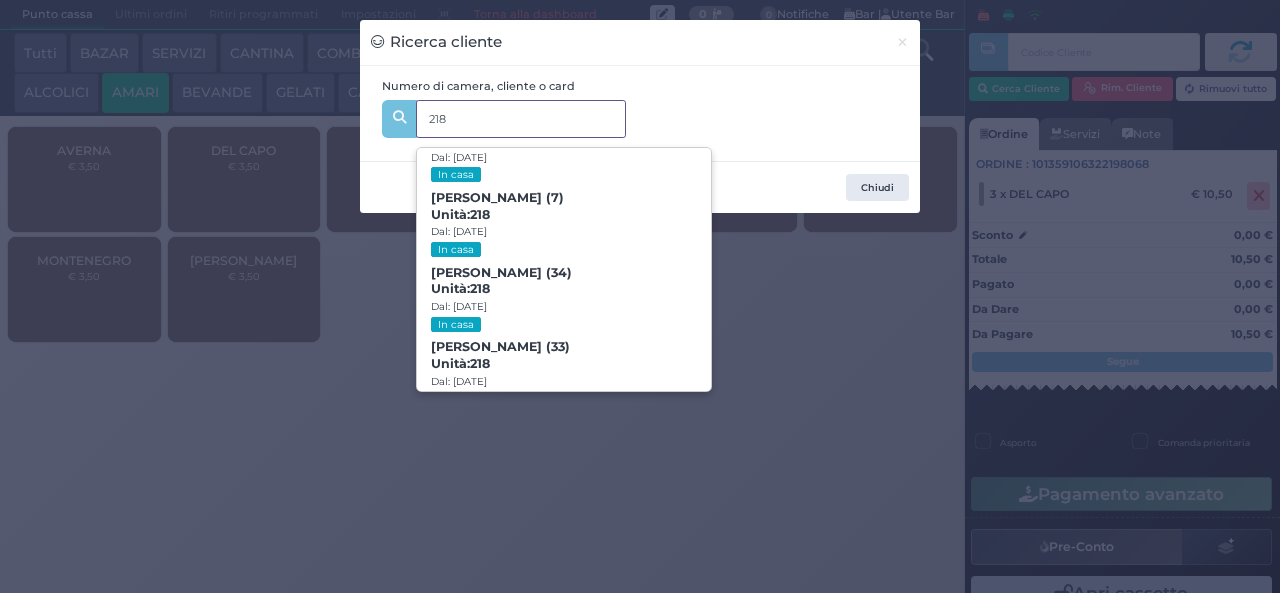 scroll, scrollTop: 91, scrollLeft: 0, axis: vertical 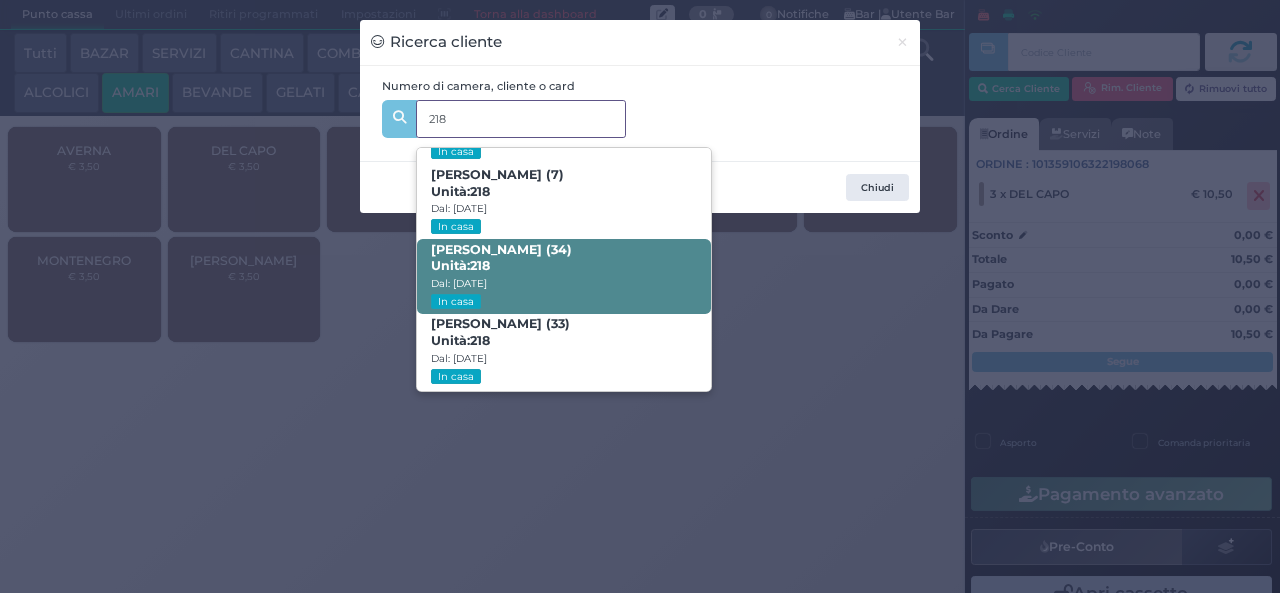 click on "Cristian Mollo (34) Unità:  218 Dal: 13/07/2025 In casa" at bounding box center [563, 276] 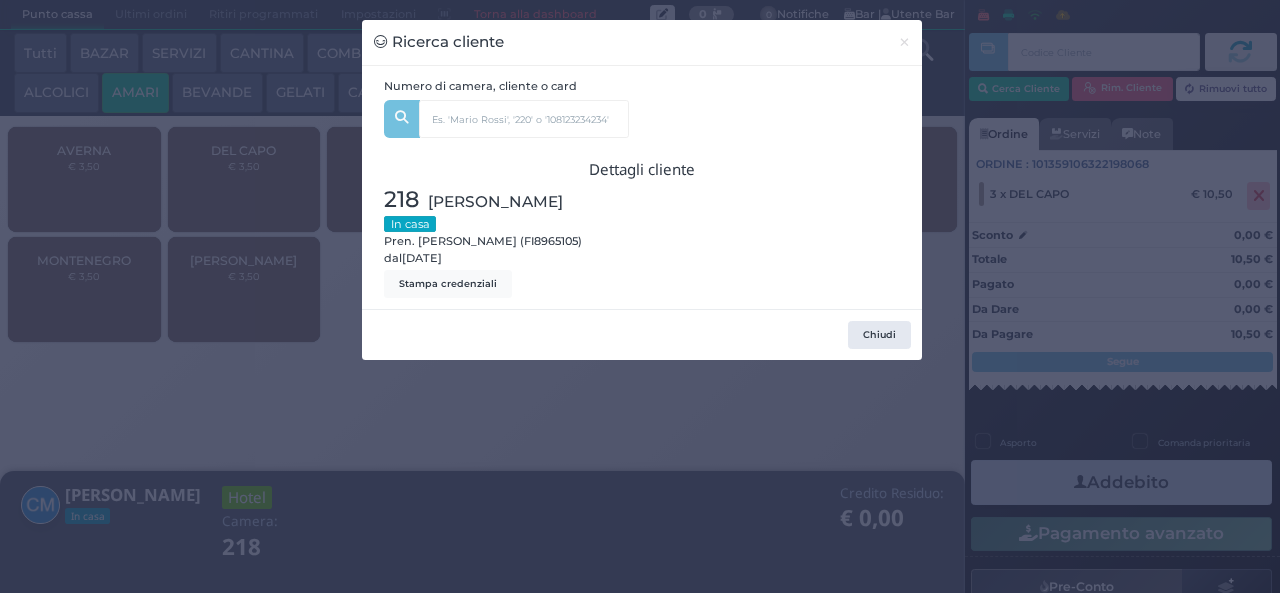 click on "Ricerca cliente
×
Numero di camera, cliente o card
218 Emilio Mollo (2) Unità:  218 Dal: 13/07/2025 In casa Emma Mollo (7) Unità:  218 Dal: 13/07/2025 In casa Cristian Mollo (34) Unità:  218 Dal: 13/07/2025 In casa Marina Senapo (33) Unità:  218 Dal: 13/07/2025 In casa
Dettagli cliente
218
Mollo Cristian
In casa
Pren. Marina Senapo (FI8965105)  dal  13/07/2025
Stampa credenziali
Chiudi" at bounding box center [640, 296] 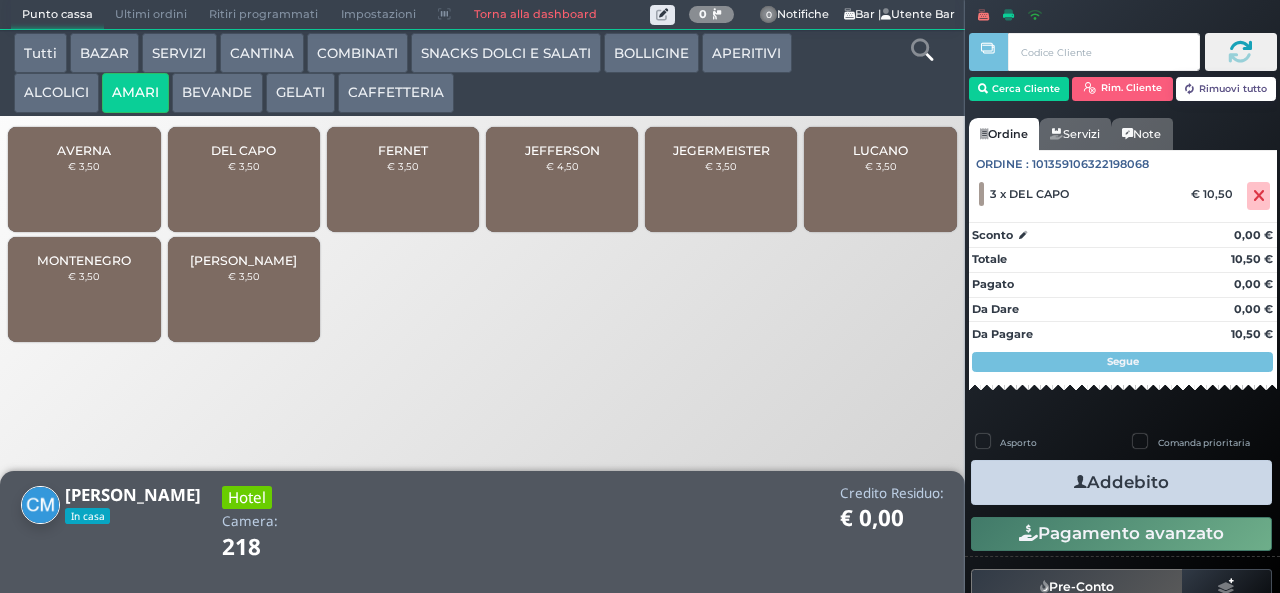click on "BEVANDE" at bounding box center (217, 93) 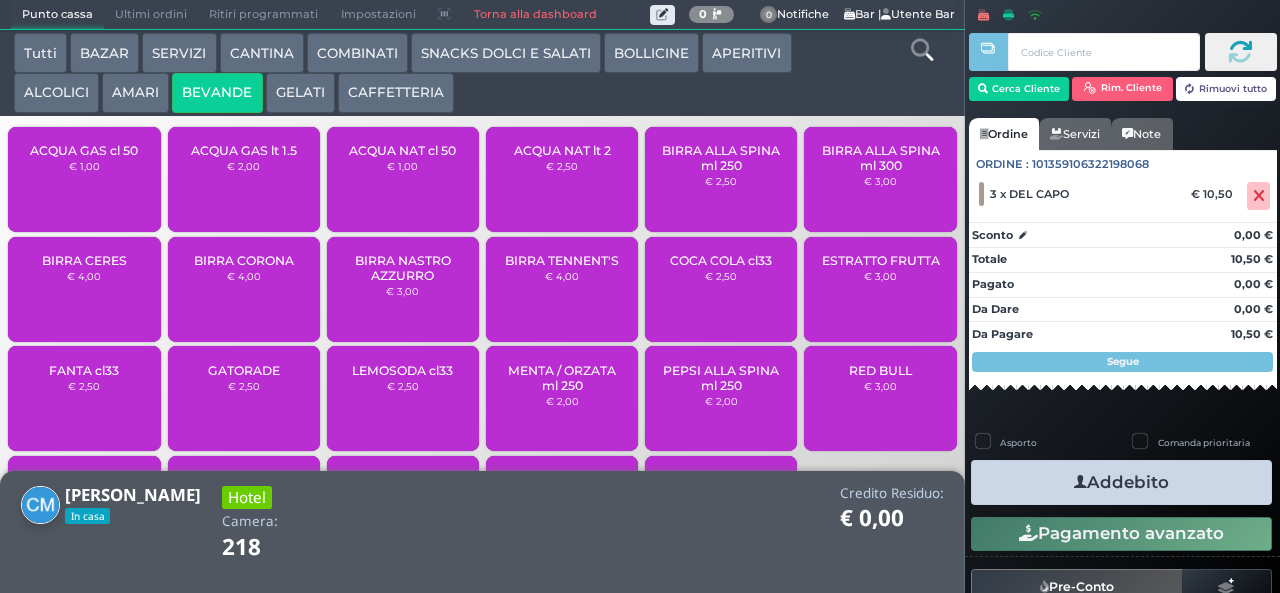 click on "GELATI" at bounding box center [300, 93] 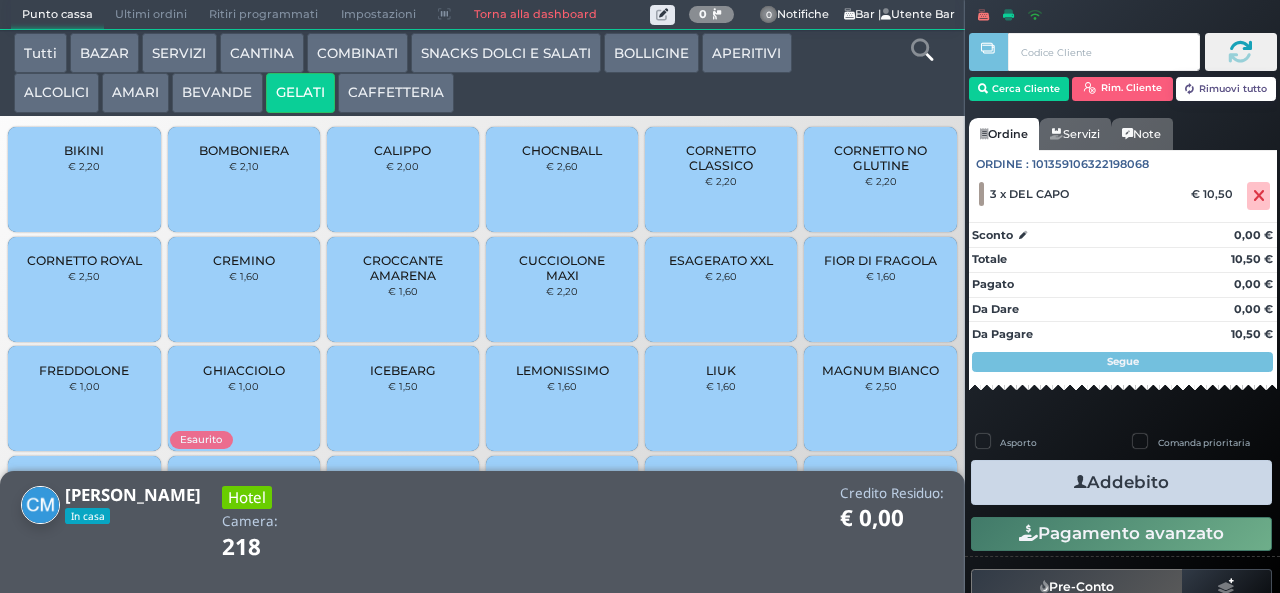 click on "CALIPPO
€ 2,00" at bounding box center (403, 179) 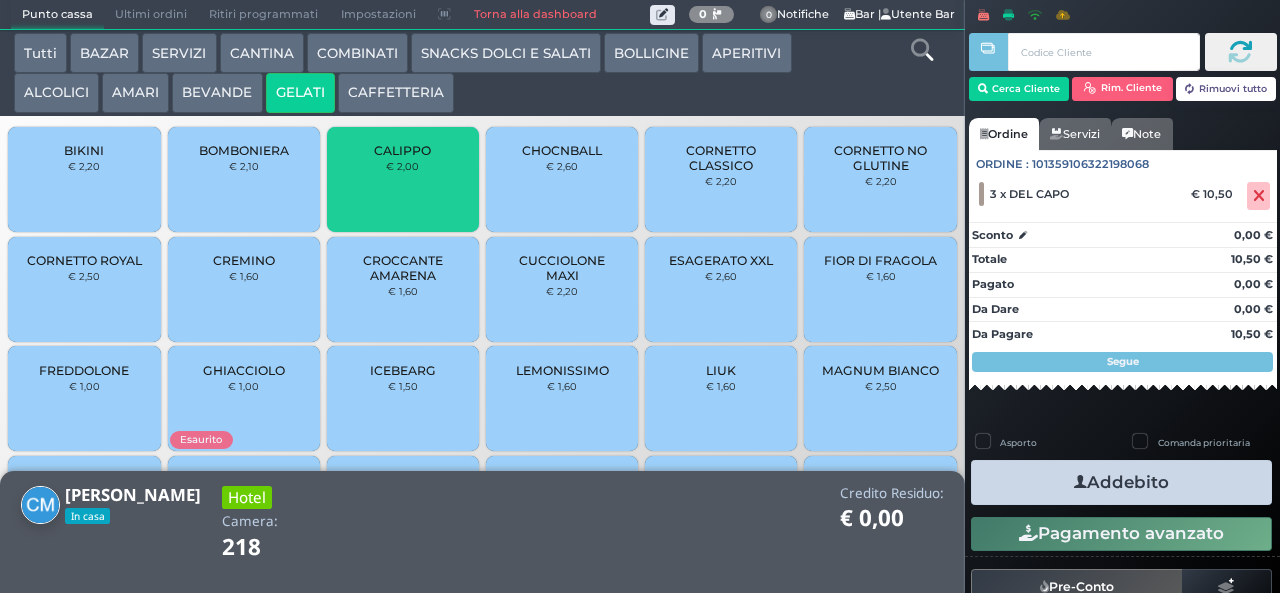 click on "SNACKS DOLCI E SALATI" at bounding box center [506, 53] 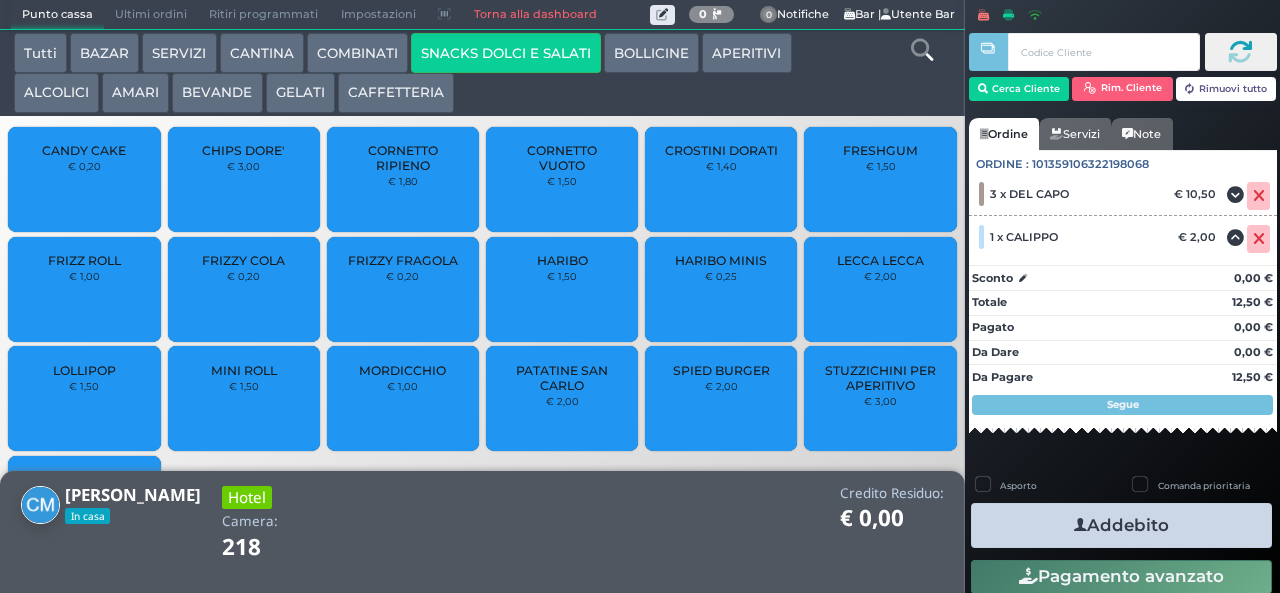 click on "LOLLIPOP" at bounding box center (84, 370) 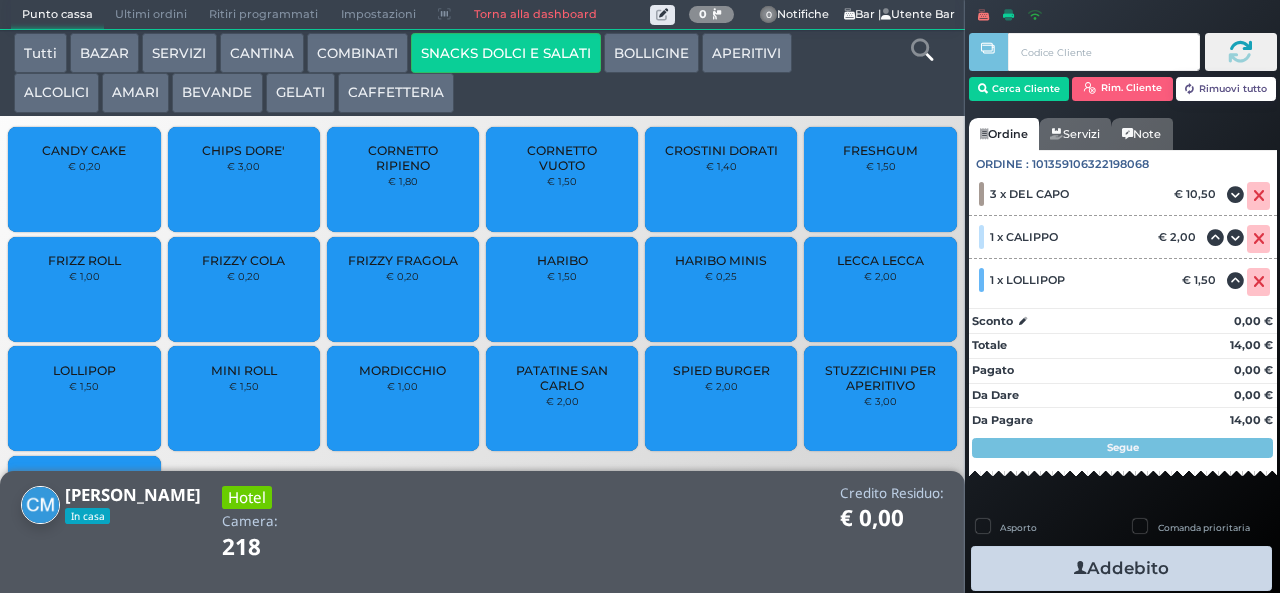 click at bounding box center (1080, 568) 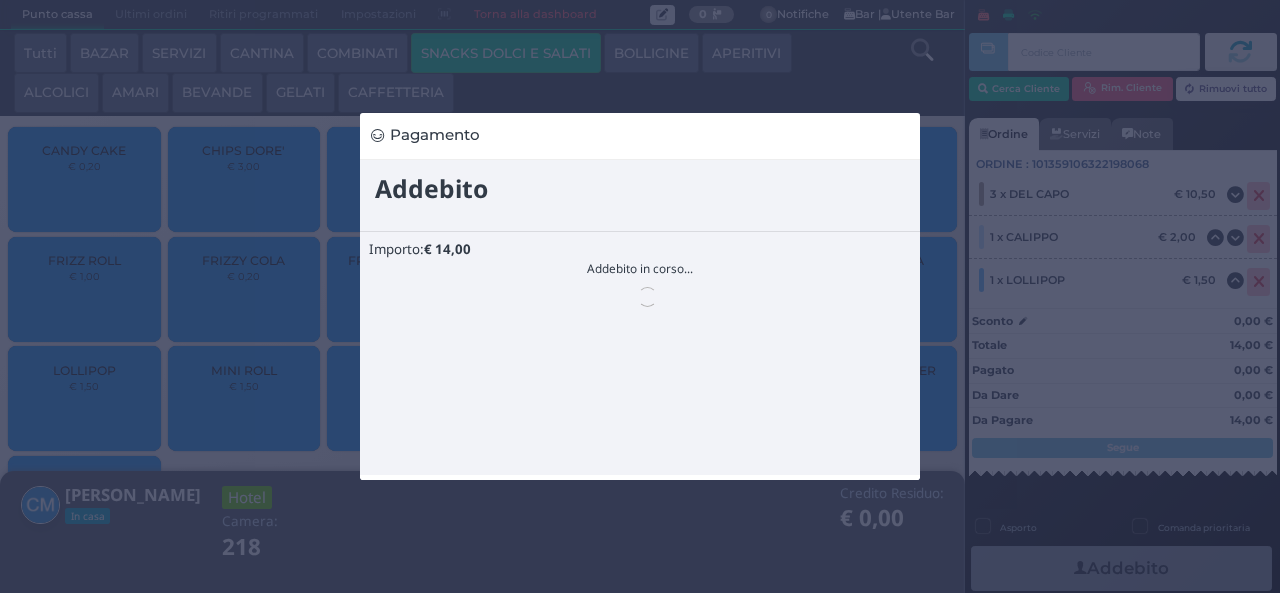 scroll, scrollTop: 0, scrollLeft: 0, axis: both 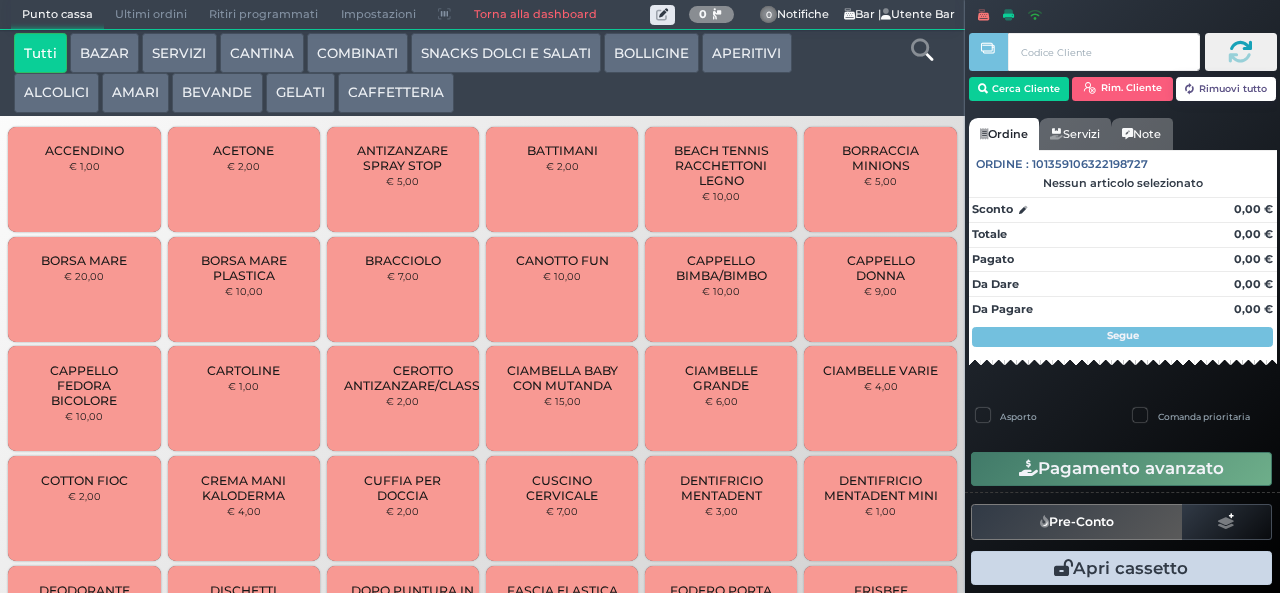 click on "ALCOLICI" at bounding box center [56, 93] 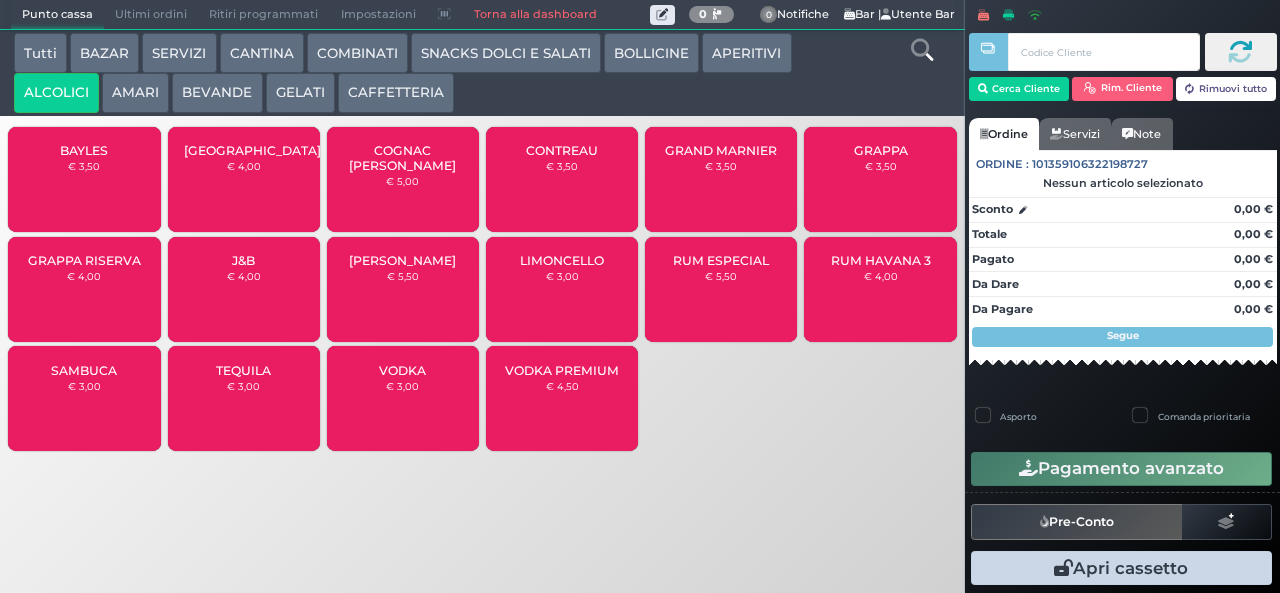 click on "GRAPPA RISERVA" at bounding box center (84, 260) 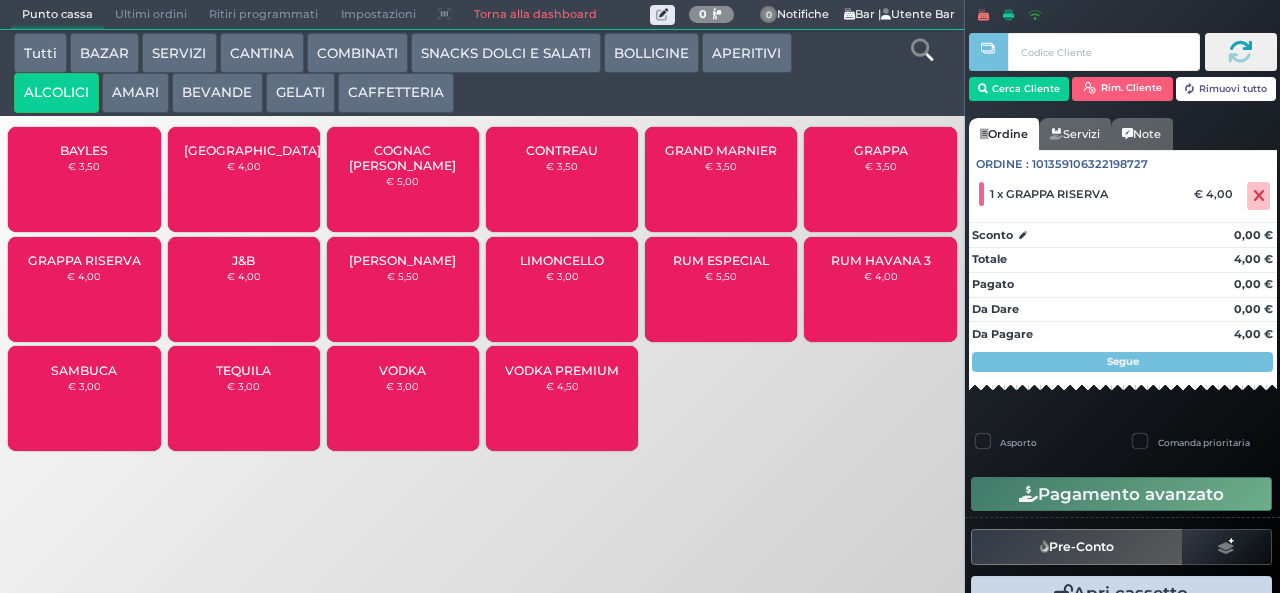 click on "BEVANDE" at bounding box center (217, 93) 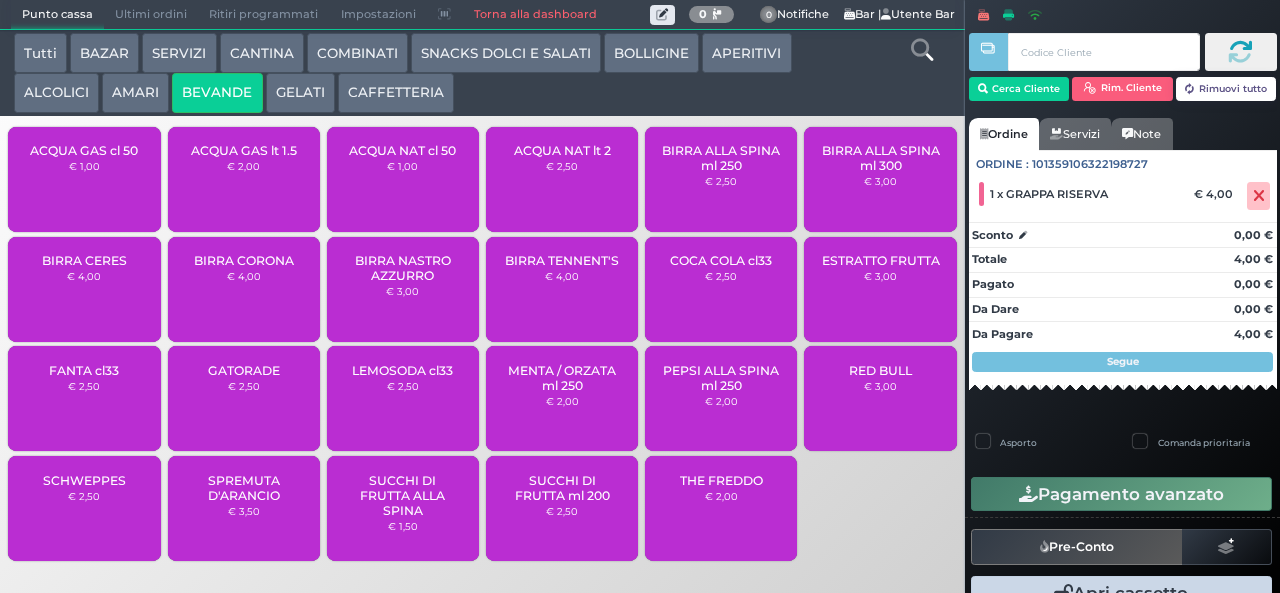 click on "€ 1,00" at bounding box center (402, 166) 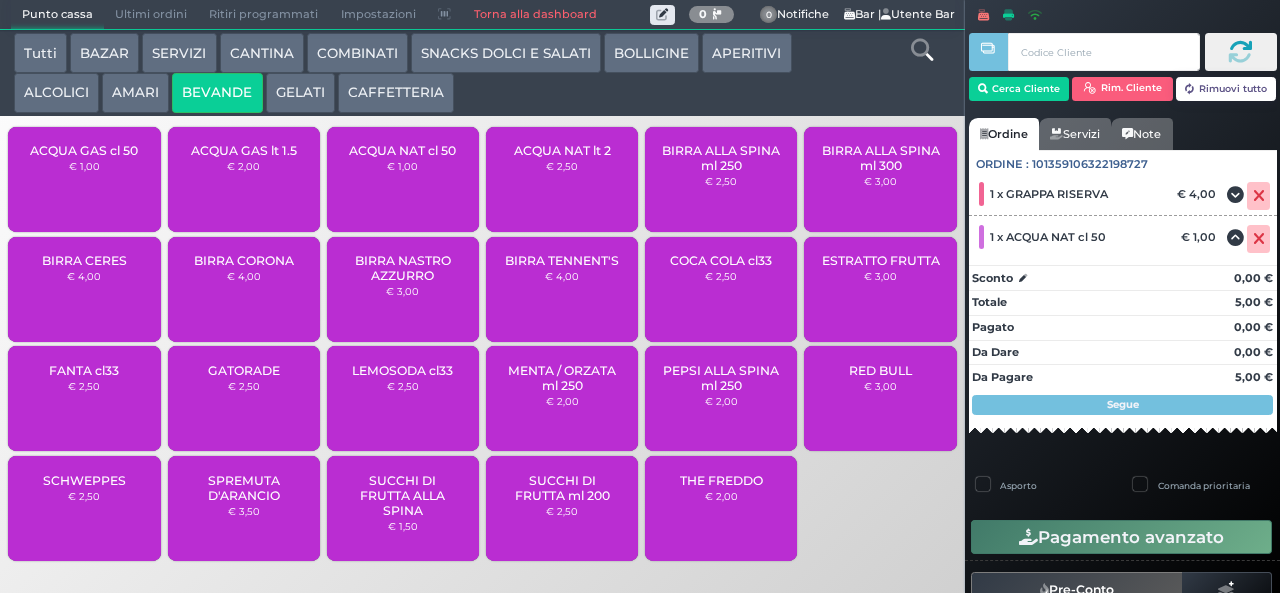 click on "GELATI" at bounding box center [300, 93] 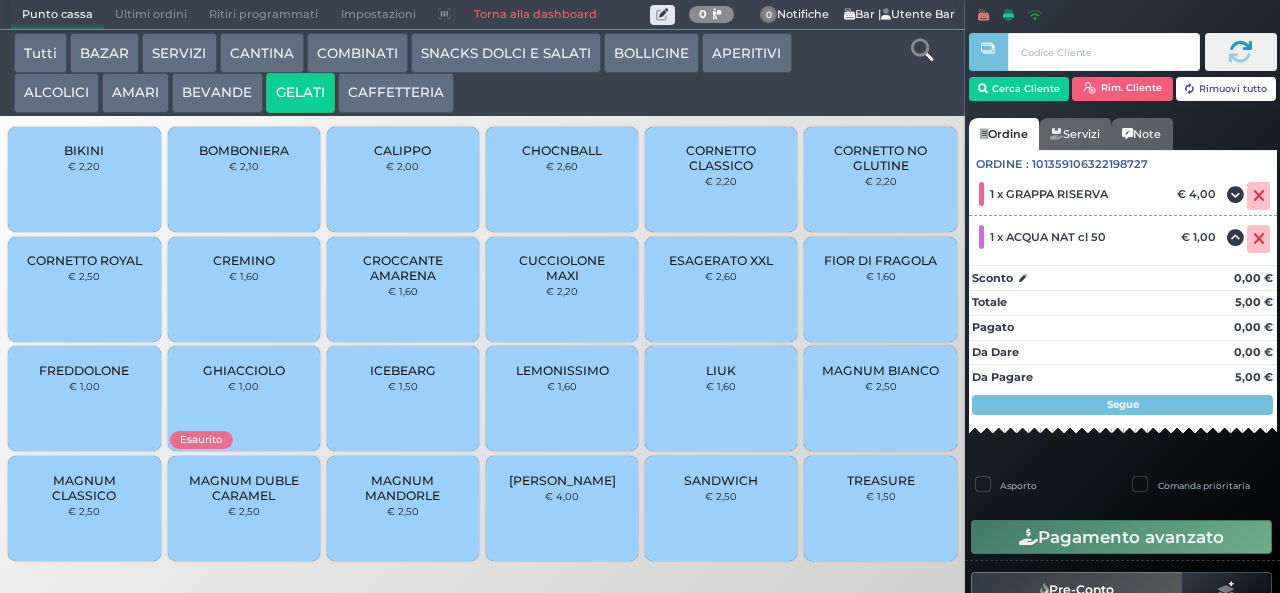 click on "CROCCANTE AMARENA" at bounding box center [403, 268] 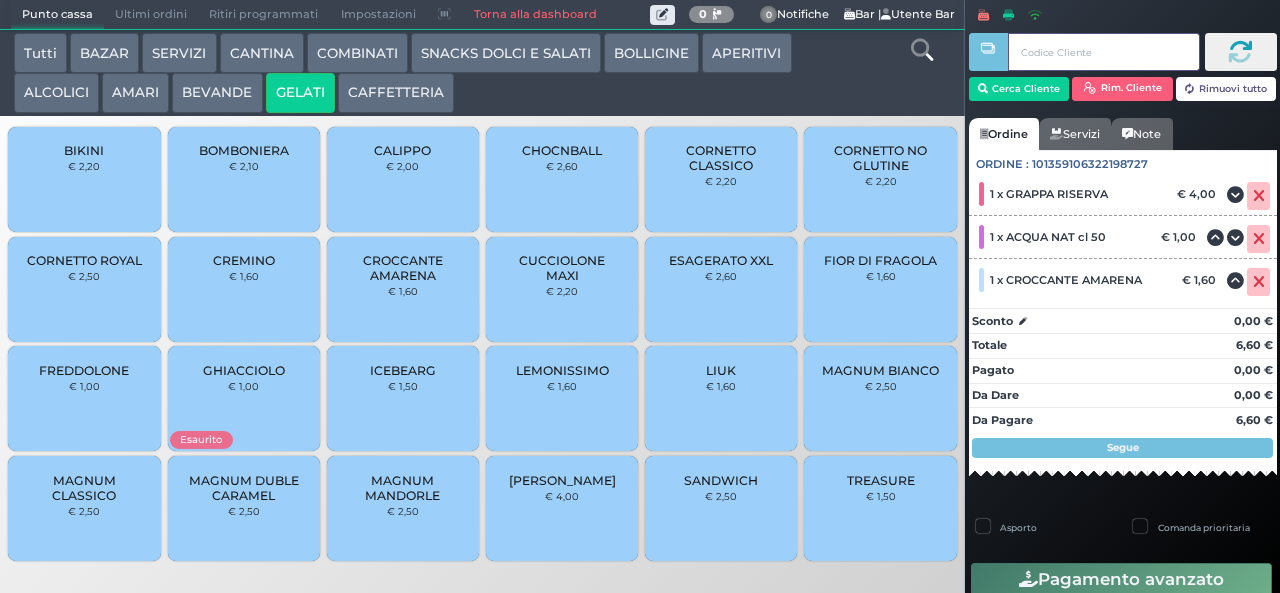 type 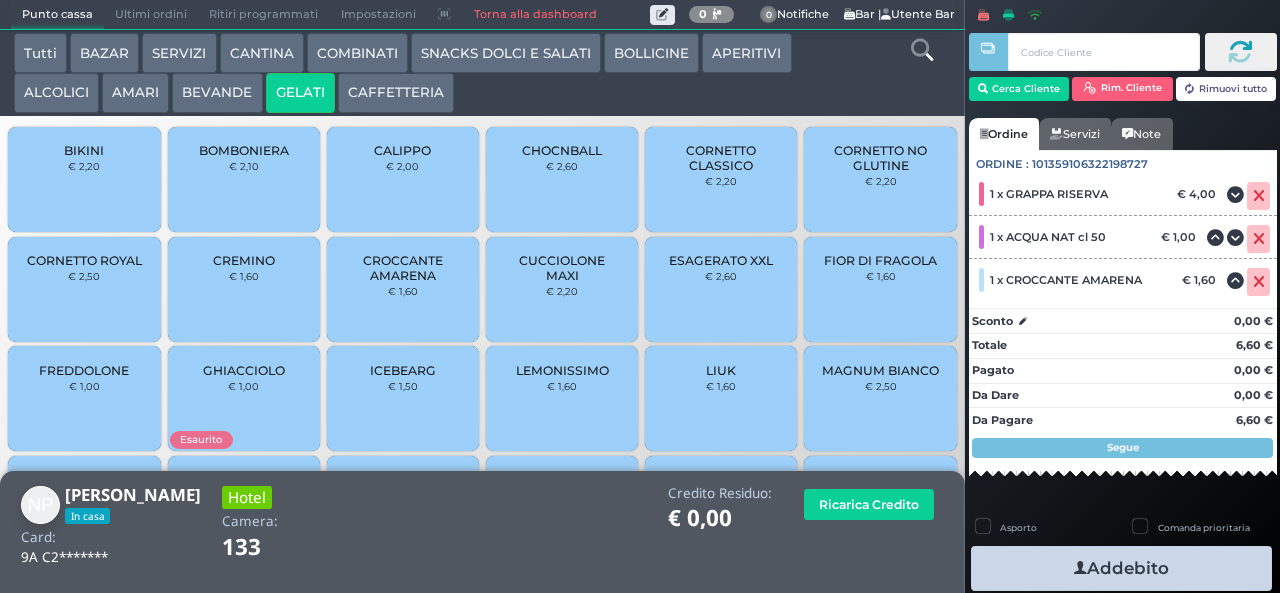 click at bounding box center [1080, 568] 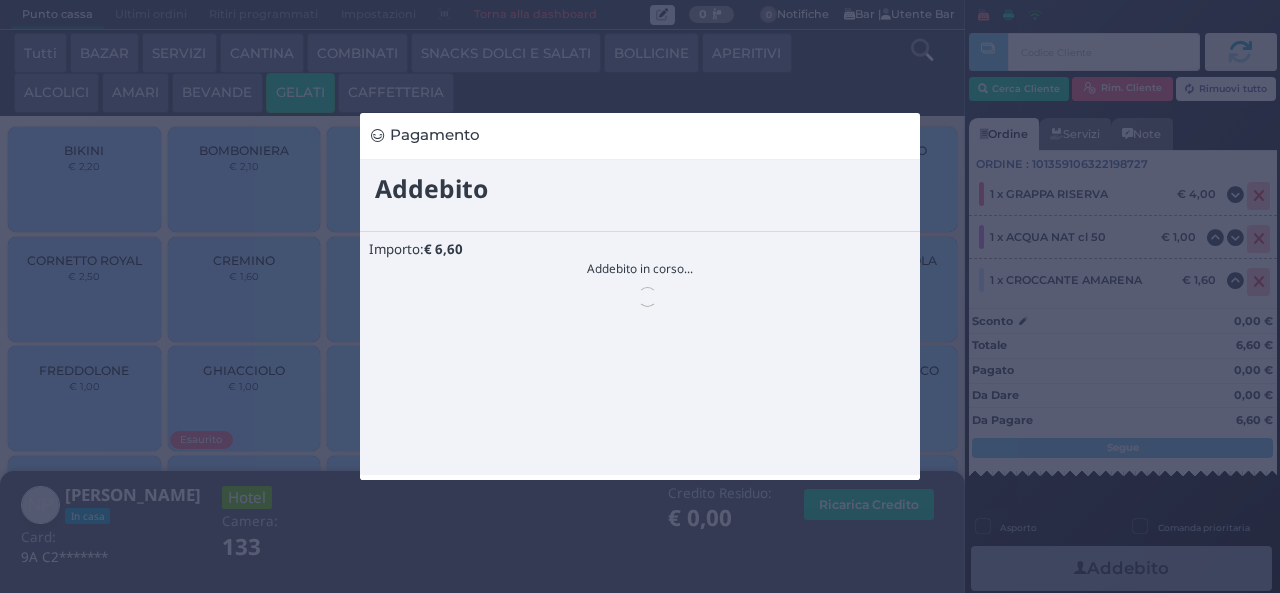 scroll, scrollTop: 0, scrollLeft: 0, axis: both 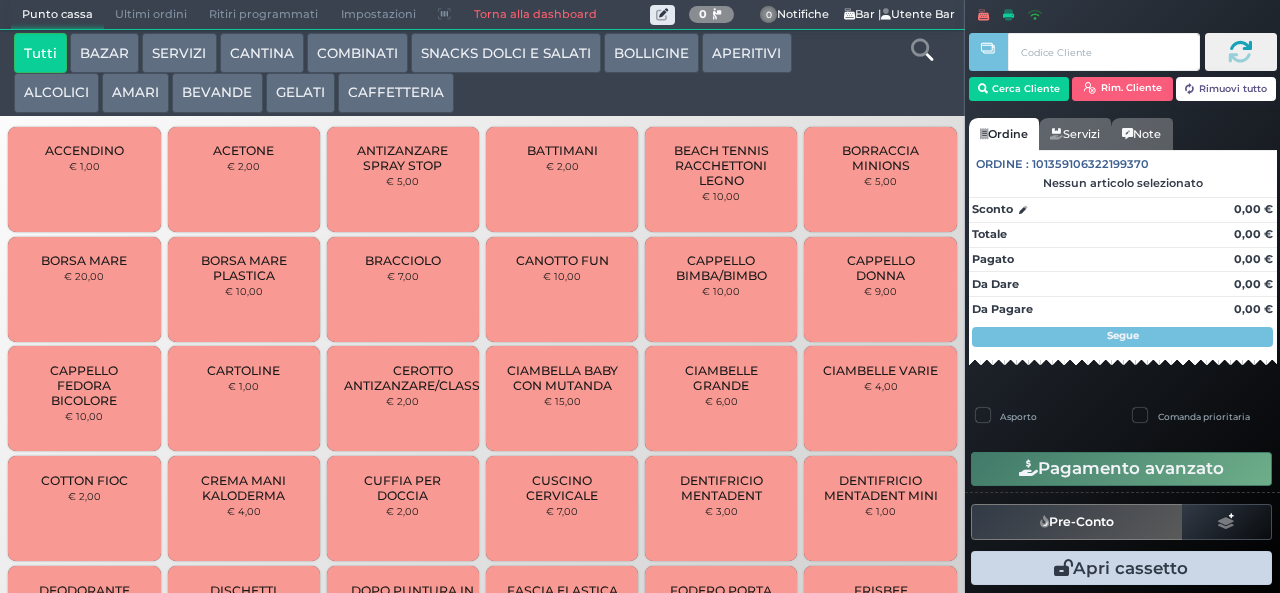 click on "COMBINATI" at bounding box center [357, 53] 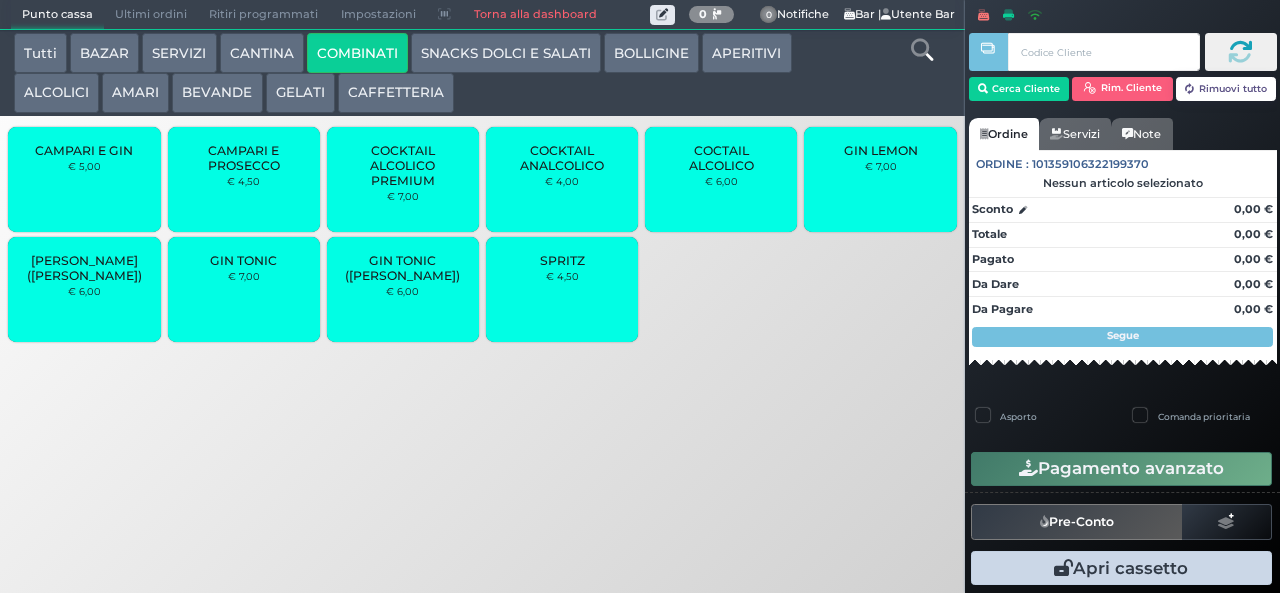 click on "€ 7,00" at bounding box center (244, 276) 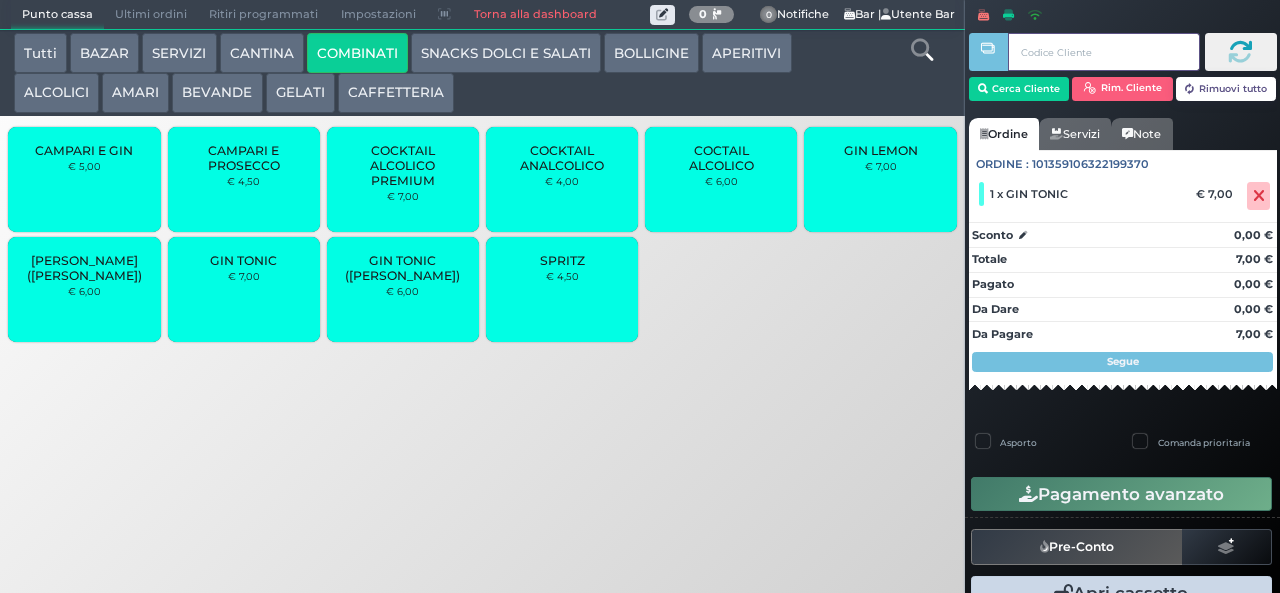 type 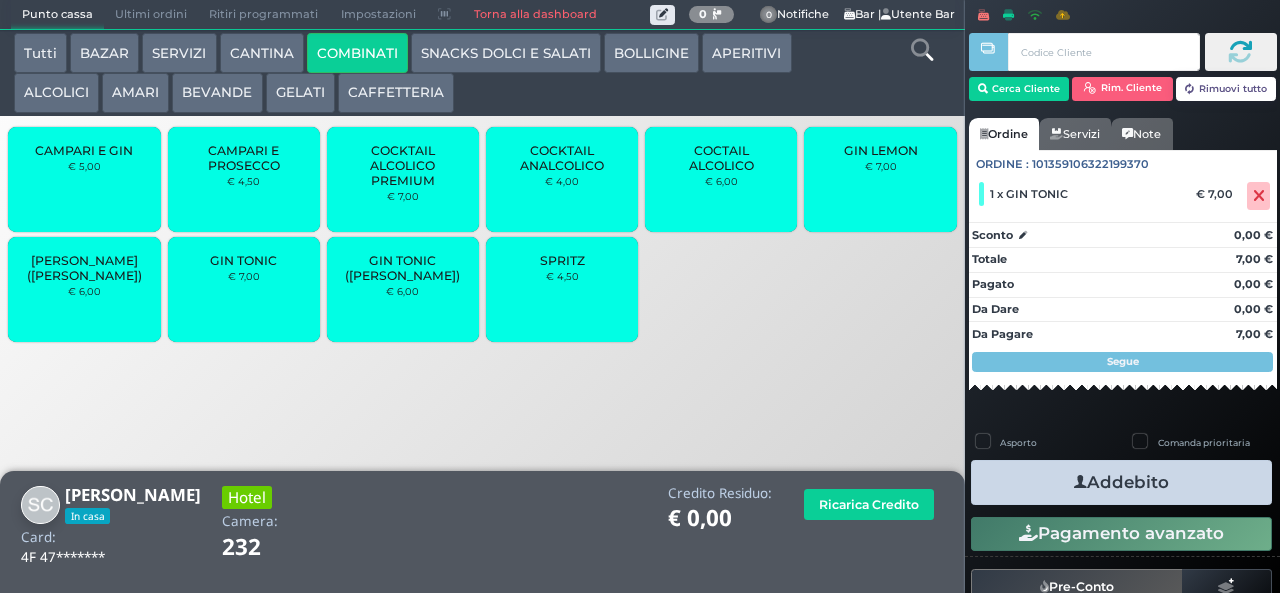 click on "Addebito" at bounding box center (1121, 482) 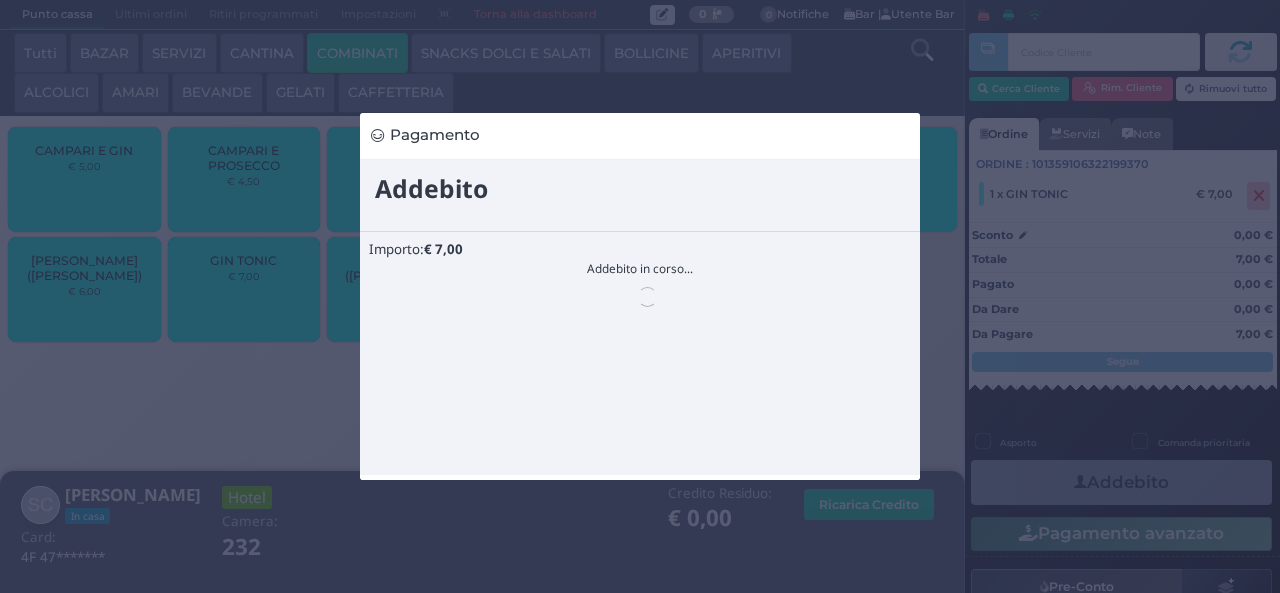 scroll, scrollTop: 0, scrollLeft: 0, axis: both 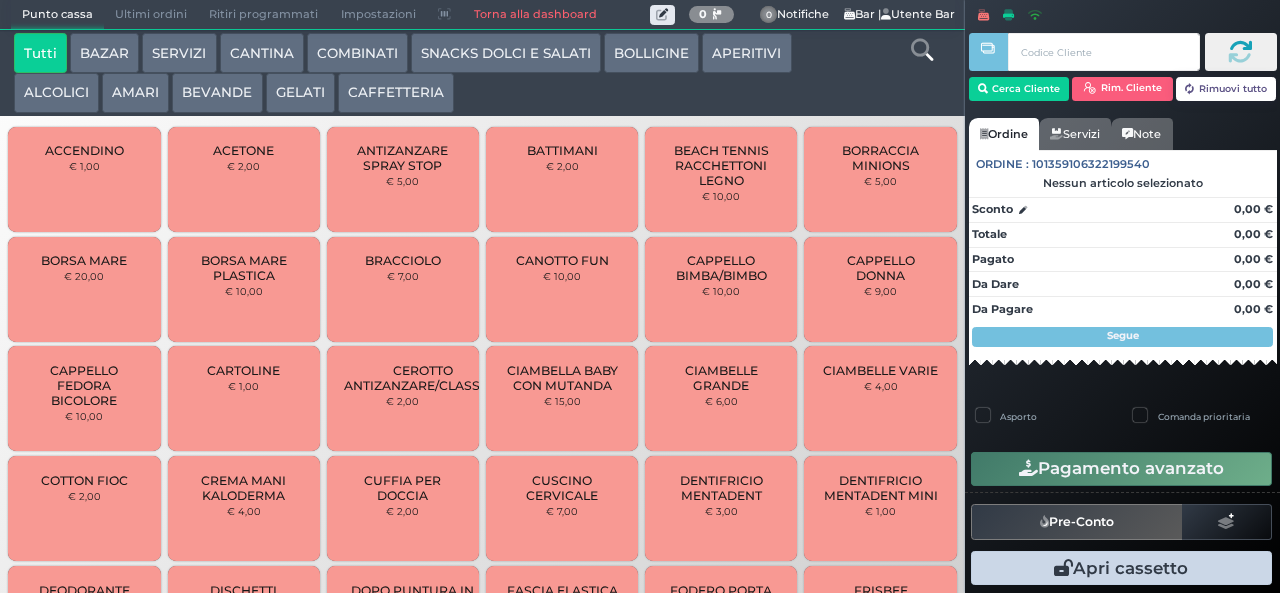 click on "ALCOLICI" at bounding box center (56, 93) 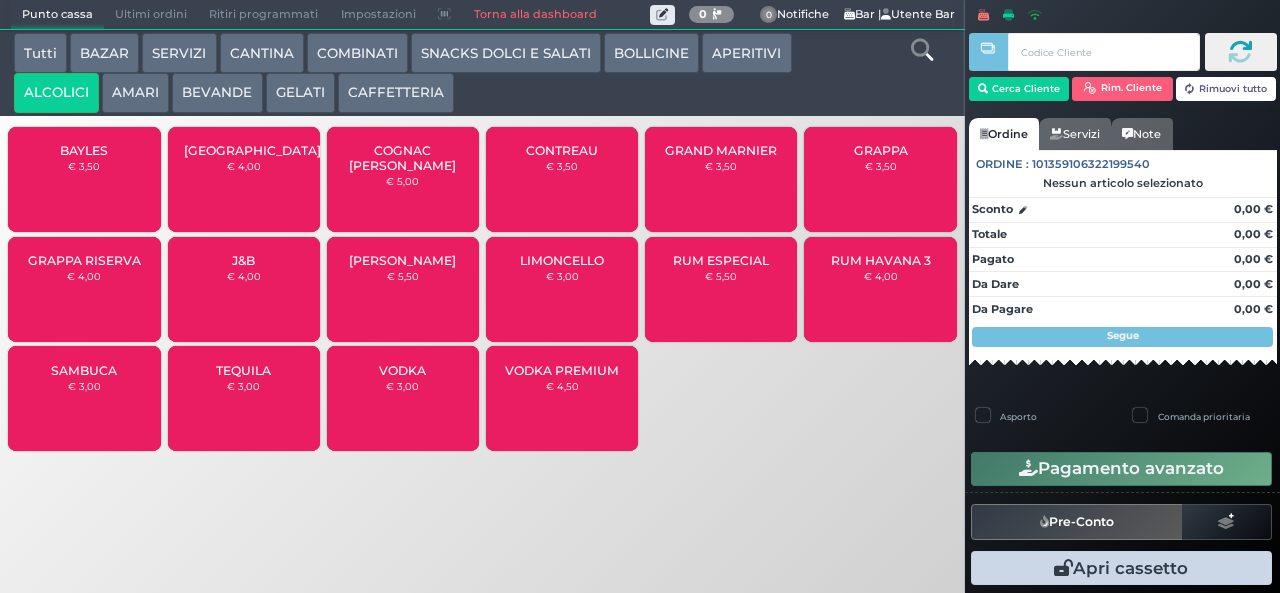 click on "AMARI" at bounding box center (135, 93) 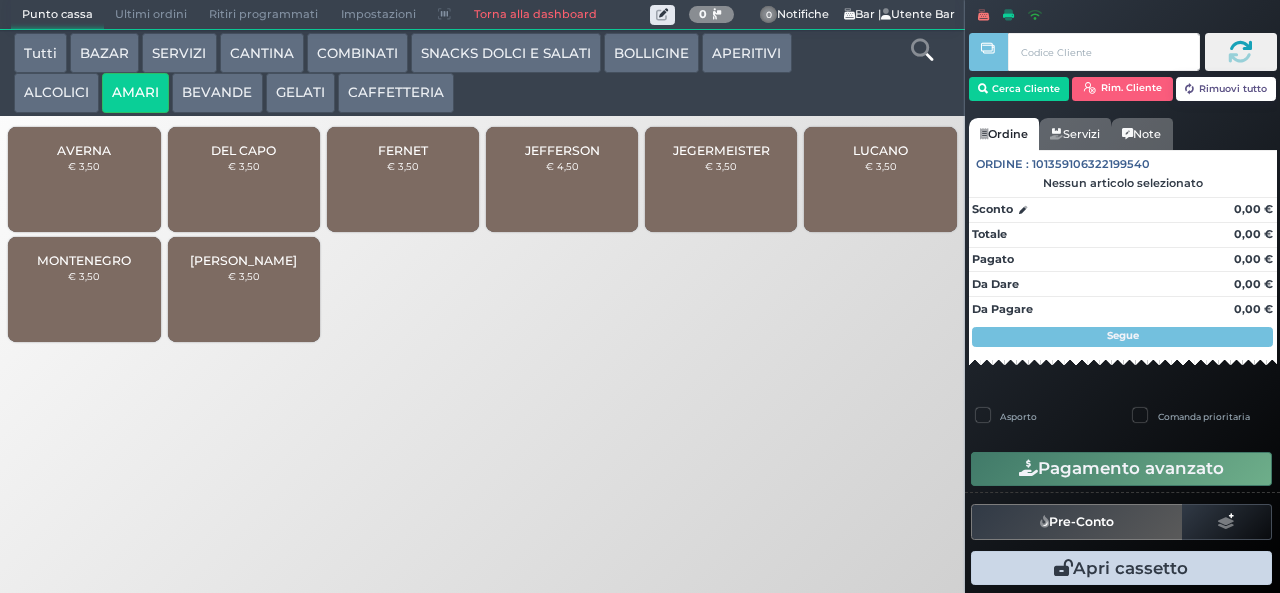 click on "ALCOLICI" at bounding box center [56, 93] 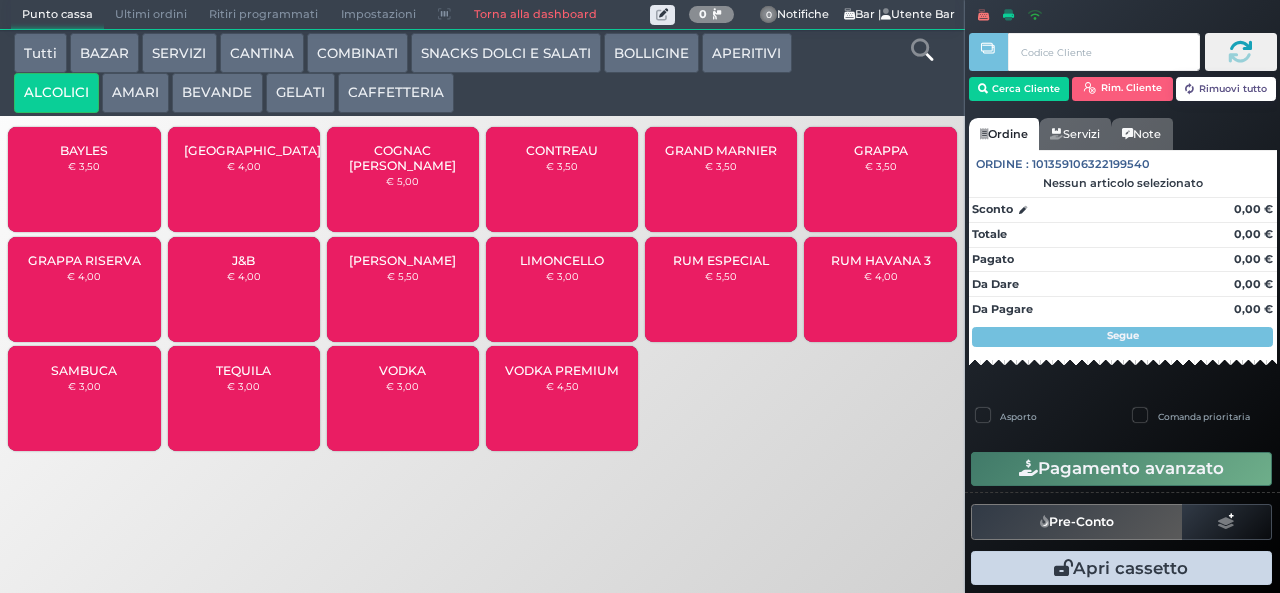 click on "SAMBUCA" at bounding box center [84, 370] 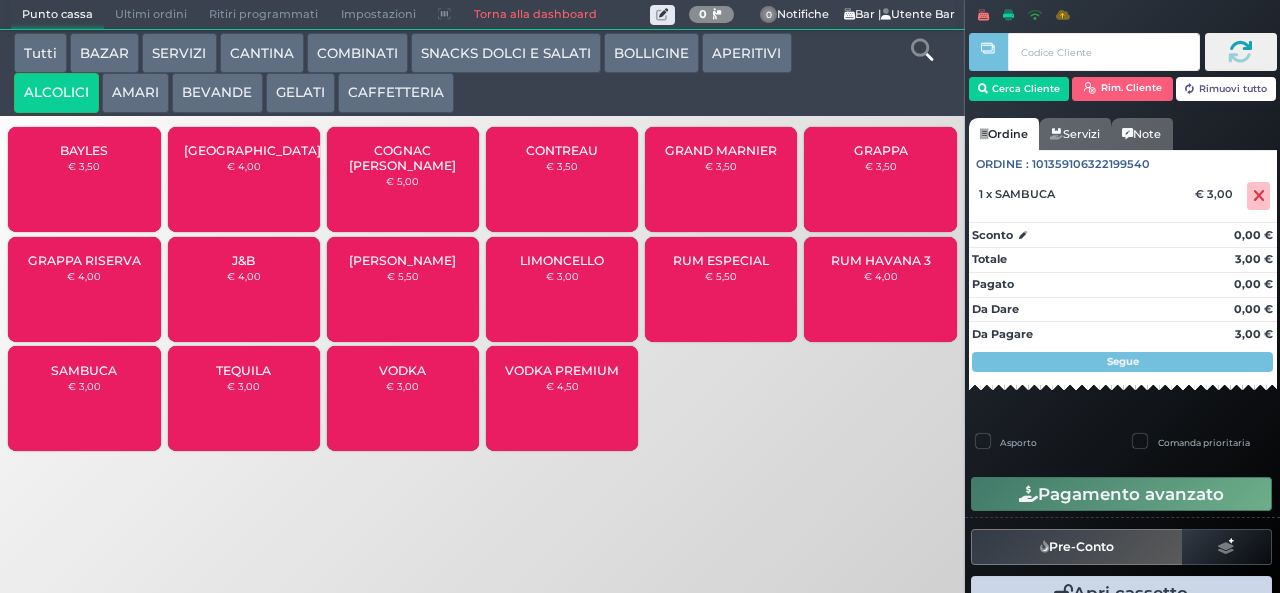 click on "SAMBUCA
€ 3,00" at bounding box center (84, 398) 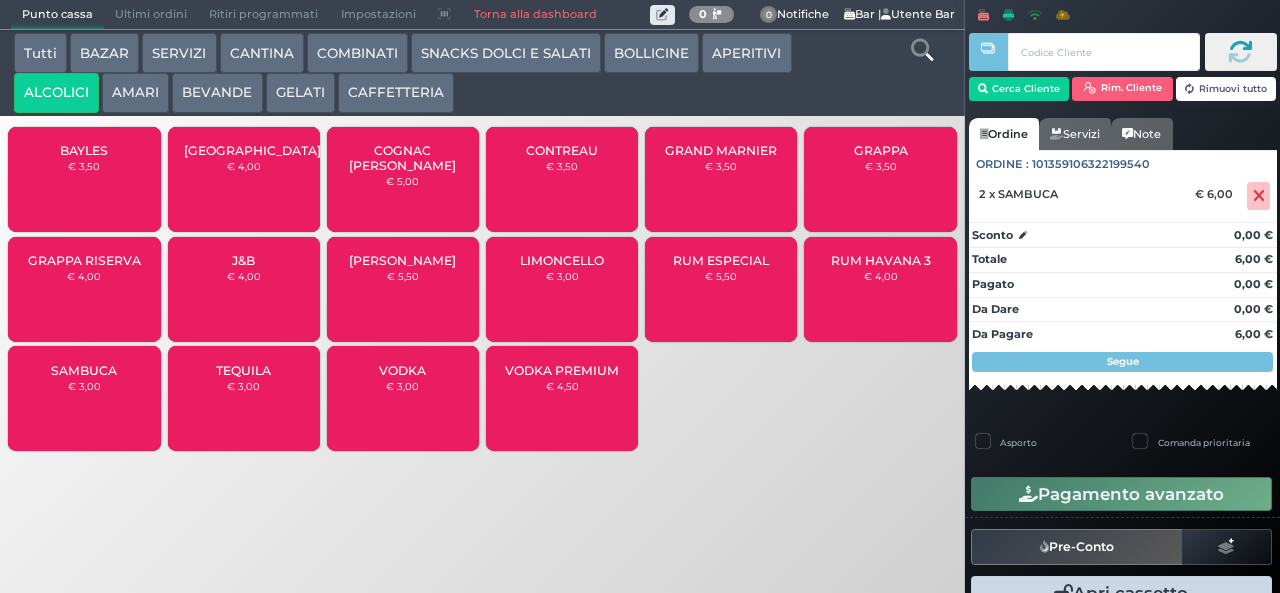click on "SAMBUCA" at bounding box center (84, 370) 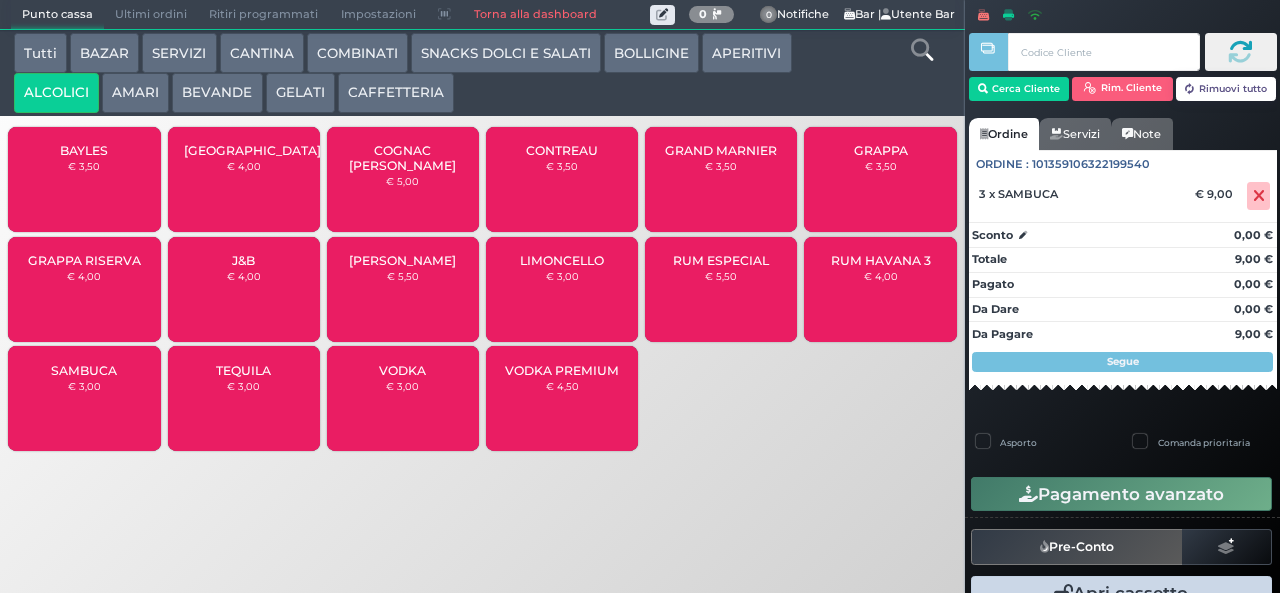 click on "BEVANDE" at bounding box center (217, 93) 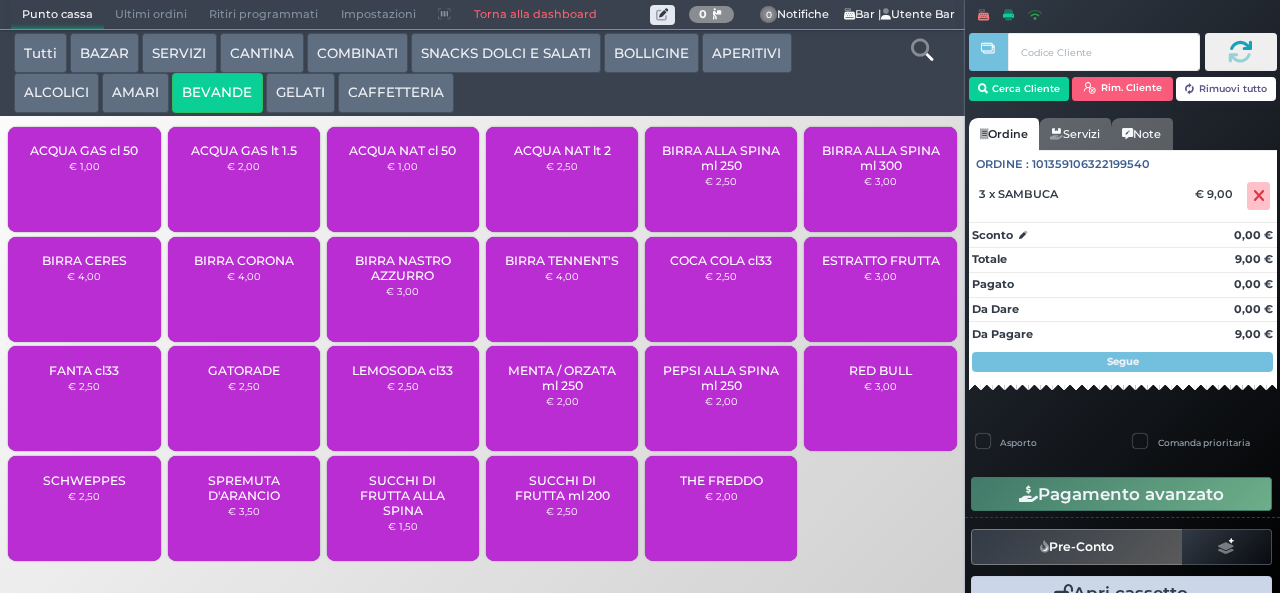 click on "THE FREDDO
€ 2,00" at bounding box center (721, 508) 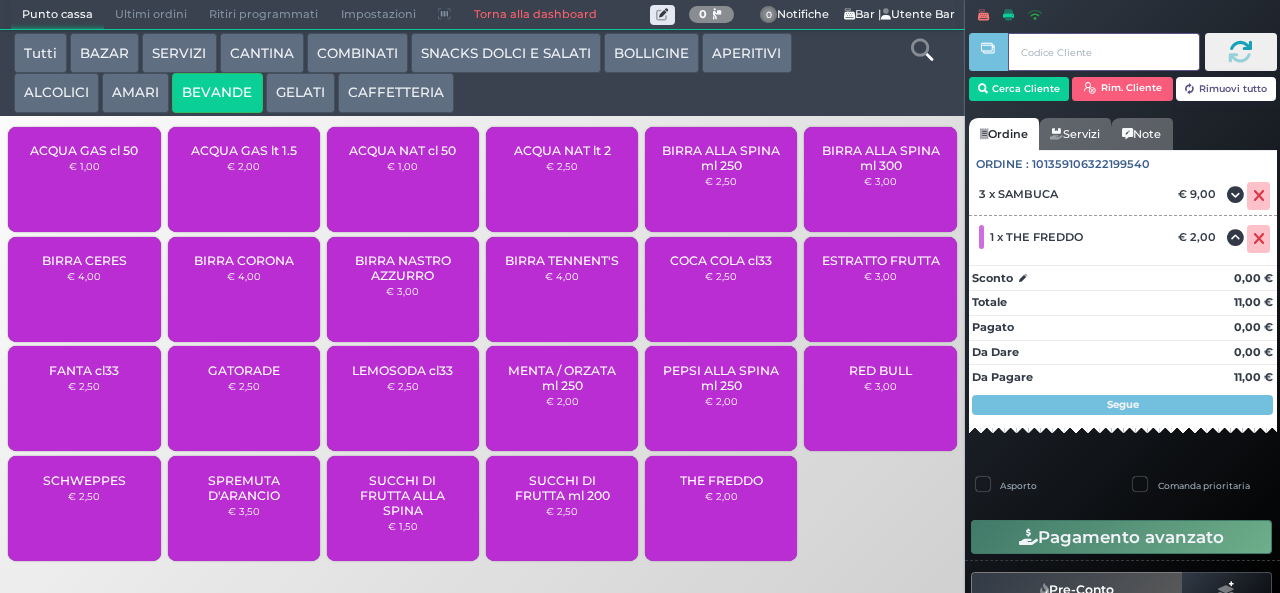 type 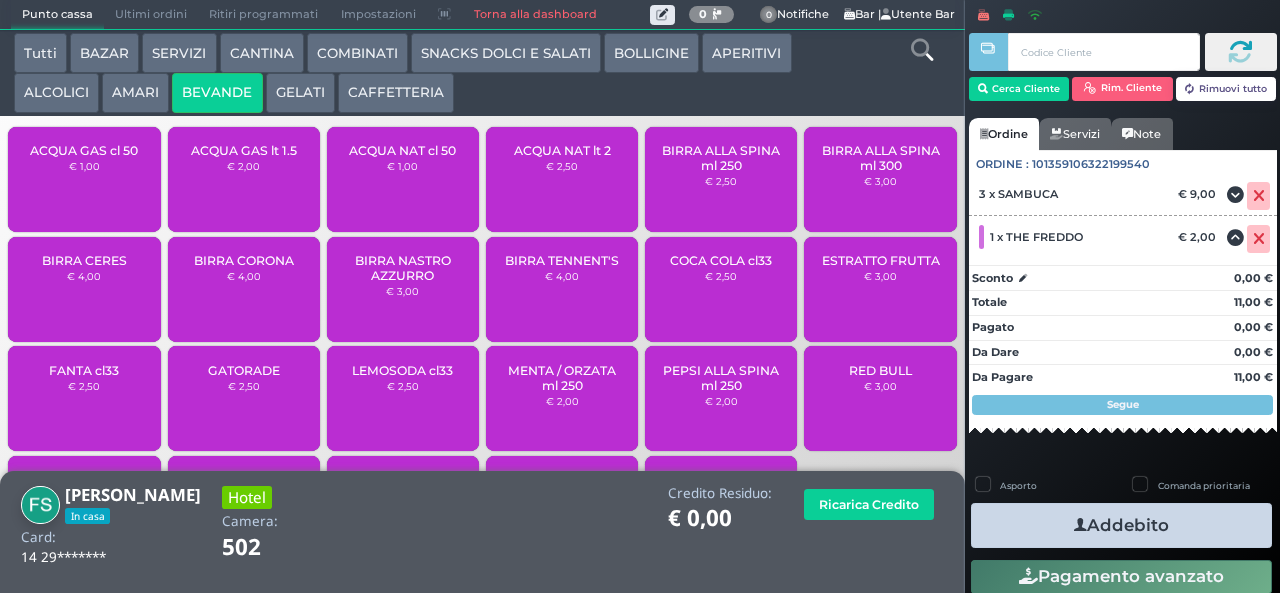 click at bounding box center [1080, 525] 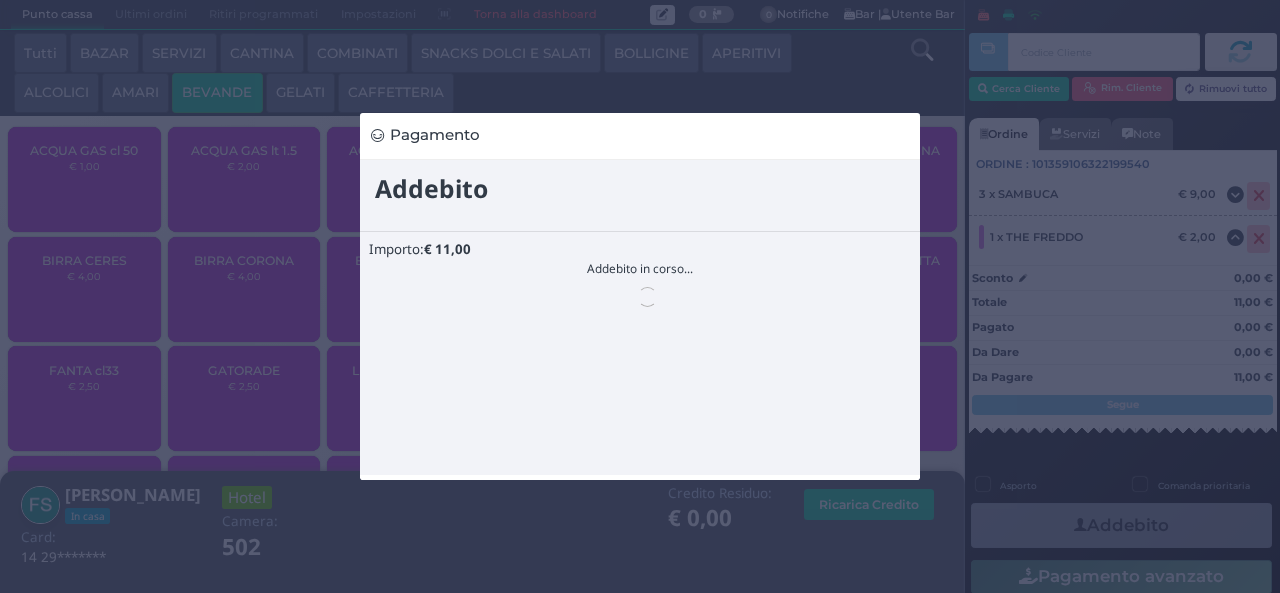 scroll, scrollTop: 0, scrollLeft: 0, axis: both 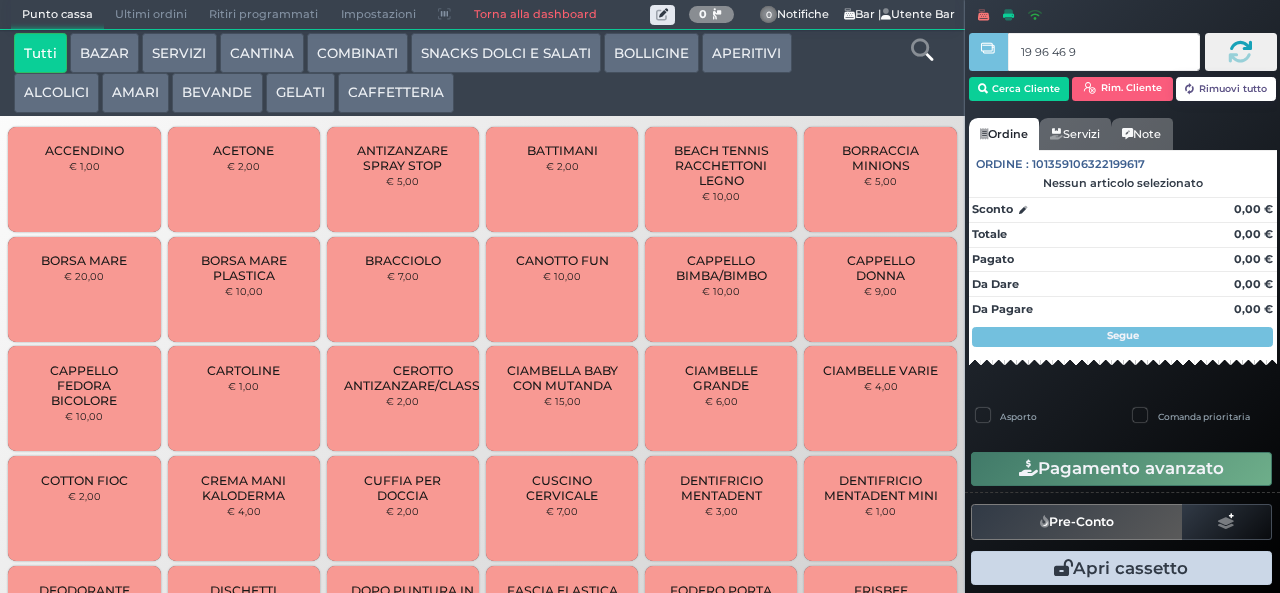 type on "19 96 46 95" 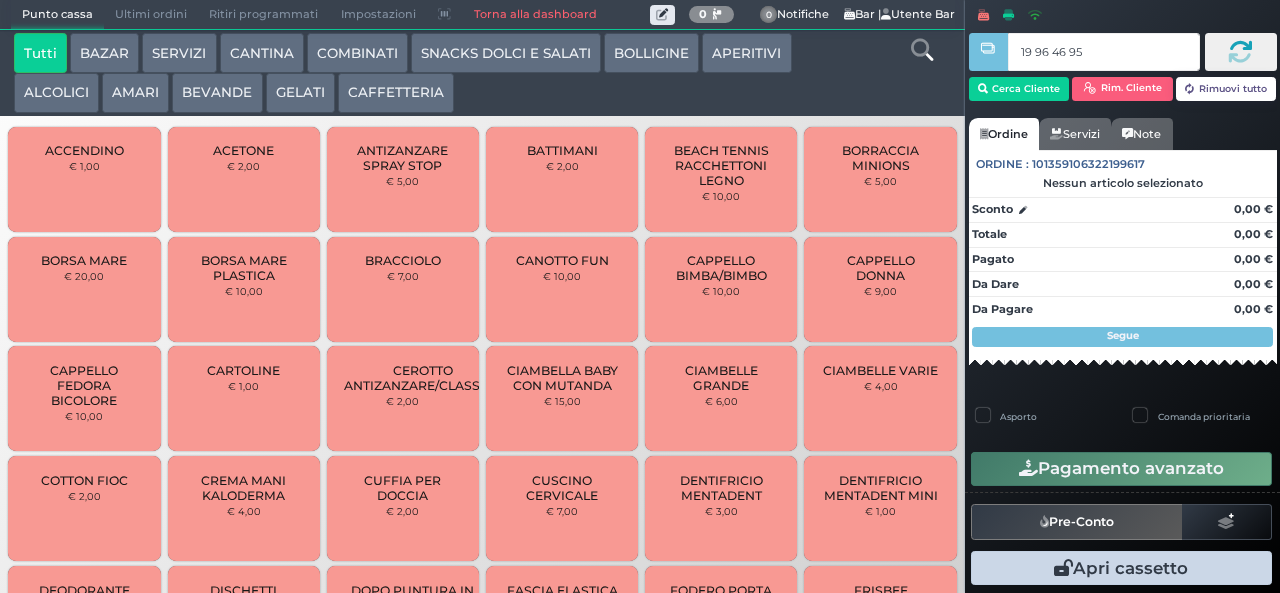 type 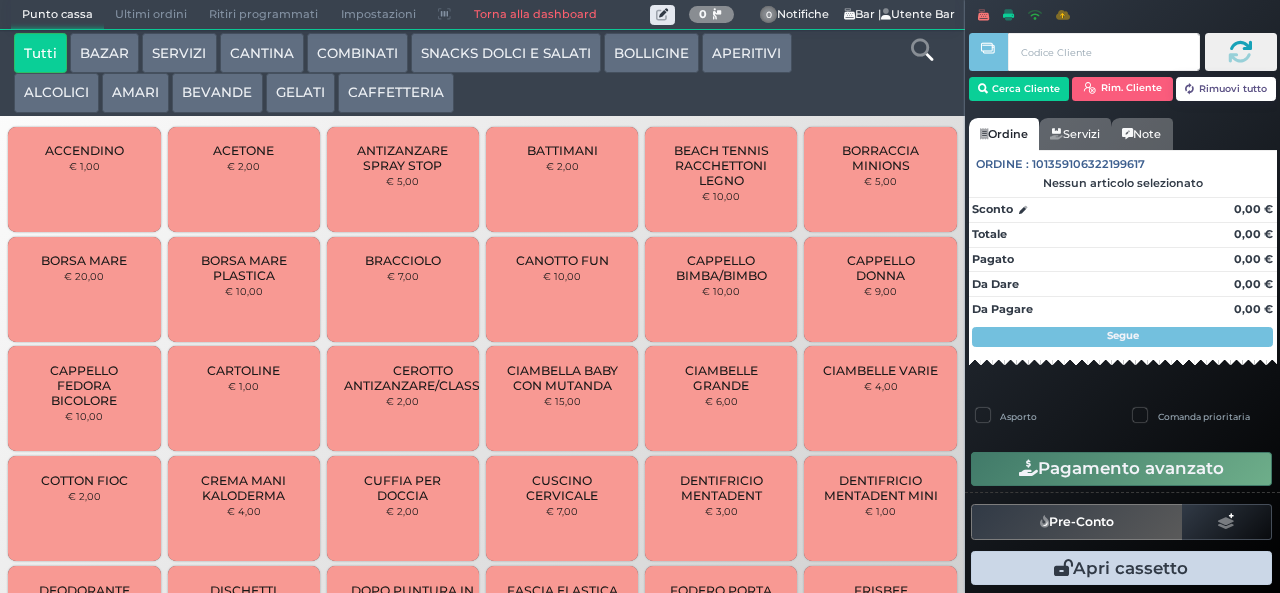 click on "GELATI" at bounding box center (300, 93) 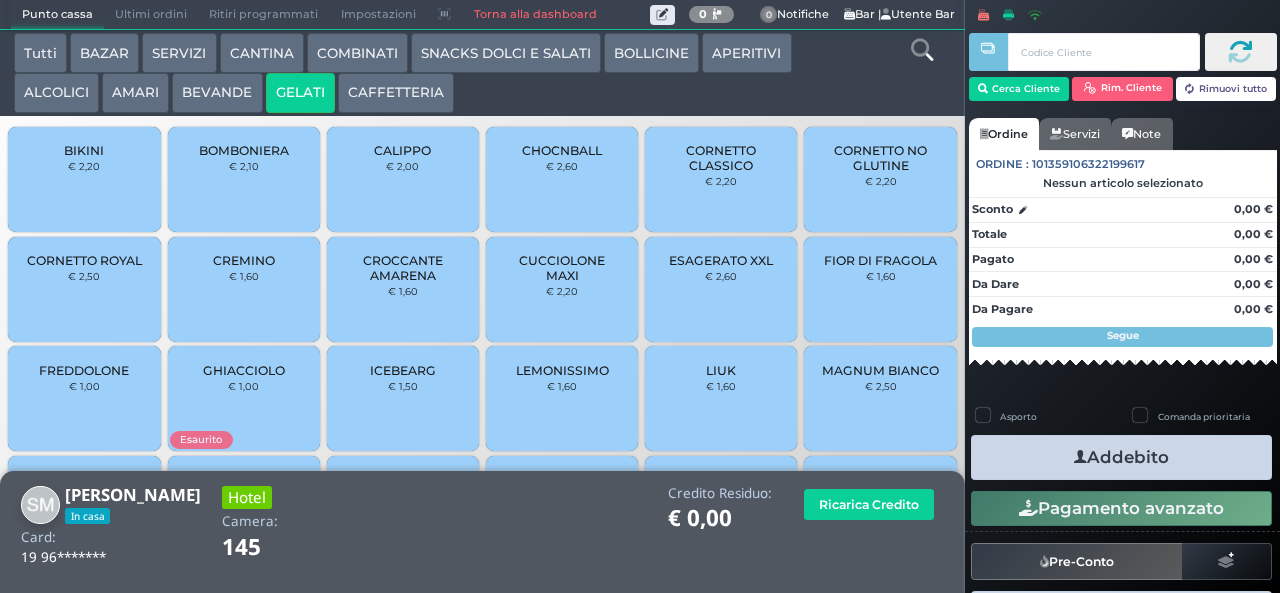 click on "CORNETTO CLASSICO" at bounding box center (721, 158) 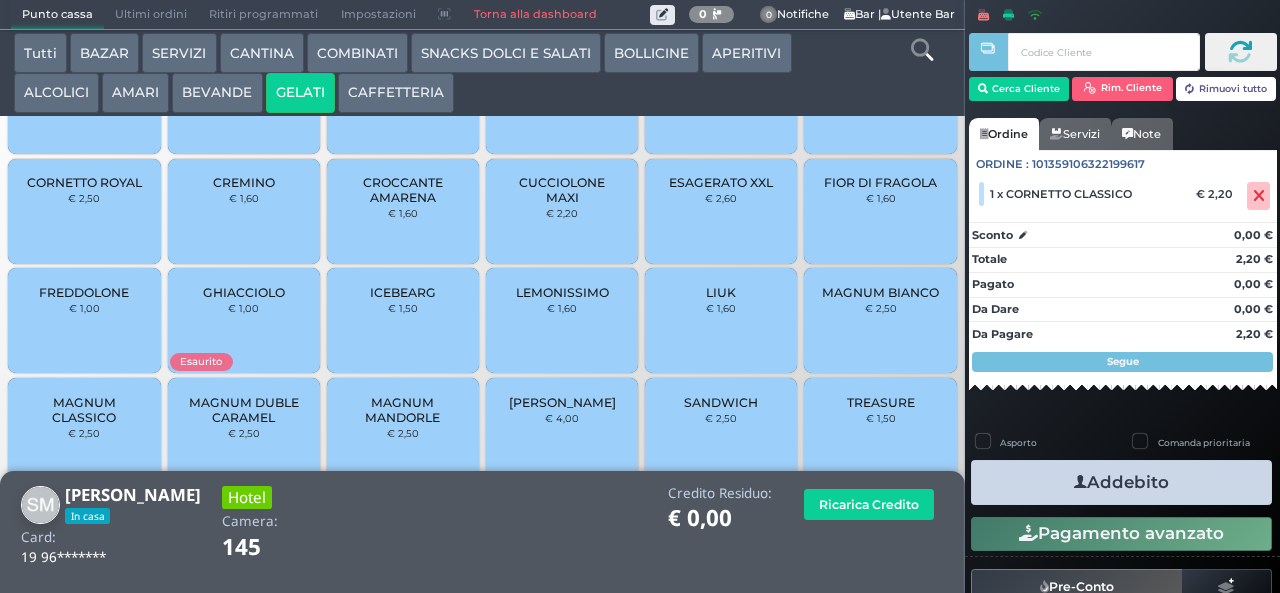 scroll, scrollTop: 133, scrollLeft: 0, axis: vertical 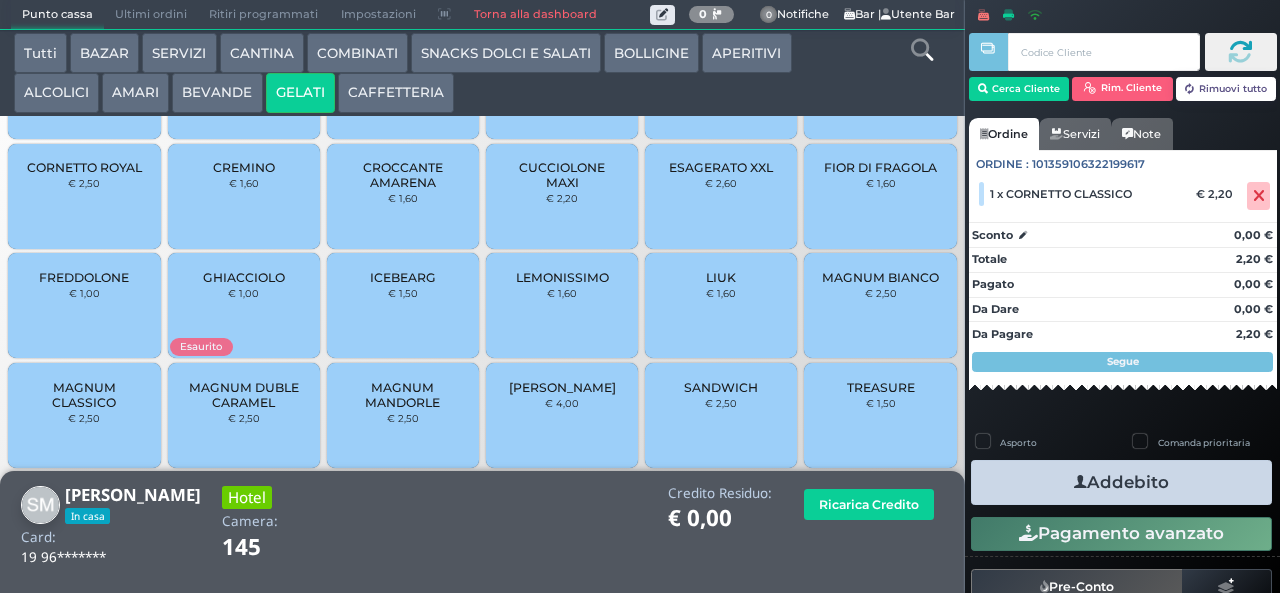 click on "MAGNUM MANDORLE" at bounding box center [403, 395] 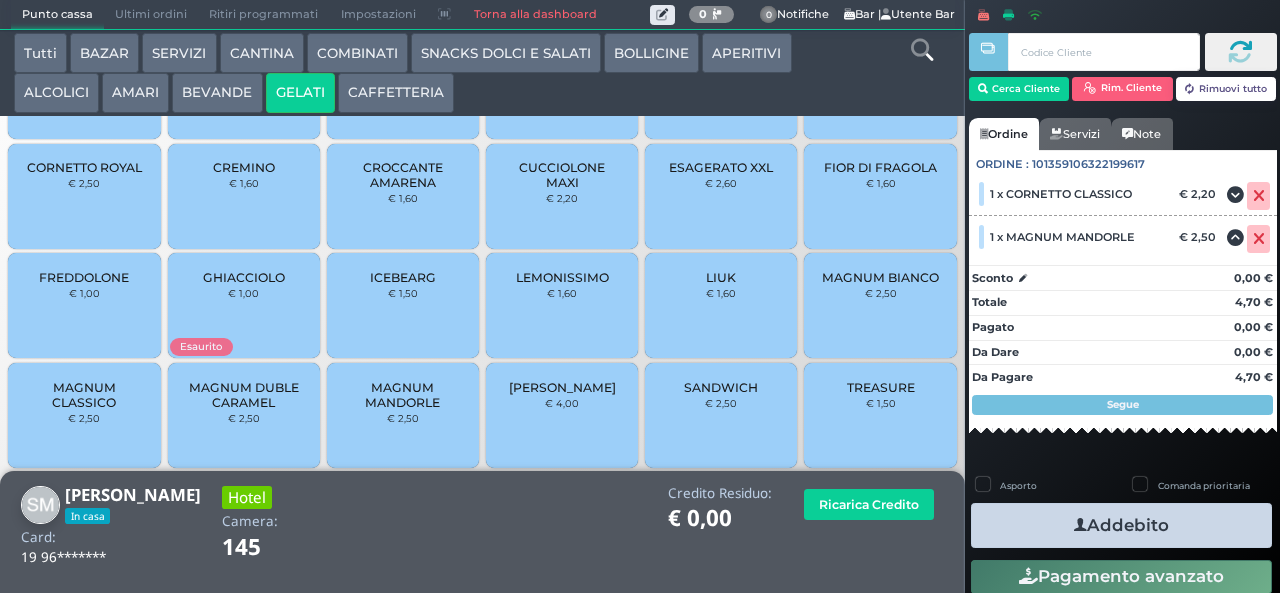 click at bounding box center [1080, 525] 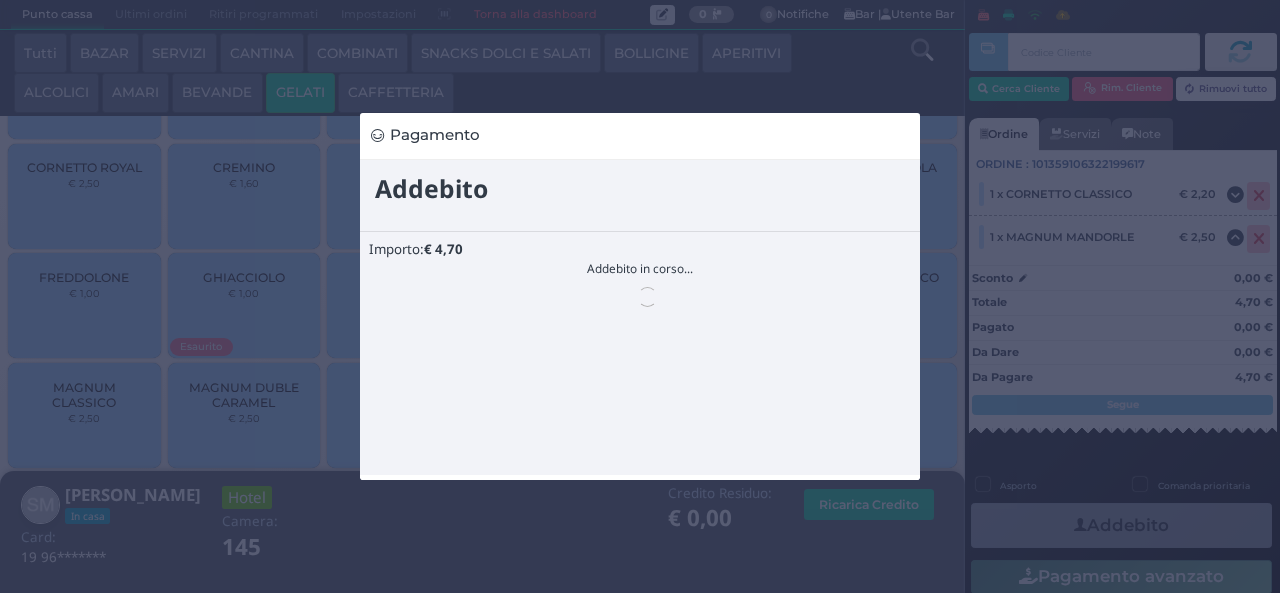 scroll, scrollTop: 0, scrollLeft: 0, axis: both 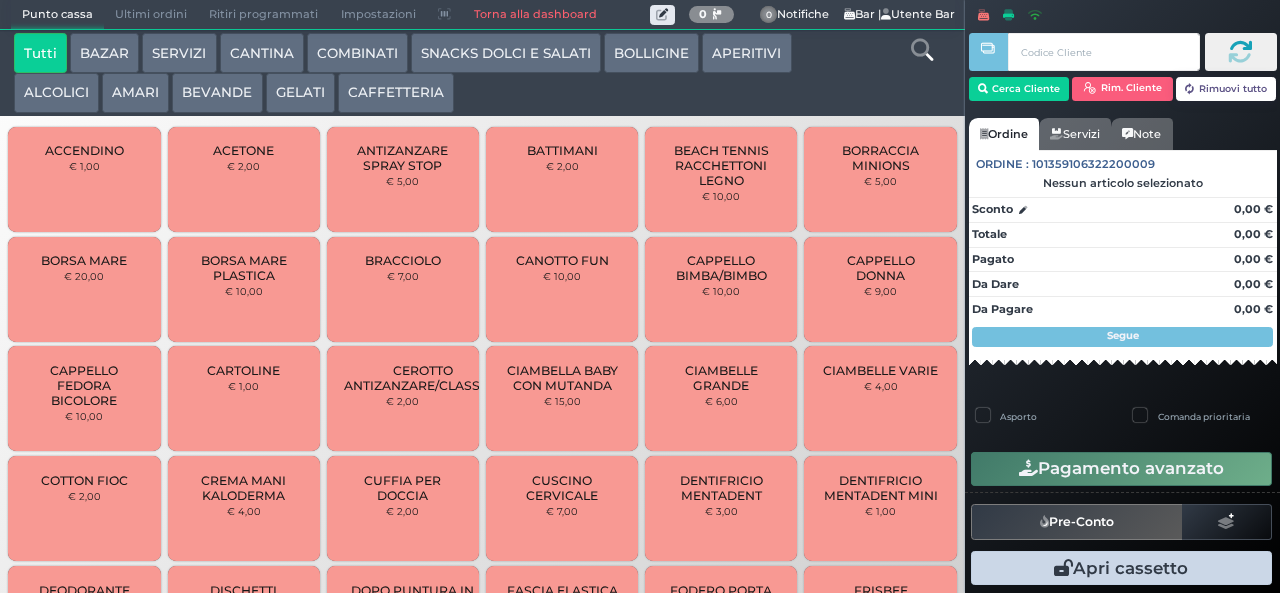 click on "ALCOLICI" at bounding box center (56, 93) 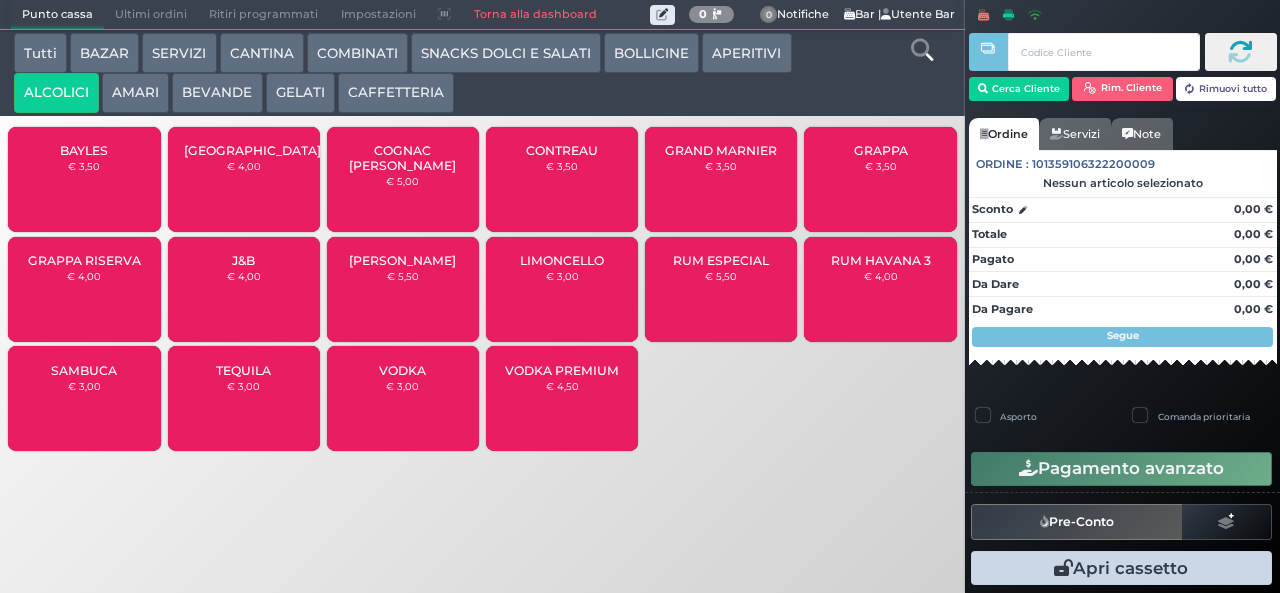 click on "COMBINATI" at bounding box center [357, 53] 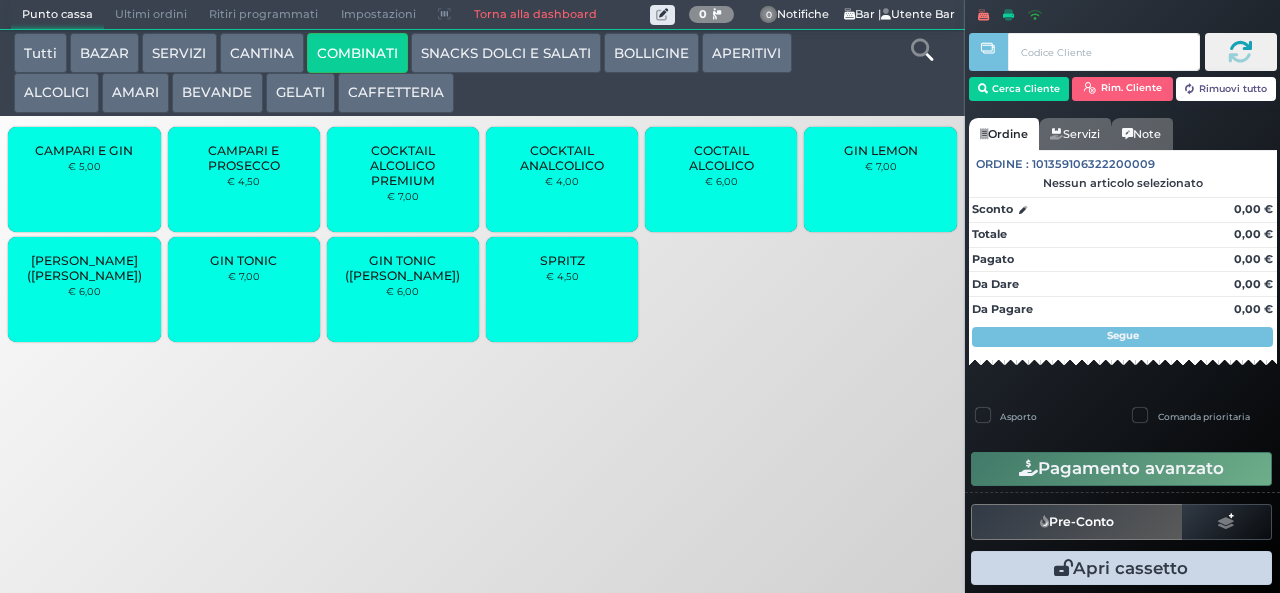 click on "GIN LEMON" at bounding box center [881, 150] 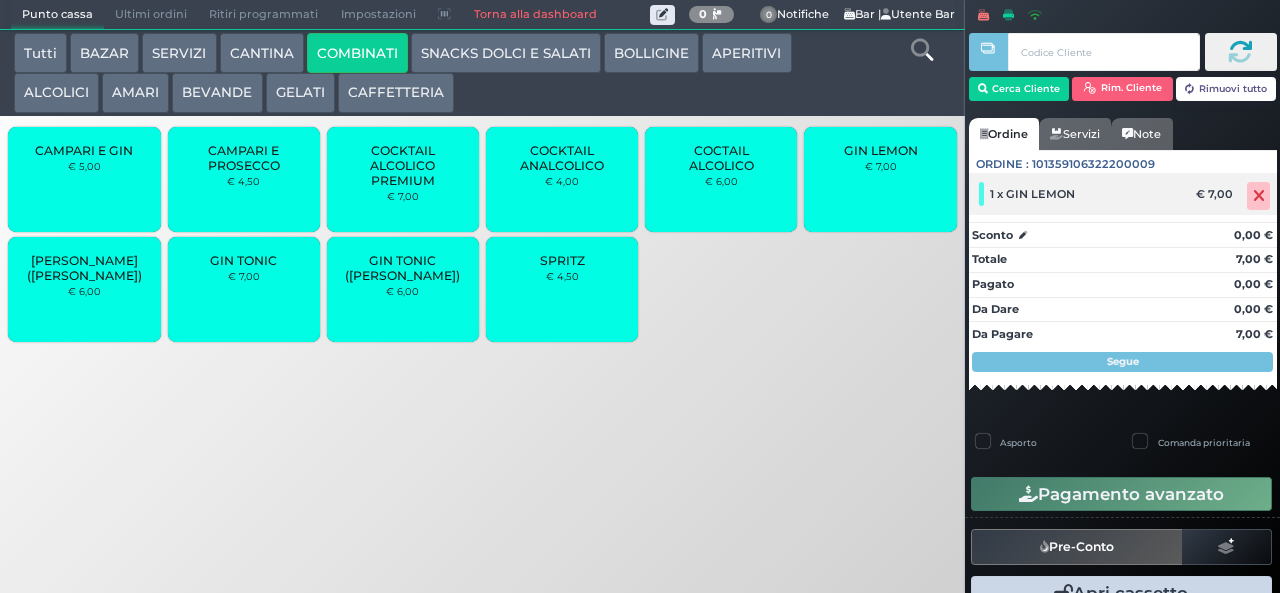 click at bounding box center (1259, 196) 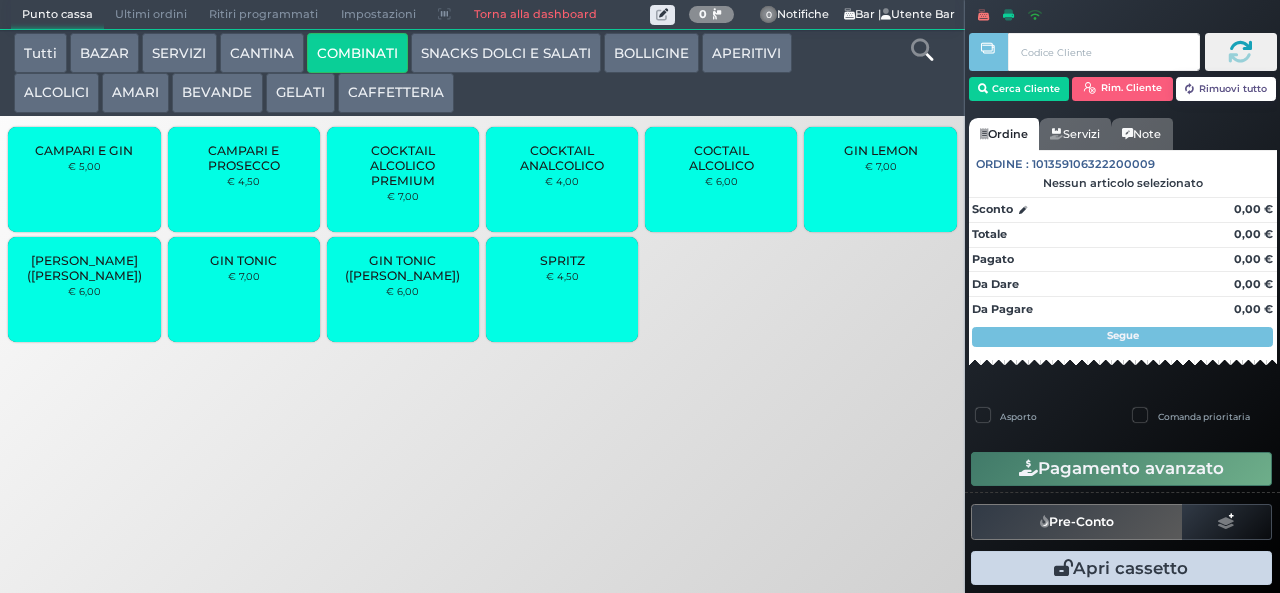 click on "GIN TONIC" at bounding box center [243, 260] 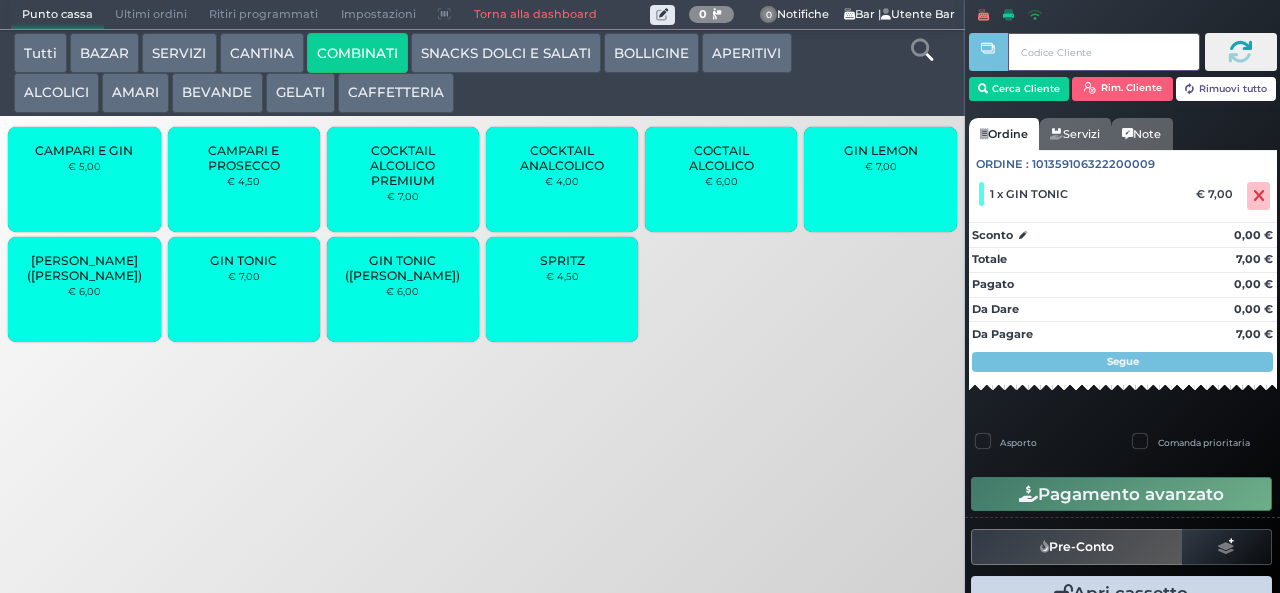 type 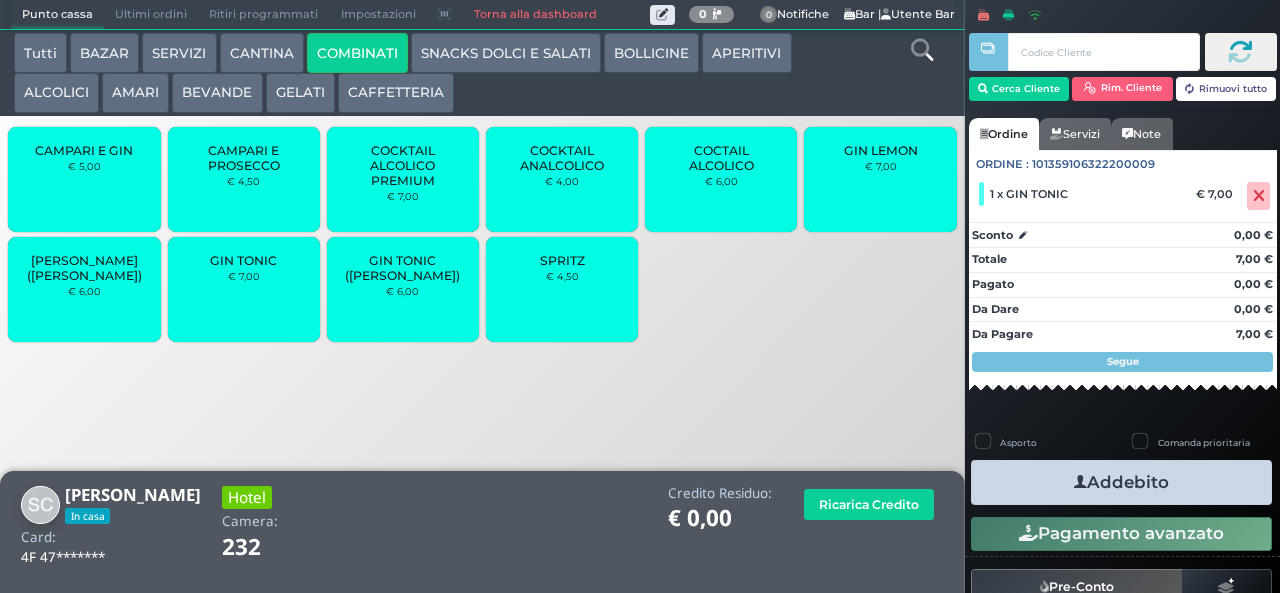 click at bounding box center [1080, 482] 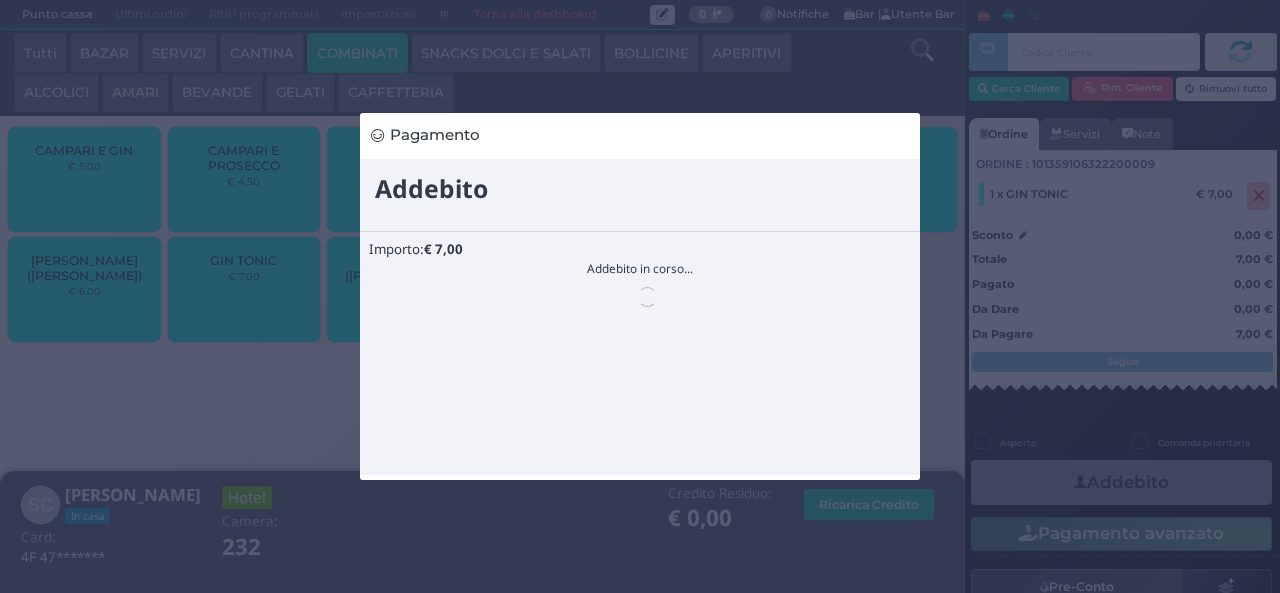 scroll, scrollTop: 0, scrollLeft: 0, axis: both 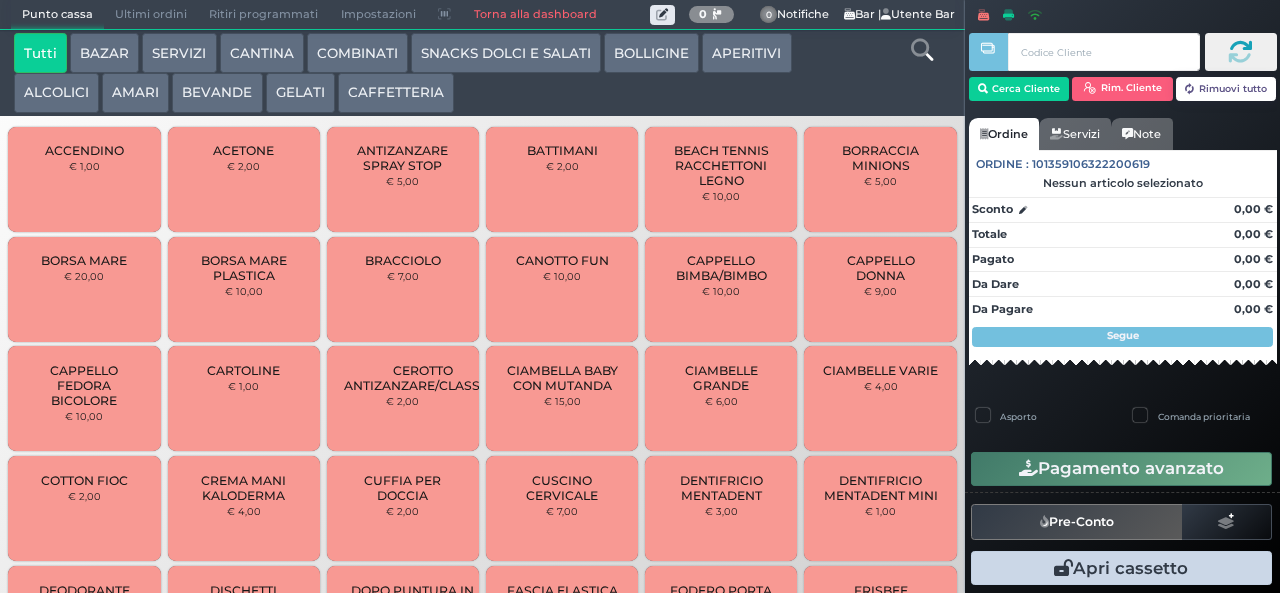 click on "AMARI" at bounding box center (135, 93) 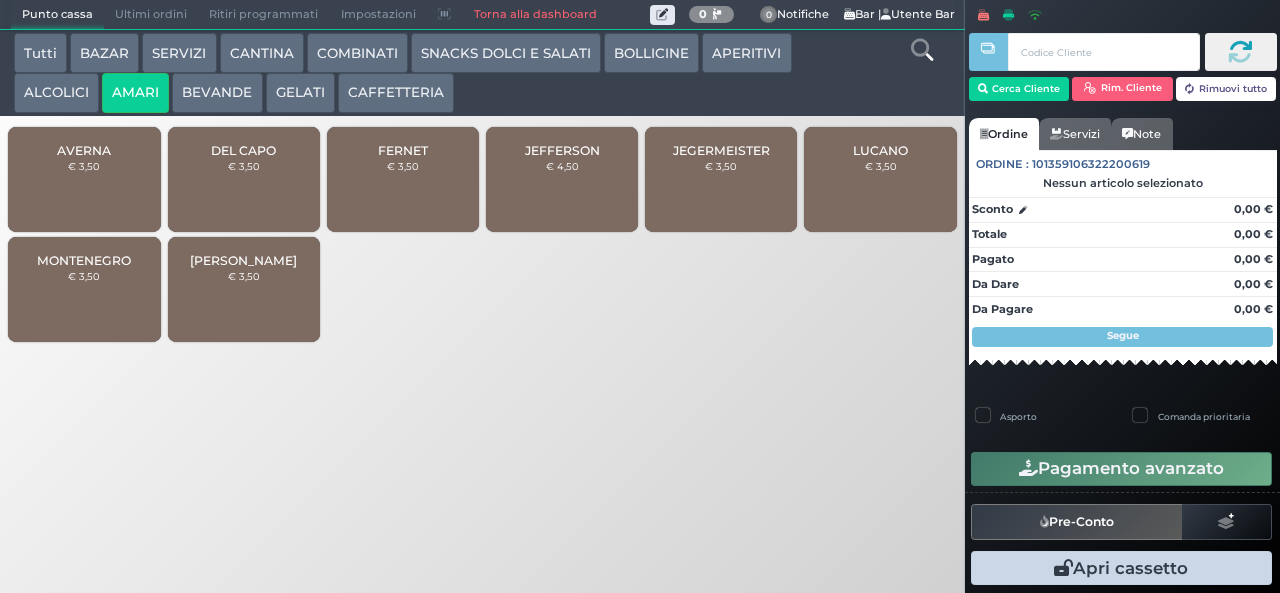 click on "LUCANO" at bounding box center (880, 150) 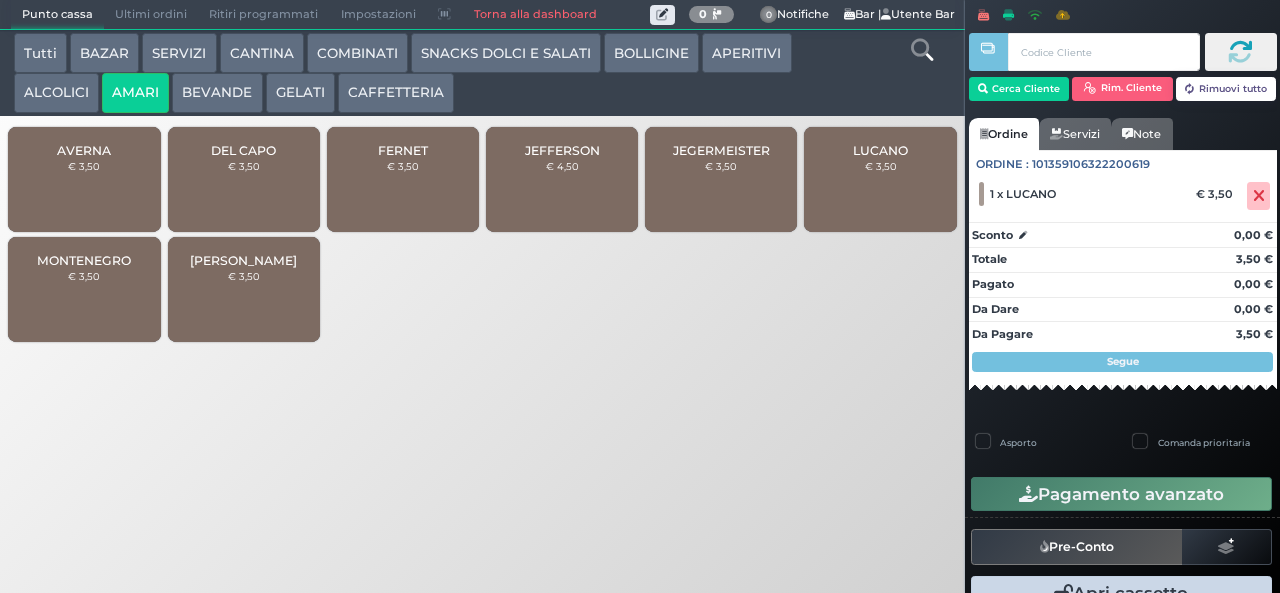 click on "LUCANO" at bounding box center (880, 150) 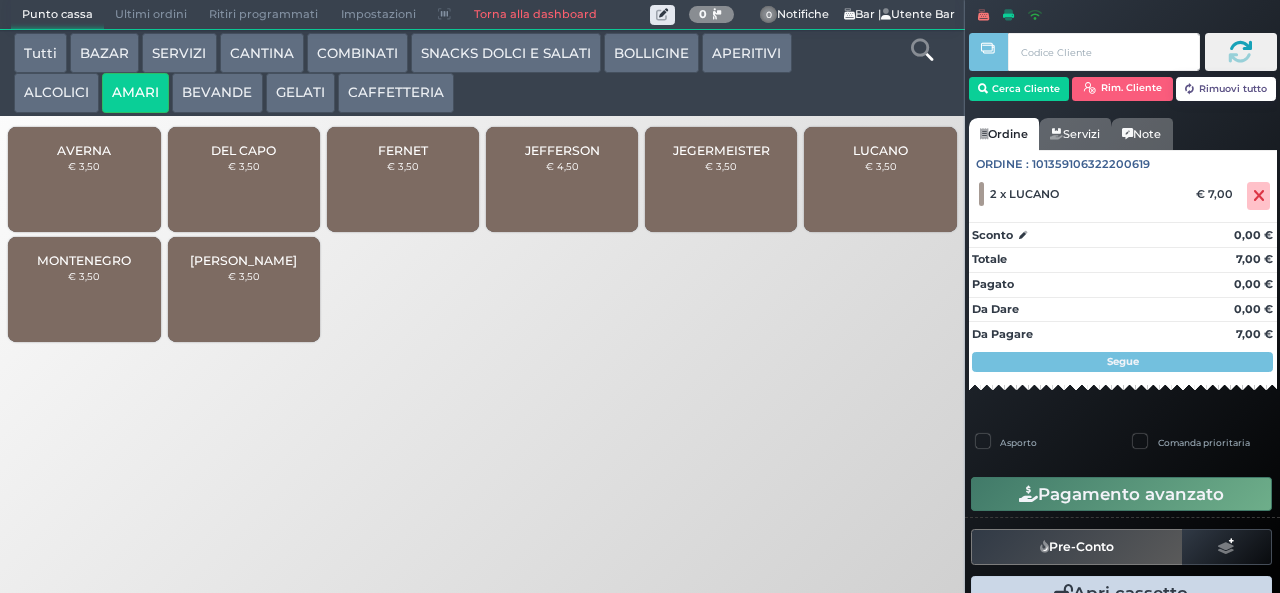 click on "LUCANO
€ 3,50" at bounding box center (880, 179) 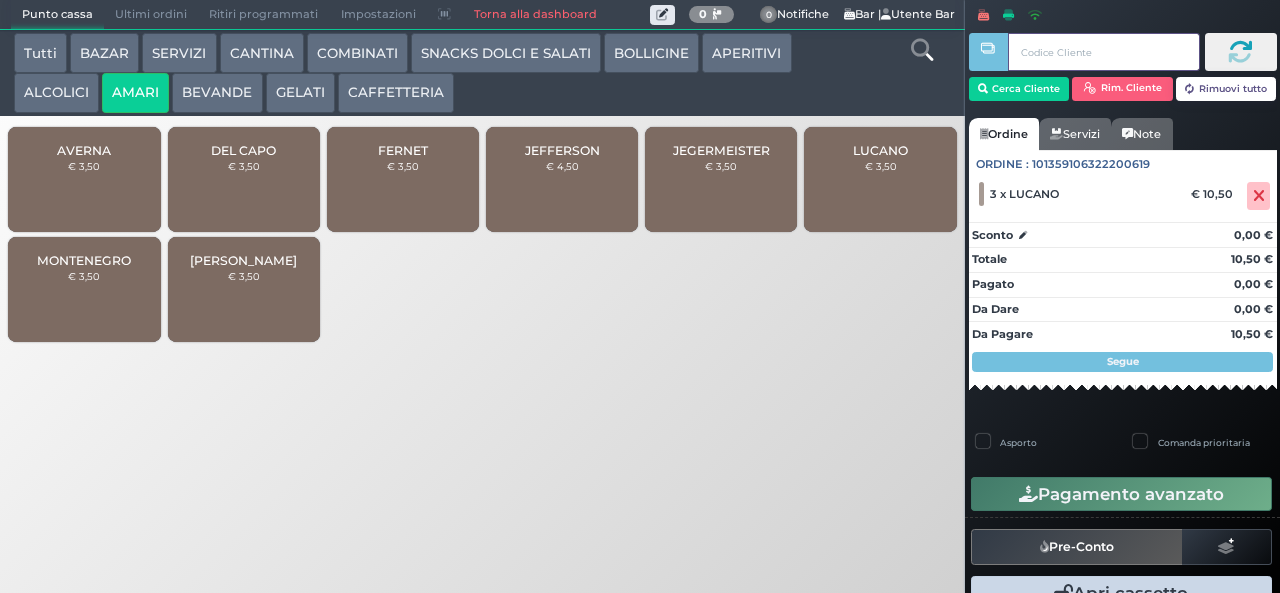 type 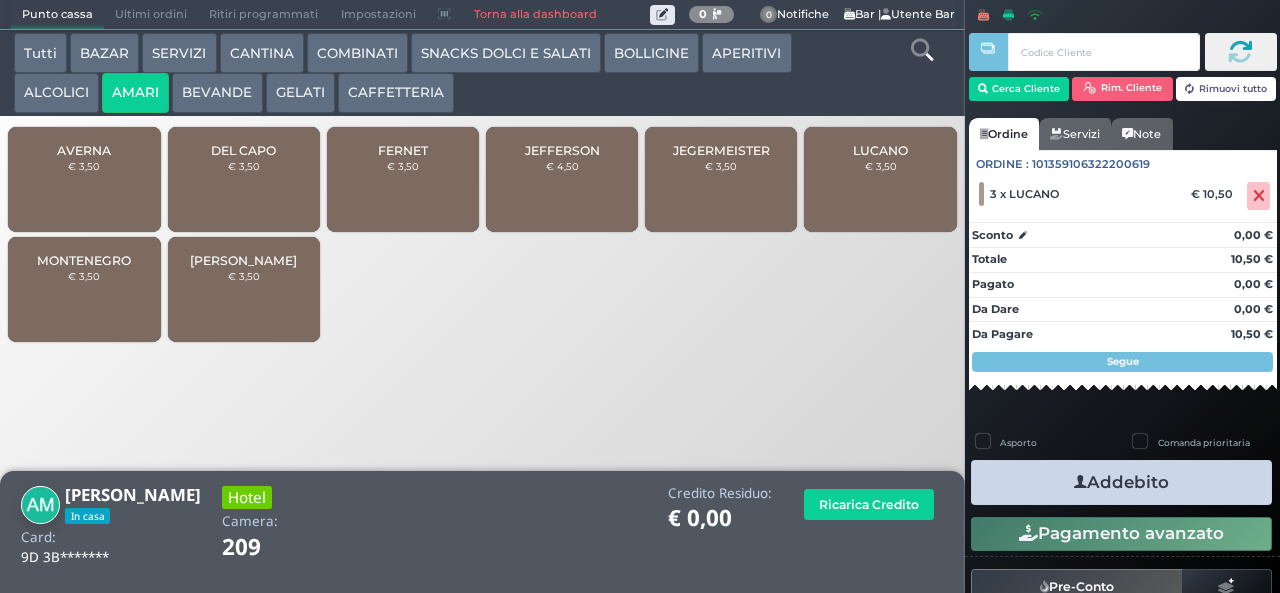 click on "Addebito" at bounding box center (1121, 482) 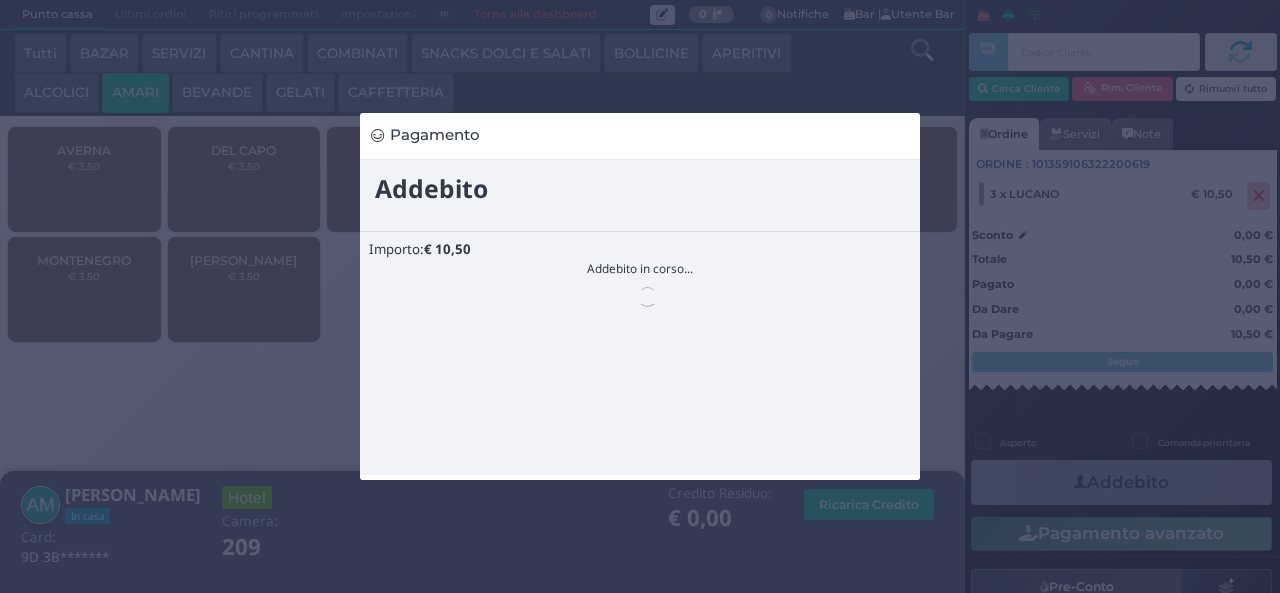 scroll, scrollTop: 0, scrollLeft: 0, axis: both 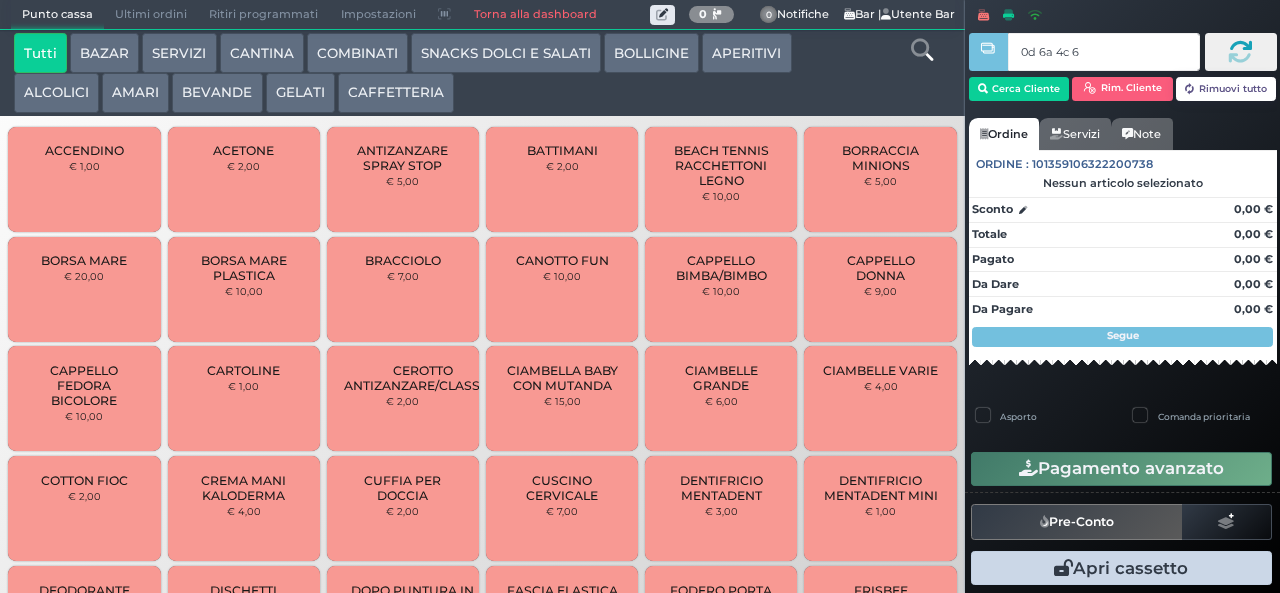 type on "0d 6a 4c 66" 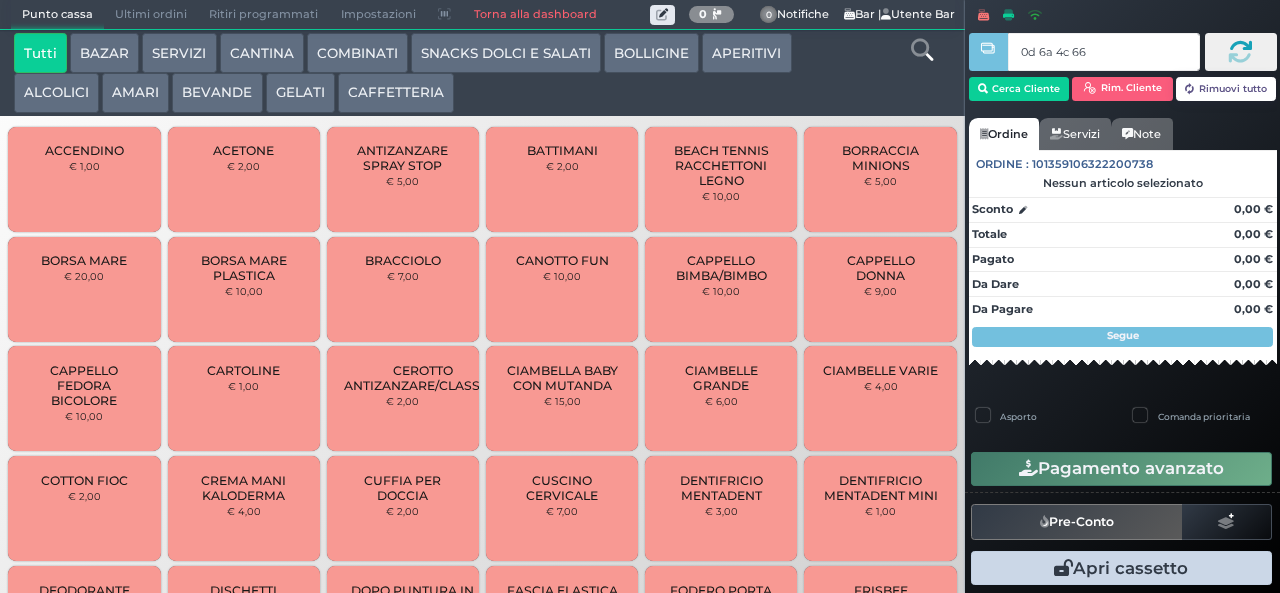 type 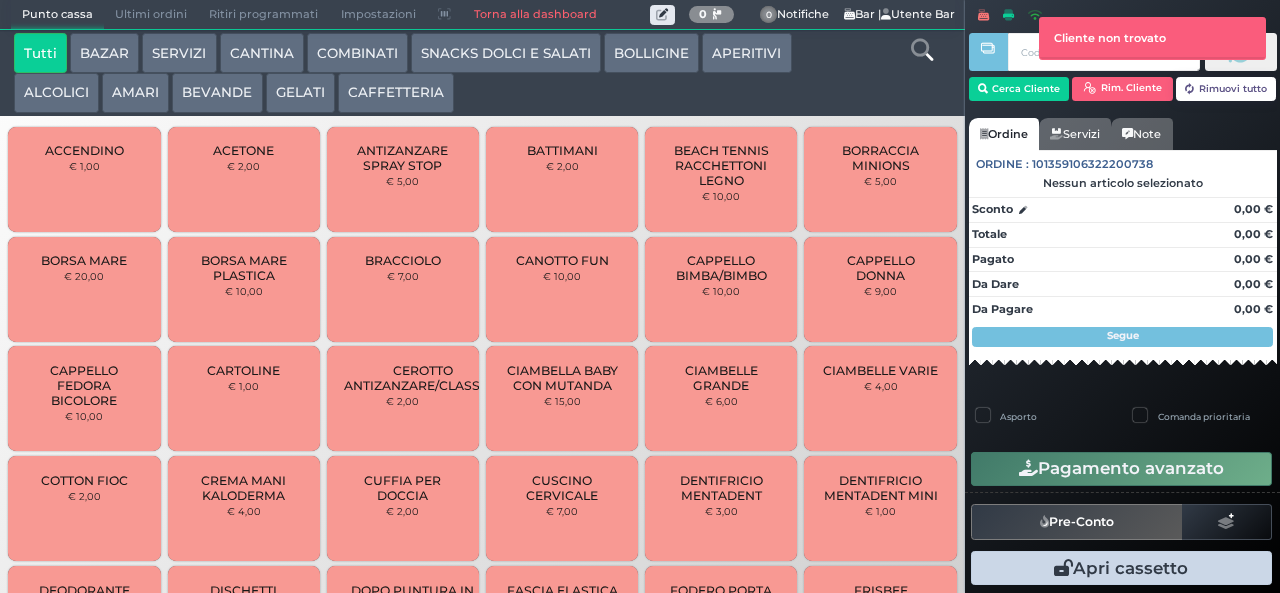 click on "BEVANDE" at bounding box center [217, 93] 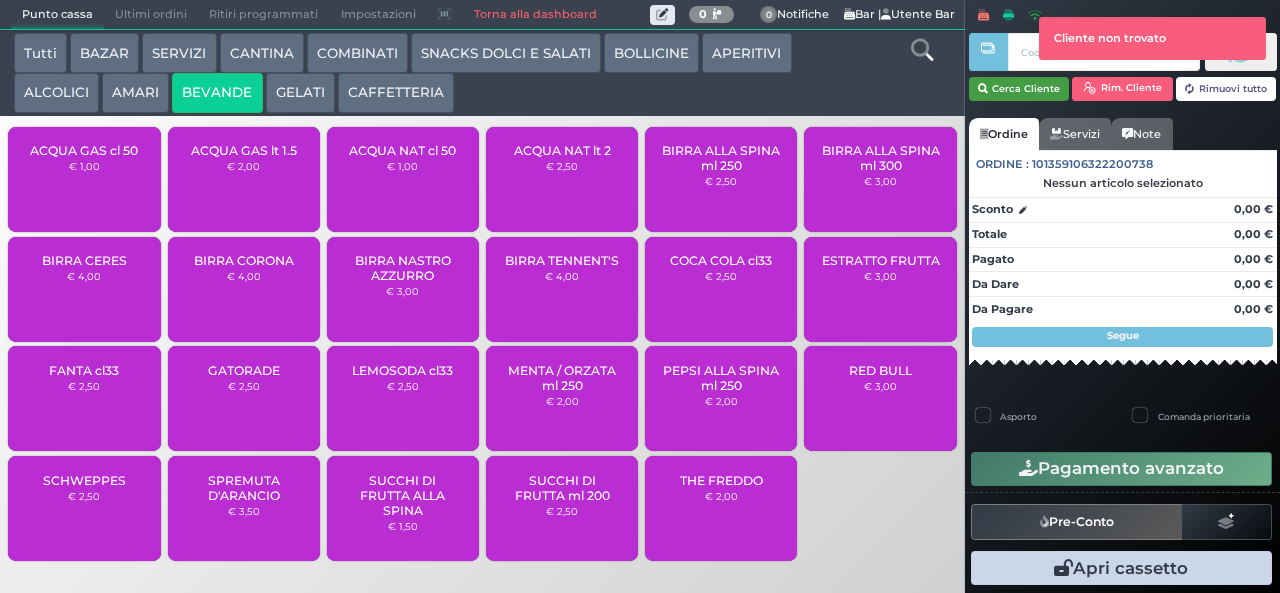 click on "Cerca Cliente" at bounding box center (1019, 89) 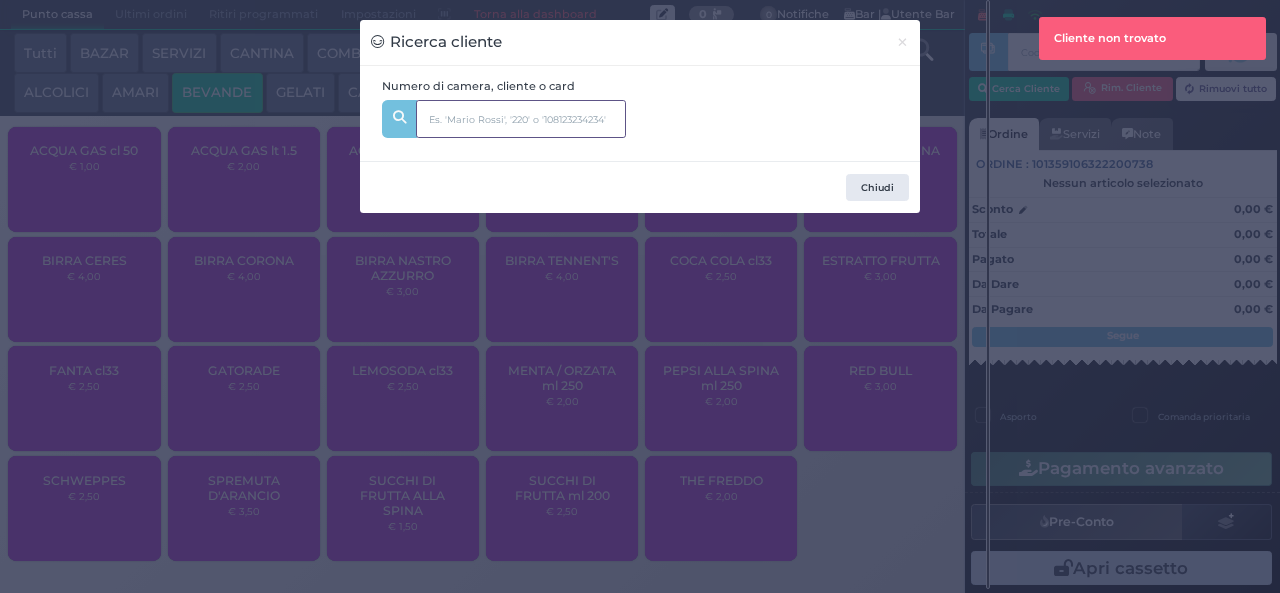 click at bounding box center (521, 119) 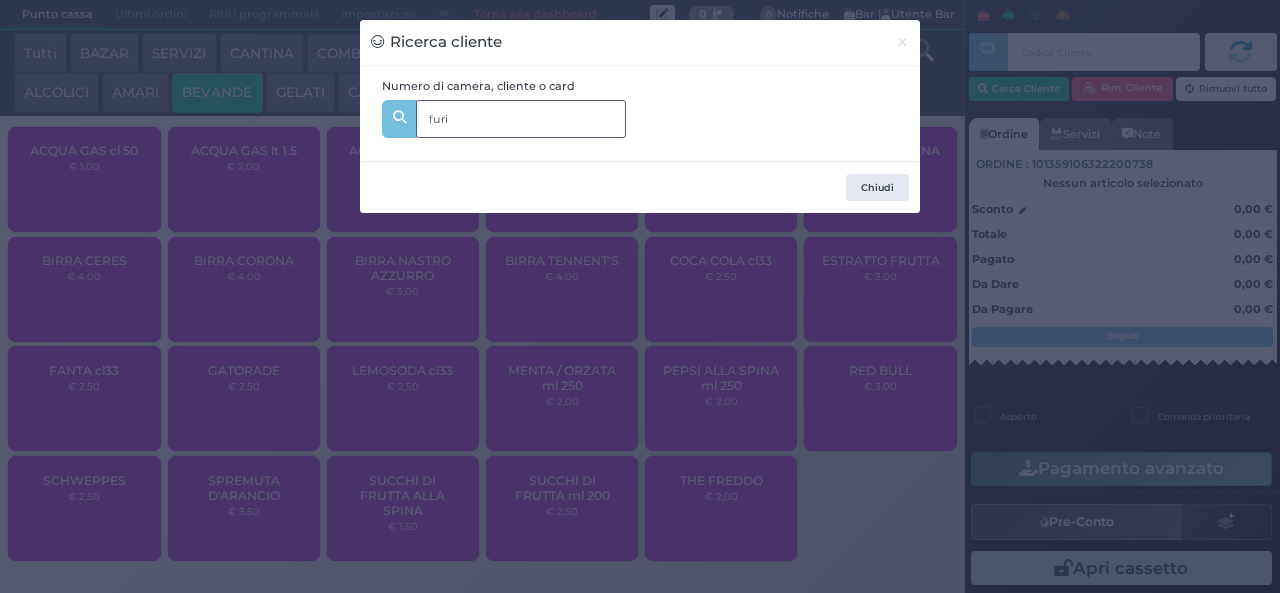 type on "furia" 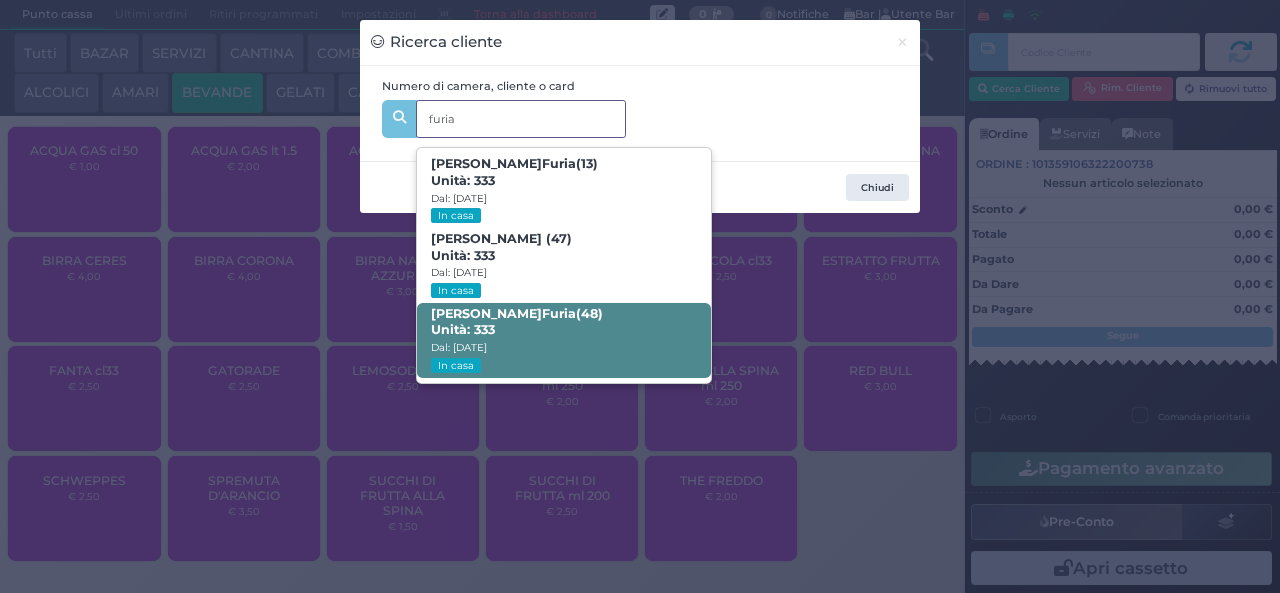 click on "Marco  Furia  (48) Unità: 333 Dal: 13/07/2025 In casa" at bounding box center [563, 340] 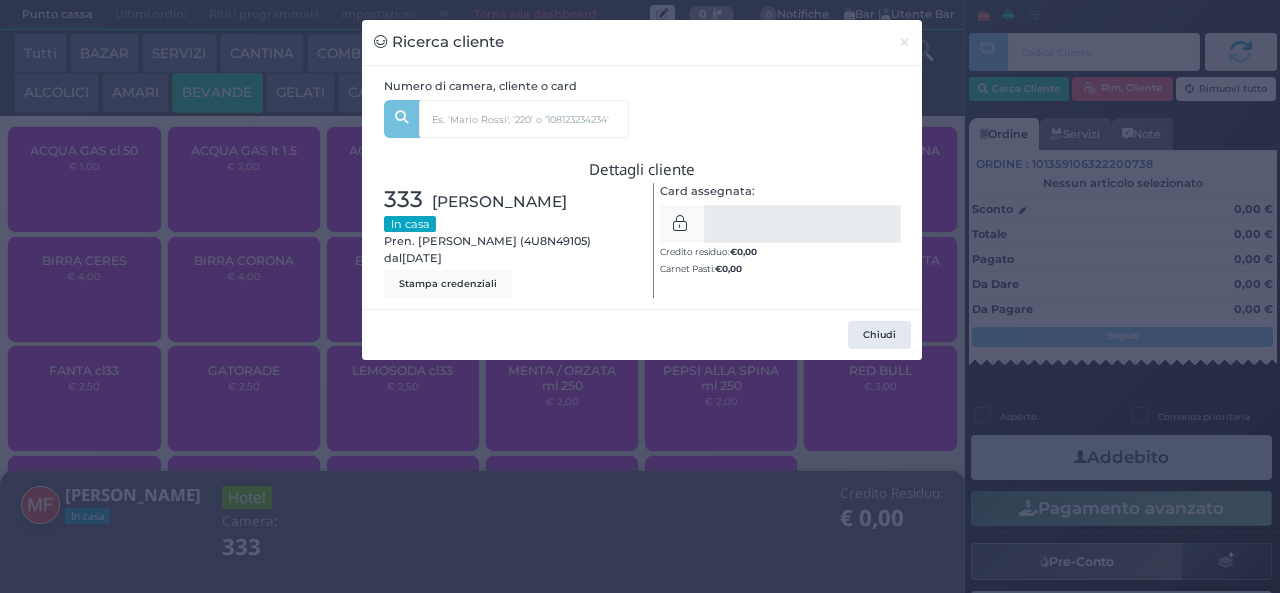 click on "Ricerca cliente
×
Numero di camera, cliente o card
furia Flavio  Furia  (13) Unità: 333 Dal: 13/07/2025 In casa Paola Gentile (47) Unità: 333 Dal: 13/07/2025 In casa Marco  Furia  (48) Unità: 333 Dal: 13/07/2025 In casa
Dettagli cliente
333
Furia Marco
In casa
Pren. Marco Furia (4U8N49105)  dal  13/07/2025
Stampa credenziali
Card assegnata:
SALVA
Credito residuo:  €  0,00
Carnet Pasti:  €  0,00" at bounding box center [640, 296] 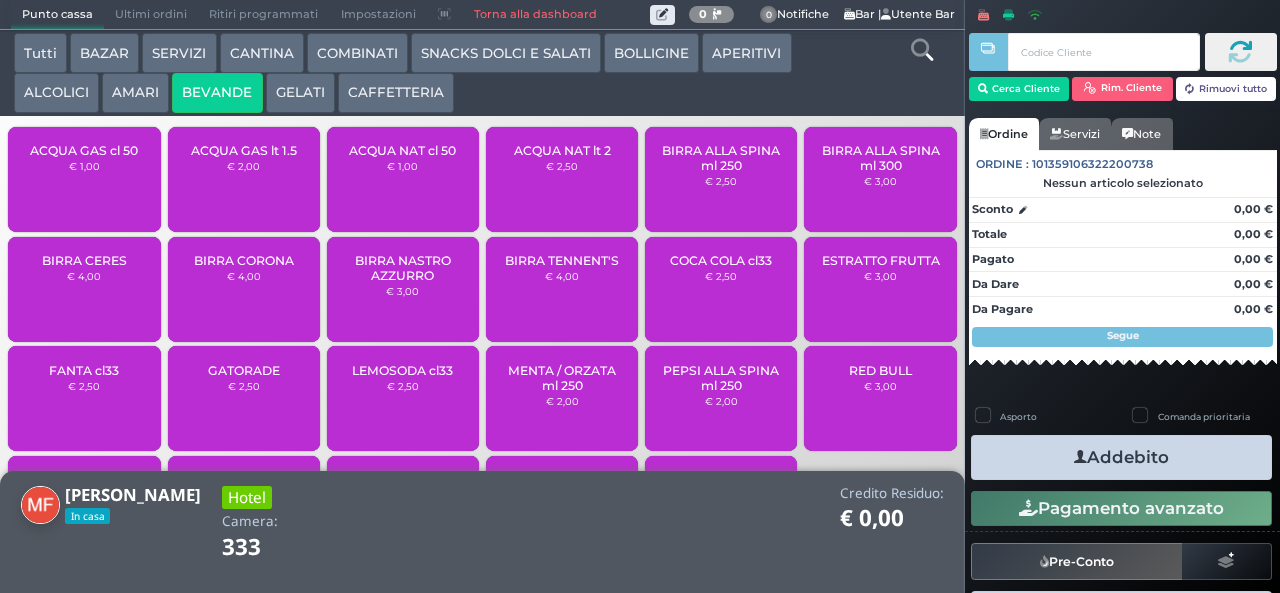 click on "ACQUA NAT lt 2
€ 2,50" at bounding box center [562, 179] 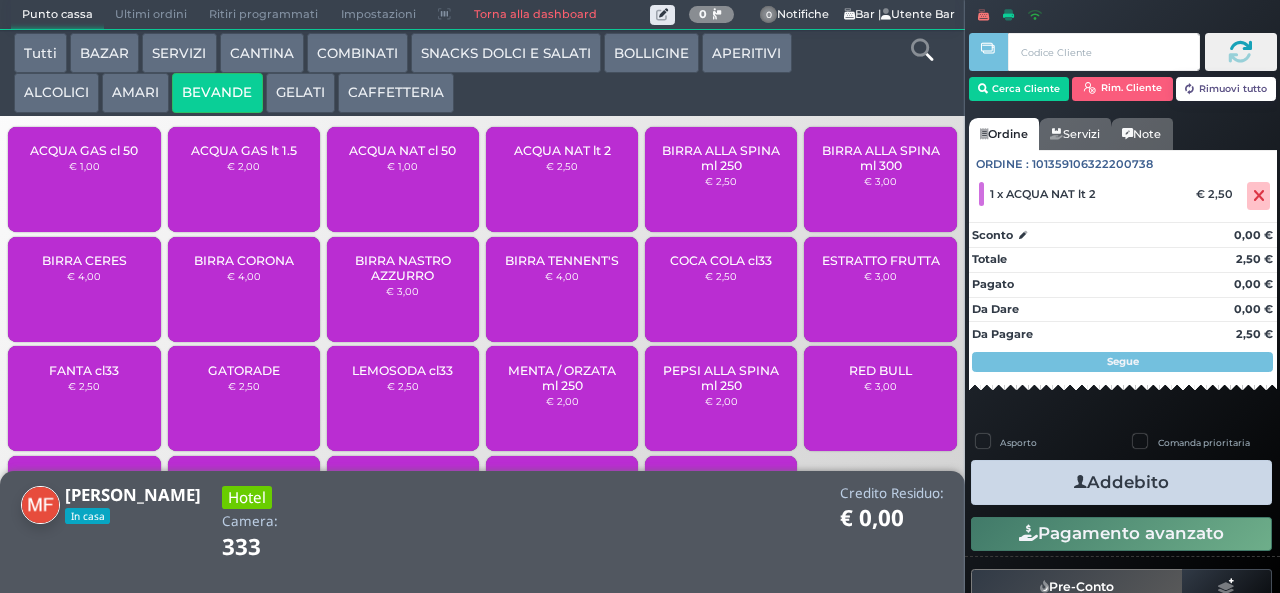 click at bounding box center [1080, 482] 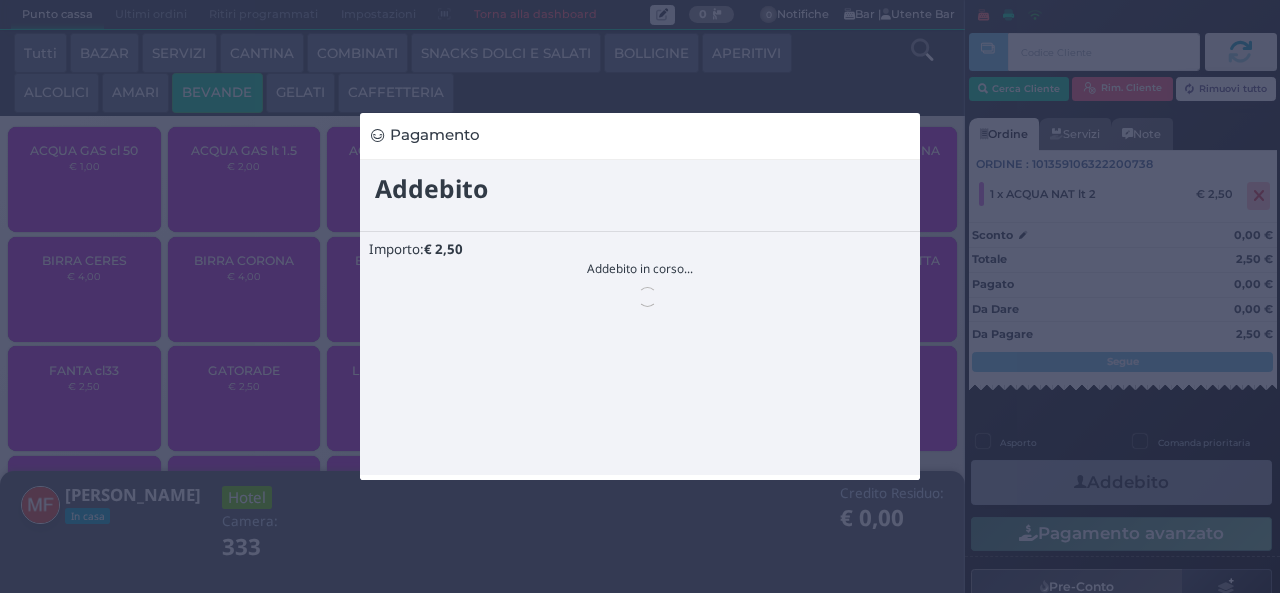 scroll, scrollTop: 0, scrollLeft: 0, axis: both 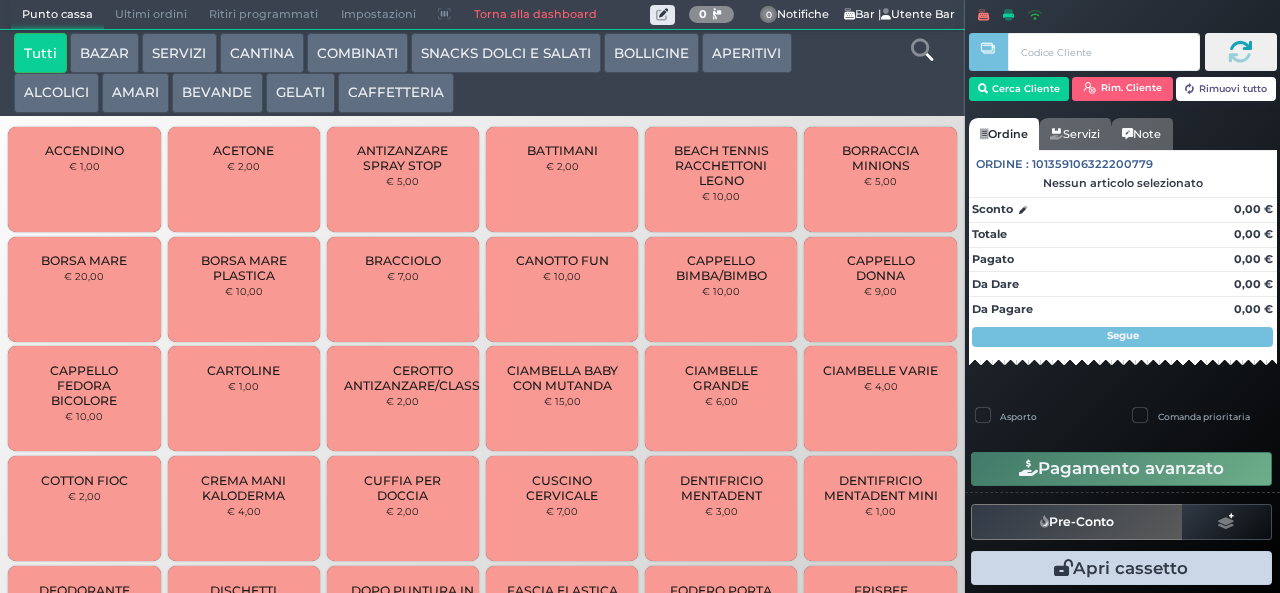 click on "BEVANDE" at bounding box center [217, 93] 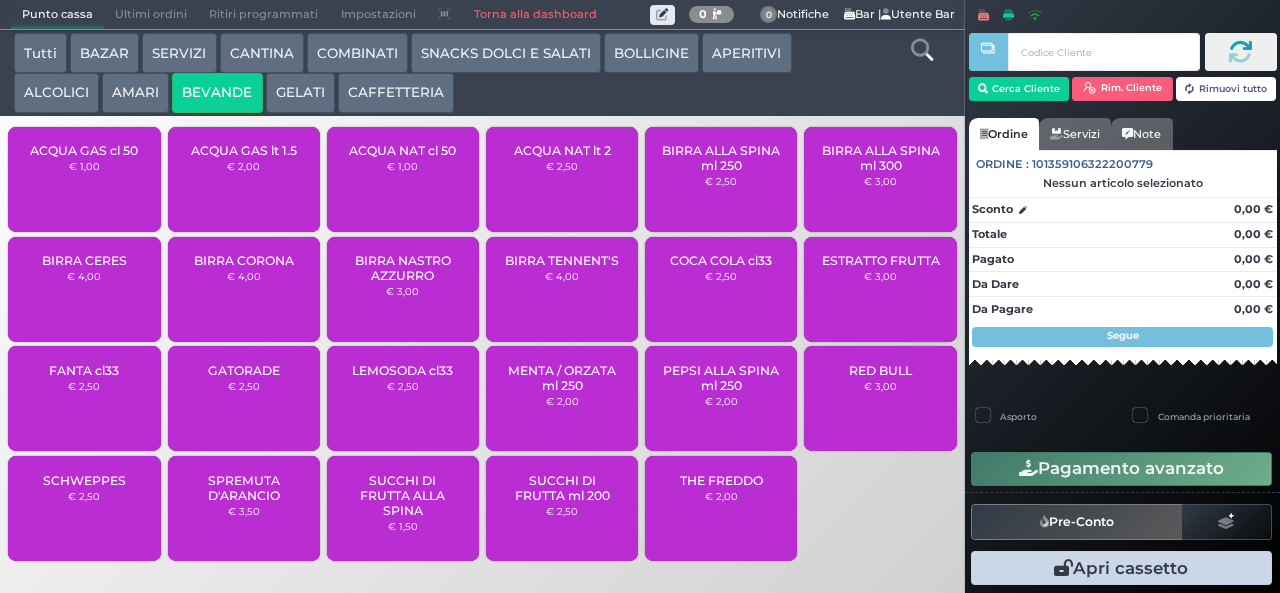 click on "ACQUA NAT lt 2" at bounding box center [562, 150] 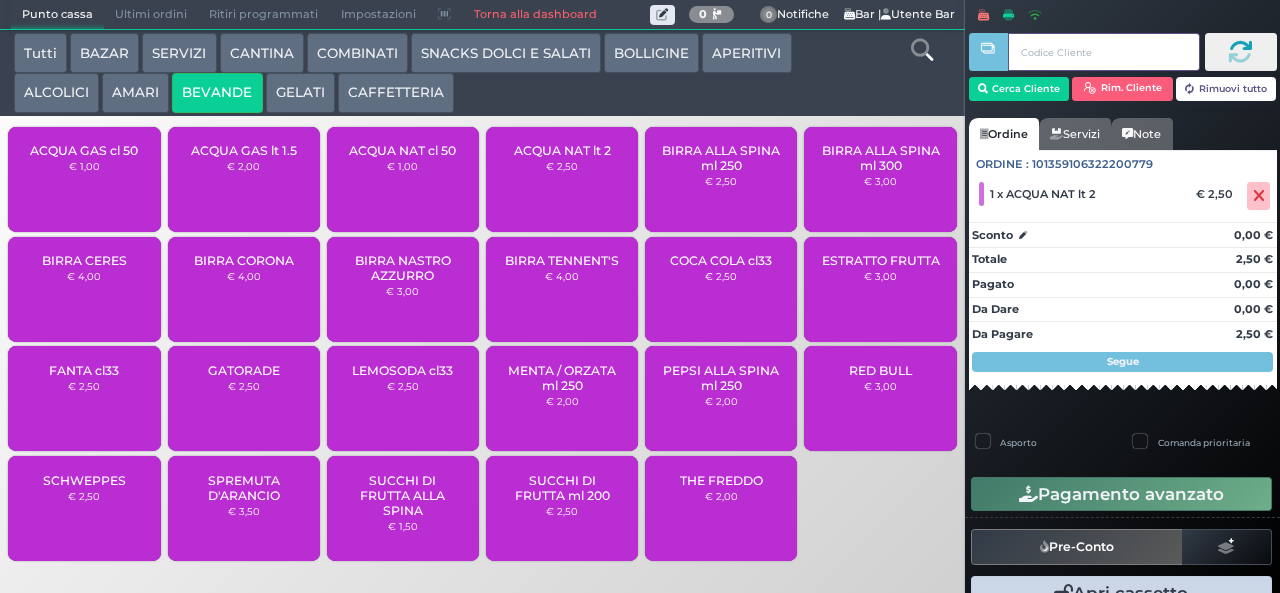 type 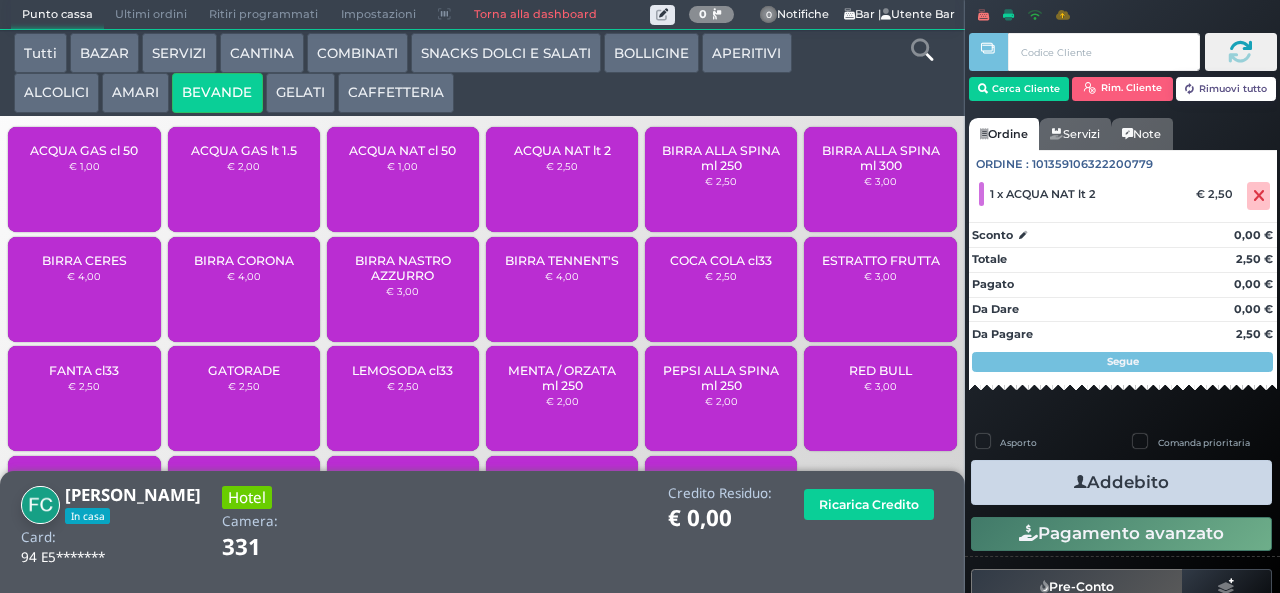 click at bounding box center (1080, 482) 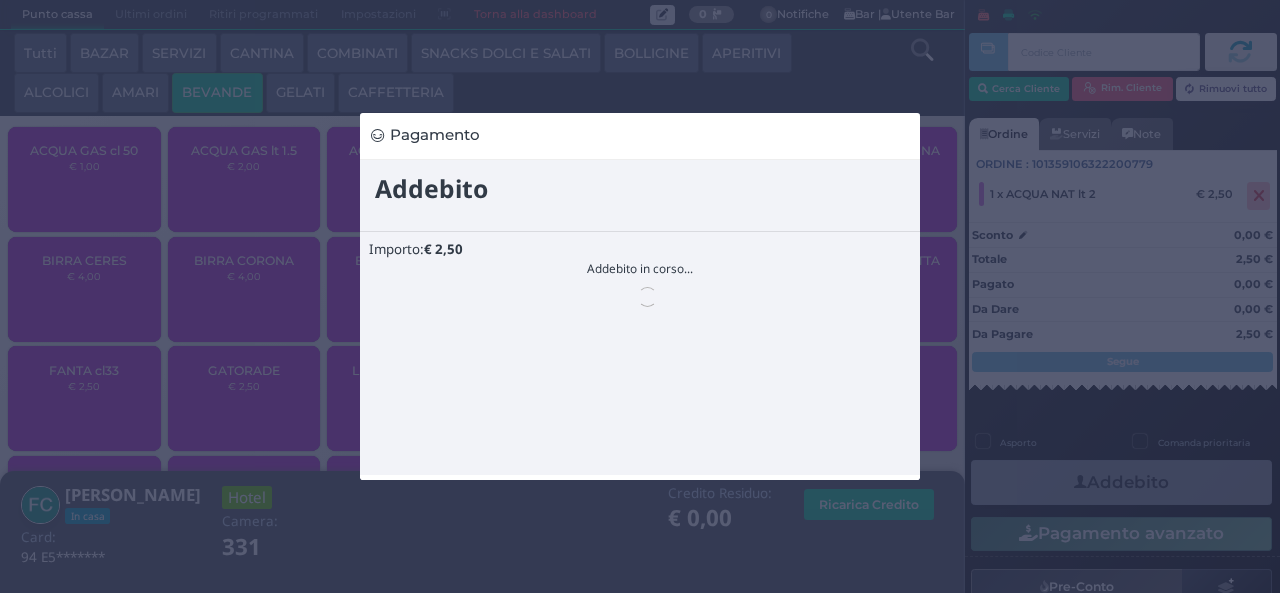 scroll, scrollTop: 0, scrollLeft: 0, axis: both 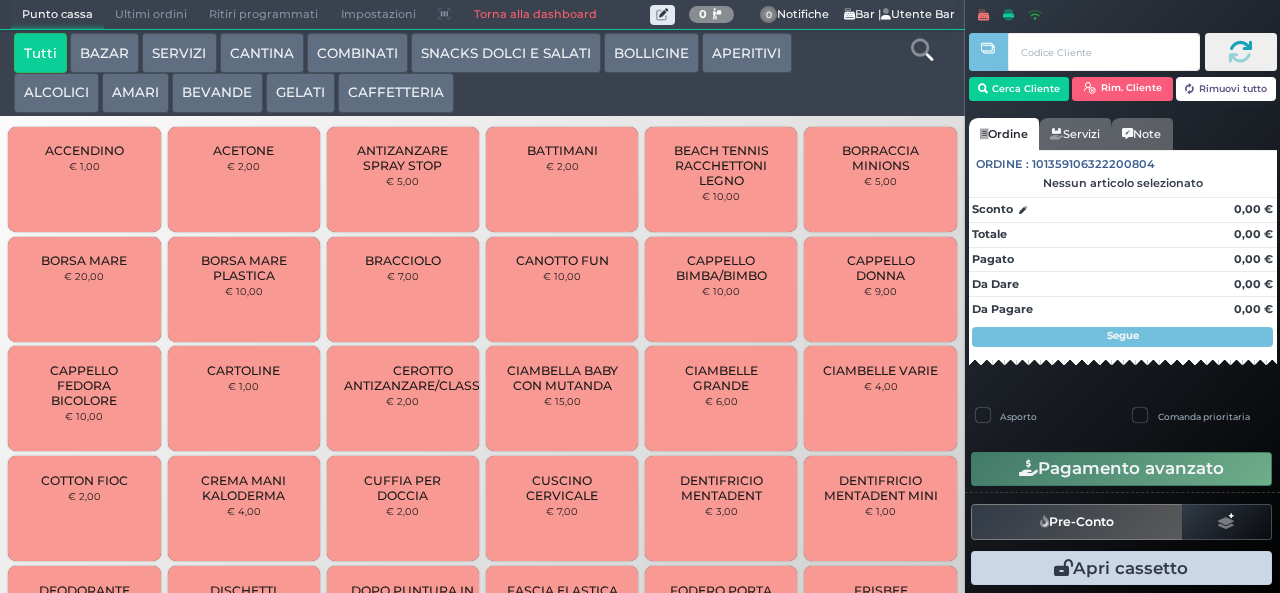 click on "SNACKS DOLCI E SALATI" at bounding box center [506, 53] 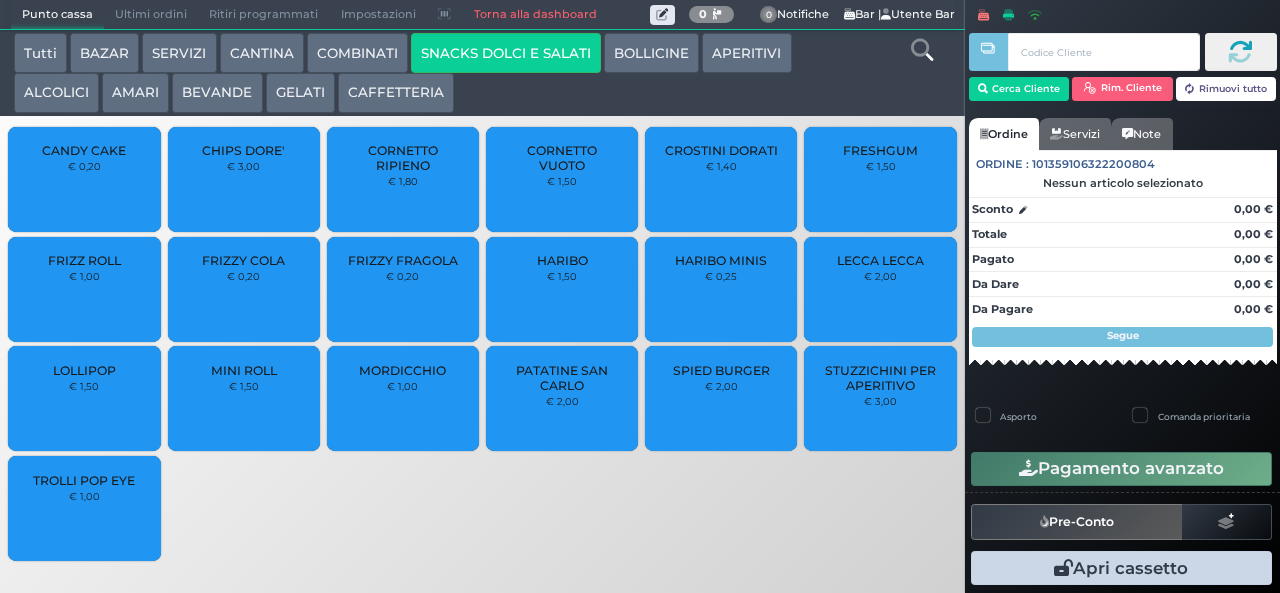 click on "CROSTINI DORATI" at bounding box center [721, 150] 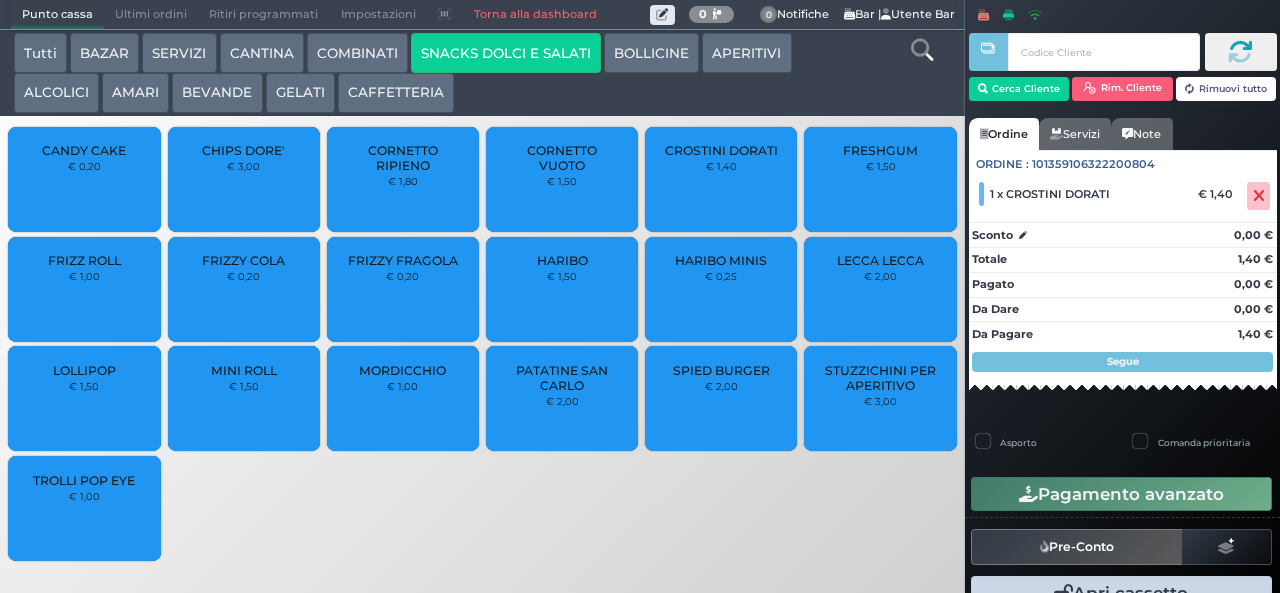click on "€ 1,40" at bounding box center (721, 166) 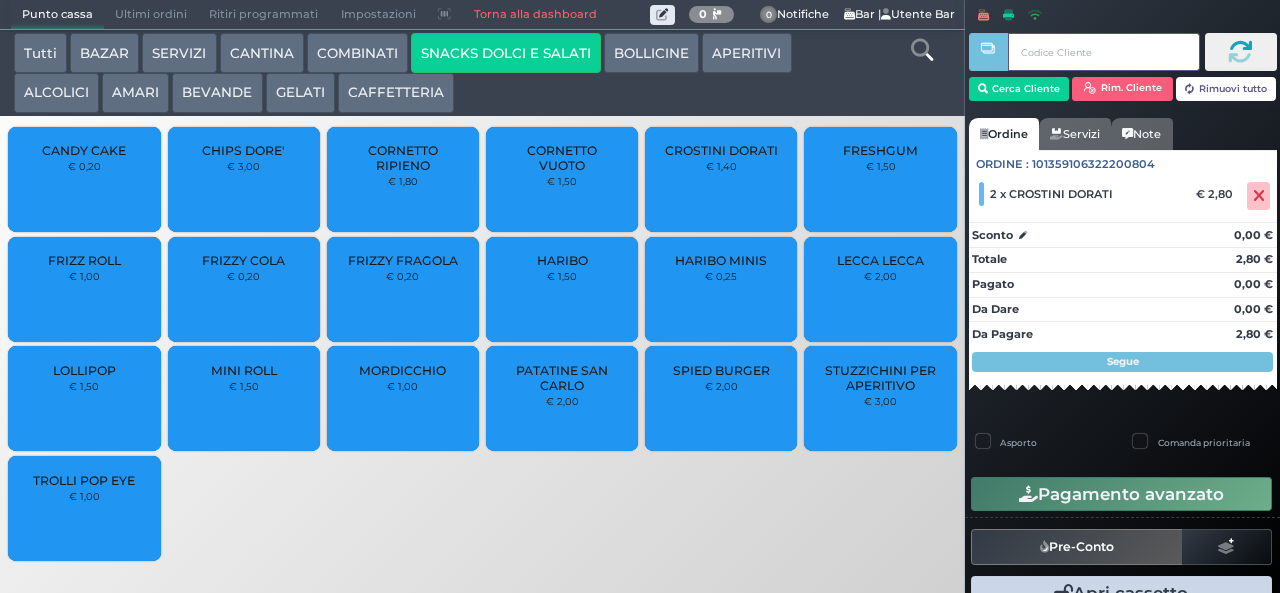 type 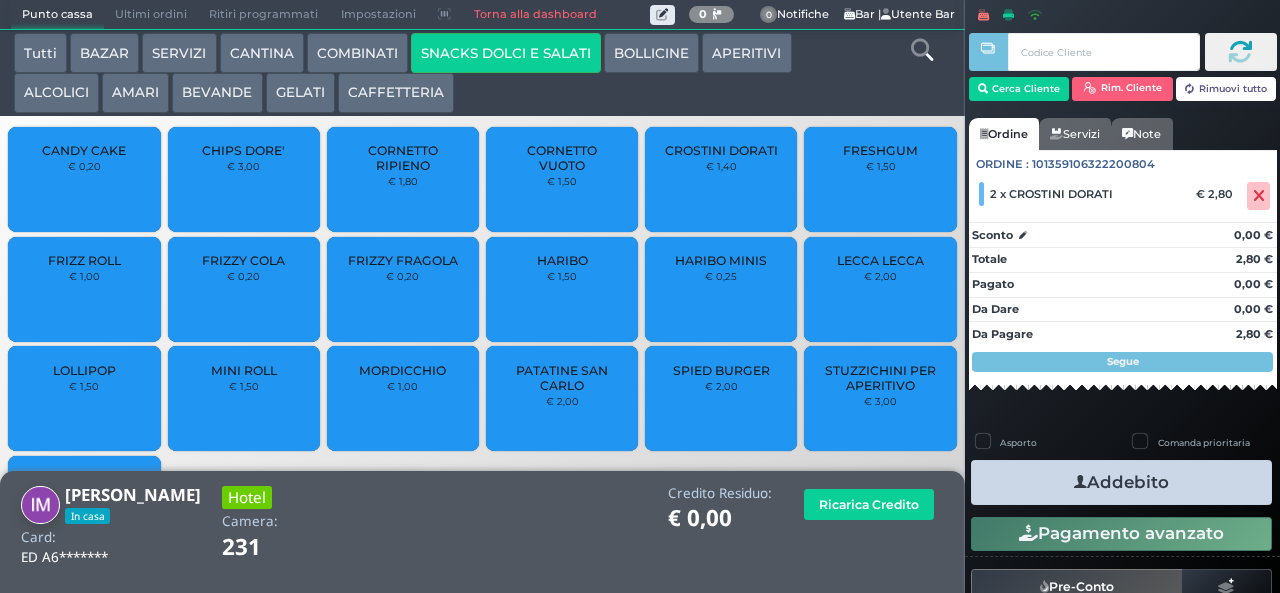 click on "Addebito" at bounding box center (1121, 482) 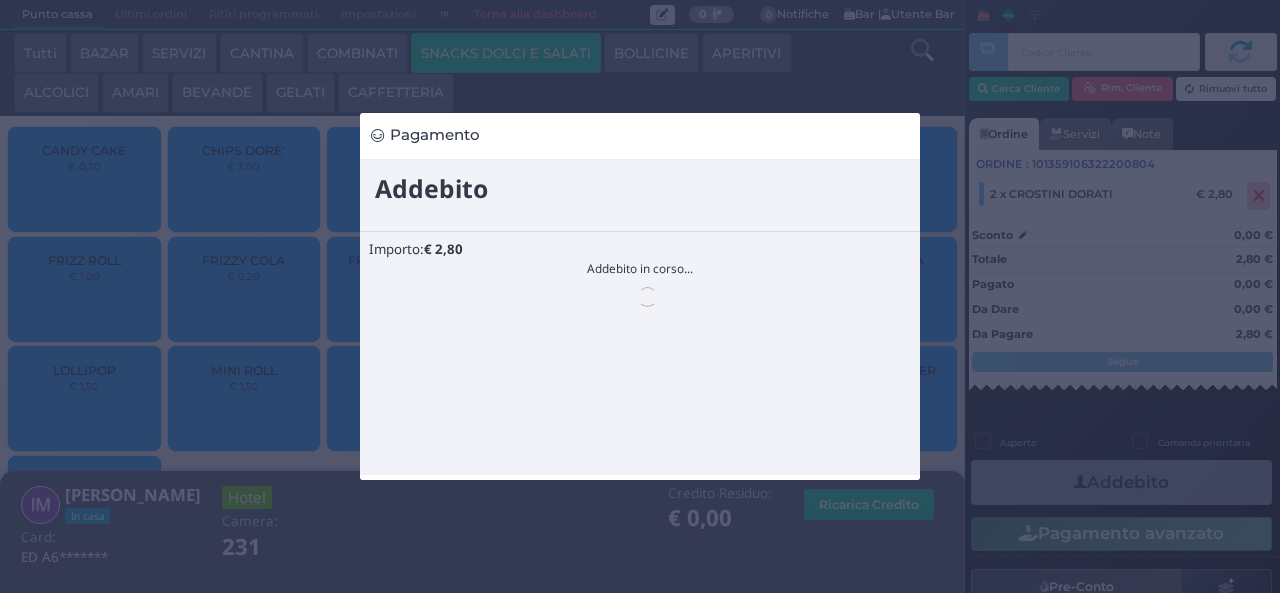 scroll, scrollTop: 0, scrollLeft: 0, axis: both 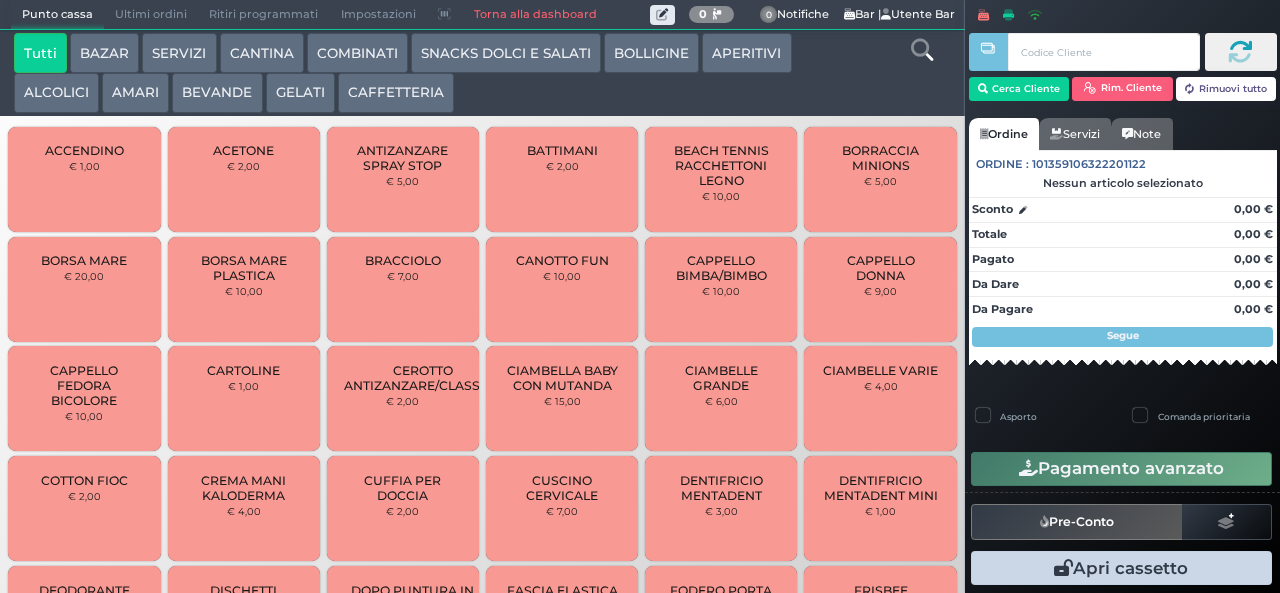 click on "BEVANDE" at bounding box center (217, 93) 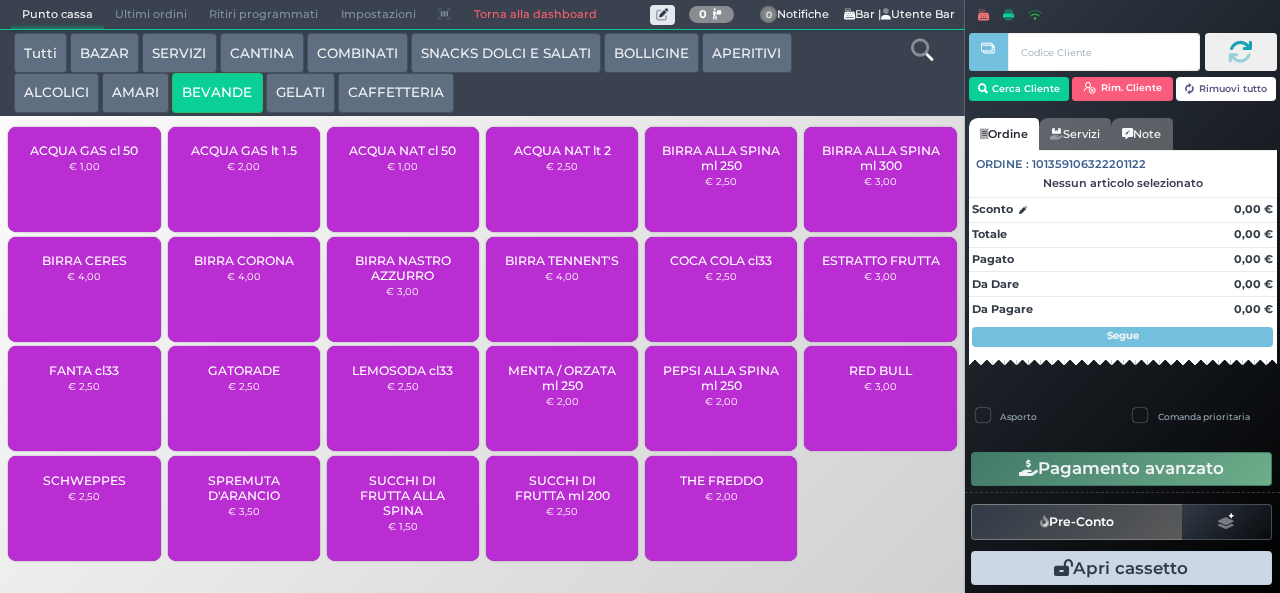 click on "ACQUA NAT lt 2
€ 2,50" at bounding box center [562, 179] 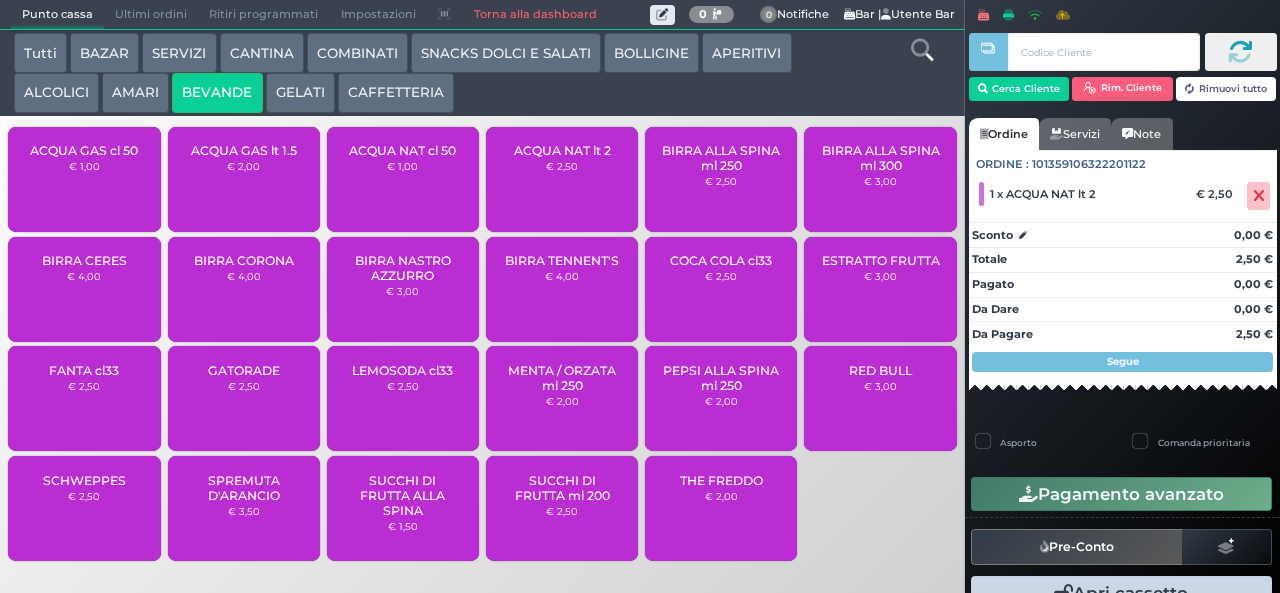 click on "ACQUA NAT lt 2" at bounding box center [562, 150] 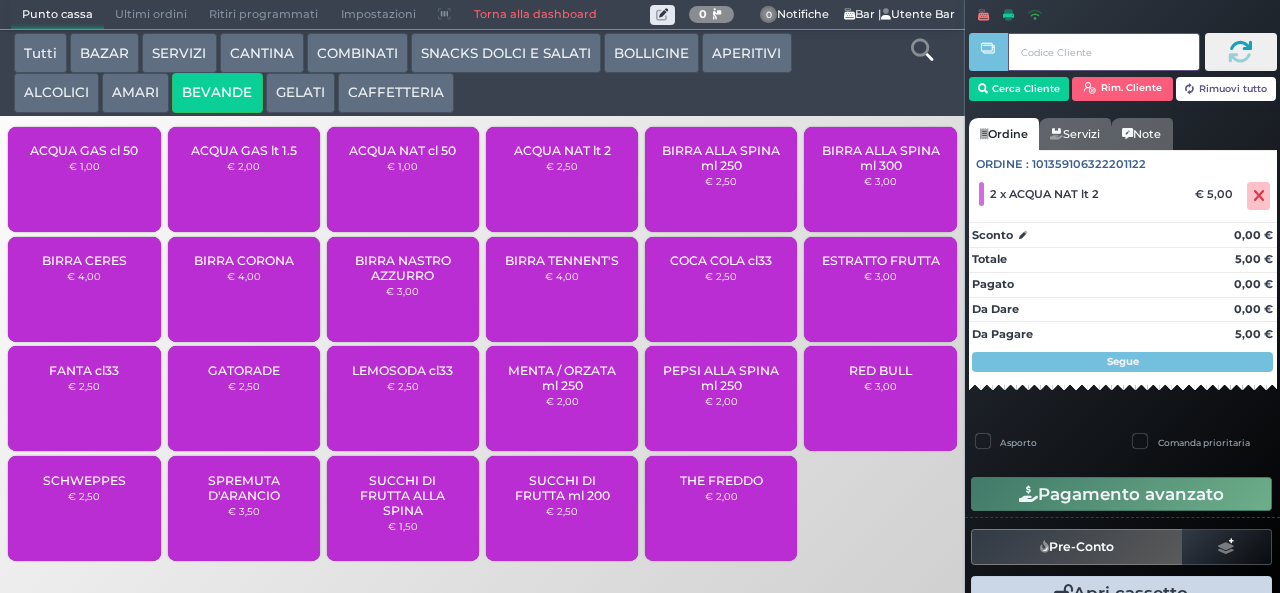 type 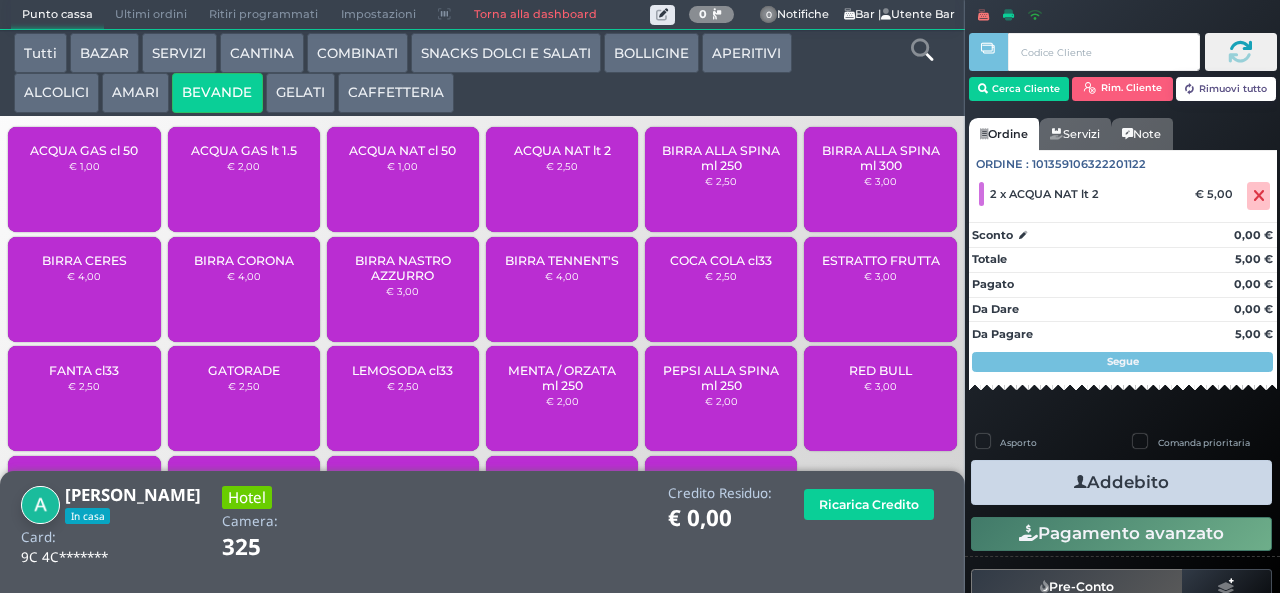 click on "Addebito" at bounding box center [1121, 482] 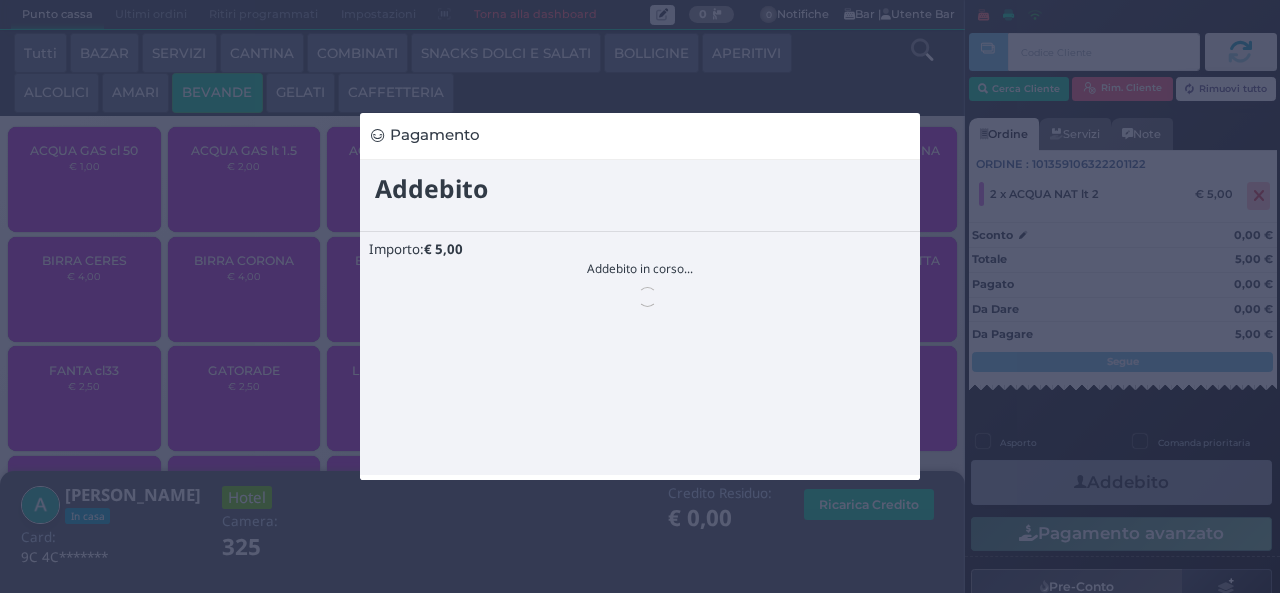 scroll, scrollTop: 0, scrollLeft: 0, axis: both 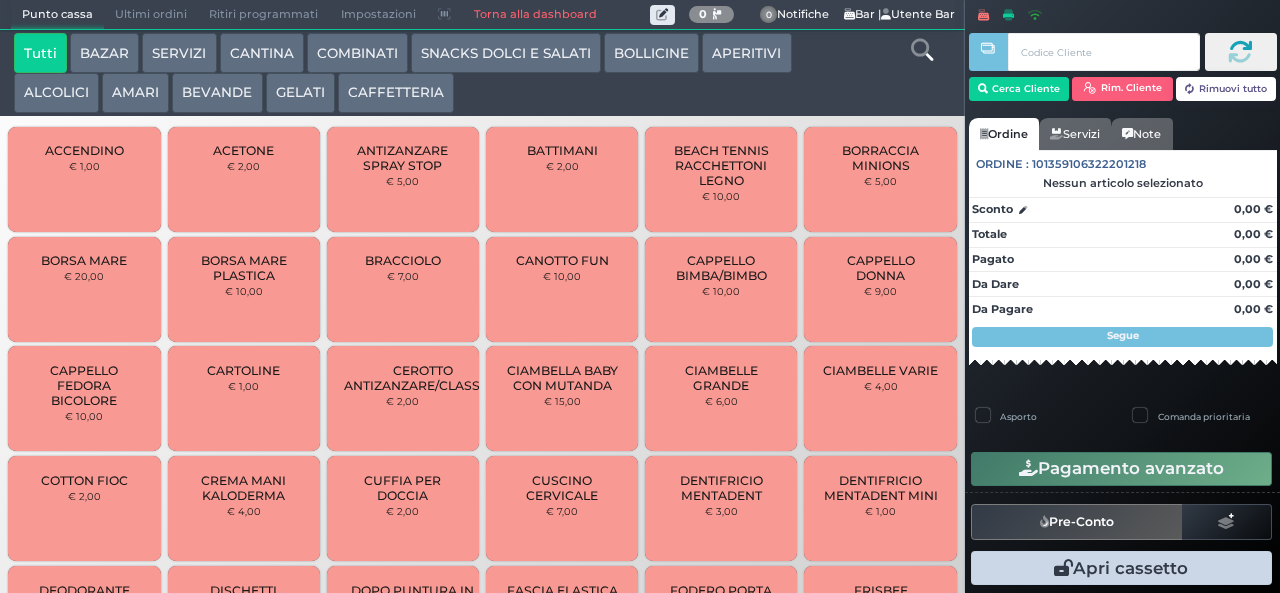 click on "BEVANDE" at bounding box center (217, 93) 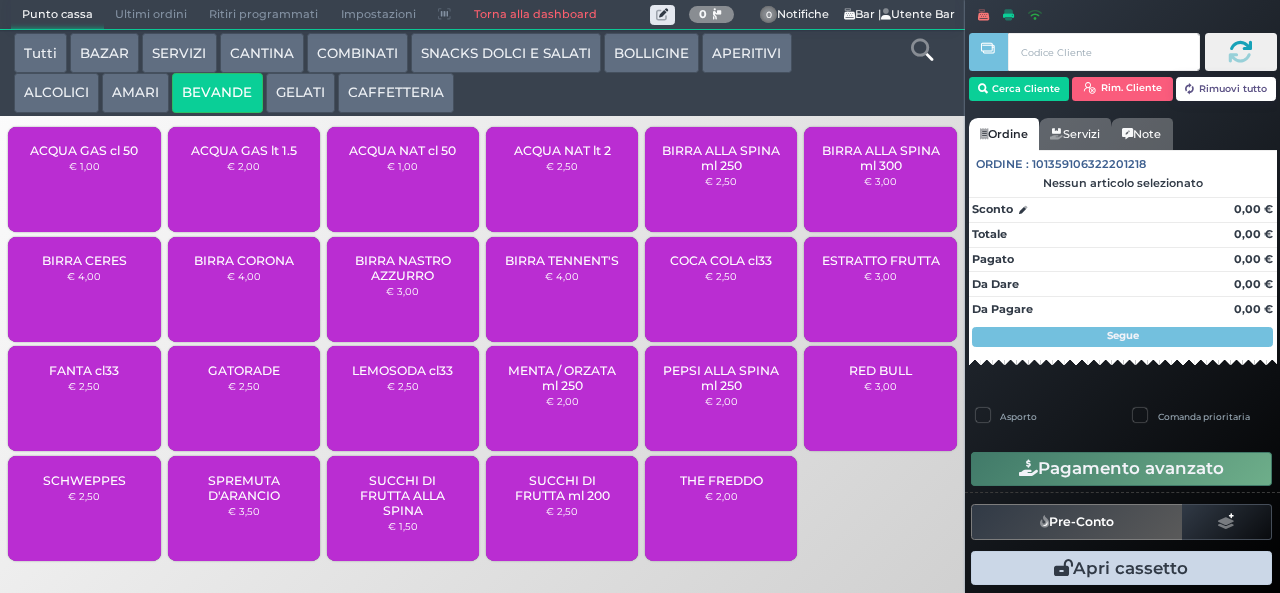 click on "GELATI" at bounding box center (300, 93) 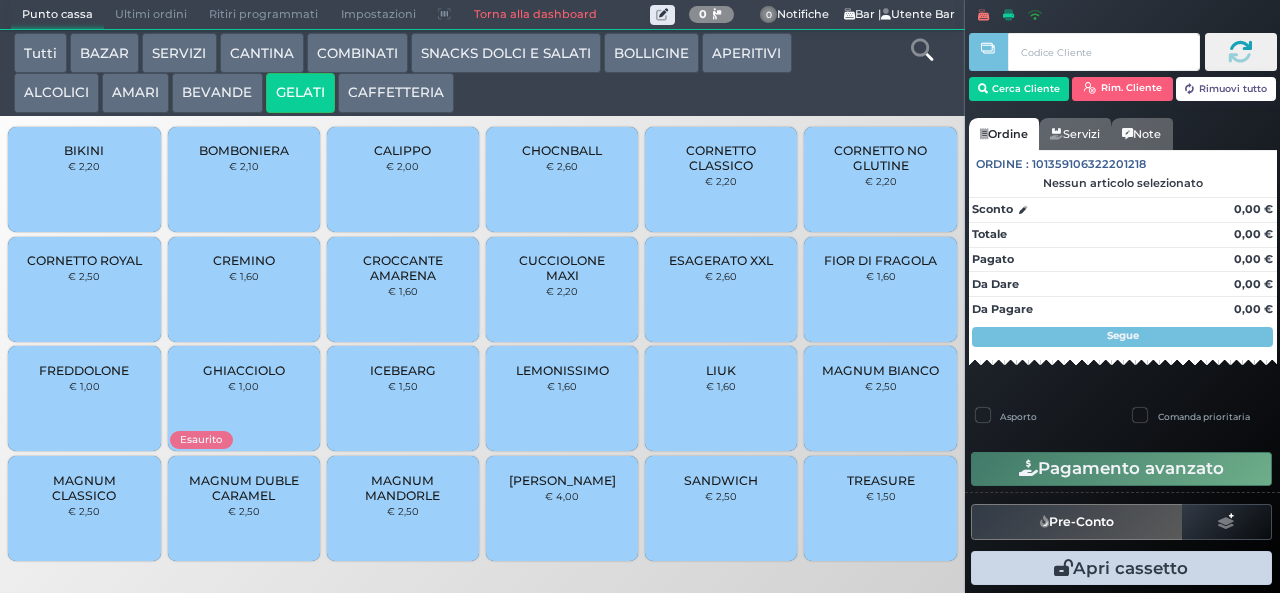 click on "CORNETTO CLASSICO" at bounding box center [721, 158] 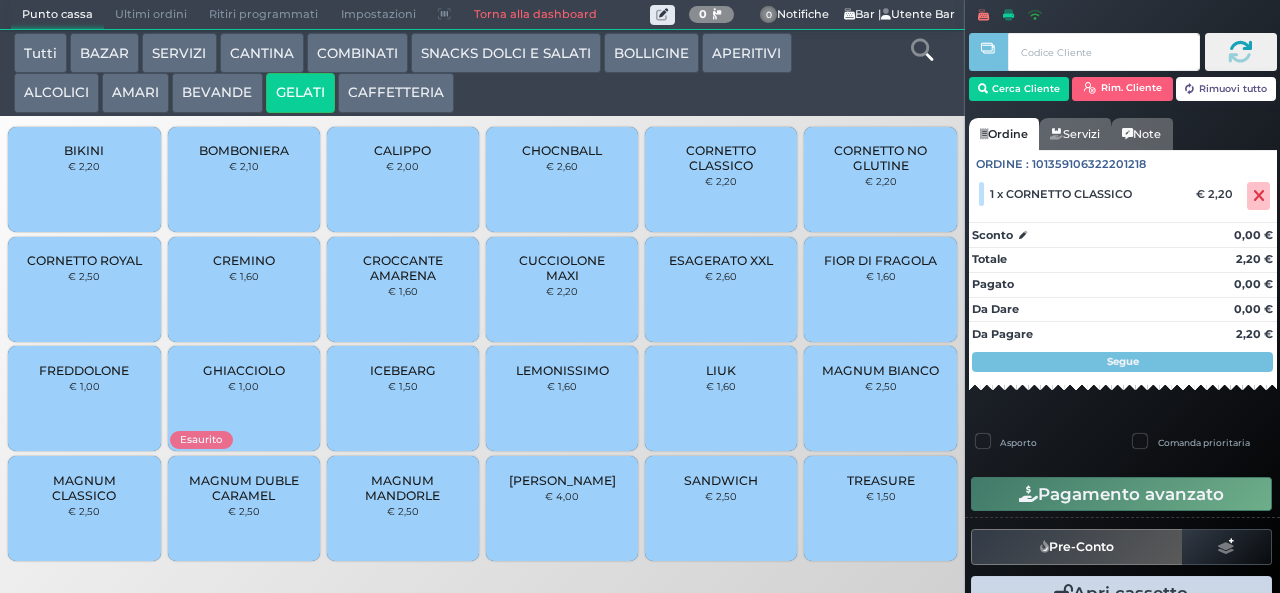 click on "CORNETTO CLASSICO" at bounding box center [721, 158] 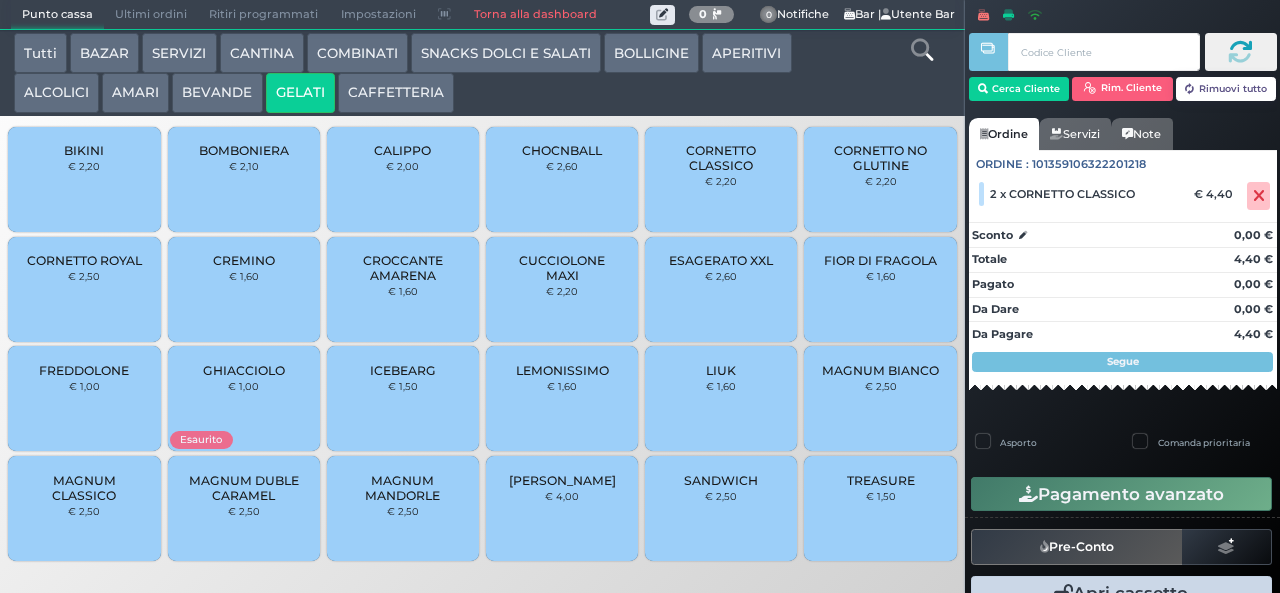 click on "MAGNUM MANDORLE" at bounding box center (403, 488) 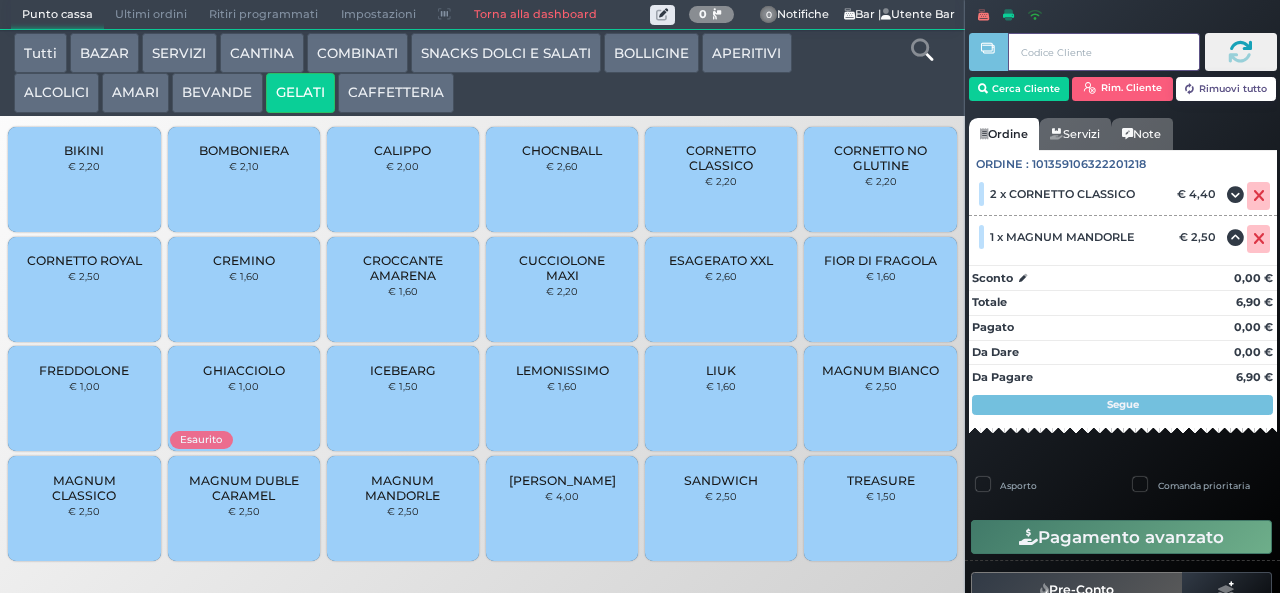 type 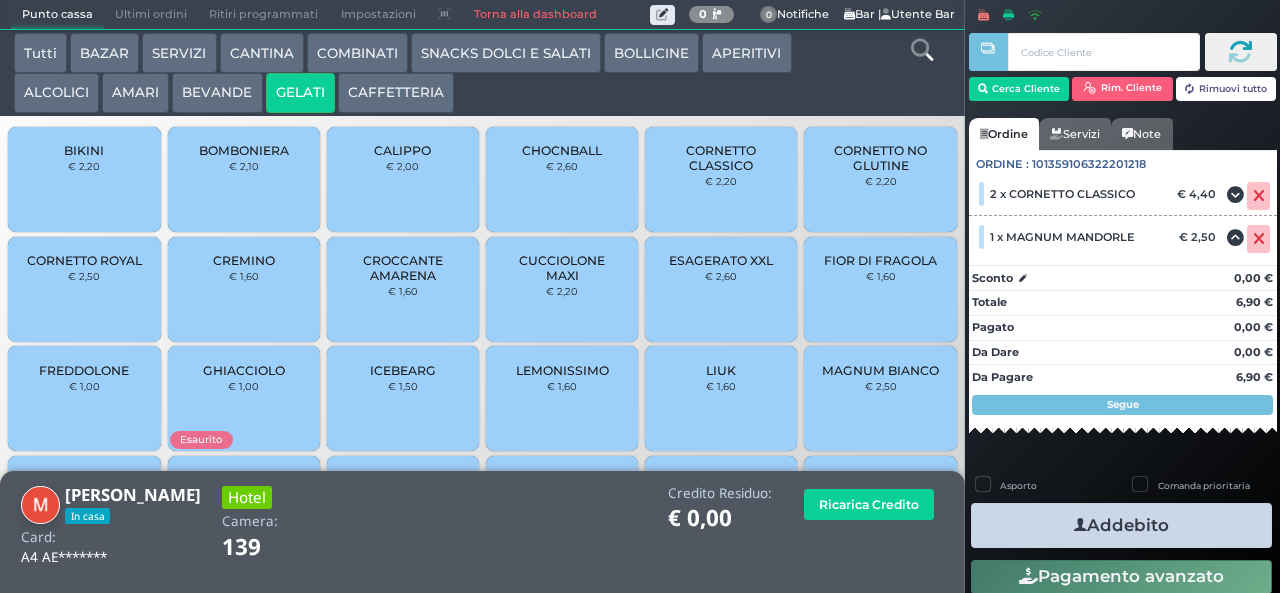 click on "Addebito" at bounding box center [1121, 525] 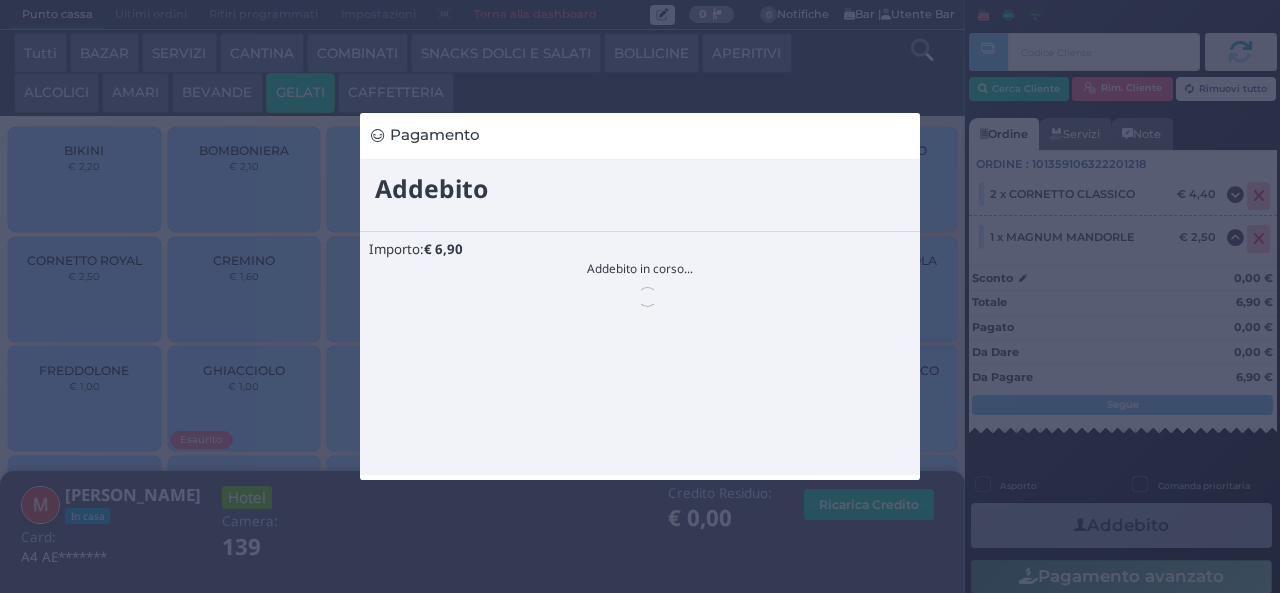 scroll, scrollTop: 0, scrollLeft: 0, axis: both 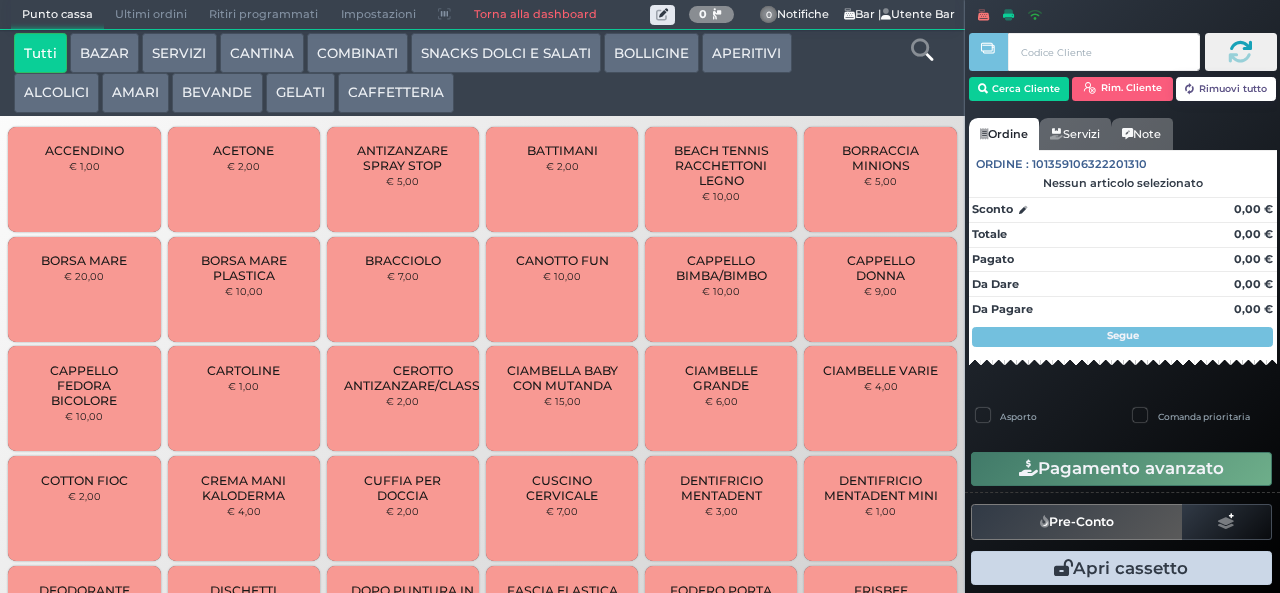 click on "AMARI" at bounding box center (135, 93) 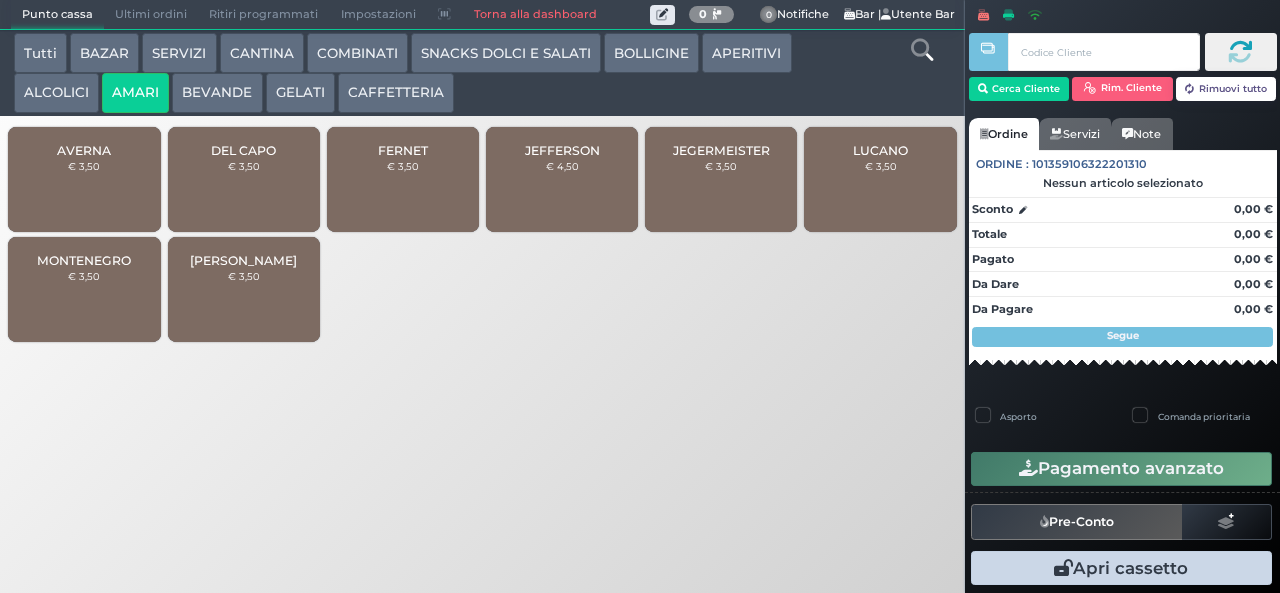 click on "€ 3,50" at bounding box center [244, 166] 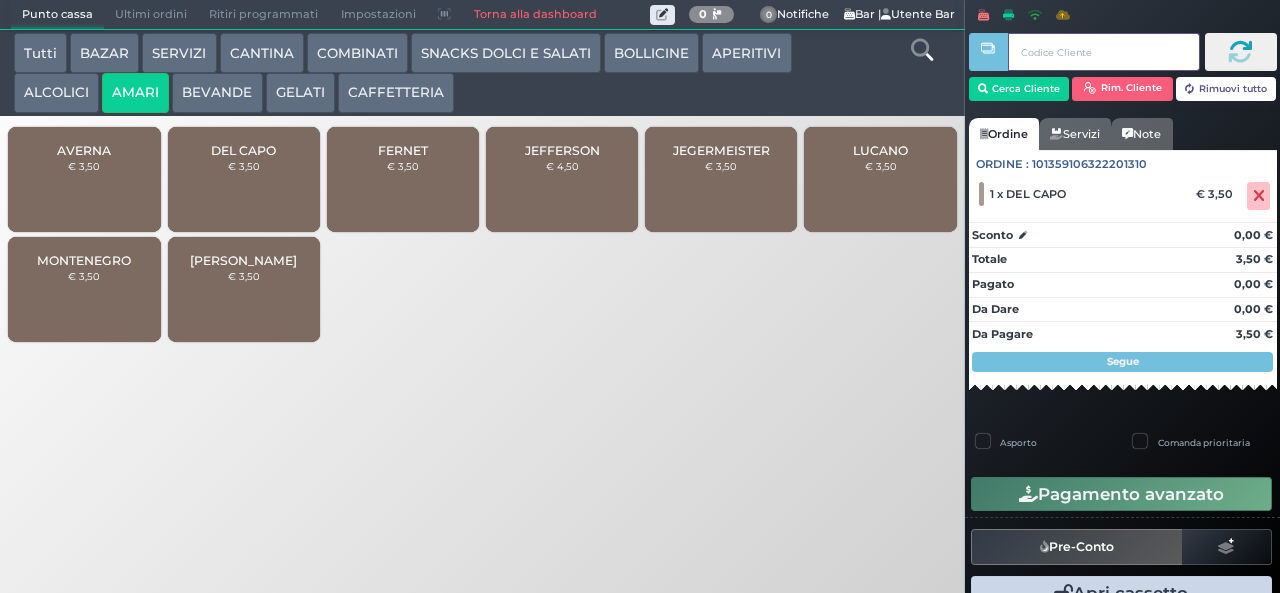 type 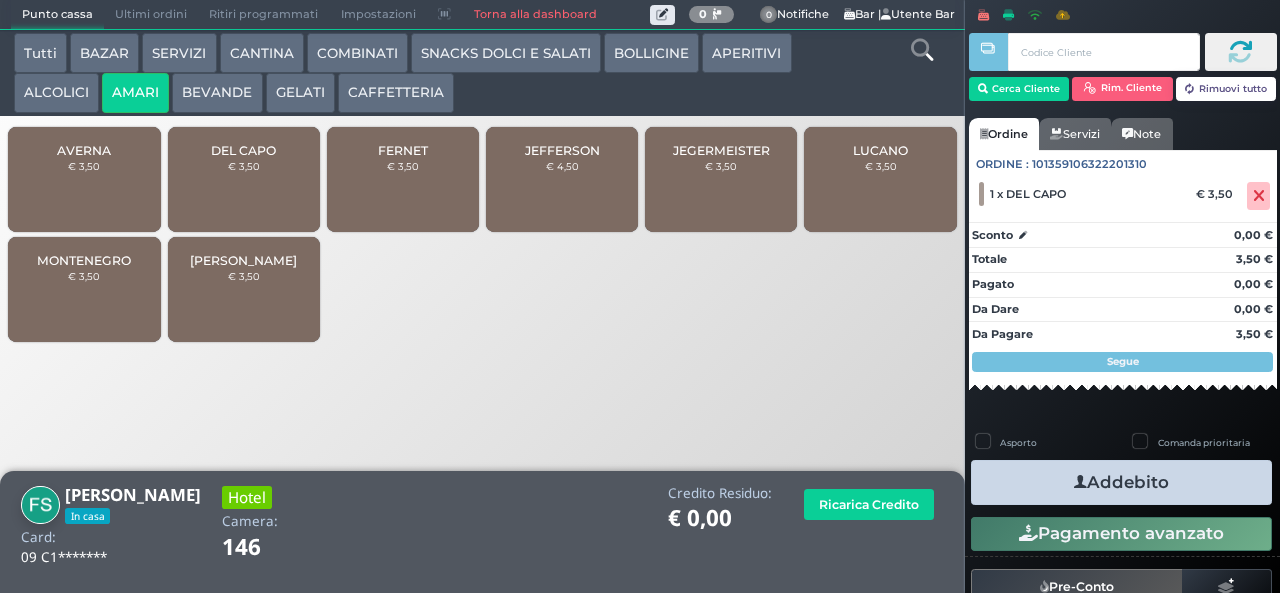 click on "Addebito" at bounding box center [1121, 482] 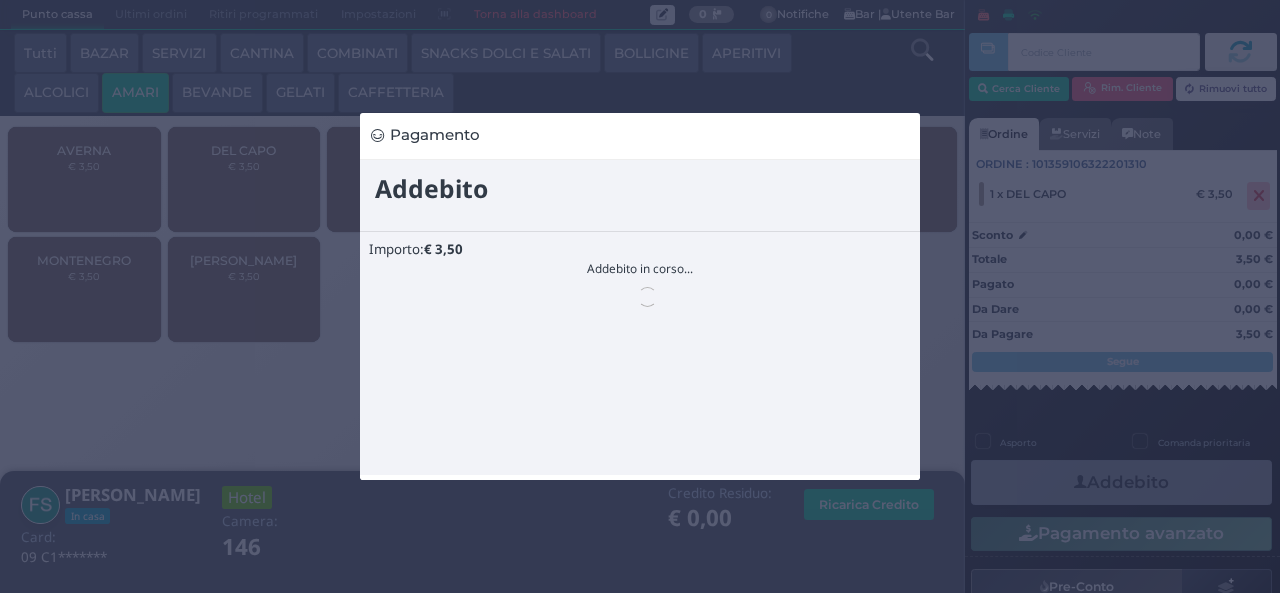 scroll, scrollTop: 0, scrollLeft: 0, axis: both 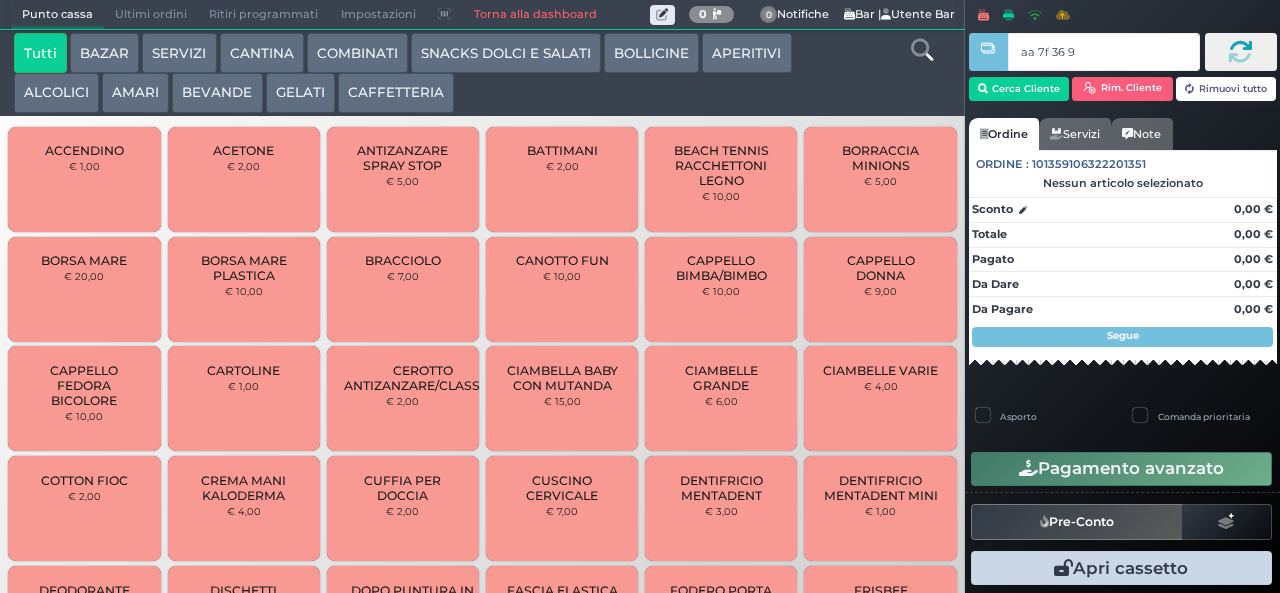 type on "aa 7f 36 9a" 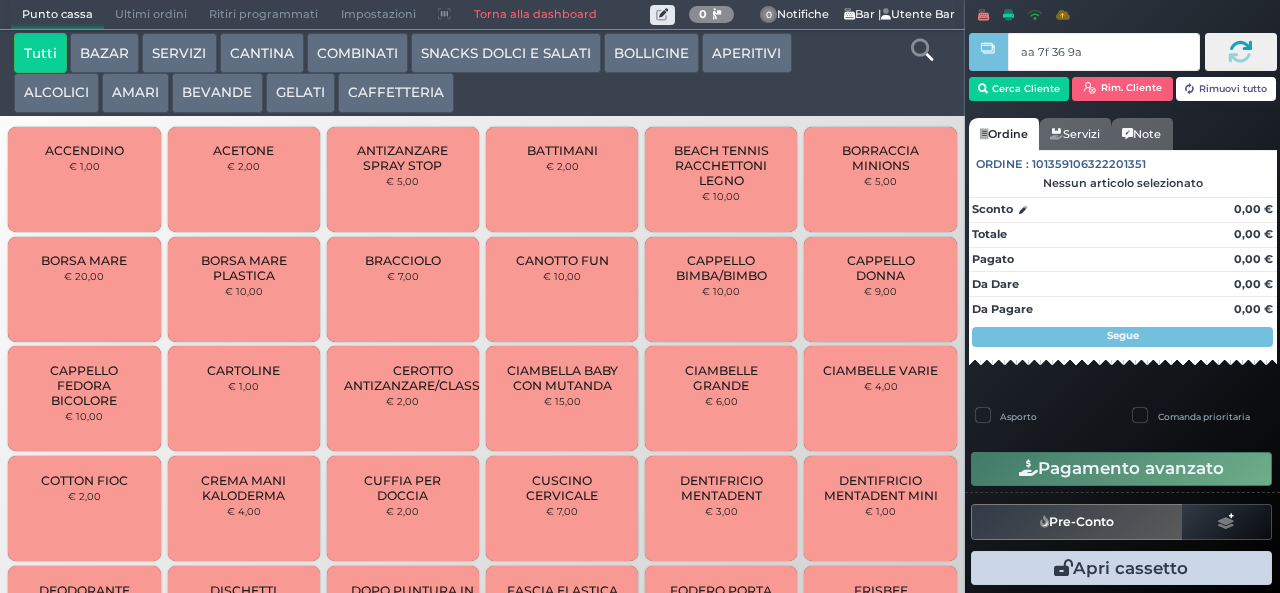 type 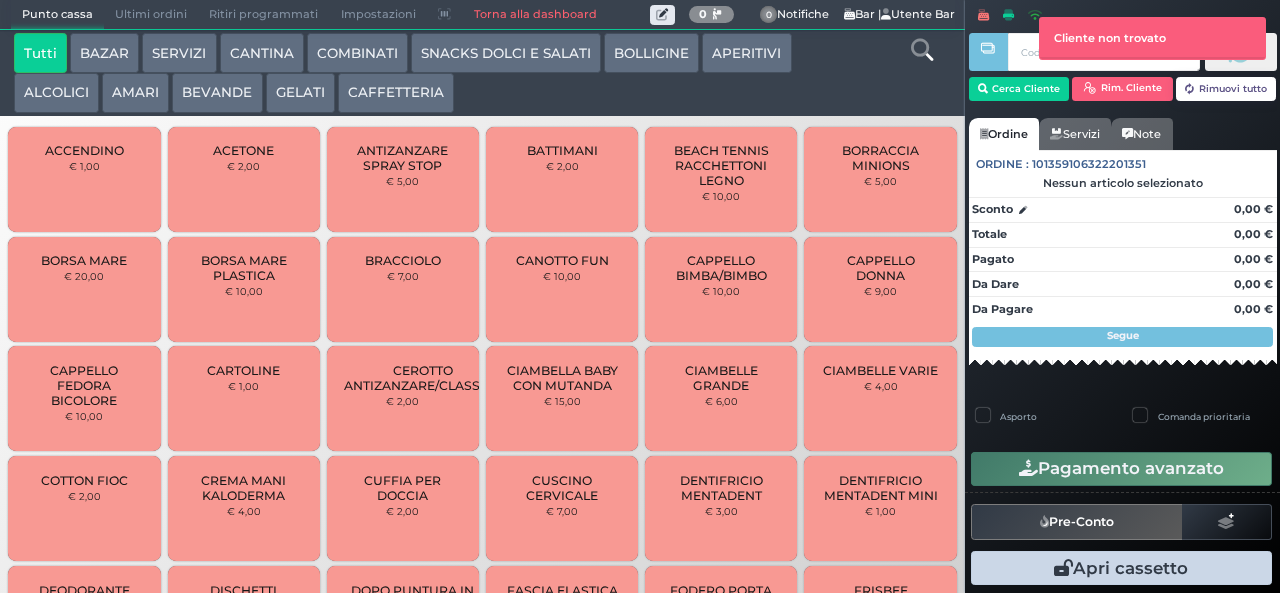 click on "CAFFETTERIA" at bounding box center (396, 93) 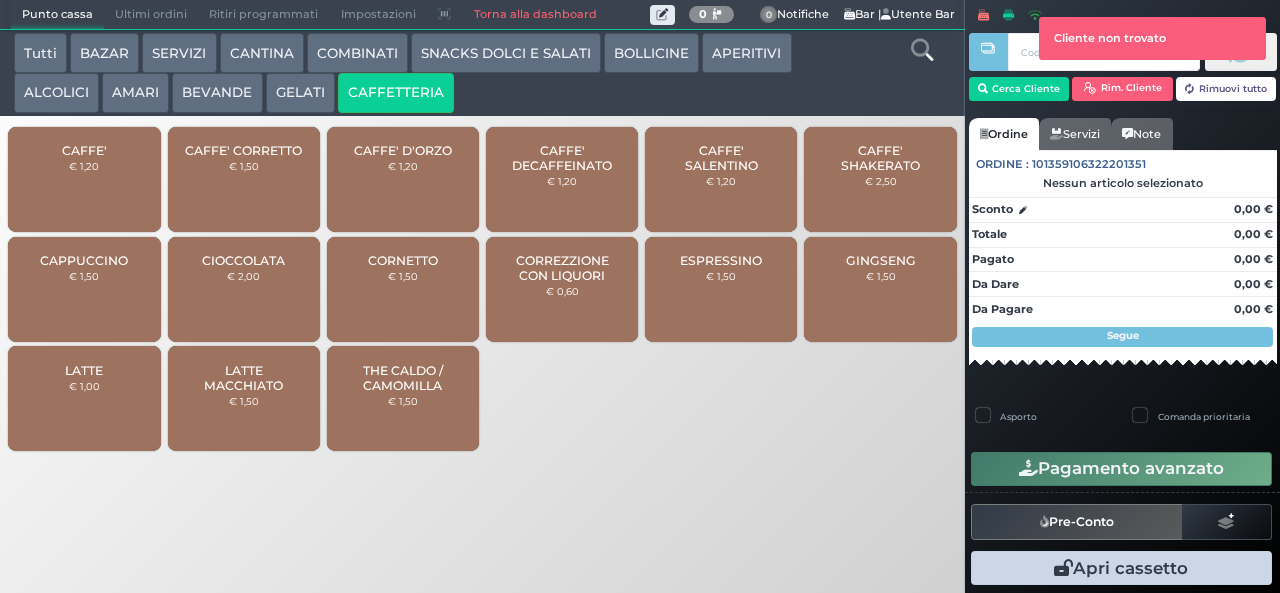 click at bounding box center [988, 282] 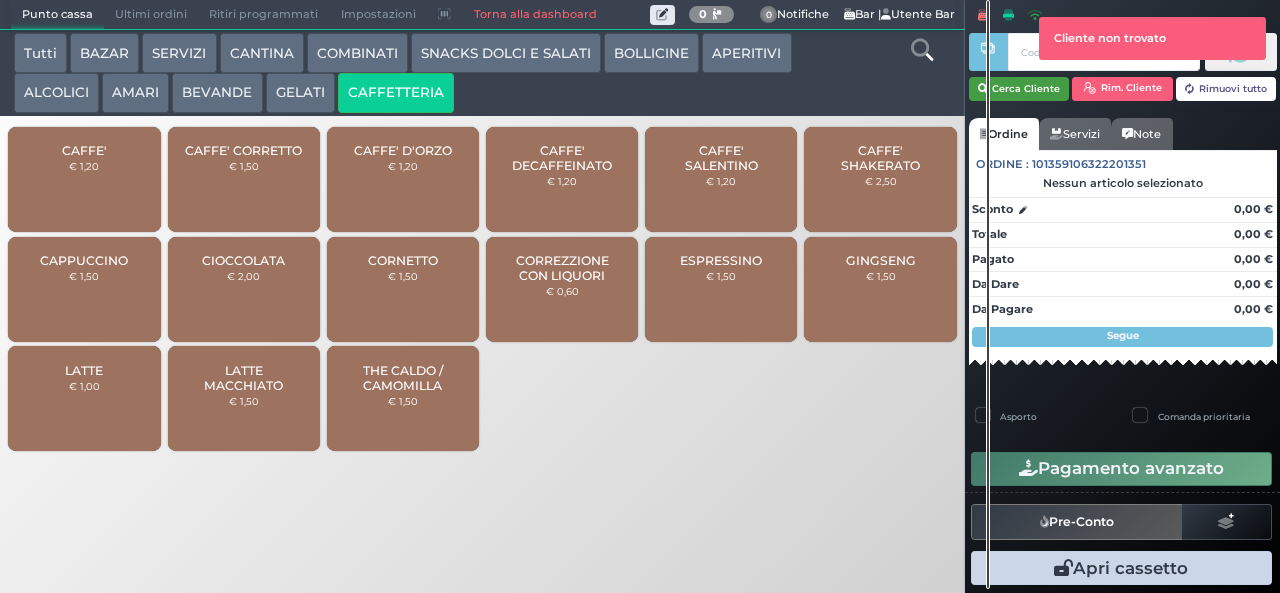 click on "Cerca Cliente" at bounding box center [1019, 89] 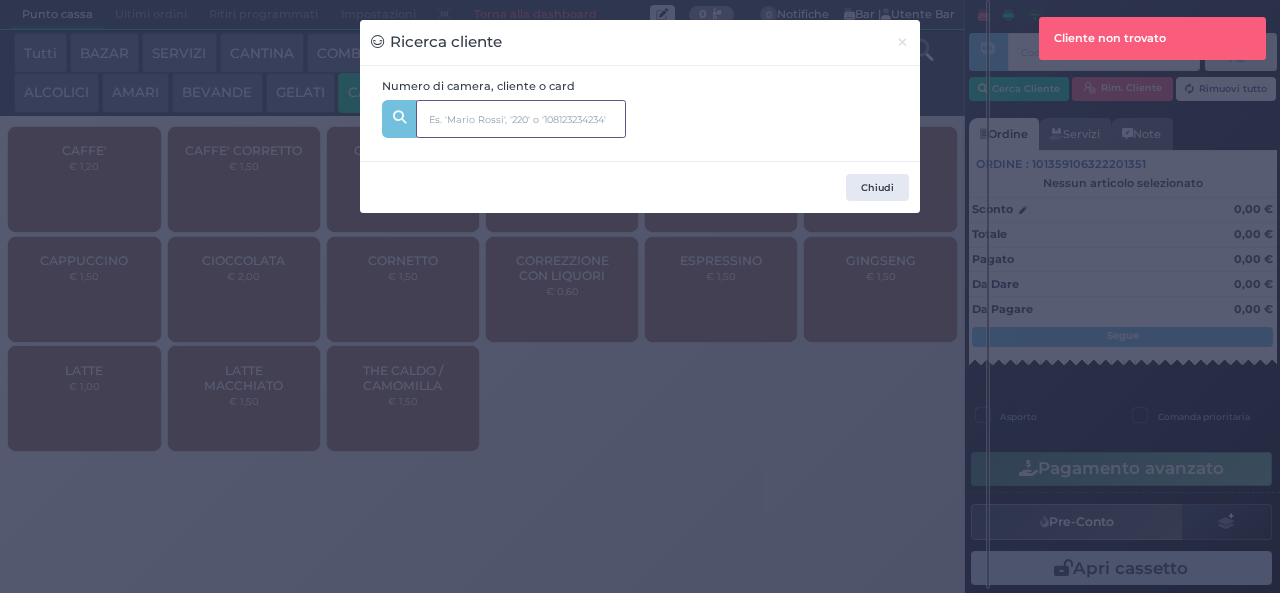 click at bounding box center [521, 119] 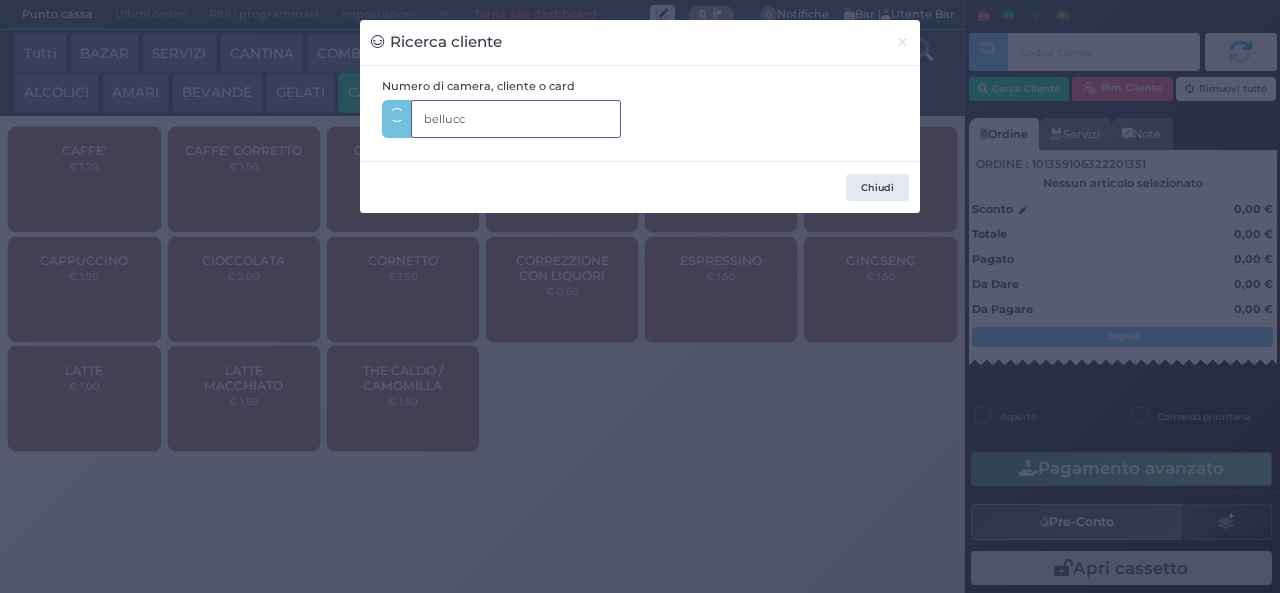 type on "bellucci" 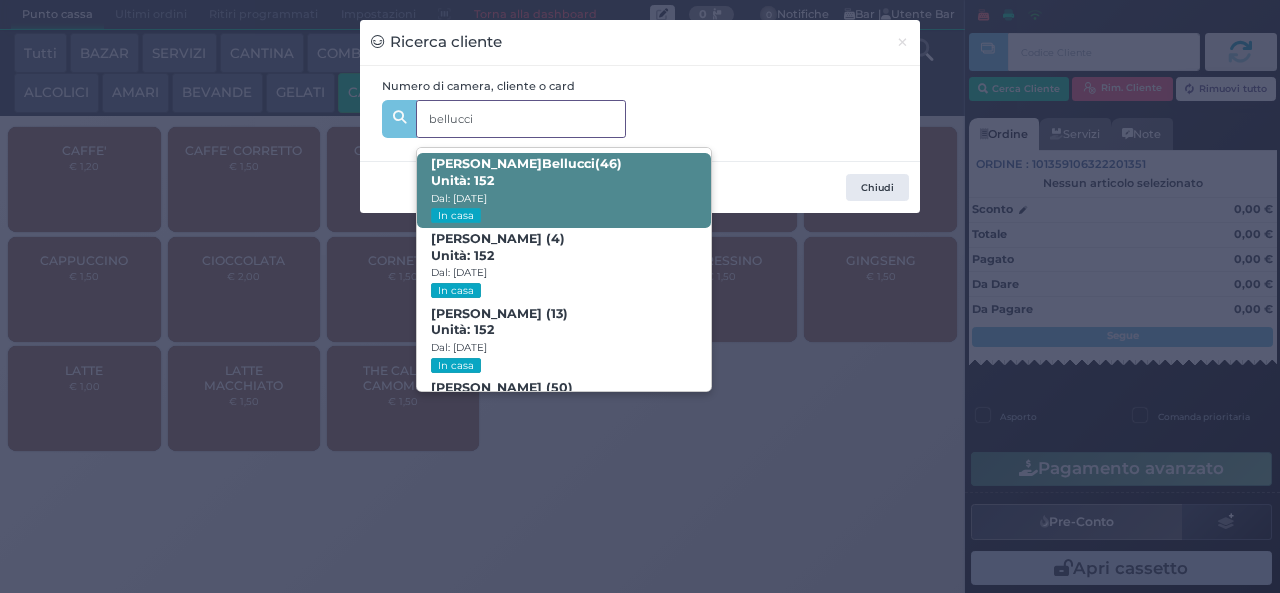 click on "Valentina   Bellucci  (46) Unità: 152 Dal: 10/07/2025 In casa" at bounding box center (563, 190) 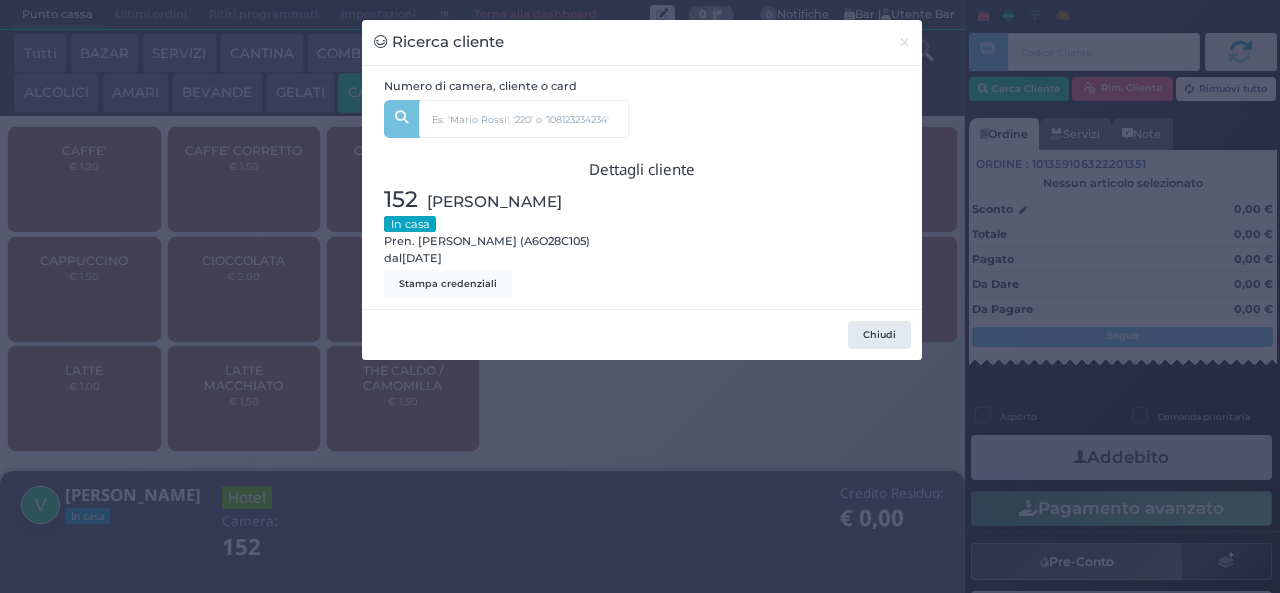 click on "Ricerca cliente
×
Numero di camera, cliente o card
bellucci Valentina   Bellucci  (46) Unità: 152 Dal: 10/07/2025 In casa Vittoria  Vittori (4) Unità: 152 Dal: 10/07/2025 In casa Francesco  Vittori (13) Unità: 152 Dal: 10/07/2025 In casa Stefano Vittori (50) Unità: 152 Dal: 10/07/2025 In casa
Dettagli cliente
152
Bellucci Valentina
In casa
Pren. Valentina  Bellucci (A6O28C105)  dal  10/07/2025
Stampa credenziali
Chiudi" at bounding box center [640, 296] 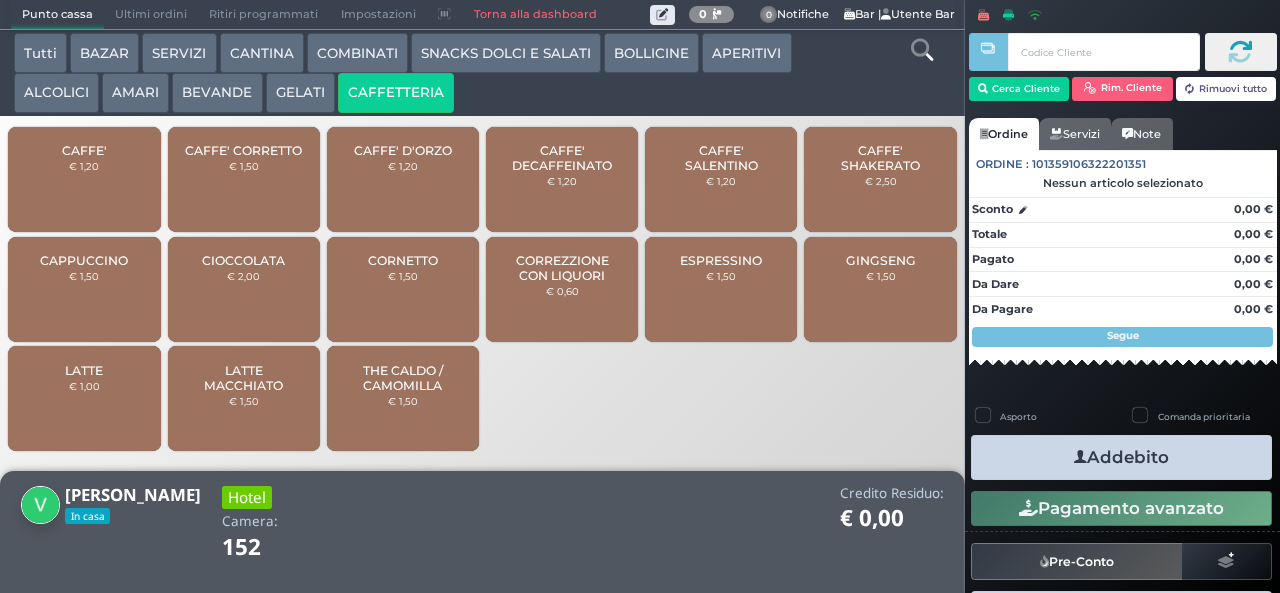 click on "CAFFE' SALENTINO" at bounding box center [721, 158] 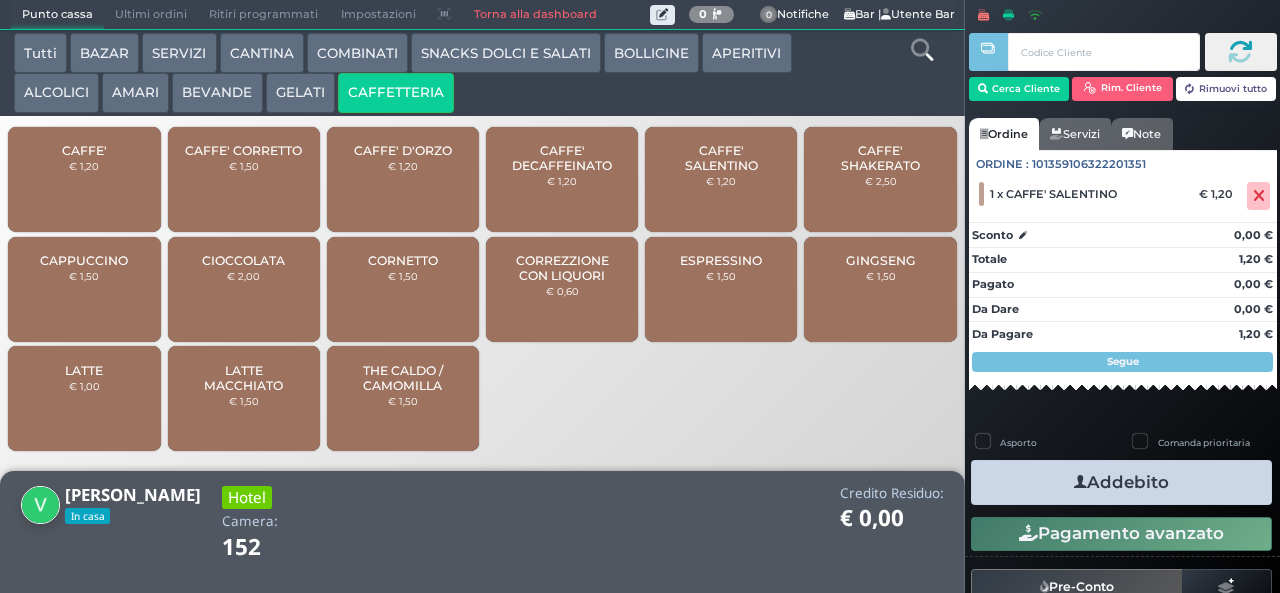 click at bounding box center [1080, 482] 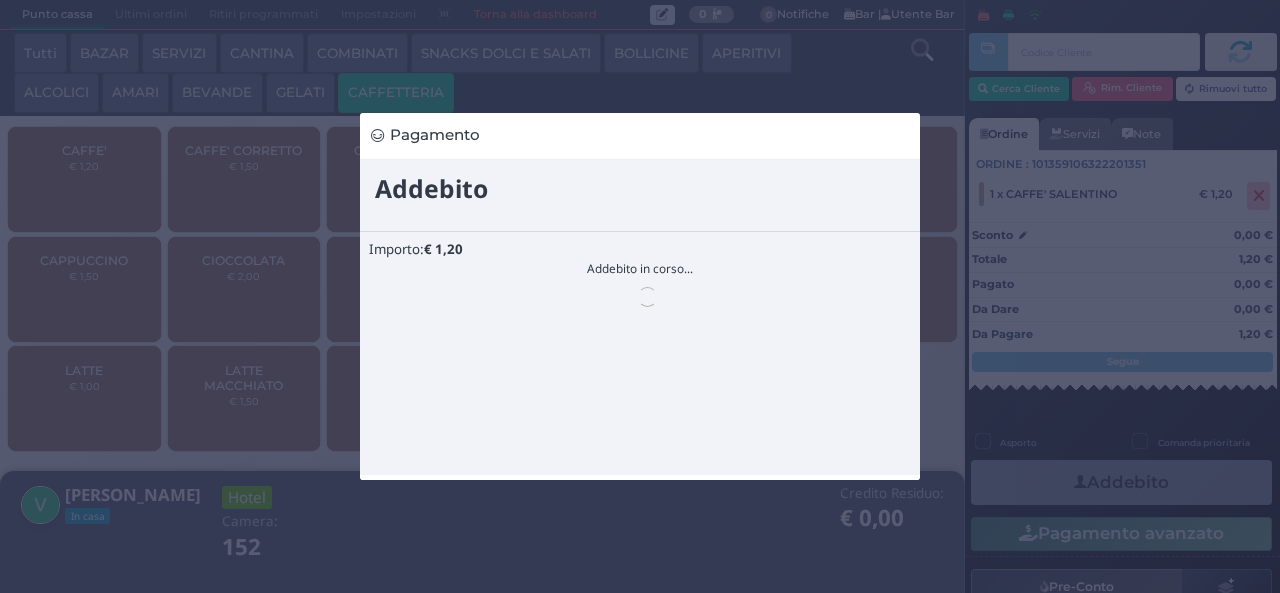 scroll, scrollTop: 0, scrollLeft: 0, axis: both 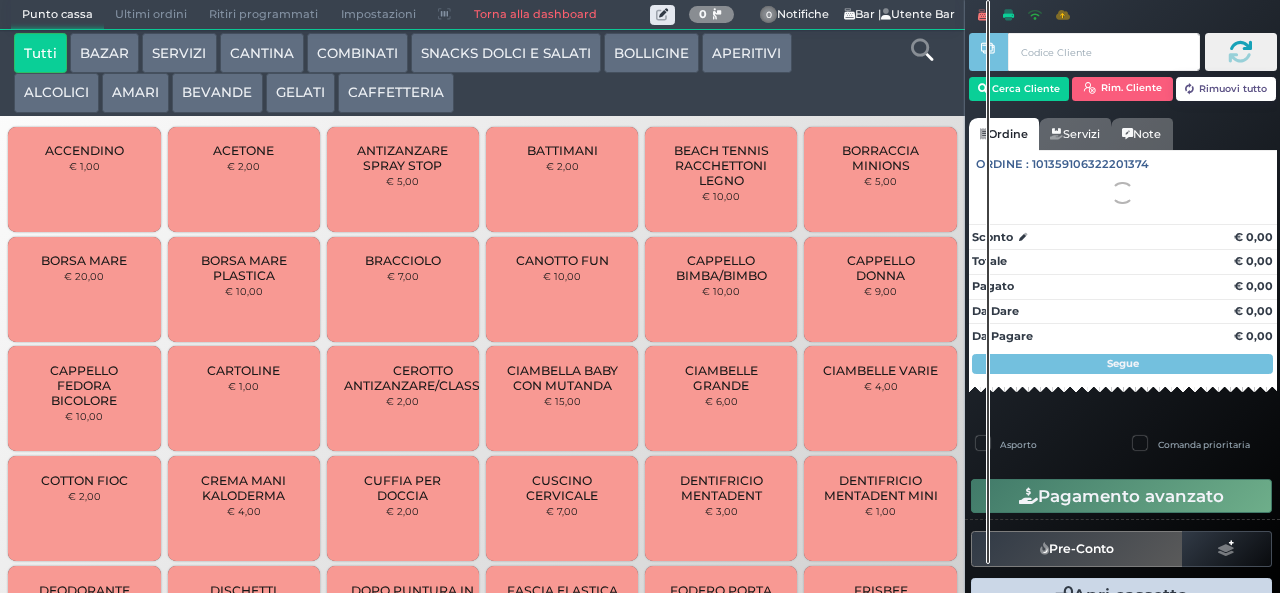 click on "GELATI" at bounding box center (300, 93) 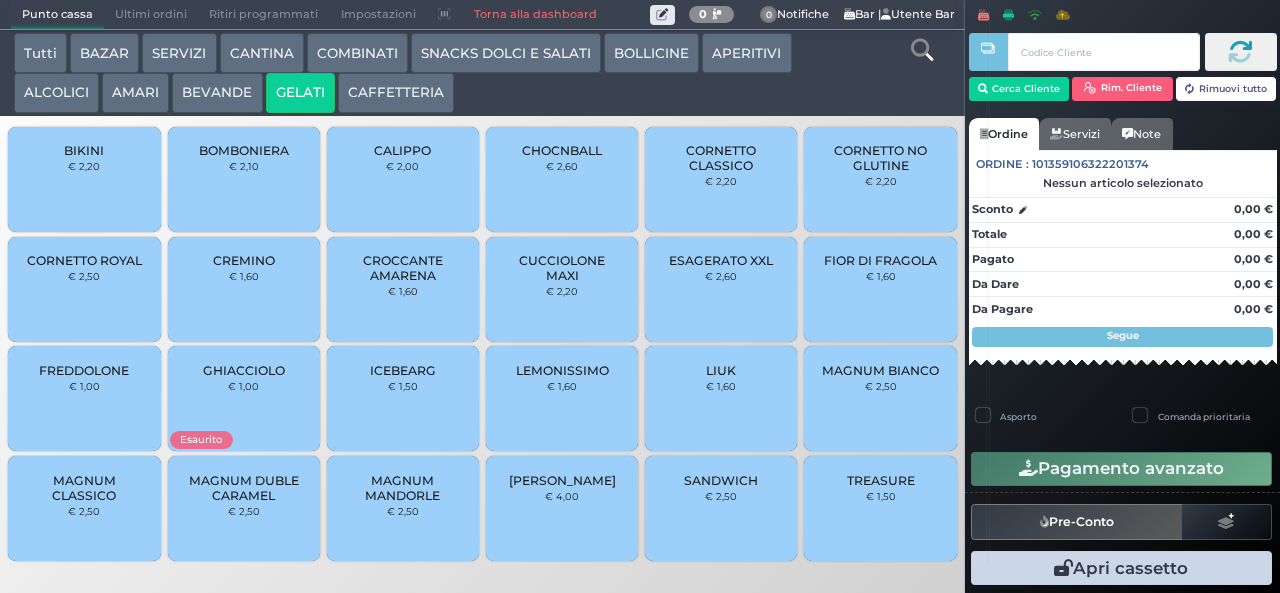 click on "CORNETTO CLASSICO" at bounding box center [721, 158] 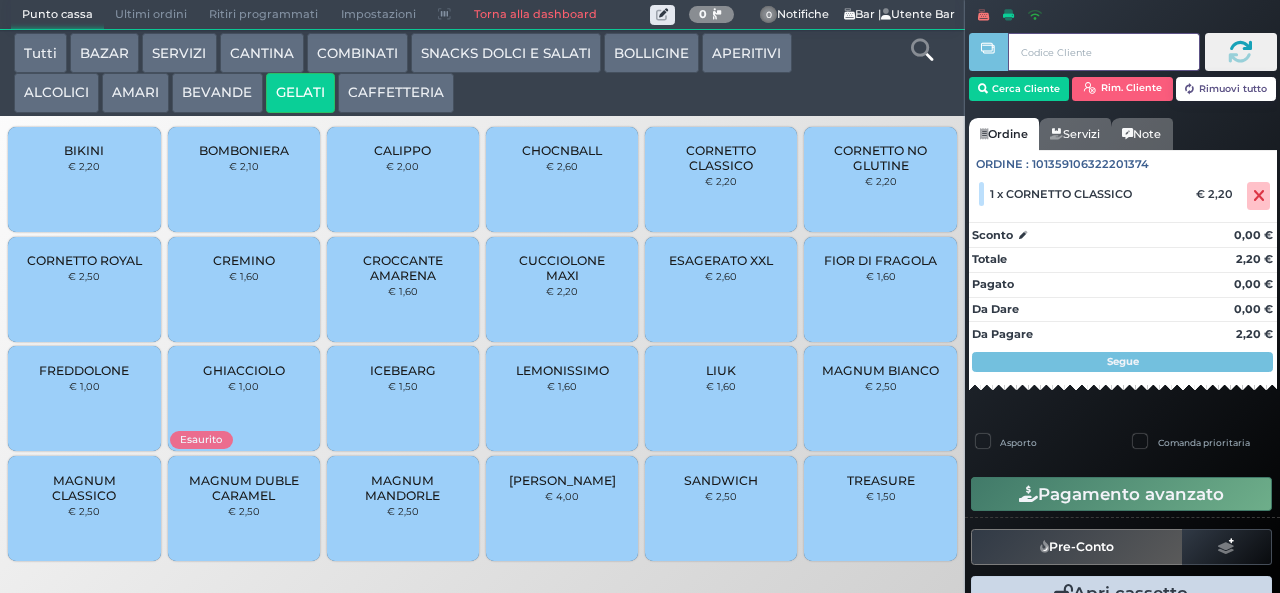 type 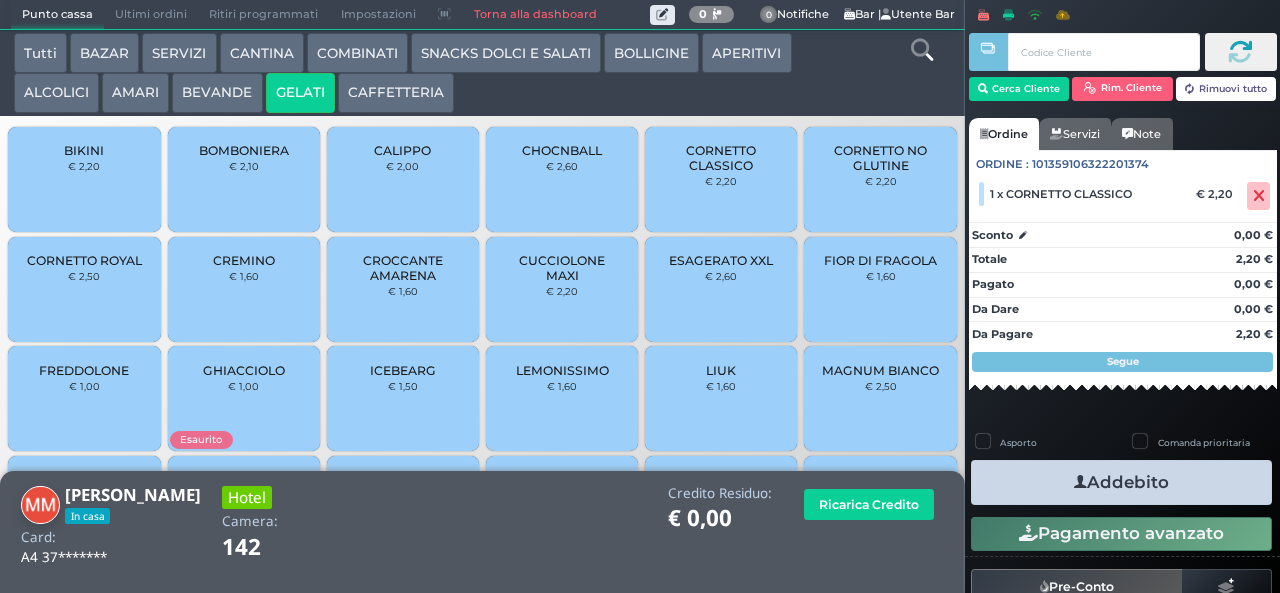 click on "Addebito" at bounding box center (1121, 482) 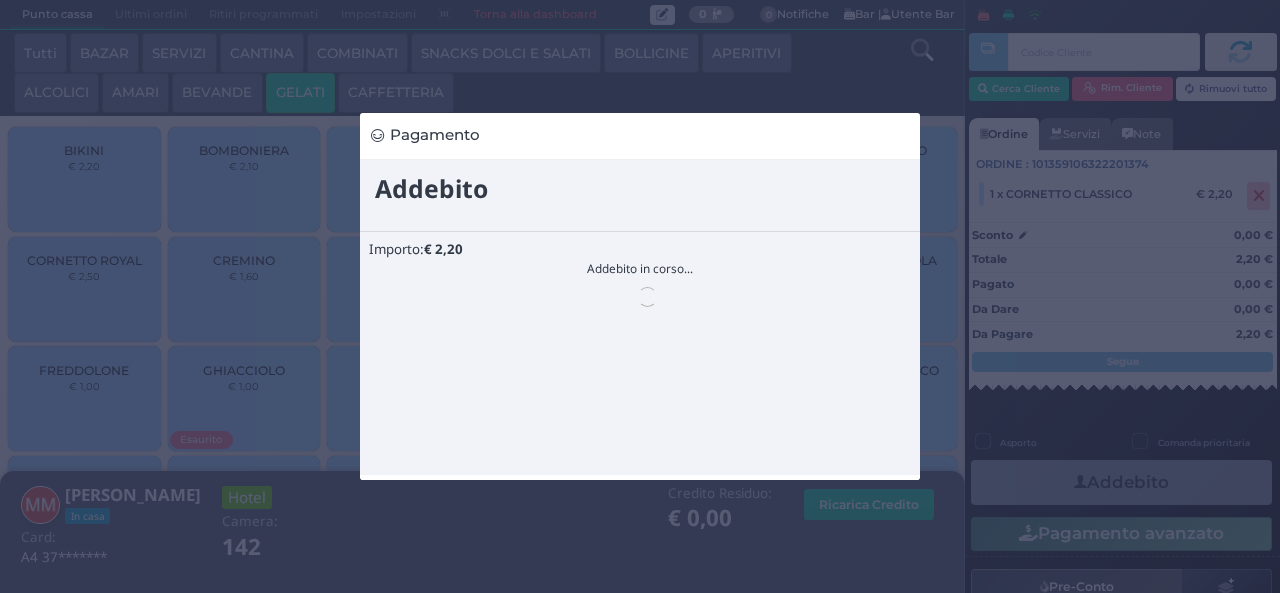 scroll, scrollTop: 0, scrollLeft: 0, axis: both 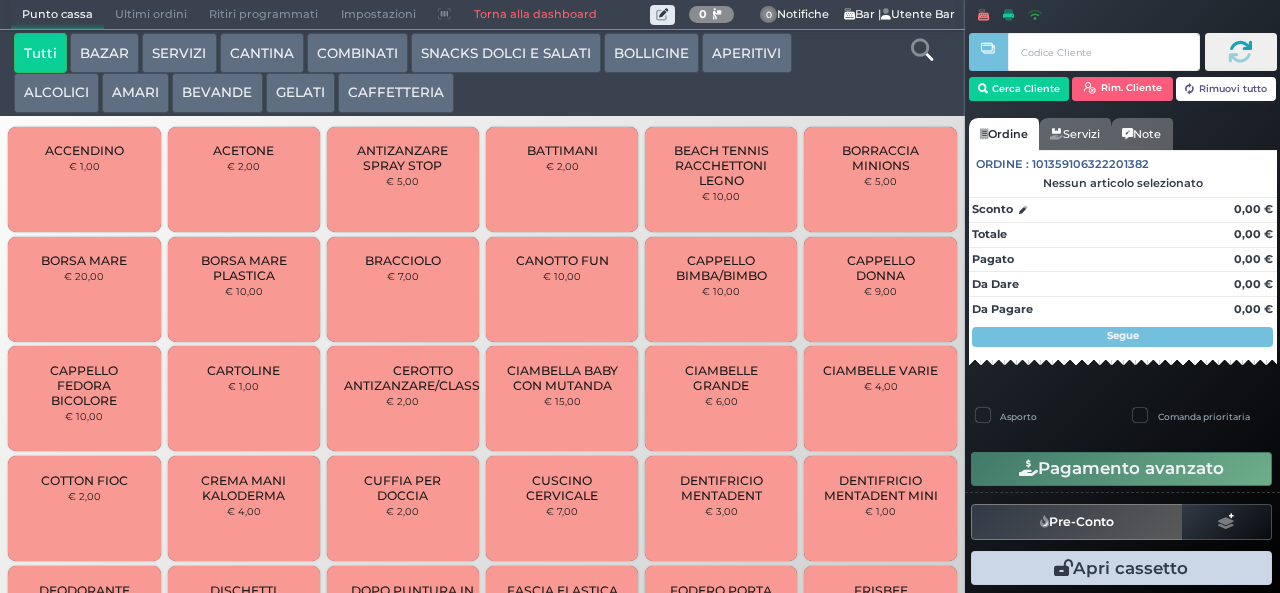 click on "GELATI" at bounding box center [300, 93] 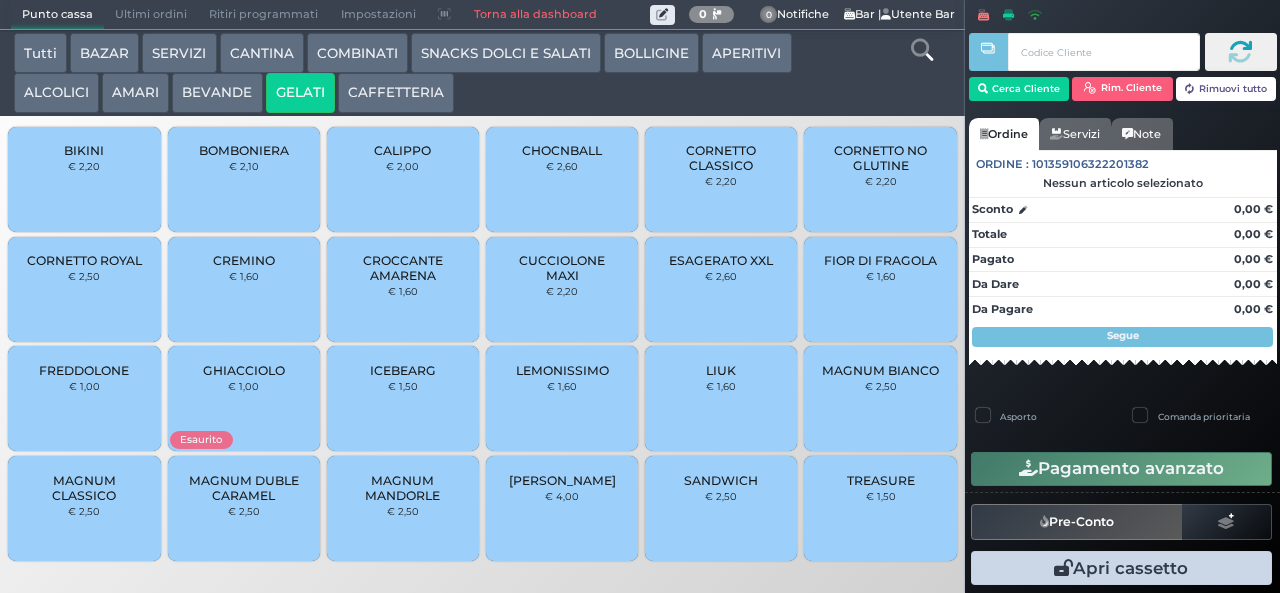 click on "TREASURE
€ 1,50" at bounding box center [880, 508] 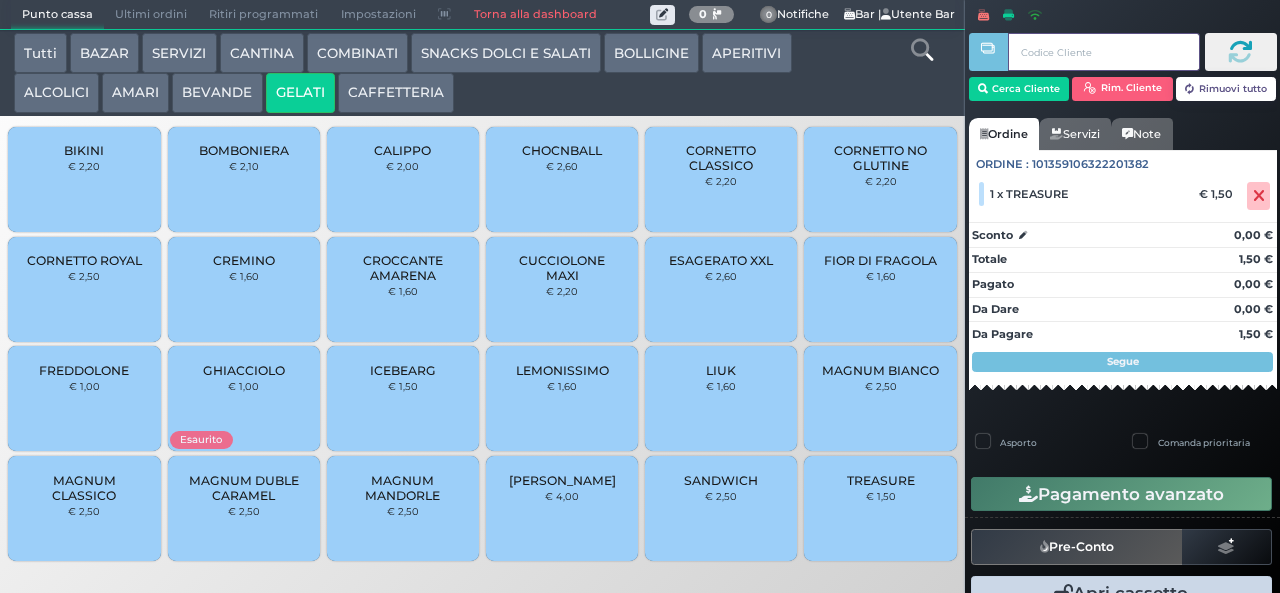 type 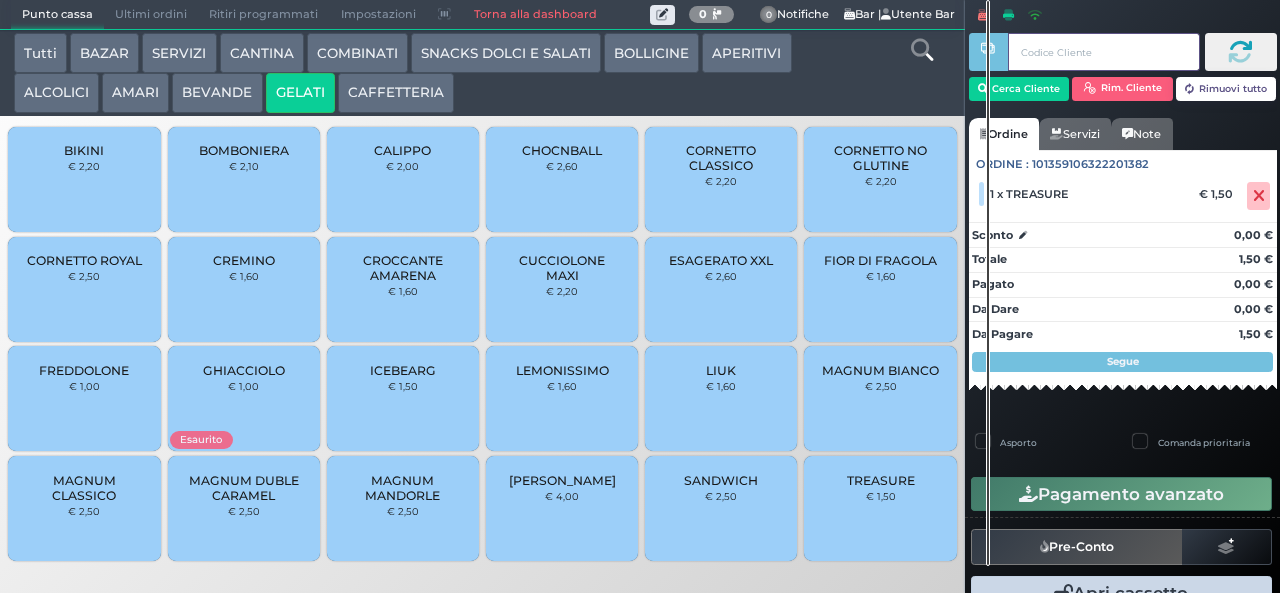 click at bounding box center [988, 283] 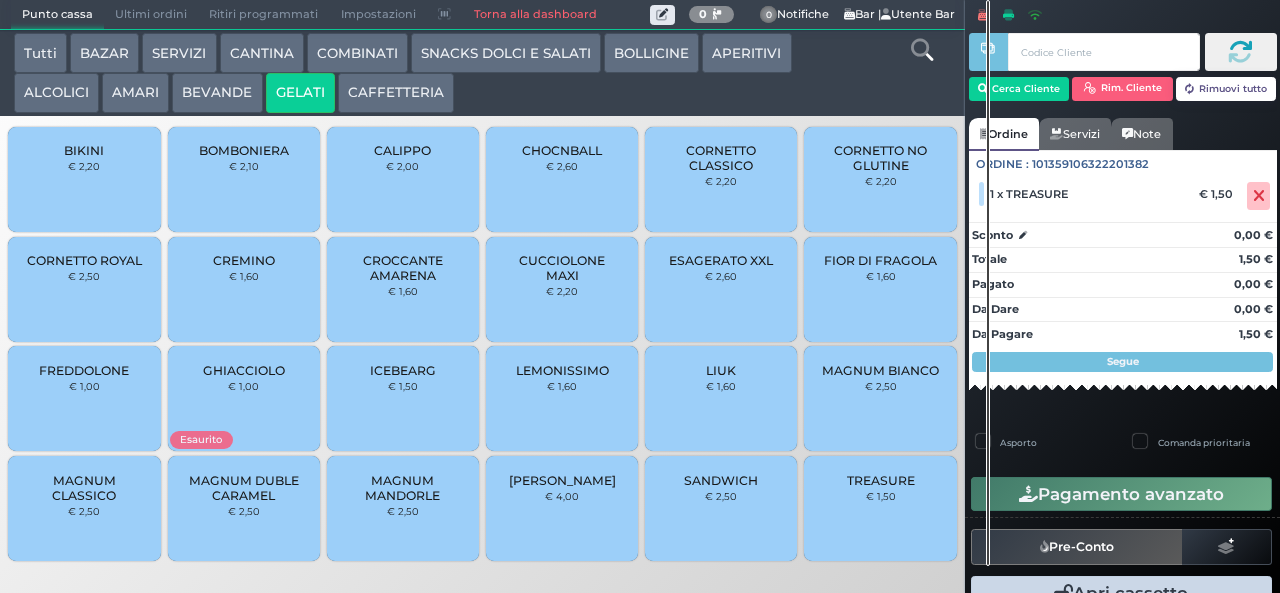click at bounding box center [984, 134] 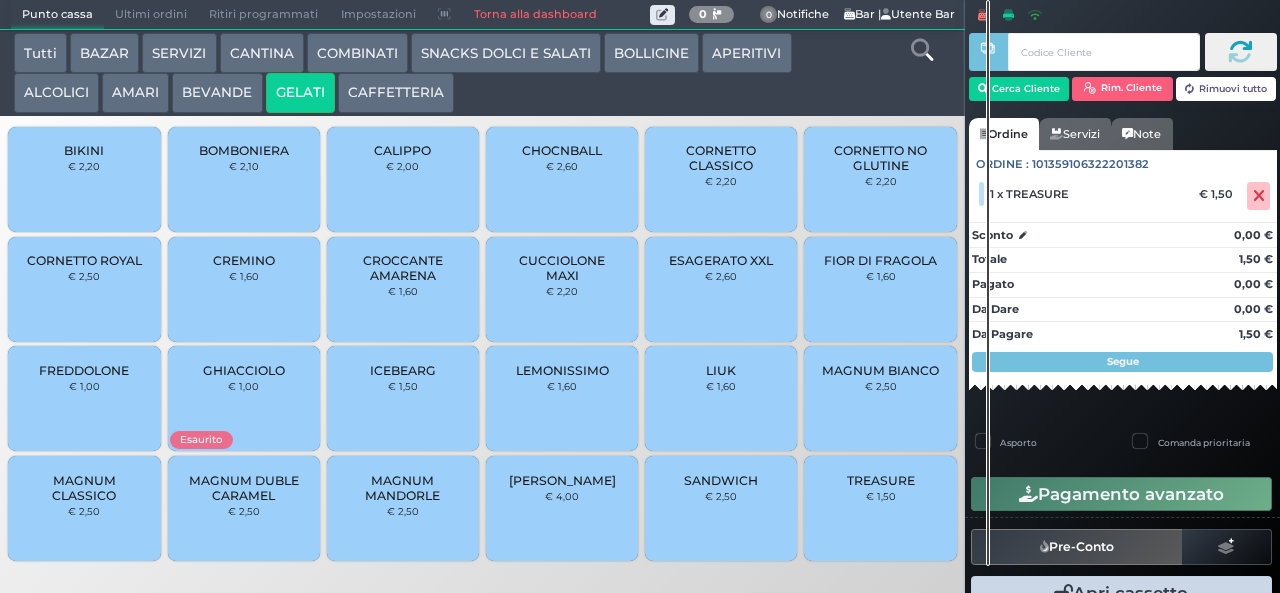 click at bounding box center [988, 283] 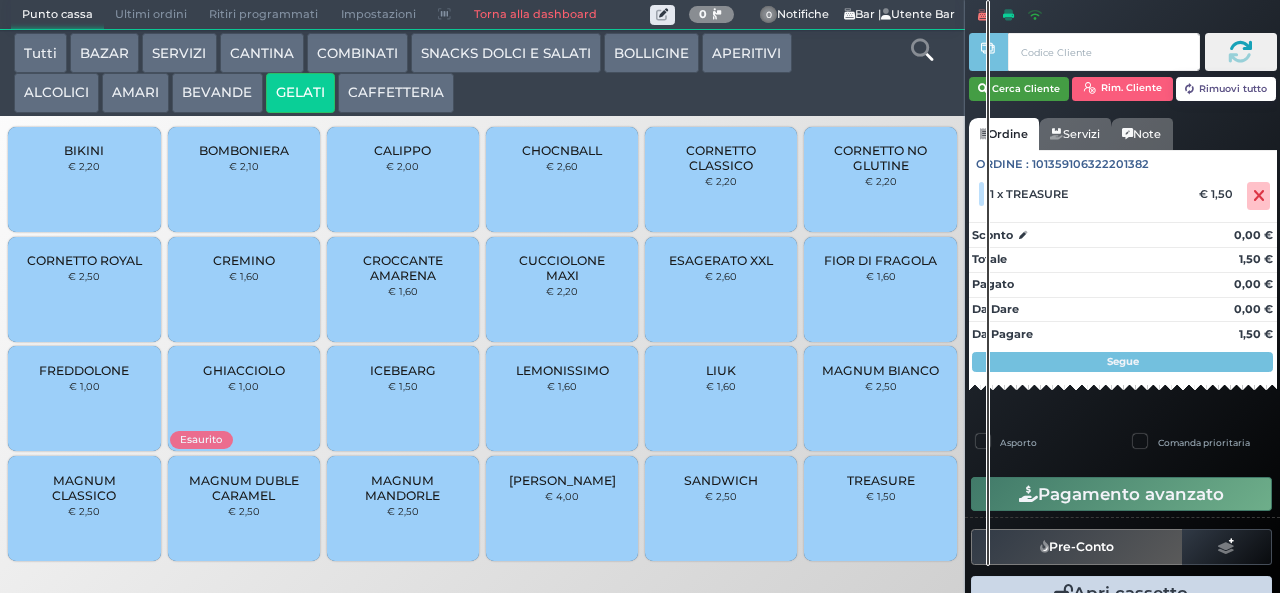 click on "Cerca Cliente" at bounding box center (1019, 89) 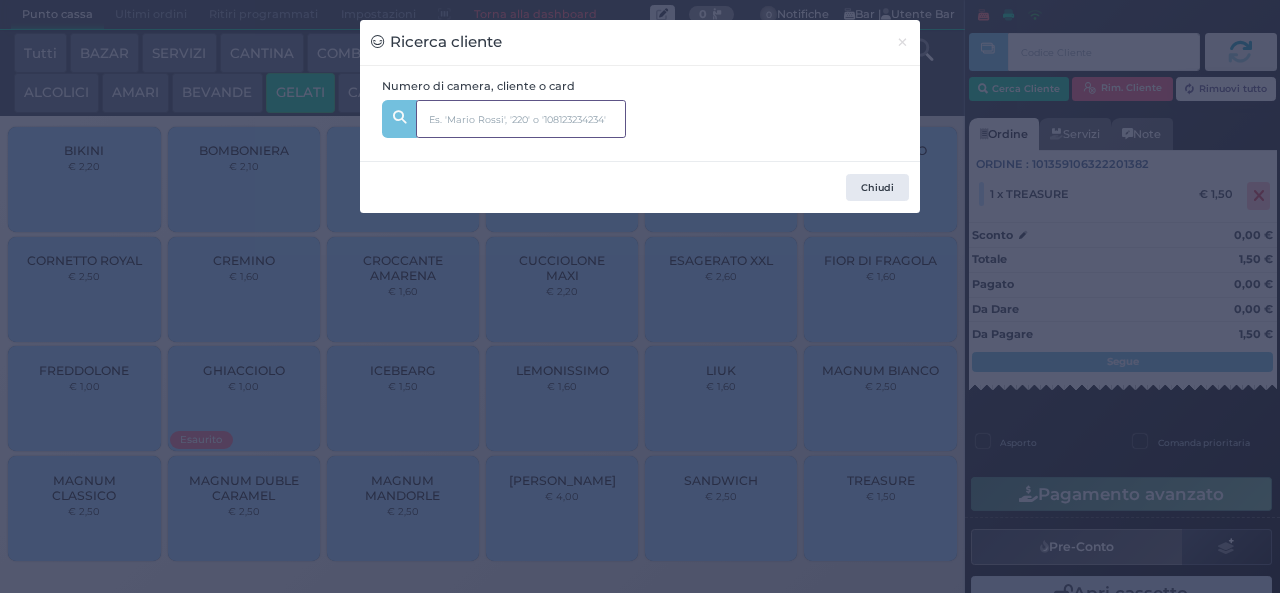 click at bounding box center [521, 119] 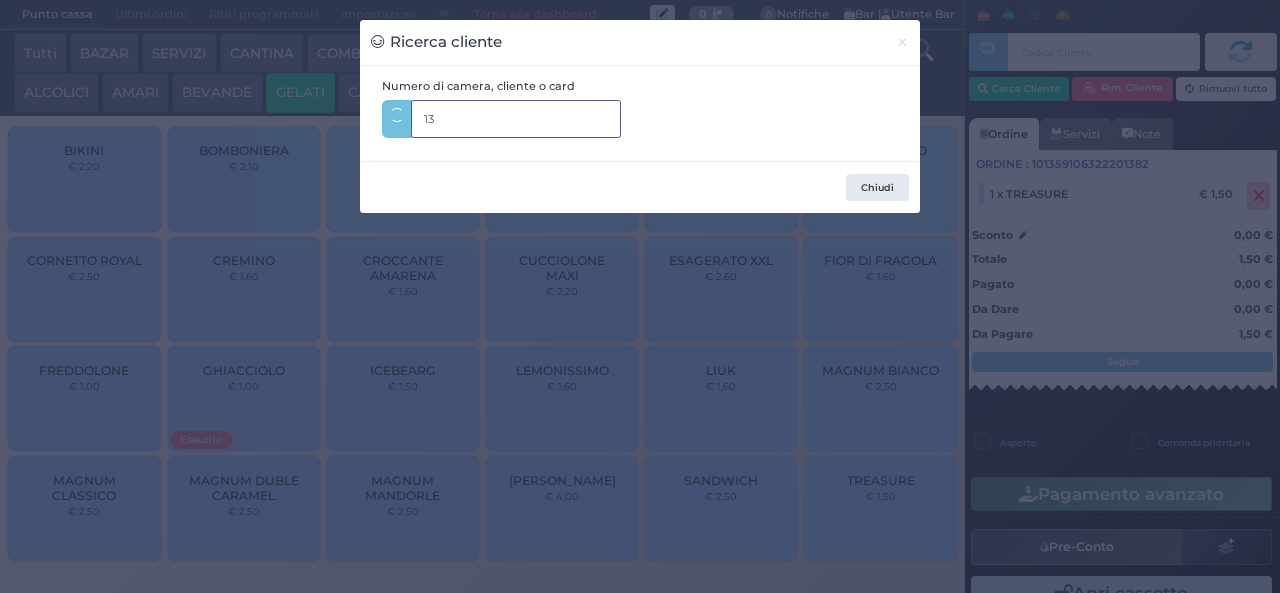 type on "136" 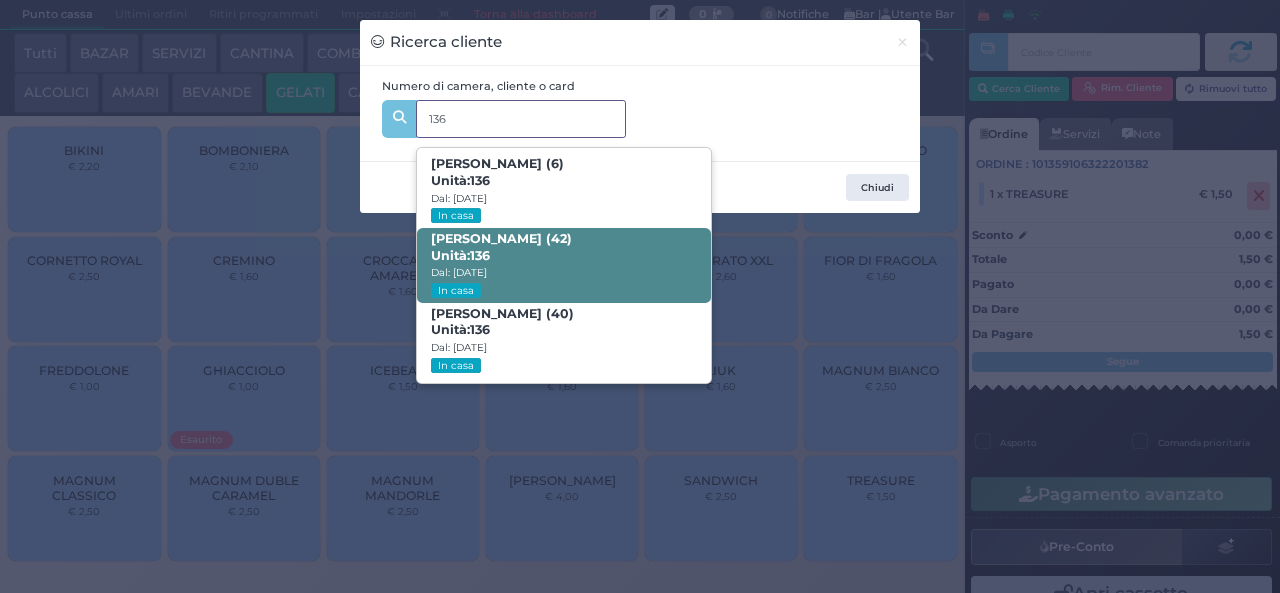 click on "136" at bounding box center (480, 255) 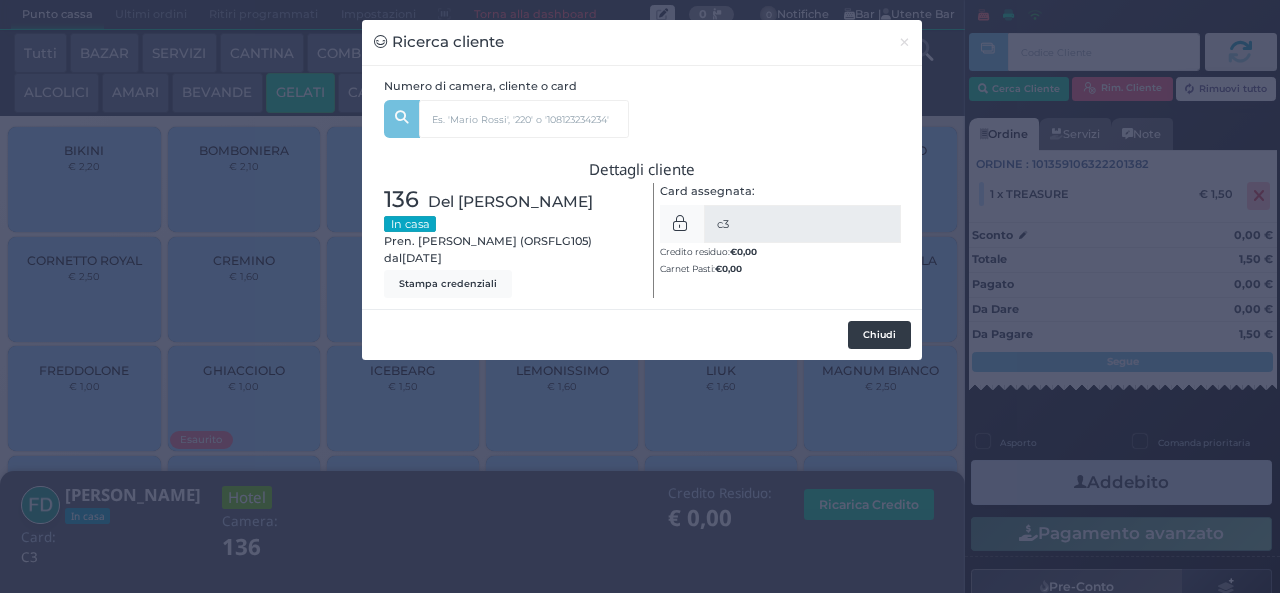 click on "Chiudi" at bounding box center [879, 335] 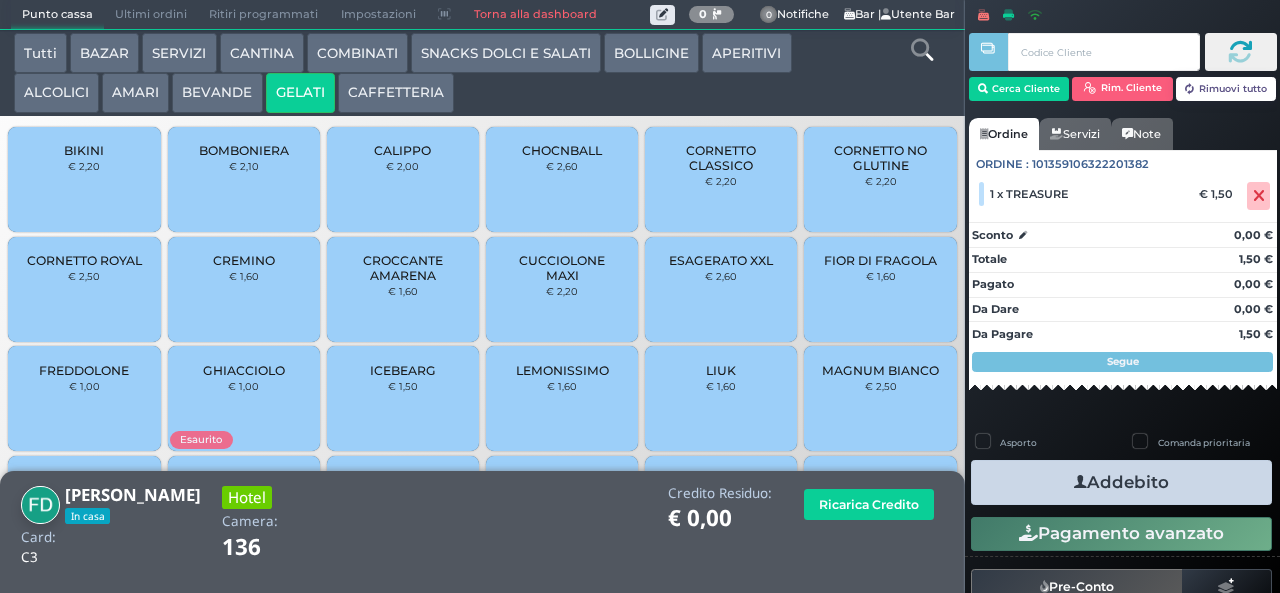 click at bounding box center [1080, 482] 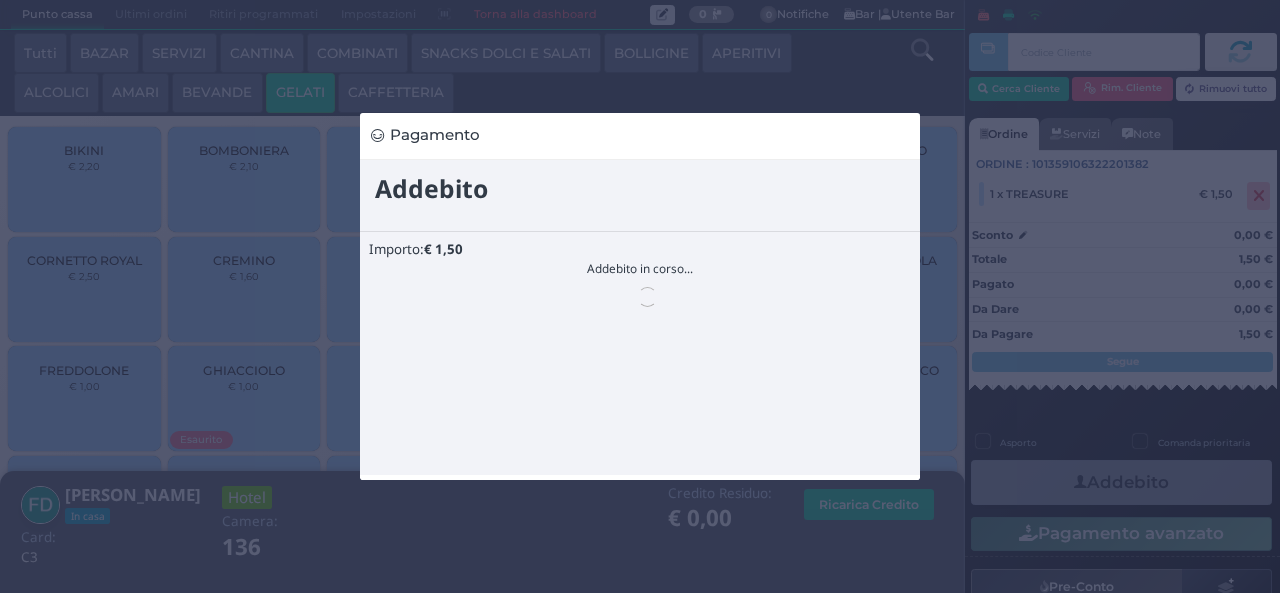 scroll, scrollTop: 0, scrollLeft: 0, axis: both 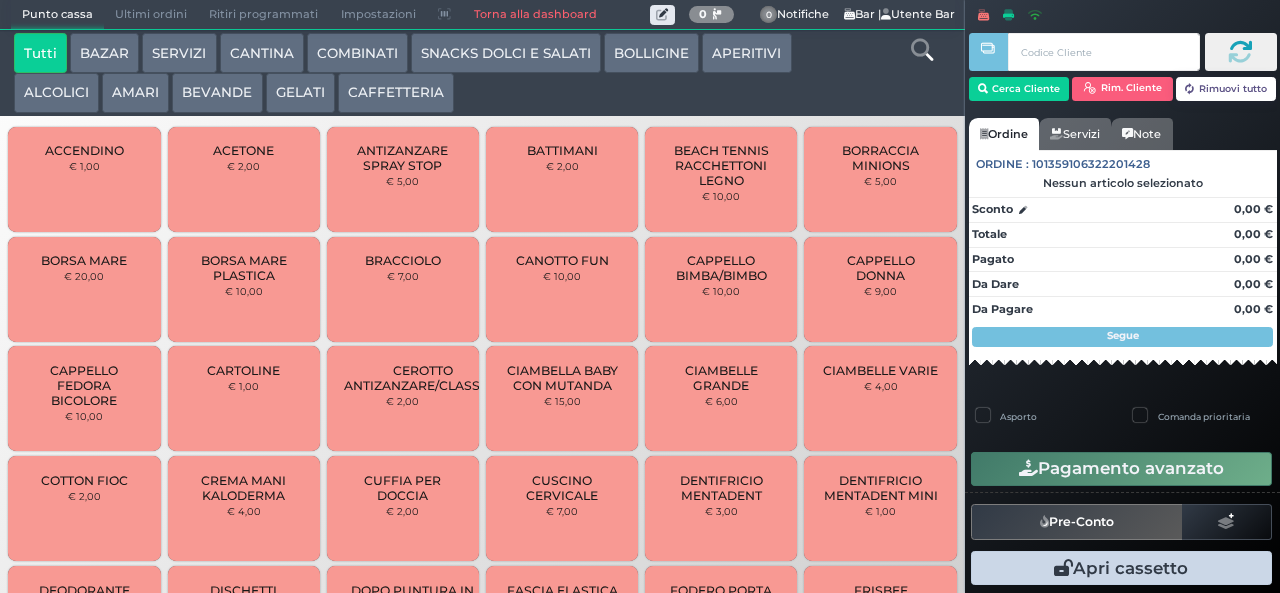 click on "GELATI" at bounding box center [300, 93] 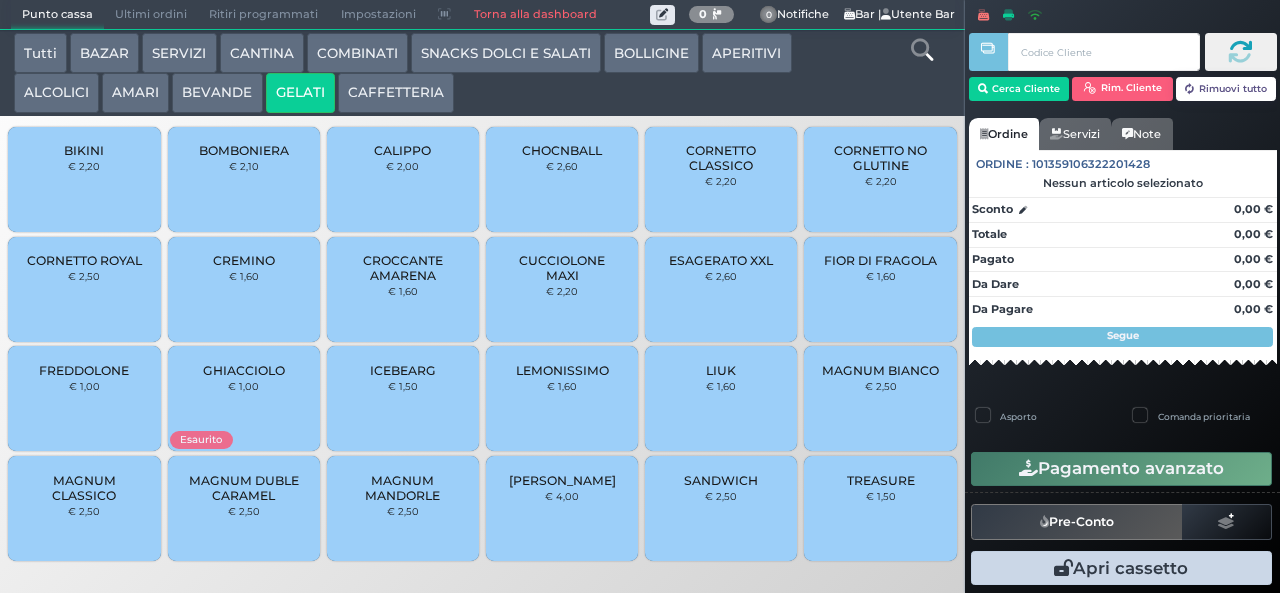 click on "CREMINO
€ 1,60" at bounding box center [244, 289] 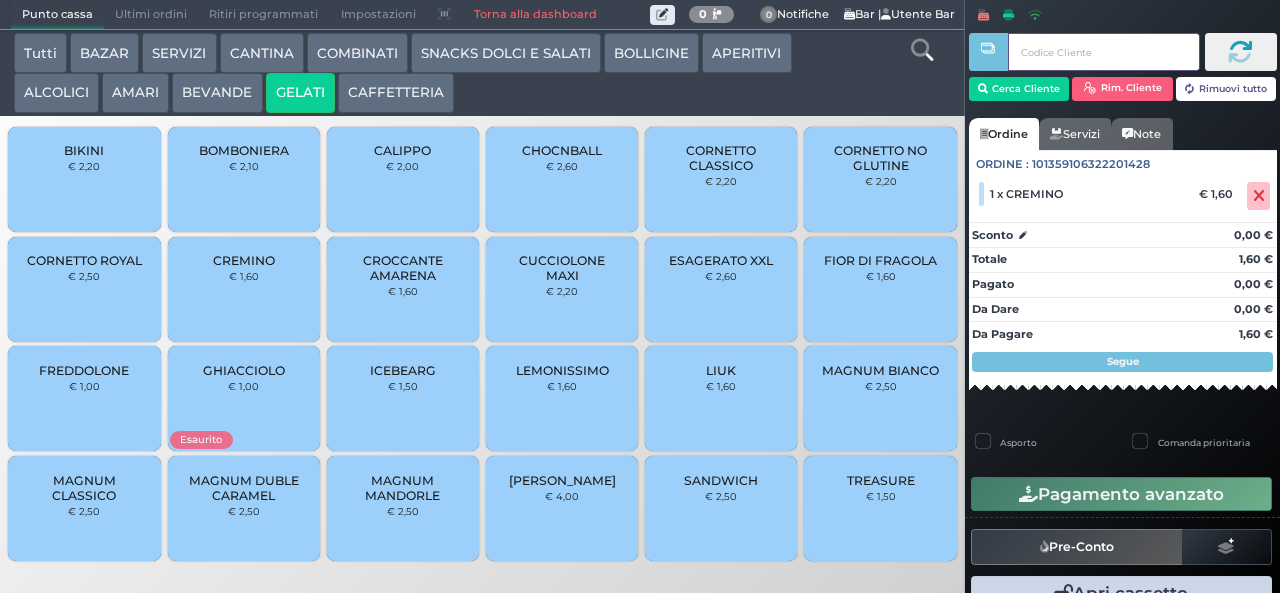type 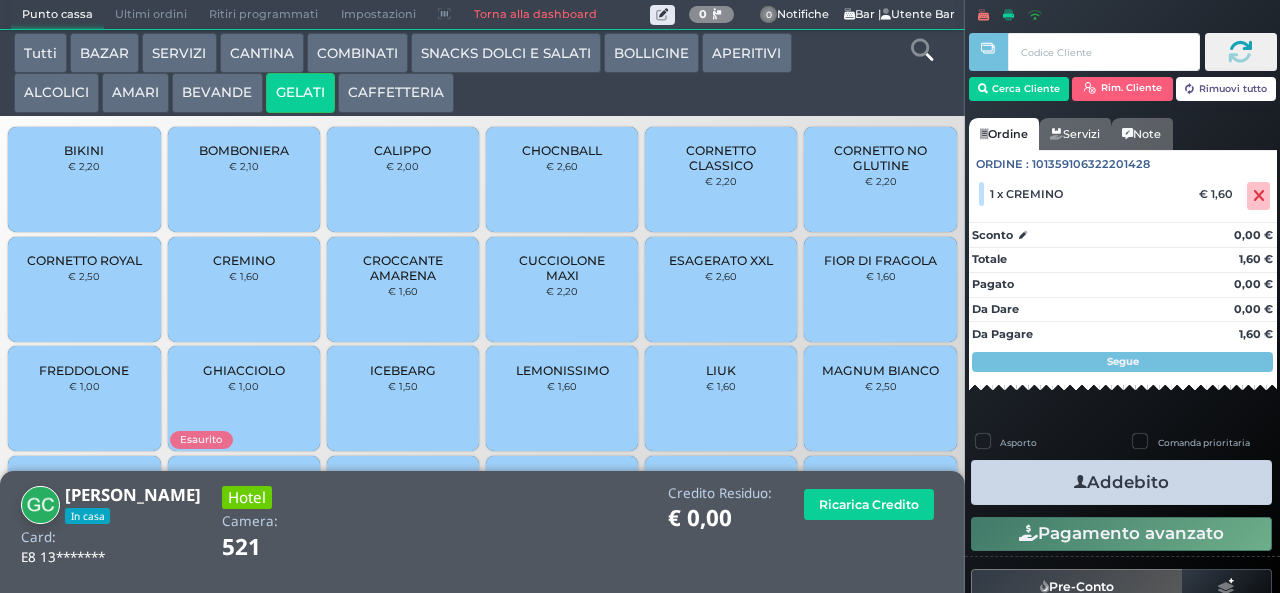 click on "Addebito" at bounding box center [1121, 482] 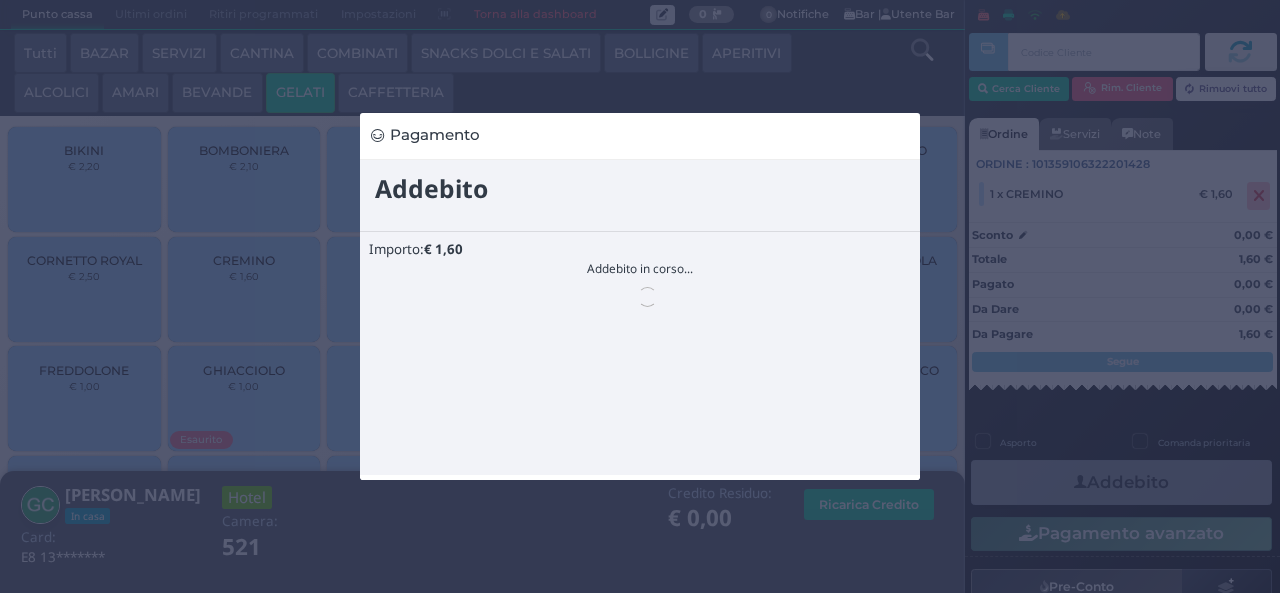 scroll, scrollTop: 0, scrollLeft: 0, axis: both 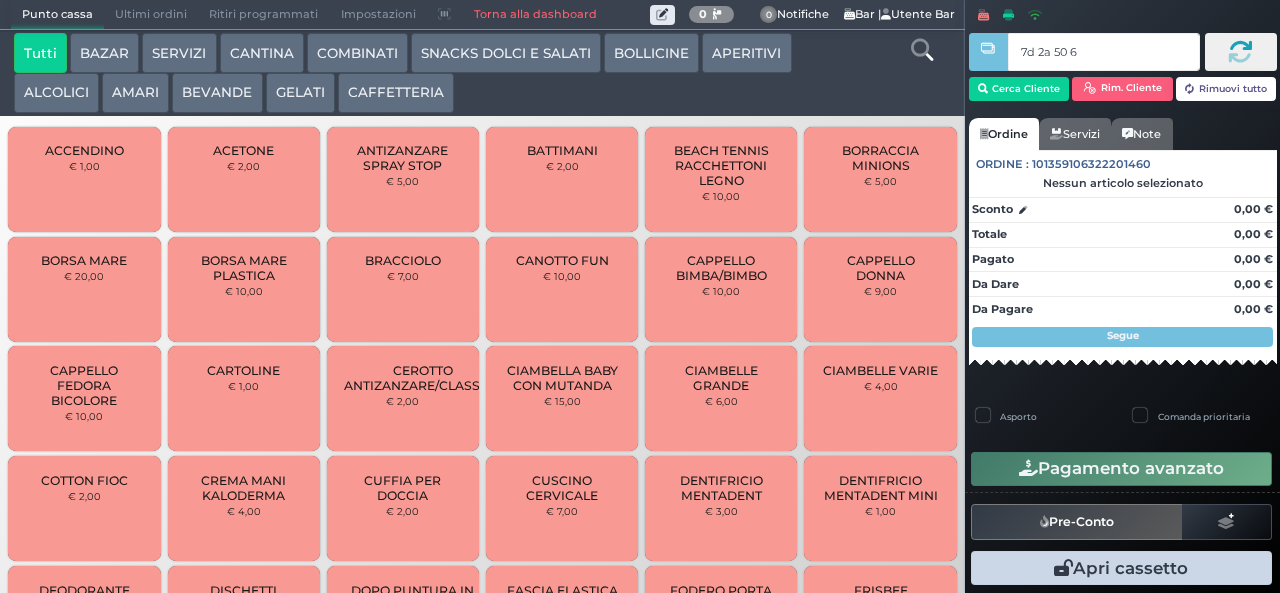 type on "7d 2a 50 66" 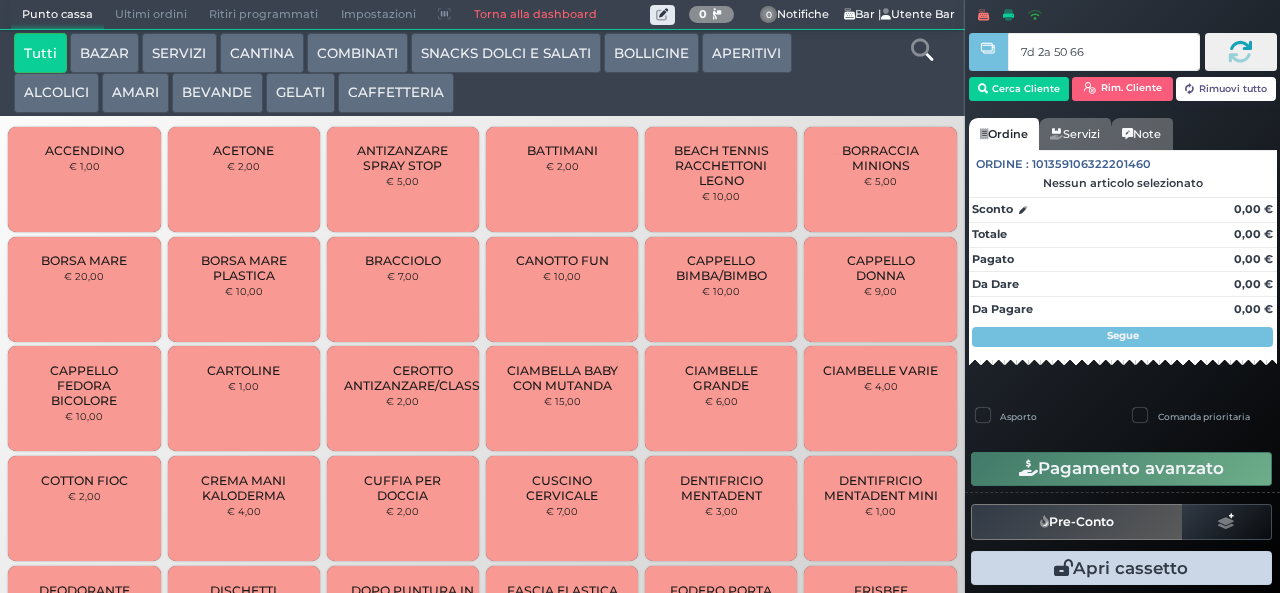 type 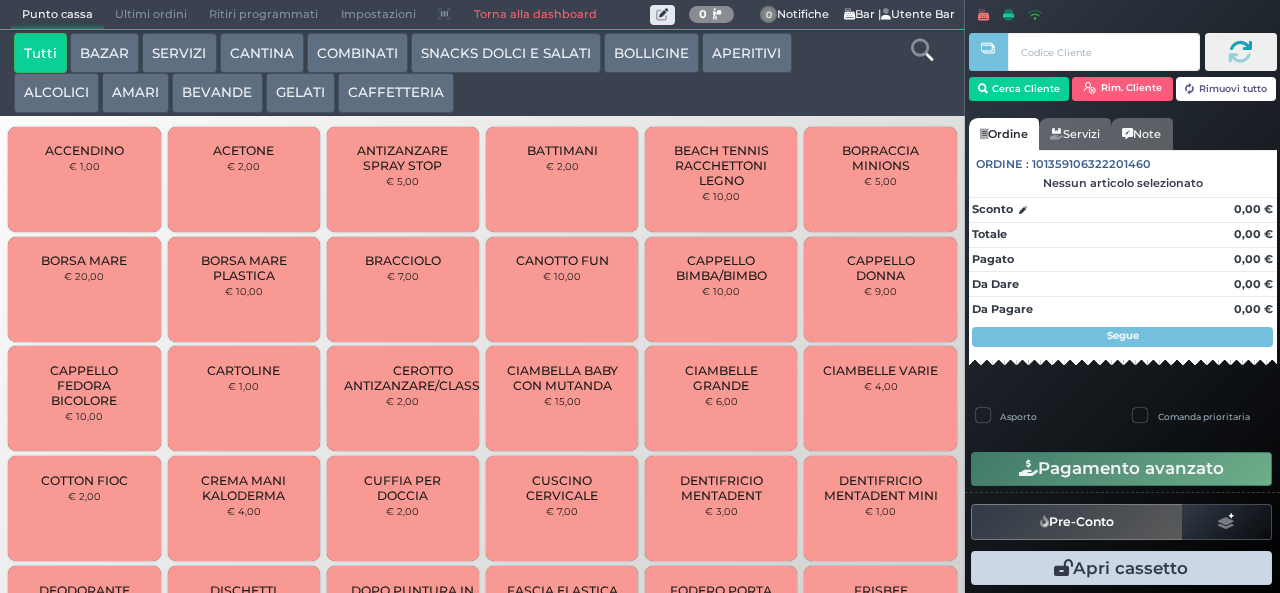click at bounding box center [0, 0] 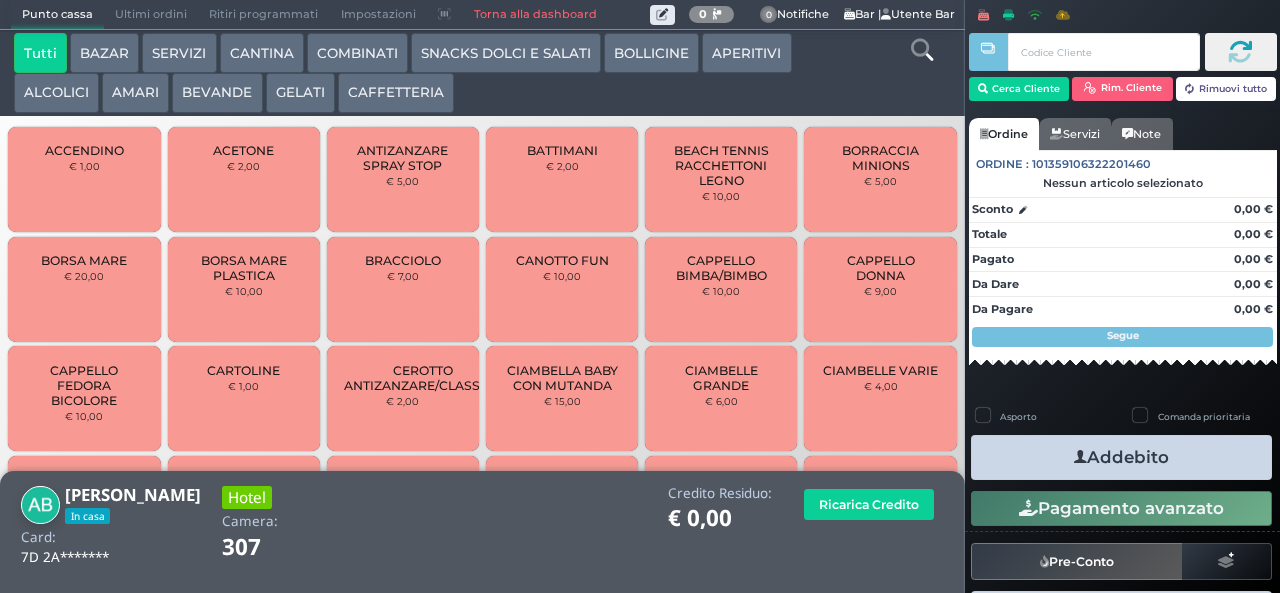 click on "ALCOLICI" at bounding box center [56, 93] 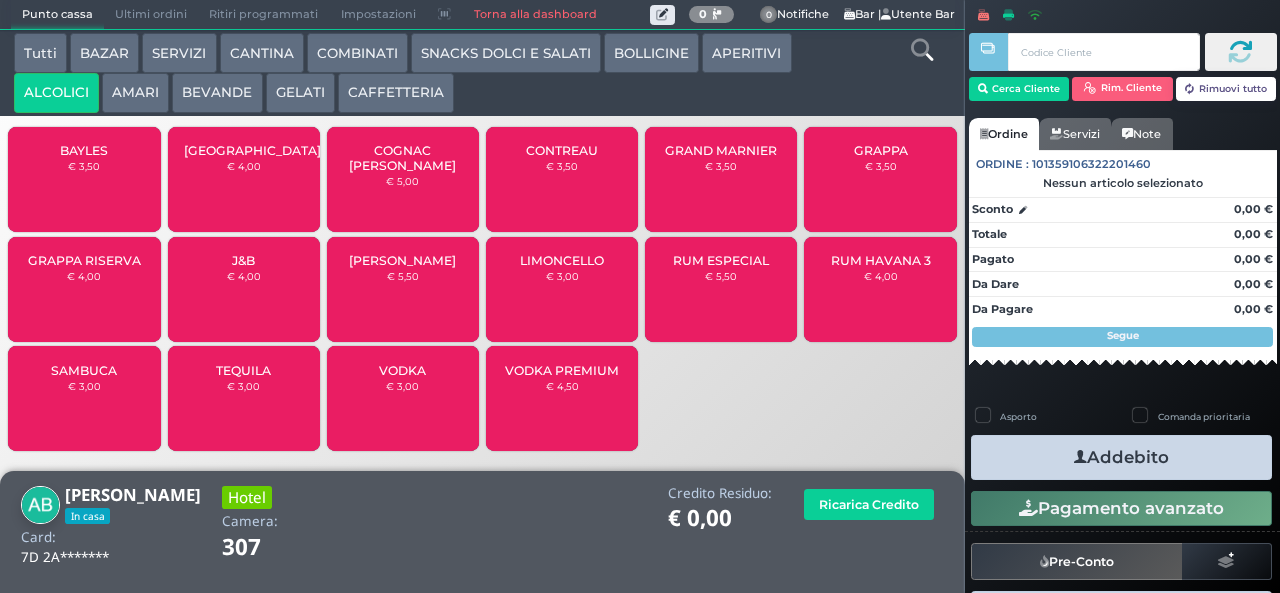 click on "SAMBUCA
€ 3,00" at bounding box center [84, 398] 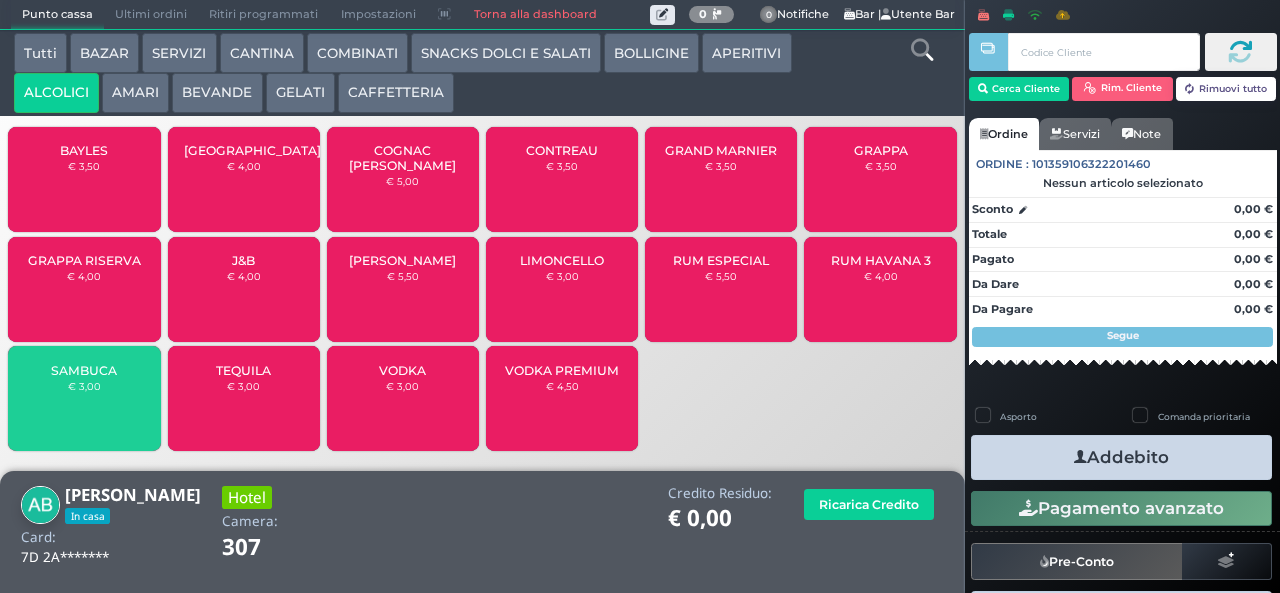 click on "SAMBUCA
€ 3,00" at bounding box center (84, 398) 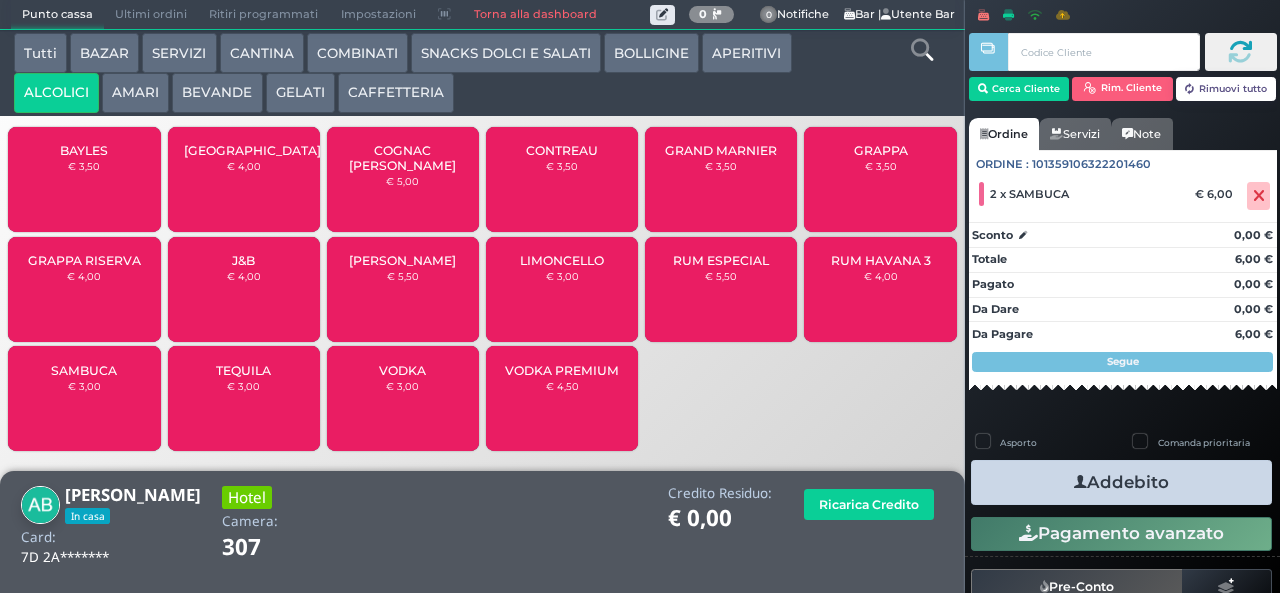 click at bounding box center [1080, 482] 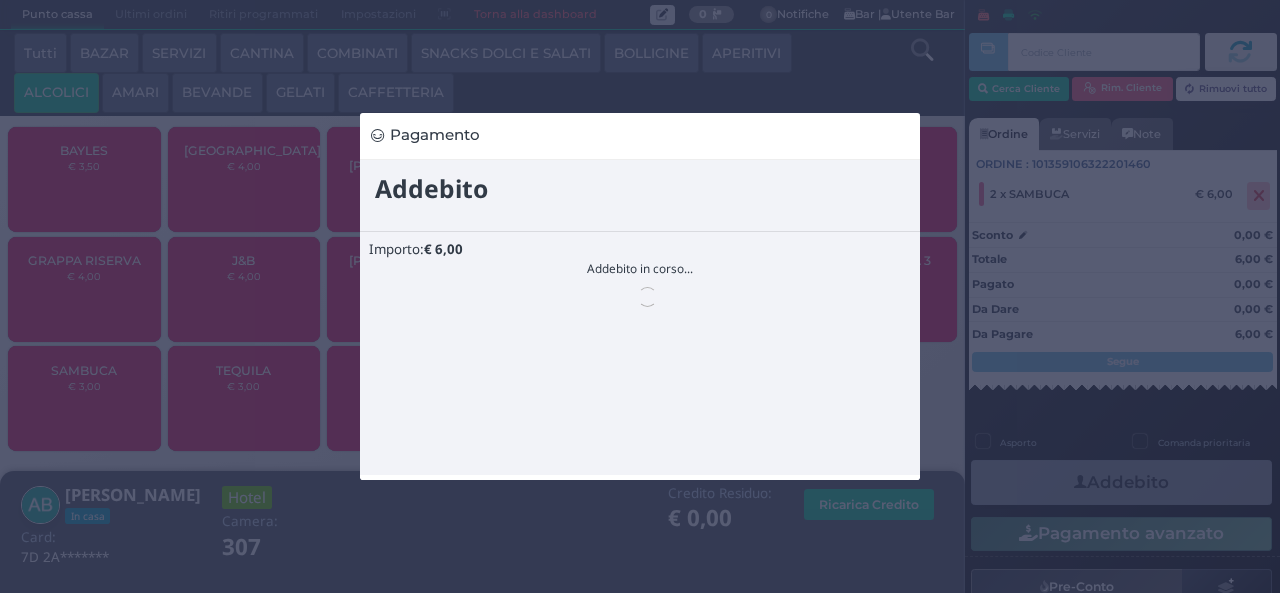 scroll, scrollTop: 0, scrollLeft: 0, axis: both 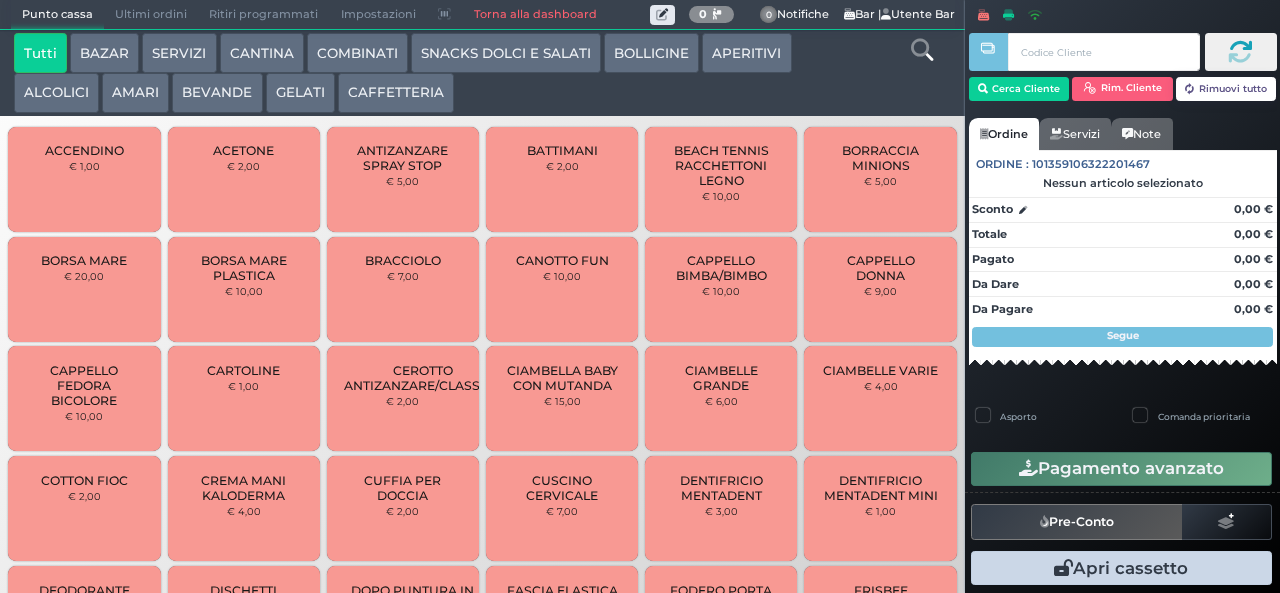 click on "GELATI" at bounding box center (300, 93) 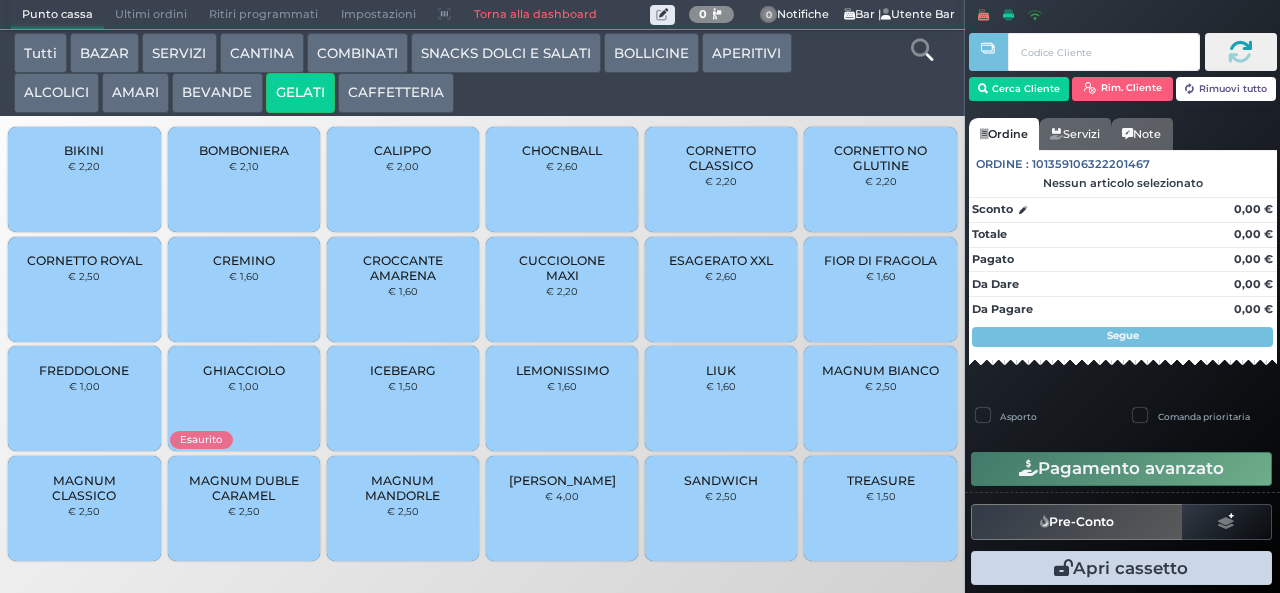 click on "CHOCNBALL" at bounding box center (562, 150) 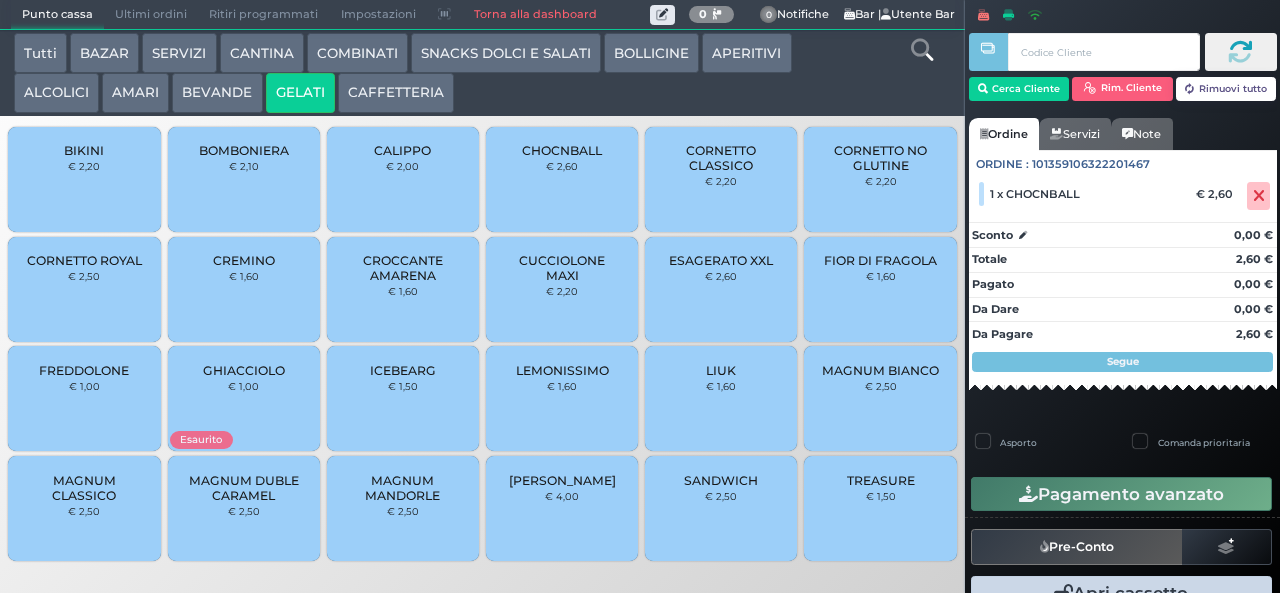 click on "CHOCNBALL" at bounding box center [562, 150] 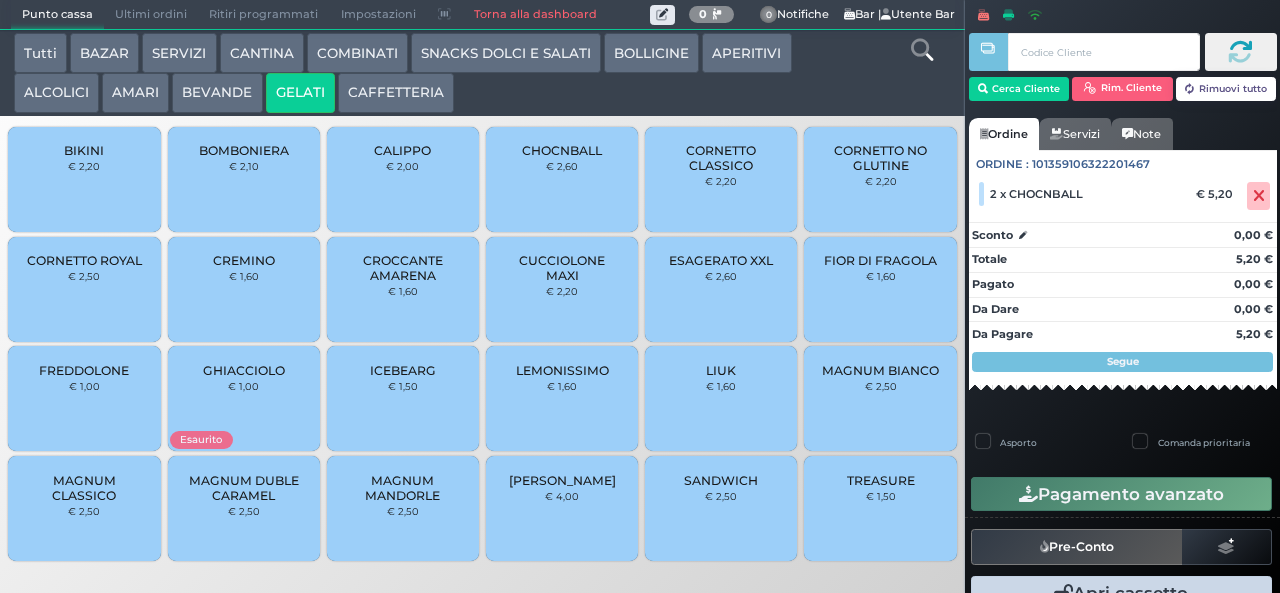click on "CORNETTO CLASSICO" at bounding box center [721, 158] 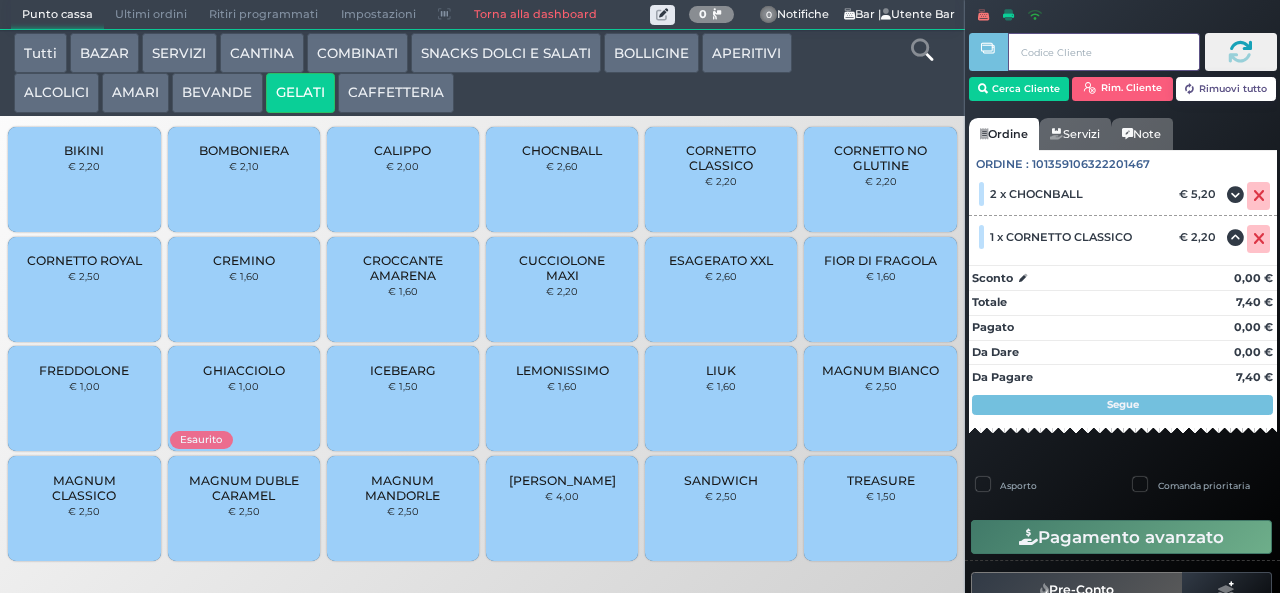 type 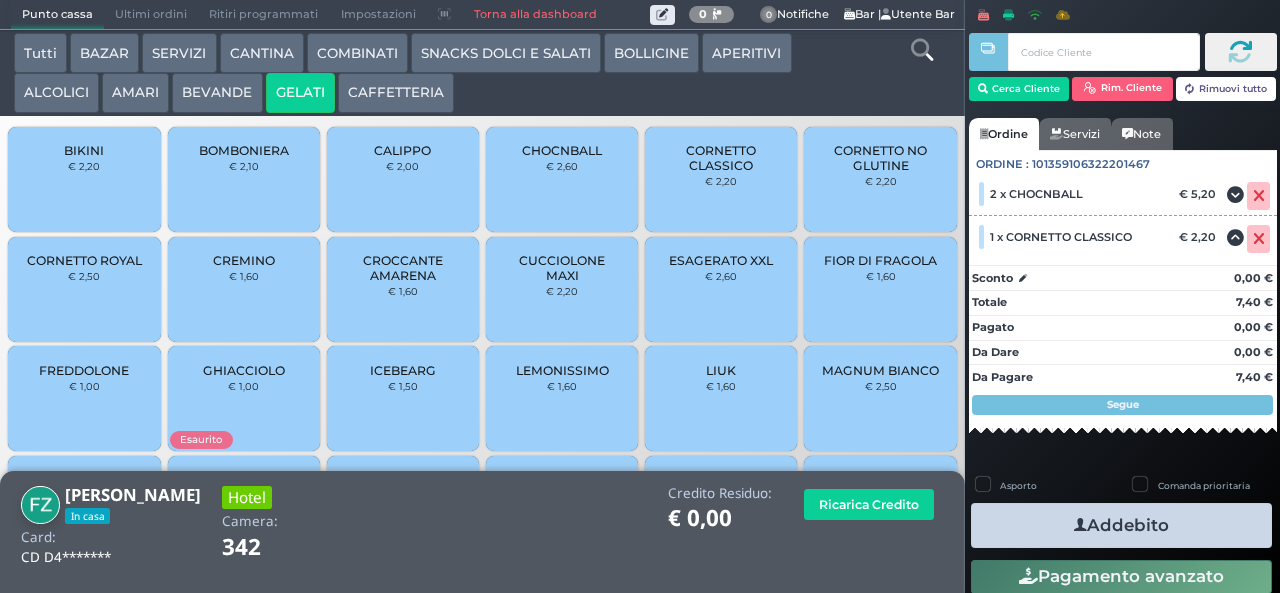 click on "Addebito" at bounding box center (1121, 525) 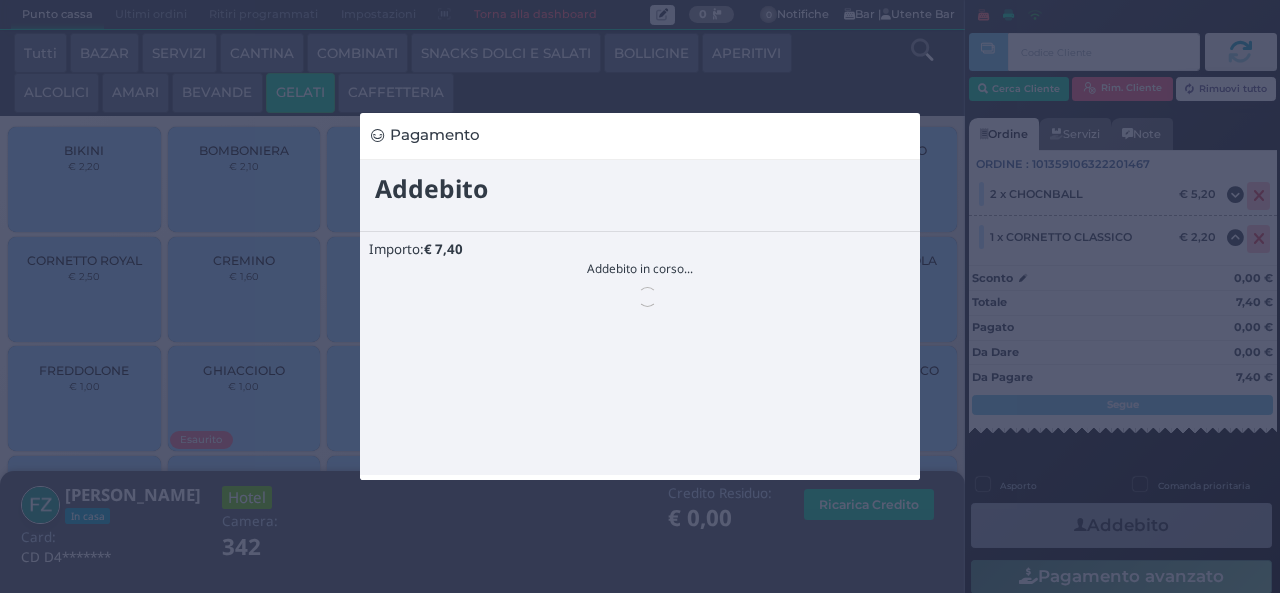 scroll, scrollTop: 0, scrollLeft: 0, axis: both 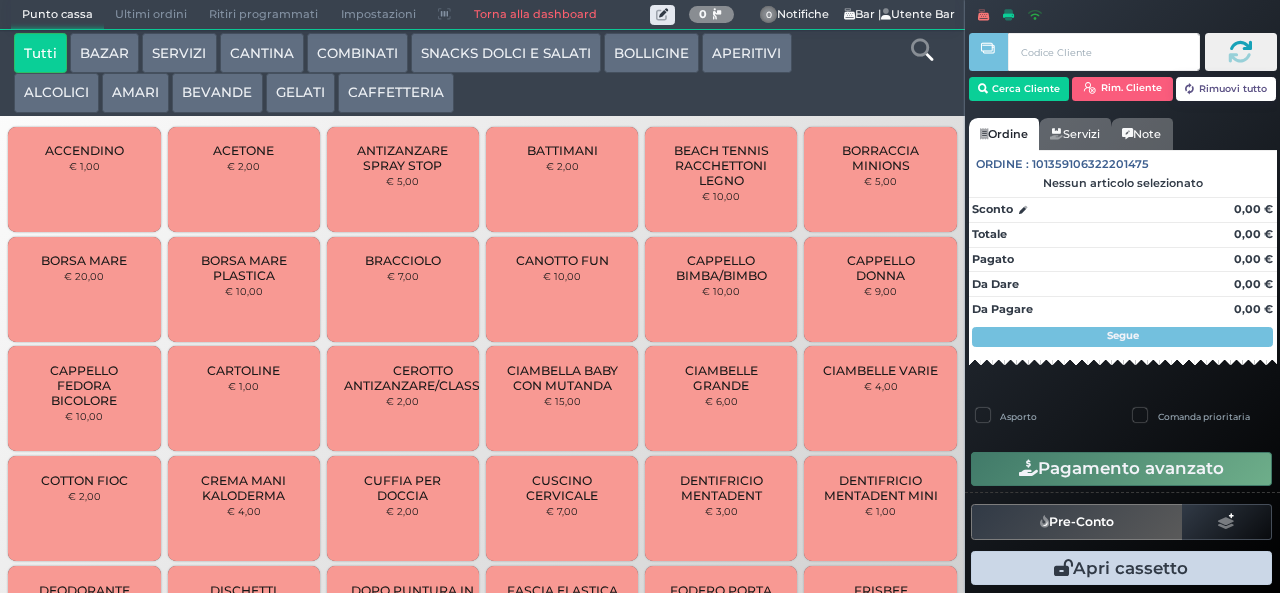 click on "GELATI" at bounding box center [300, 93] 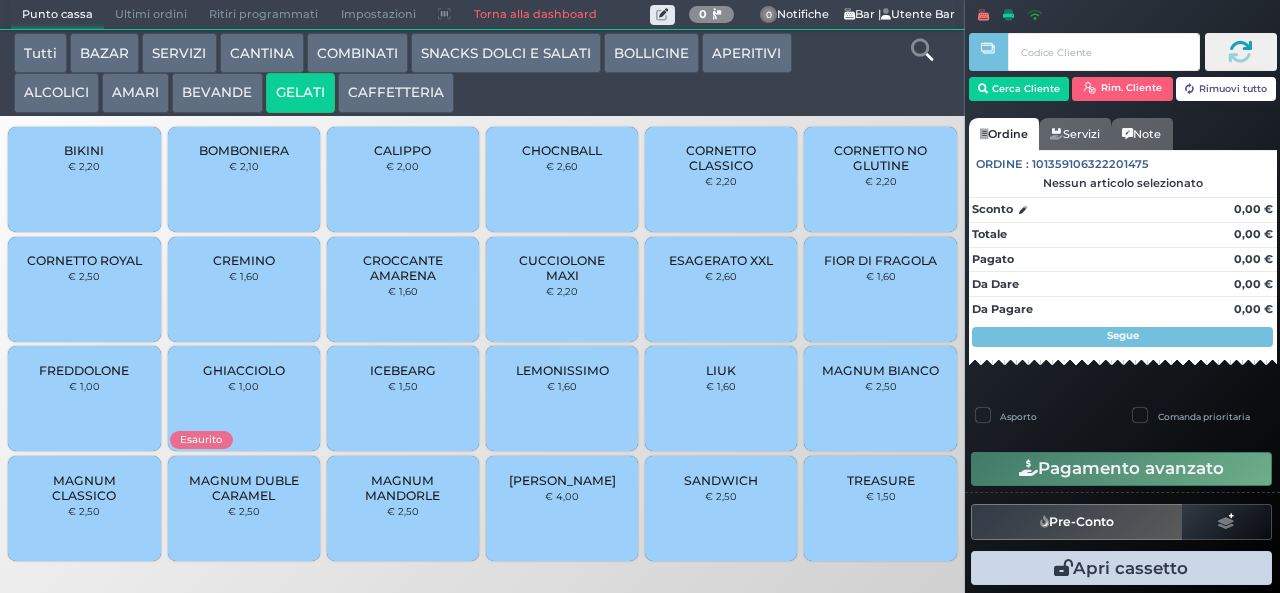 click on "TREASURE
€ 1,50" at bounding box center [880, 508] 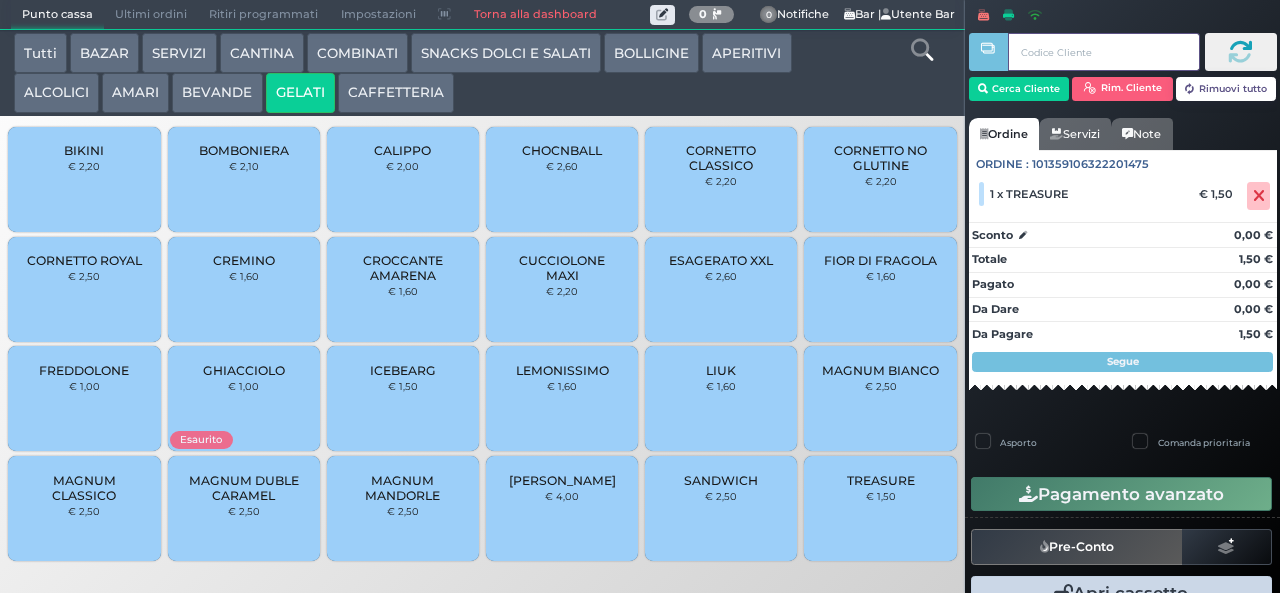 type 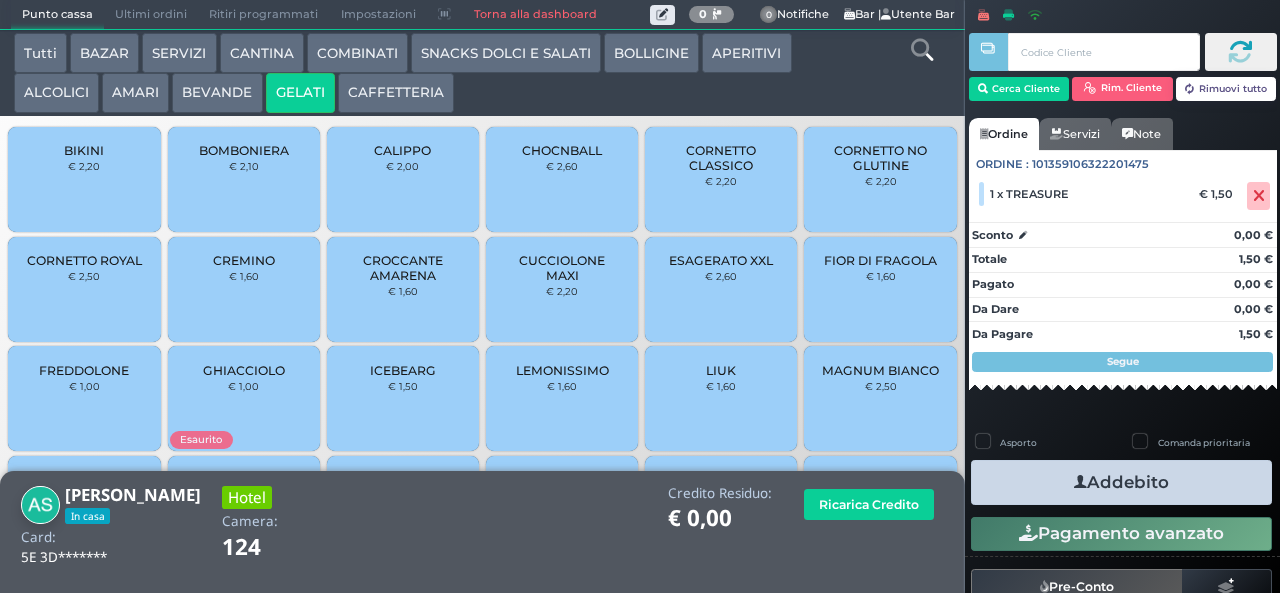 click on "Addebito" at bounding box center [1121, 482] 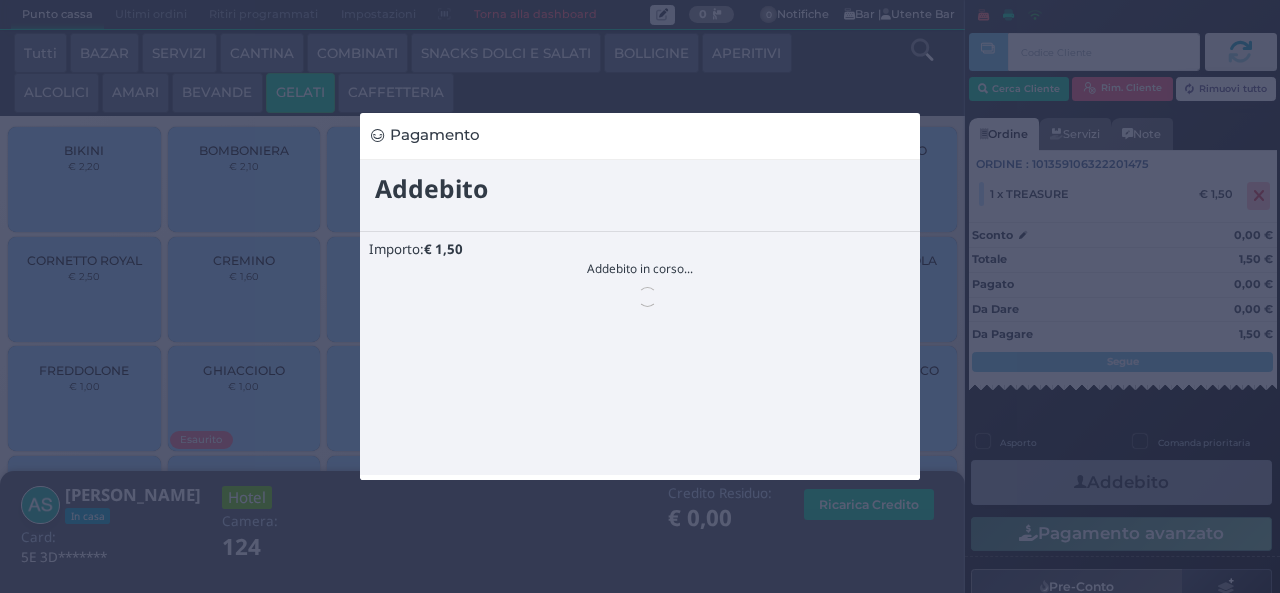 scroll, scrollTop: 0, scrollLeft: 0, axis: both 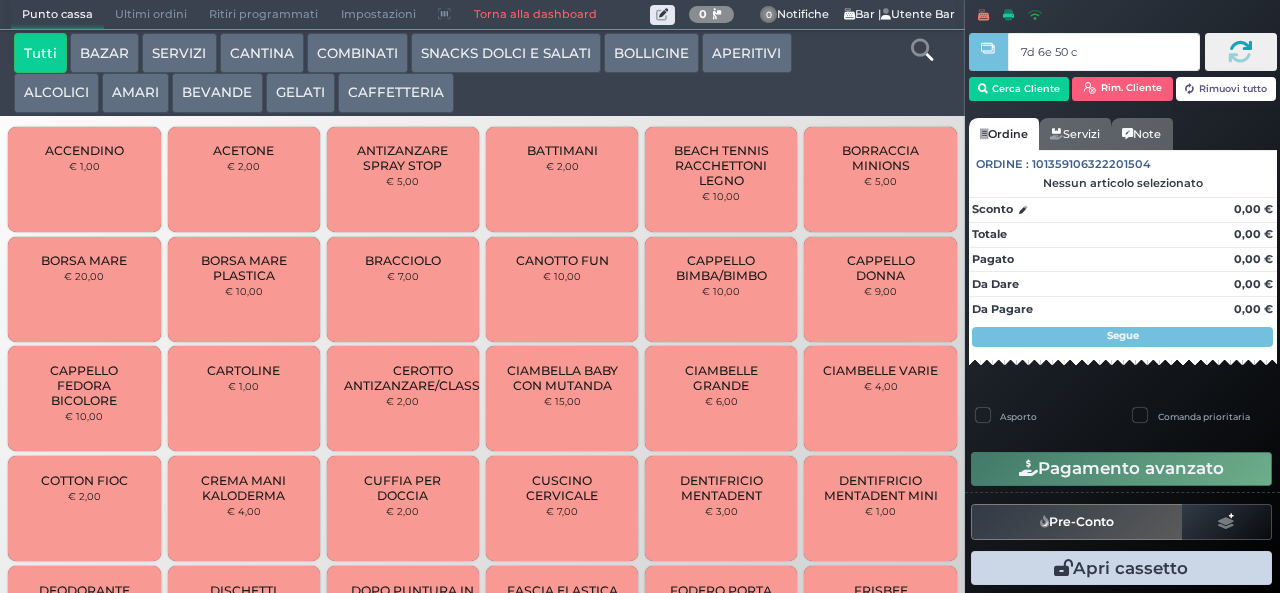 type on "7d 6e 50 c3" 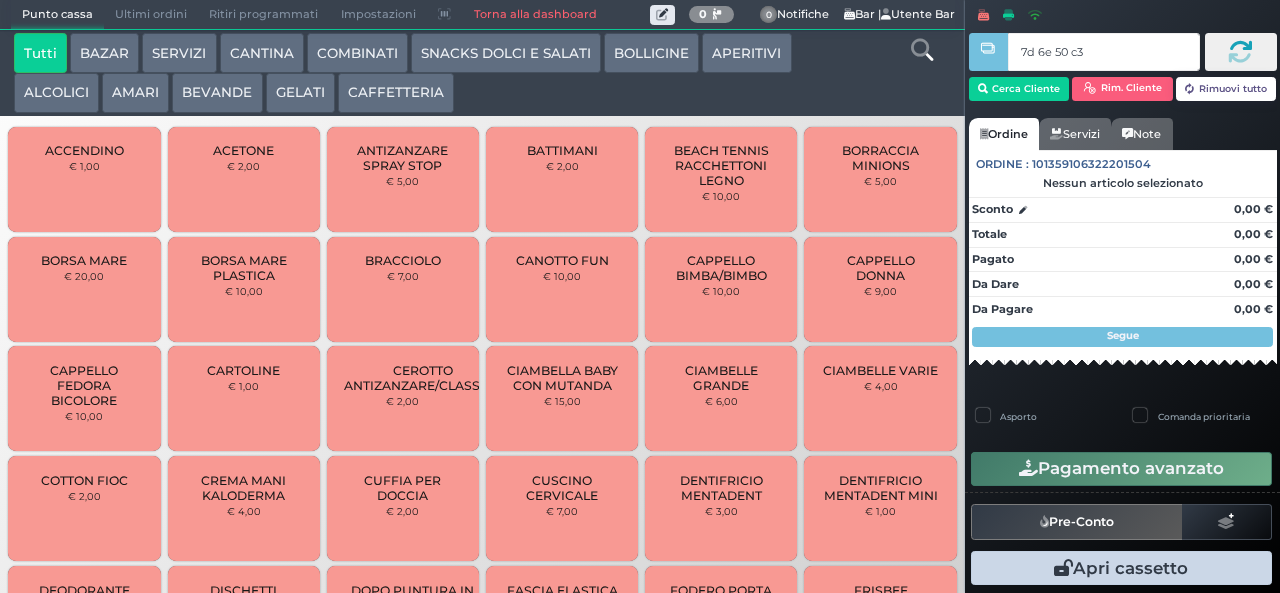 type 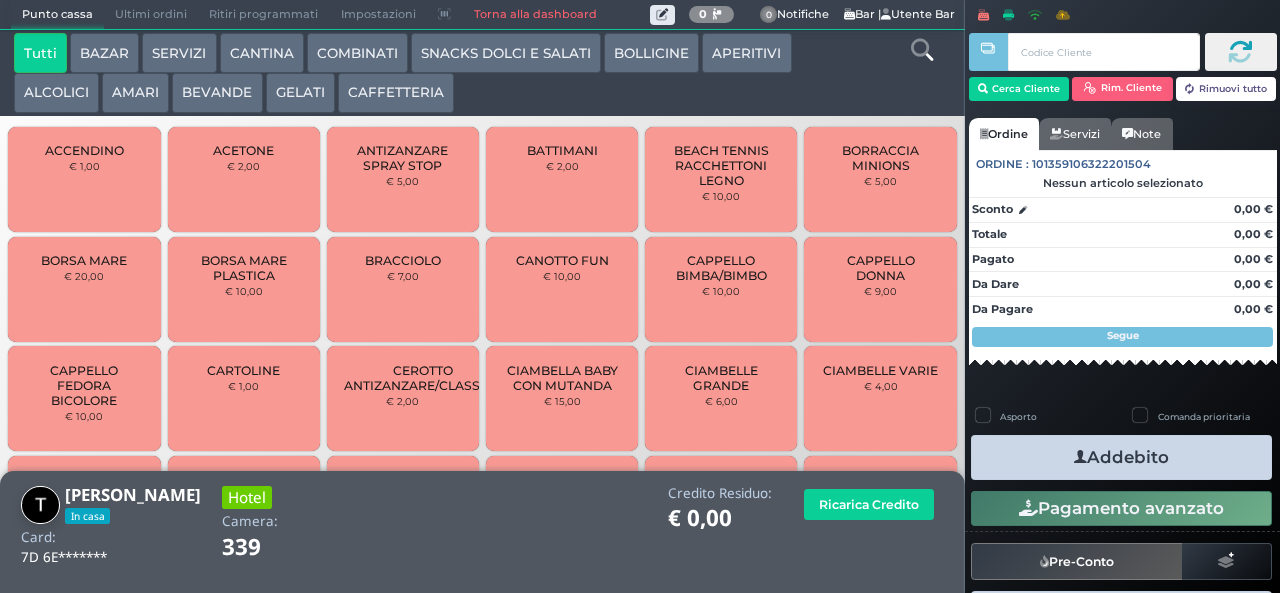 click on "SNACKS DOLCI E SALATI" at bounding box center [506, 53] 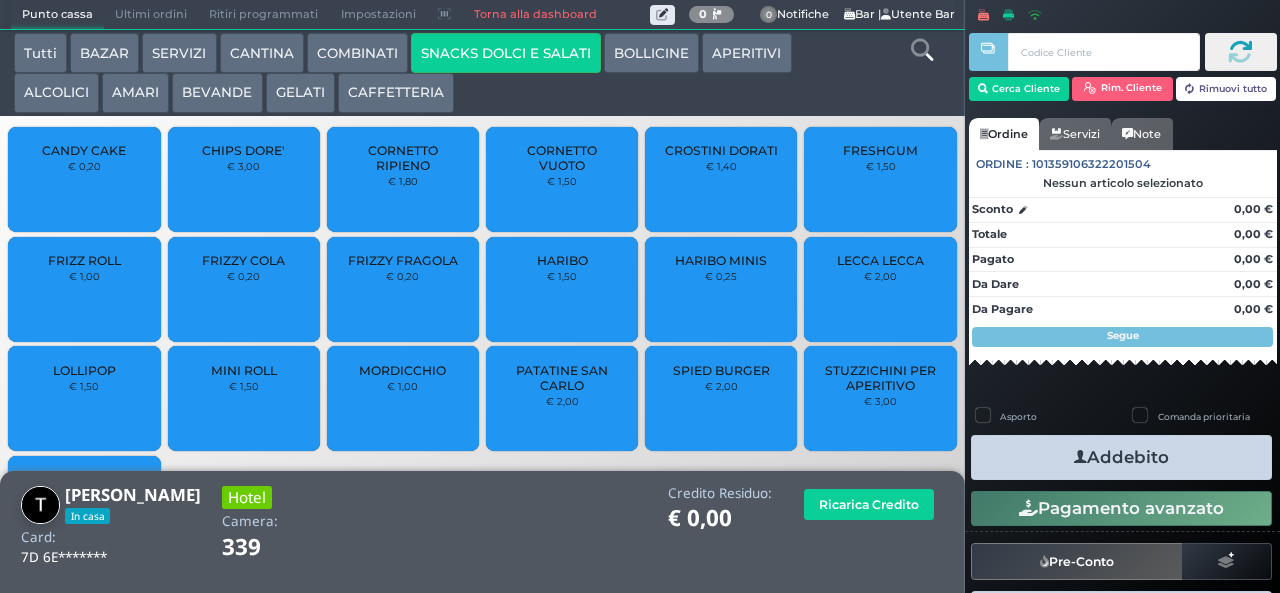 click on "FRIZZY FRAGOLA
€ 0,20" at bounding box center [403, 289] 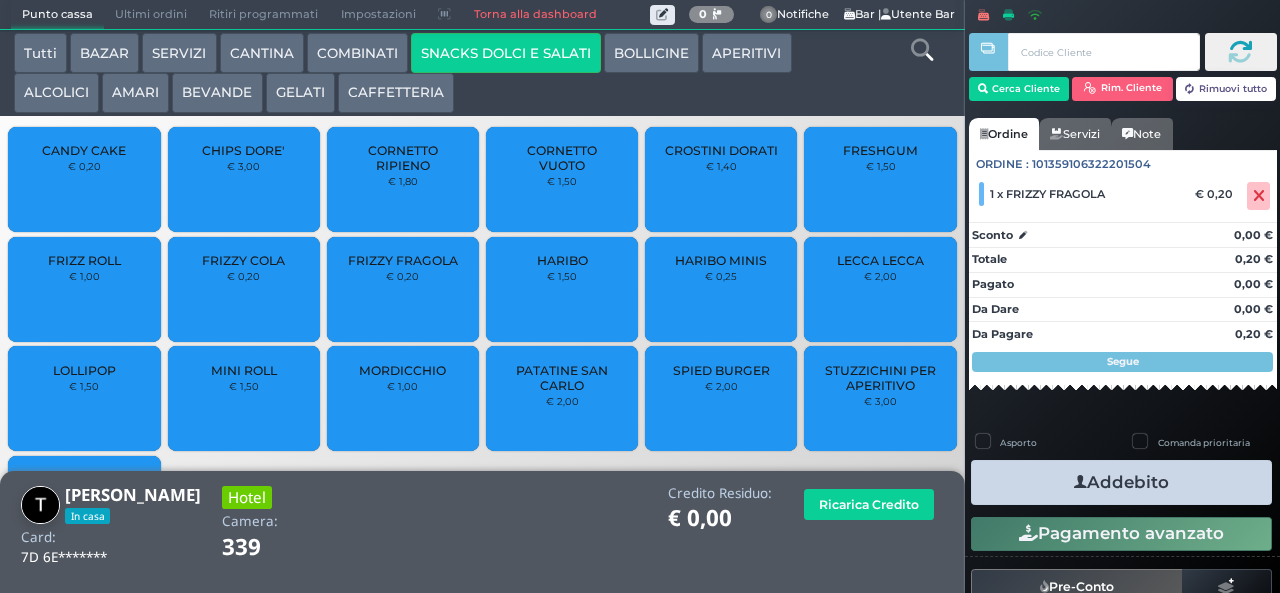 click on "BEVANDE" at bounding box center (217, 93) 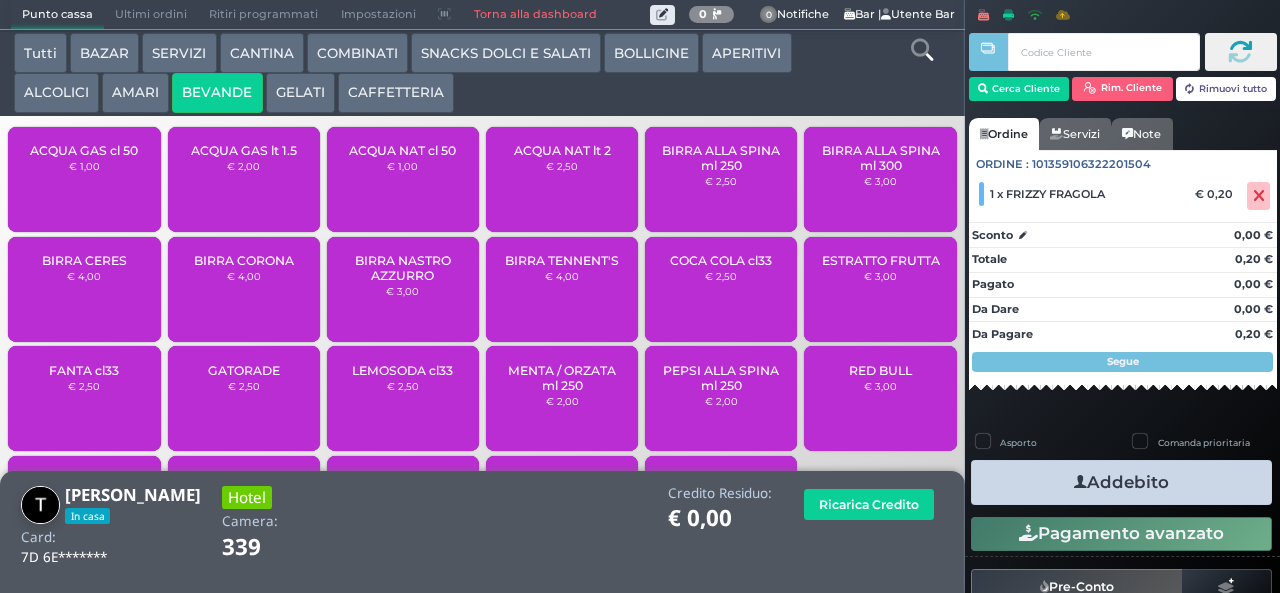 click on "GELATI" at bounding box center (300, 93) 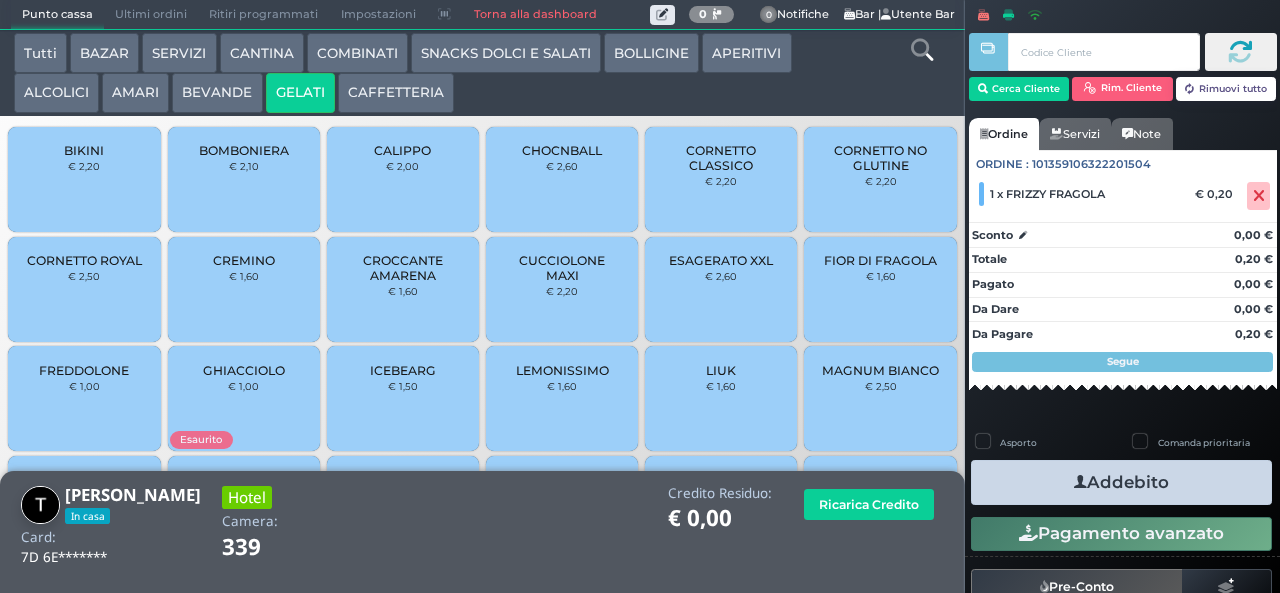 click on "€ 2,00" at bounding box center (402, 166) 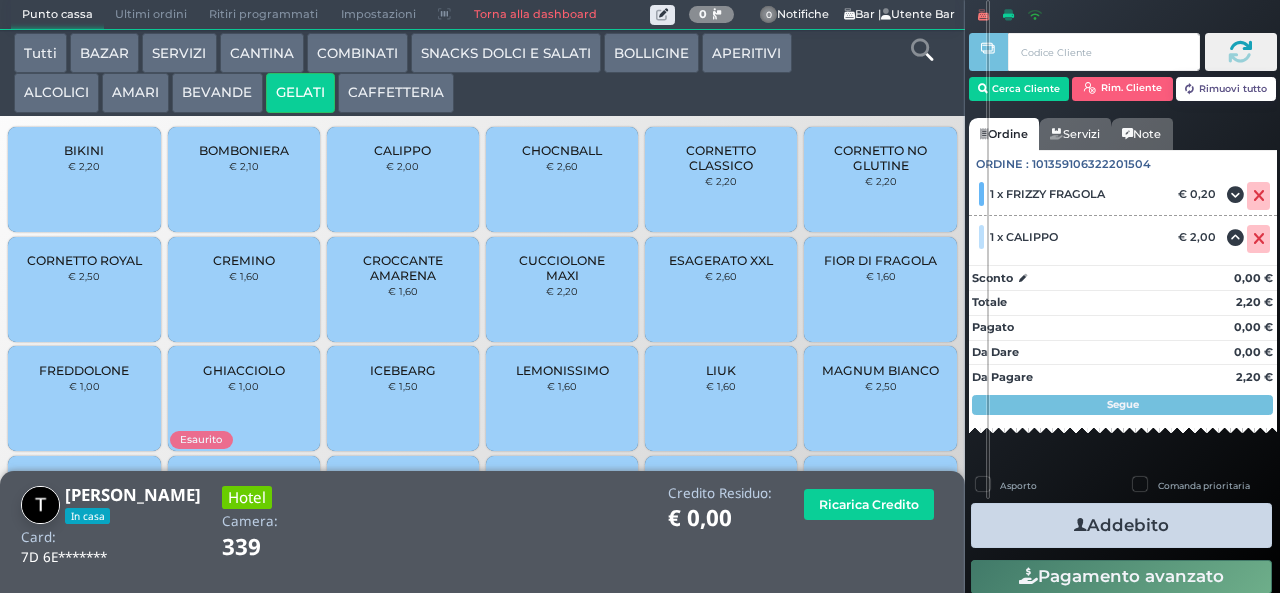 click on "Addebito" at bounding box center (1121, 525) 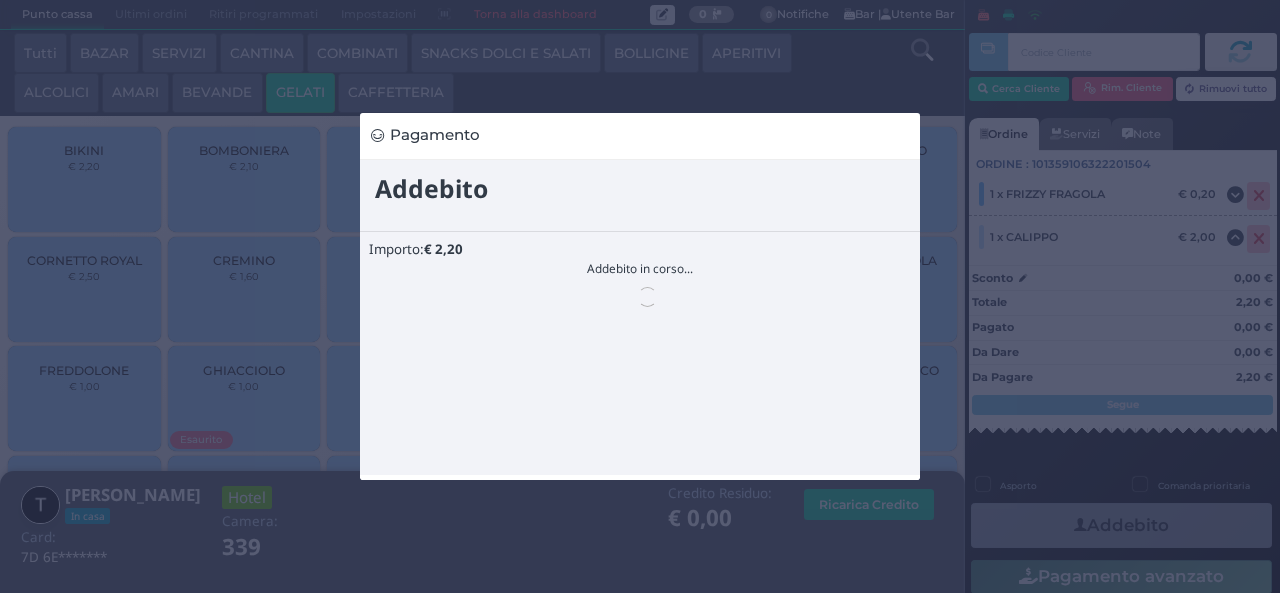 scroll, scrollTop: 0, scrollLeft: 0, axis: both 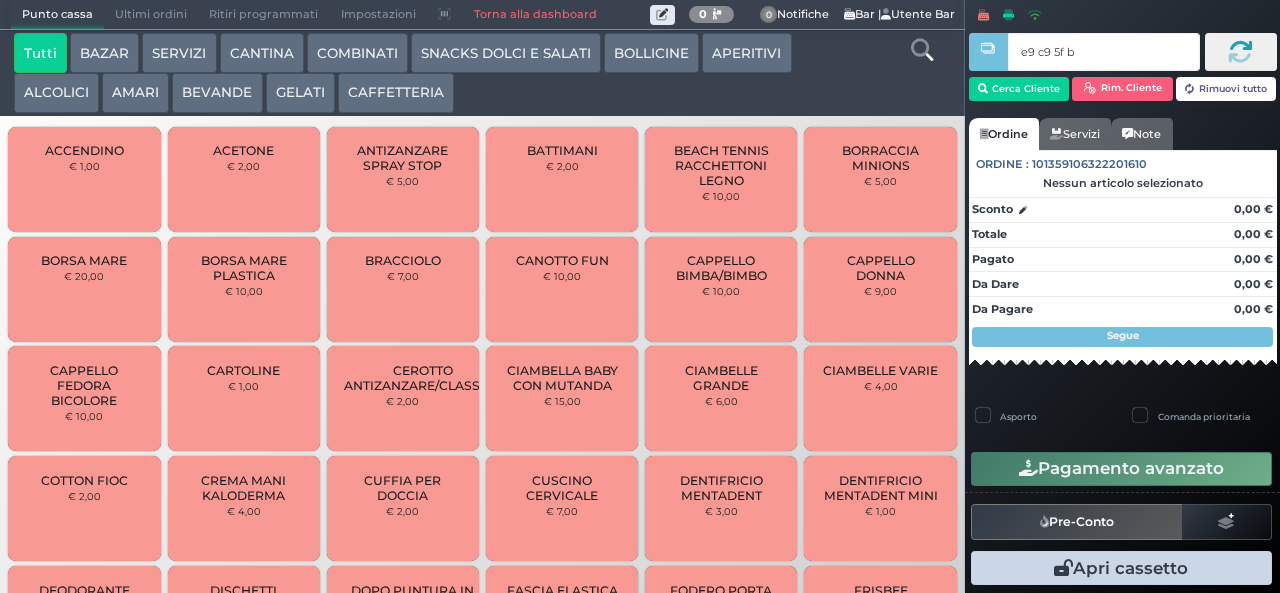 type on "e9 c9 5f bb" 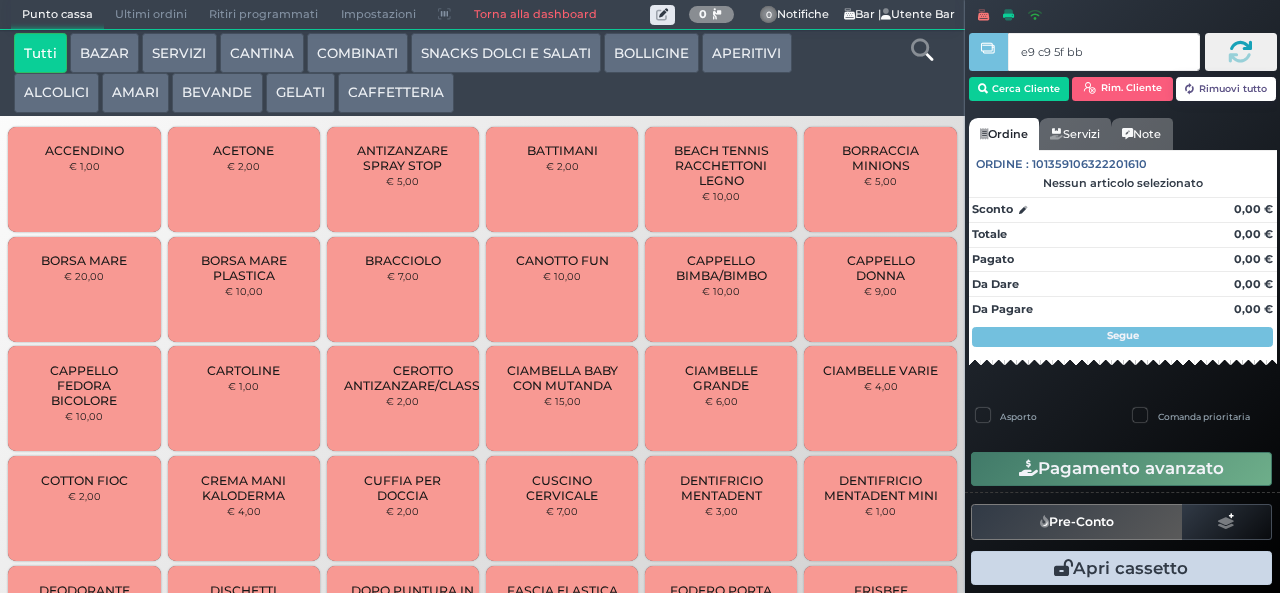 type 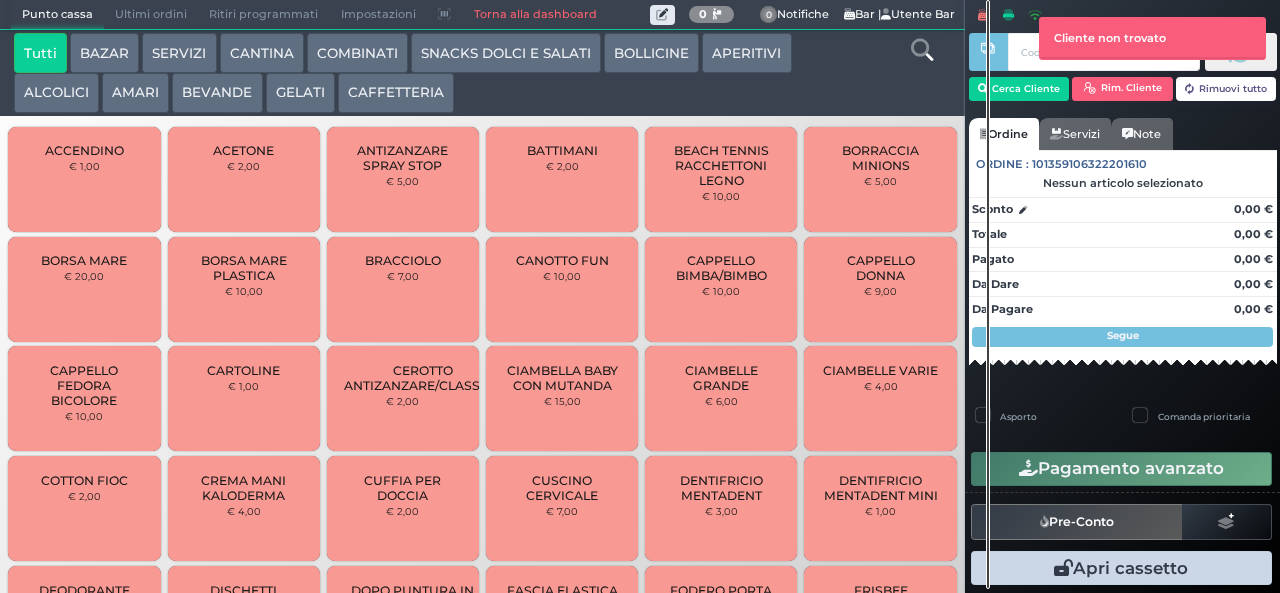click on "BEVANDE" at bounding box center (217, 93) 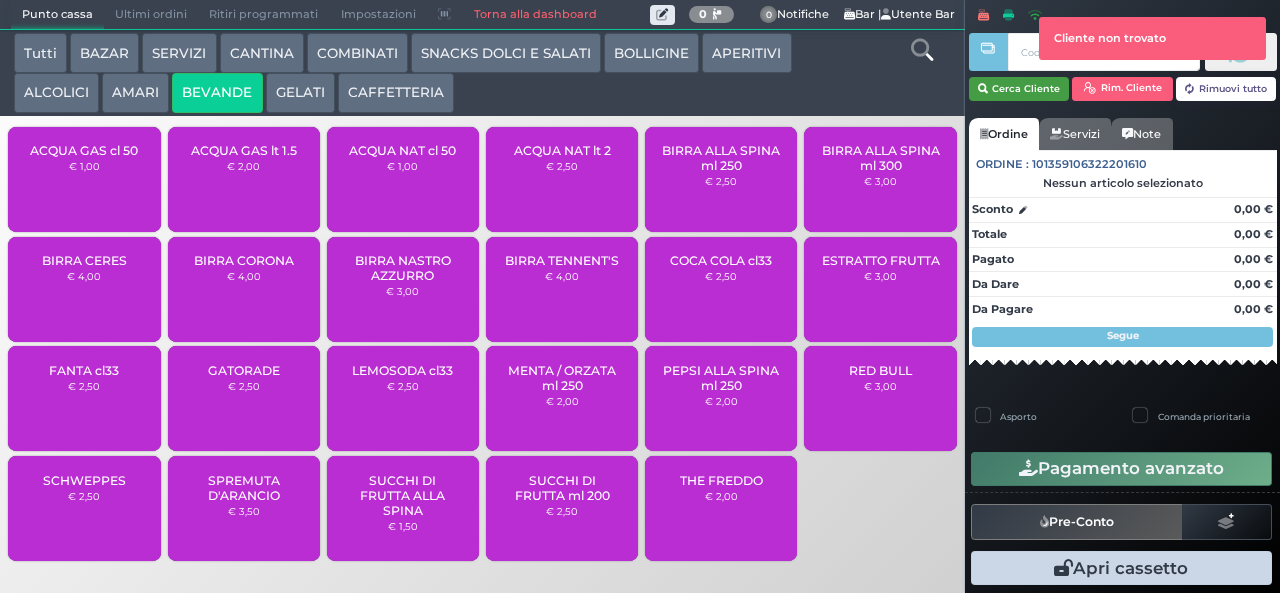 click on "Cerca Cliente" at bounding box center [1019, 89] 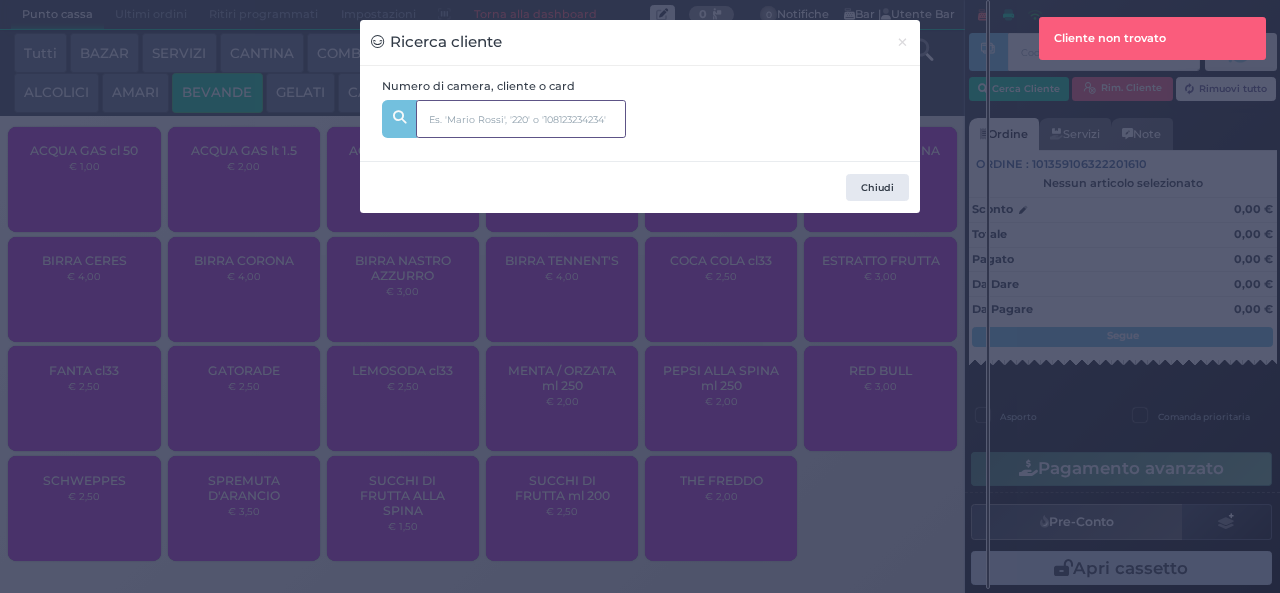 click at bounding box center [521, 119] 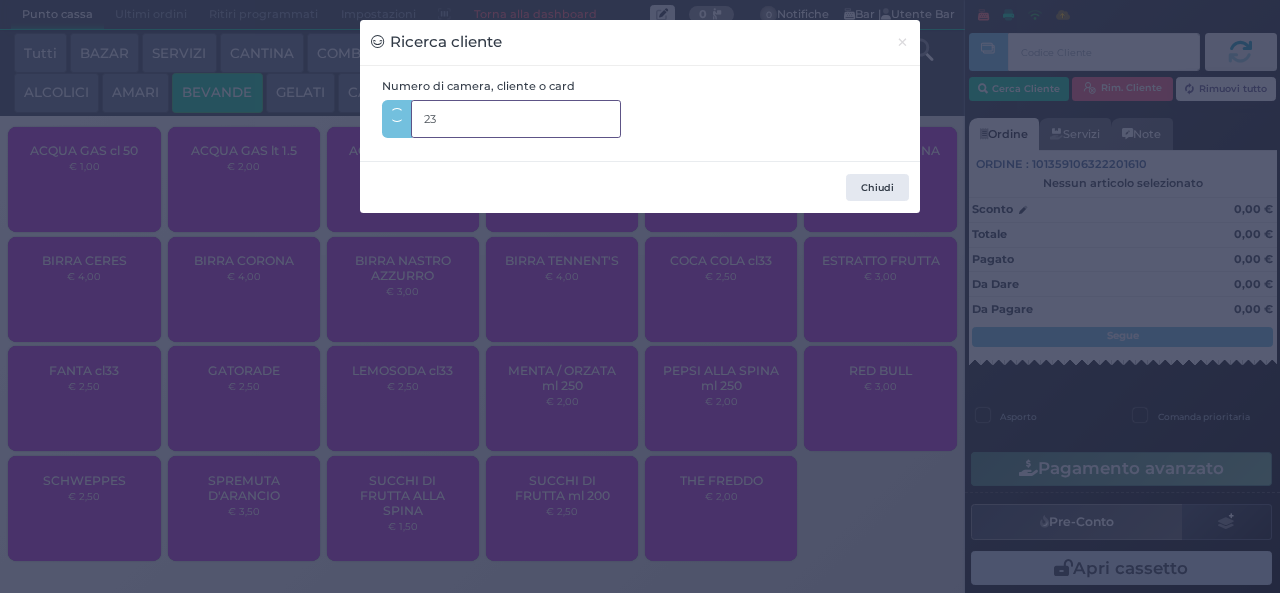 type on "235" 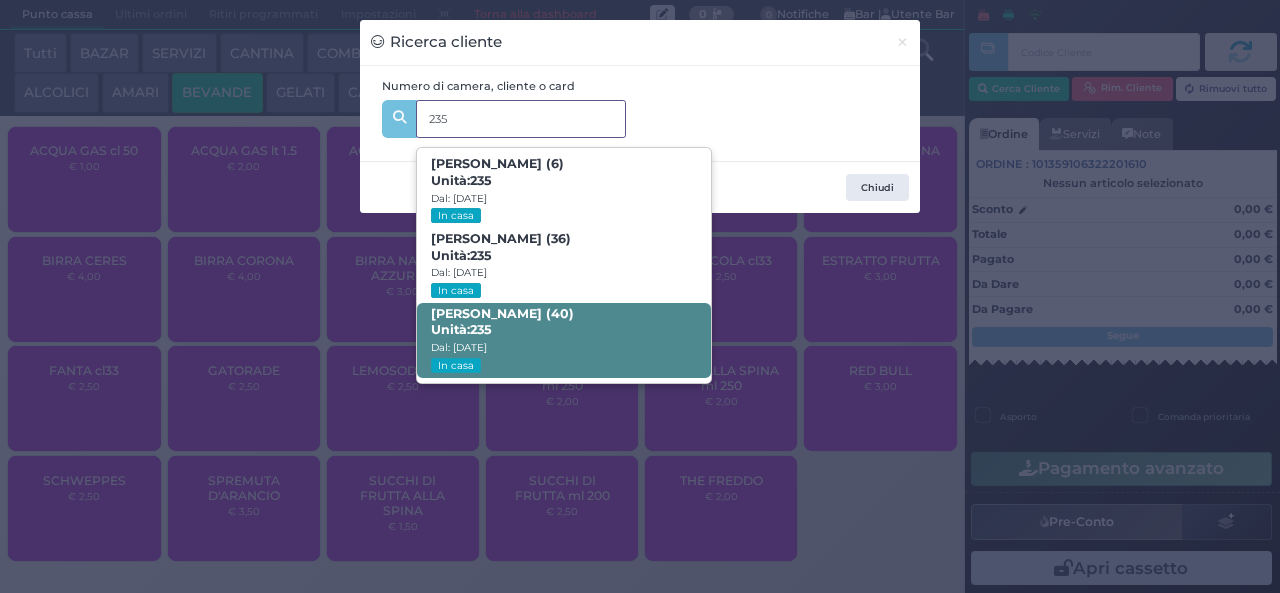 click on "Simone Casciano (40) Unità:  235 Dal: 13/07/2025 In casa" at bounding box center [563, 340] 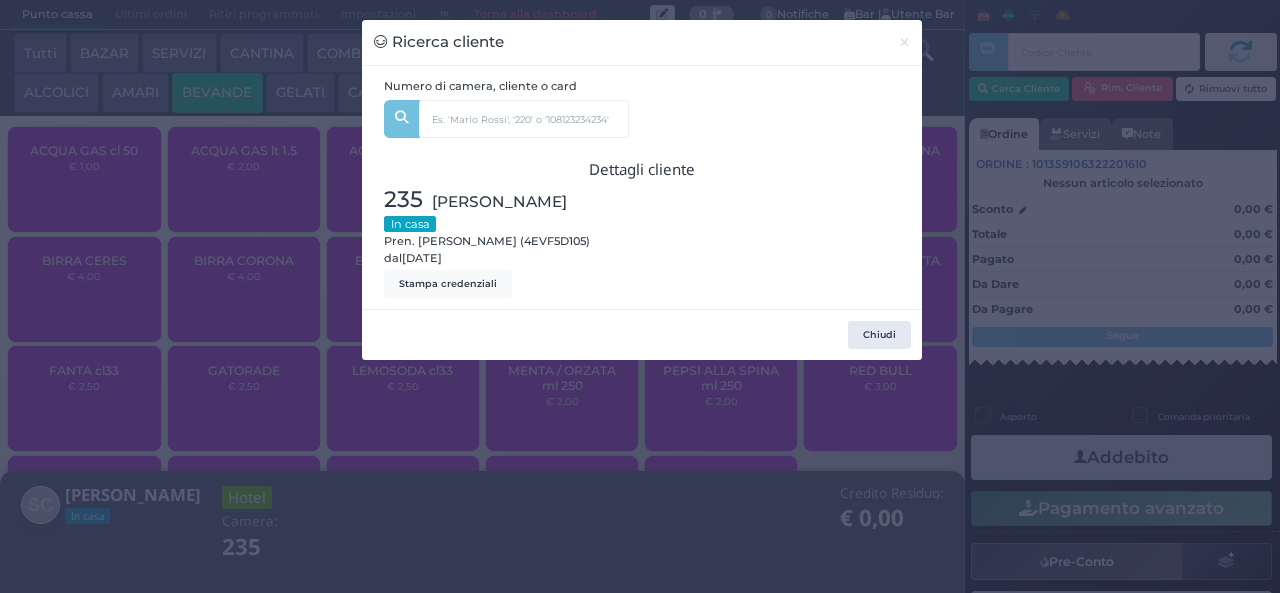 click on "Ricerca cliente
×
Numero di camera, cliente o card
235 Nicole Casciano  (6) Unità:  235 Dal: 13/07/2025 In casa Marika Pallotta (36) Unità:  235 Dal: 13/07/2025 In casa Simone Casciano (40) Unità:  235 Dal: 13/07/2025 In casa
Dettagli cliente
235
Casciano Simone
In casa
Pren. Simone Casciano (4EVF5D105)  dal  13/07/2025
Stampa credenziali
Chiudi" at bounding box center [640, 296] 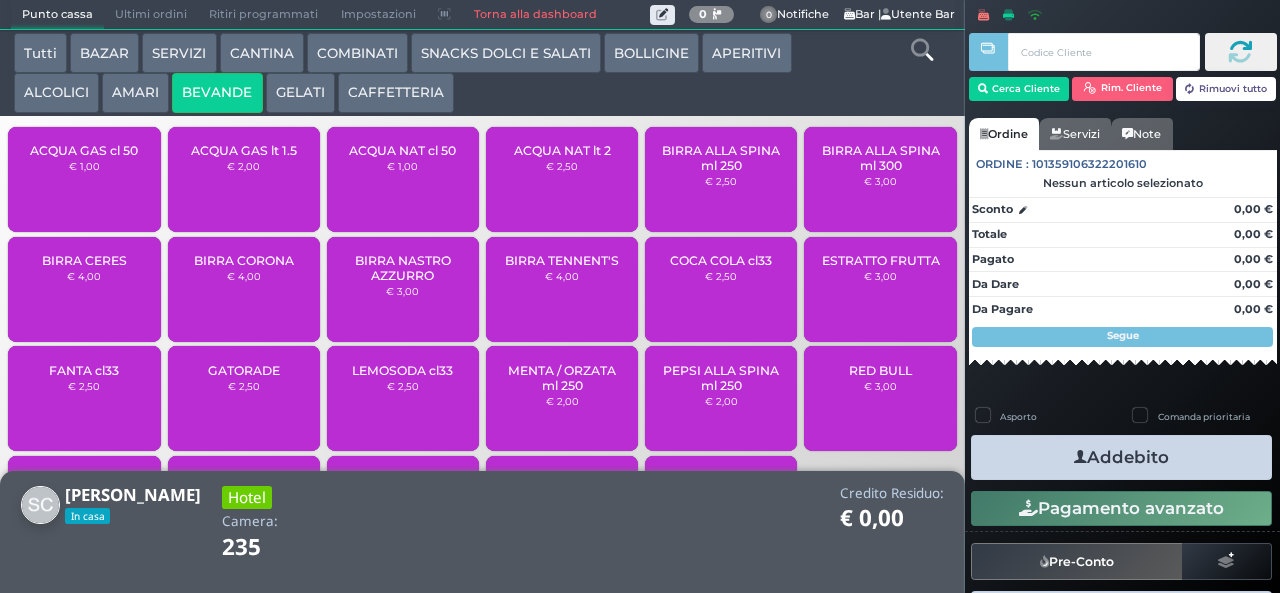 click on "ACQUA NAT lt 2
€ 2,50" at bounding box center (562, 179) 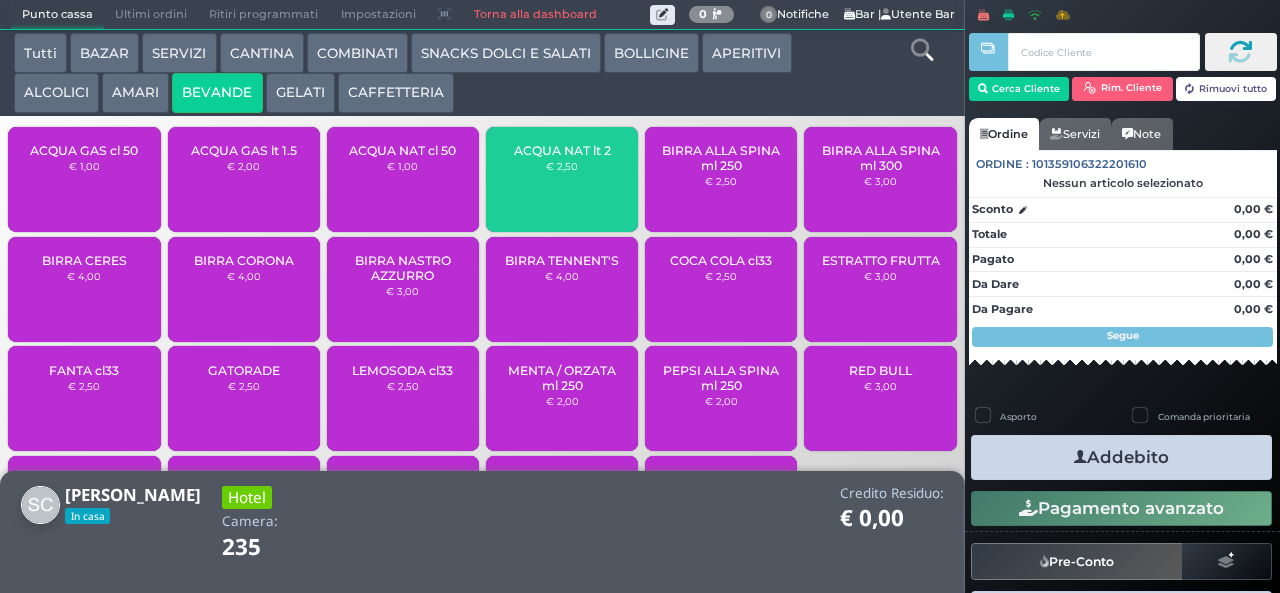 click on "ACQUA NAT lt 2
€ 2,50" at bounding box center [562, 179] 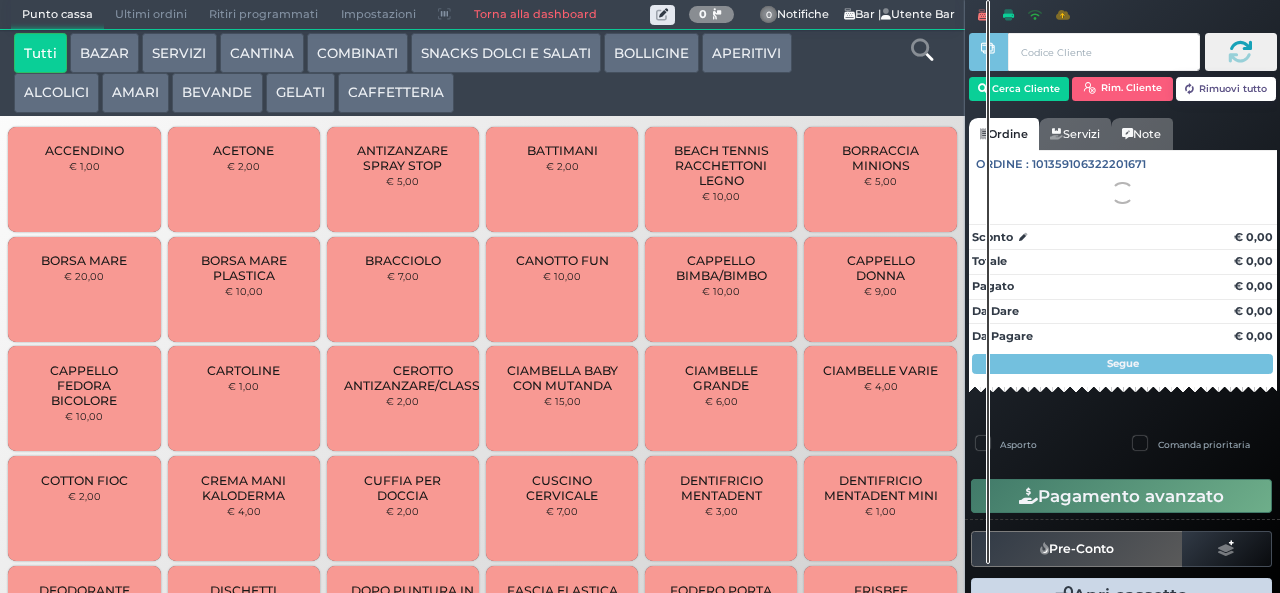 scroll, scrollTop: 0, scrollLeft: 0, axis: both 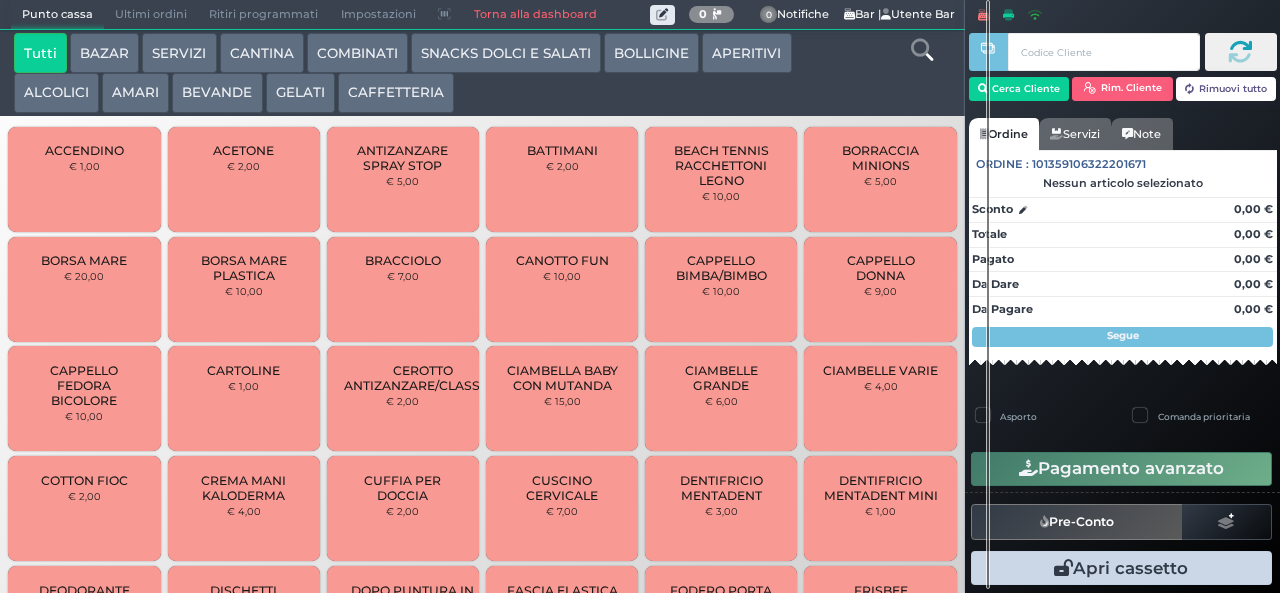 click on "AMARI" at bounding box center (135, 93) 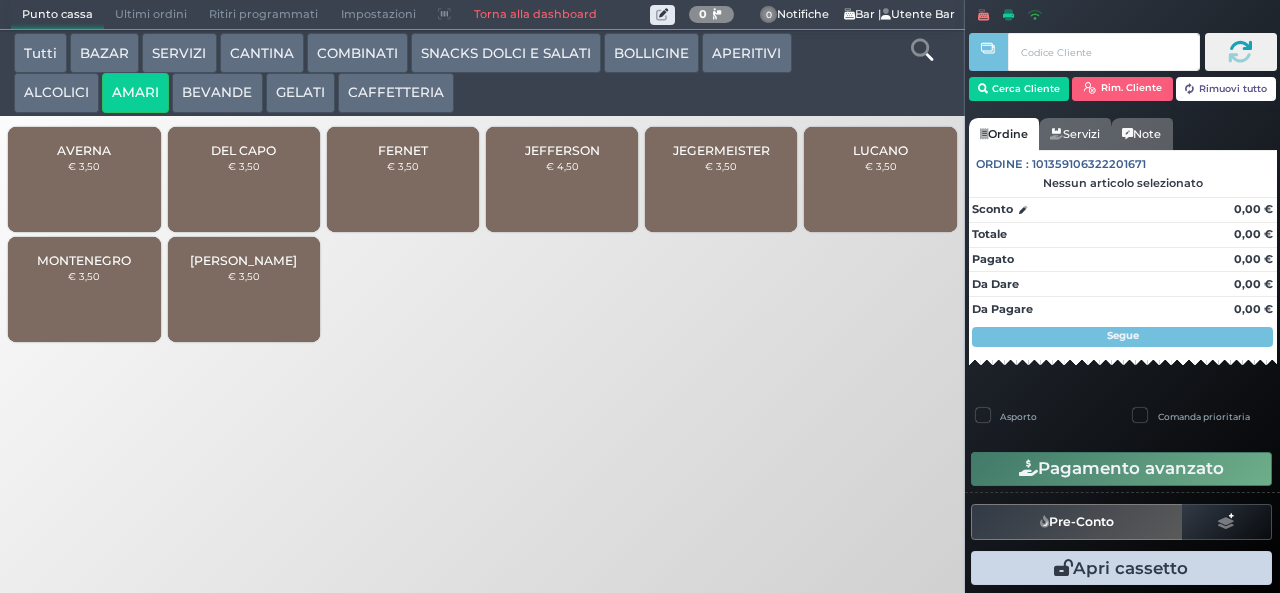 click on "ALCOLICI" at bounding box center [56, 93] 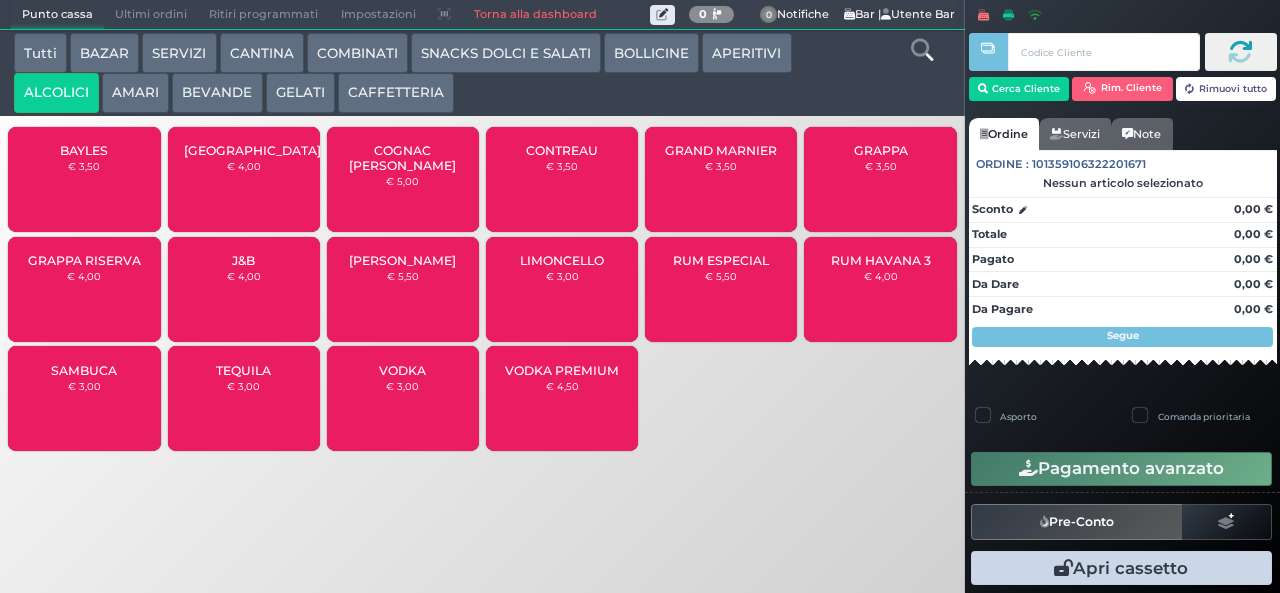 click on "BAYLES" at bounding box center [84, 150] 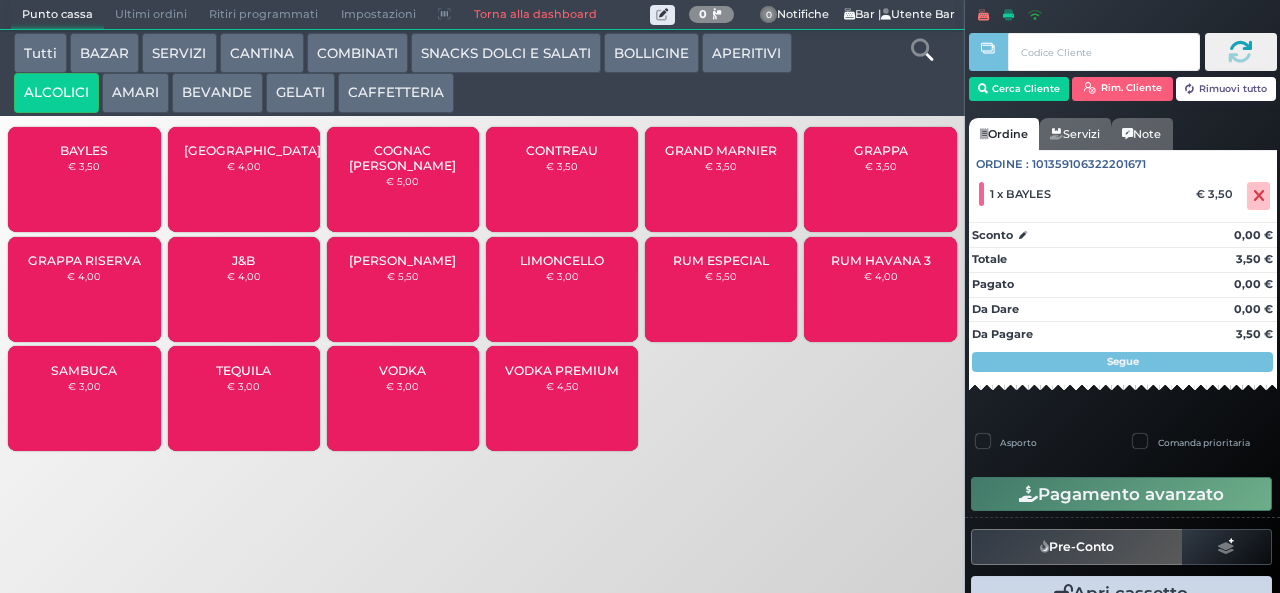click on "COMBINATI" at bounding box center (357, 53) 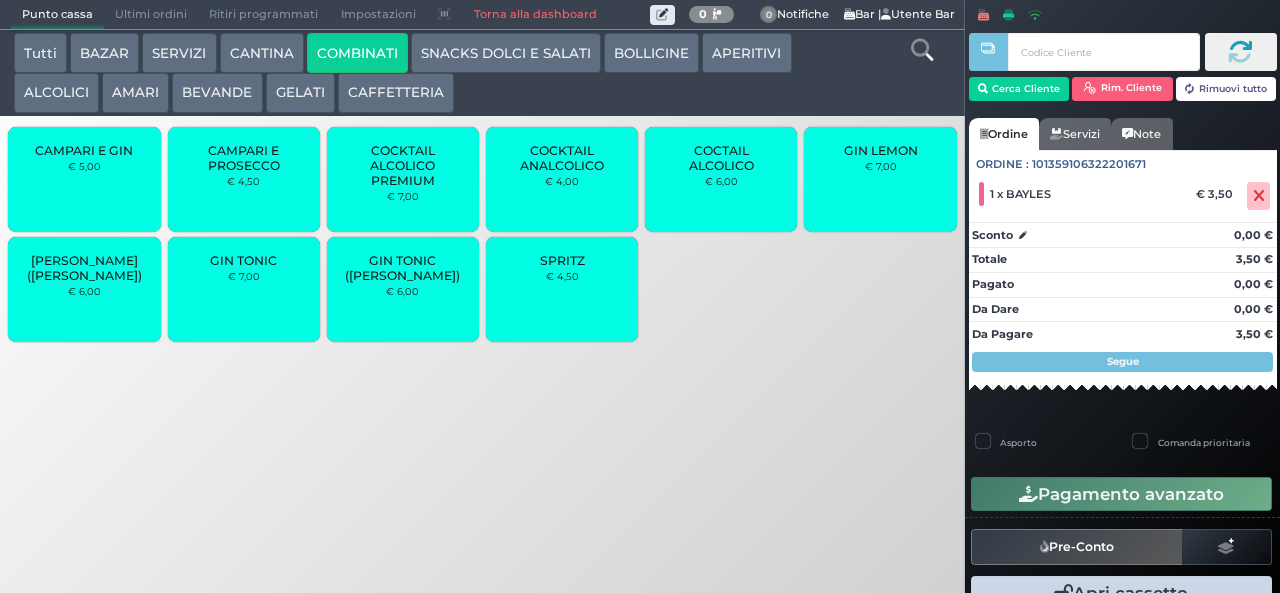 click on "GIN LEMON" at bounding box center [881, 150] 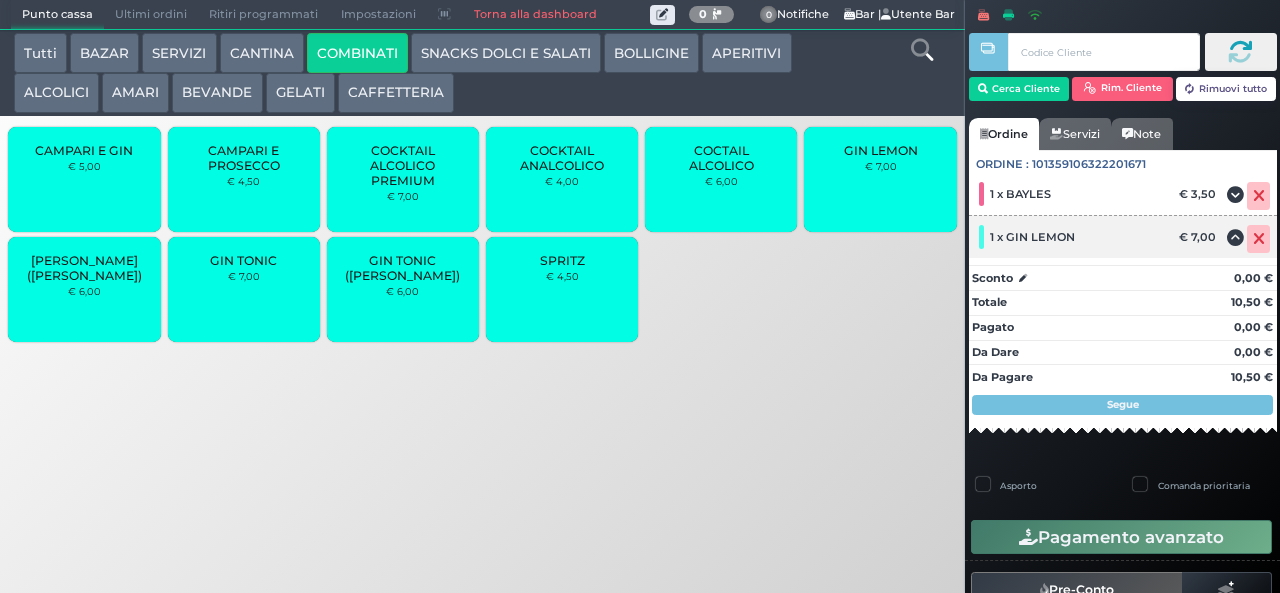 click at bounding box center (1259, 239) 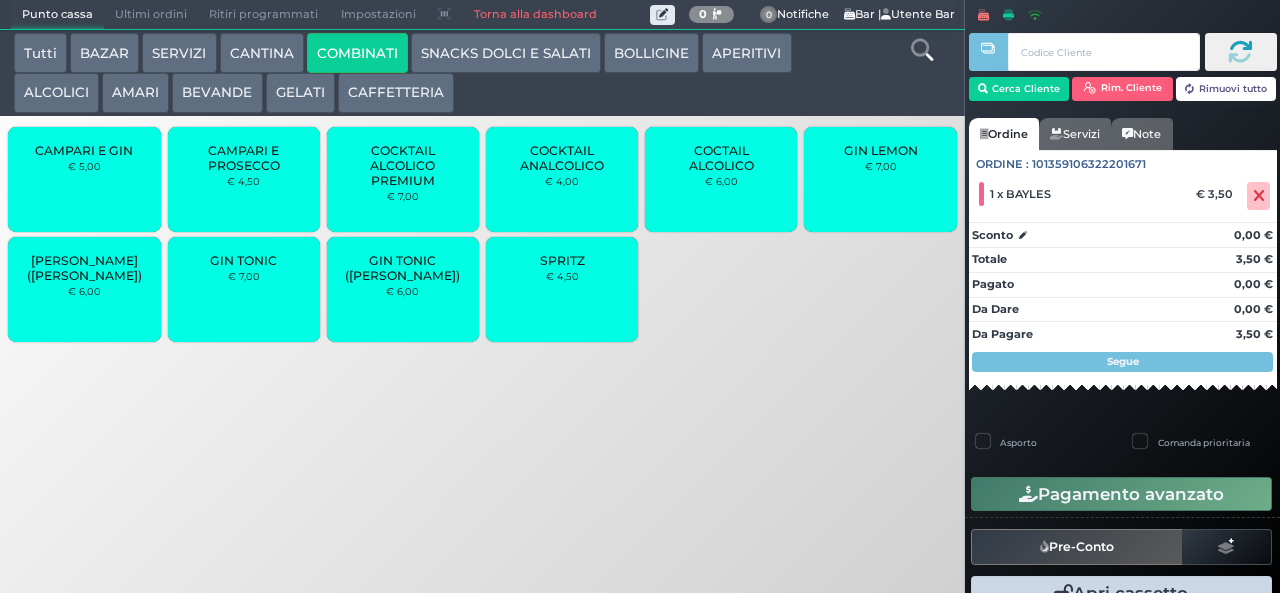 click on "GIN TONIC" at bounding box center (243, 260) 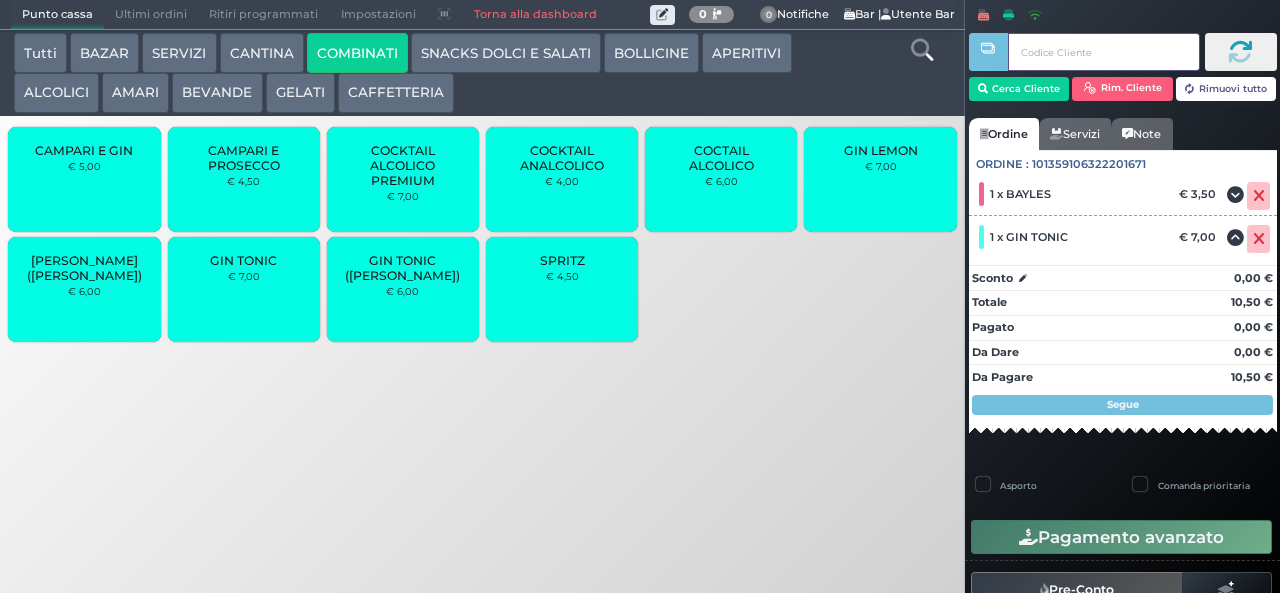 type 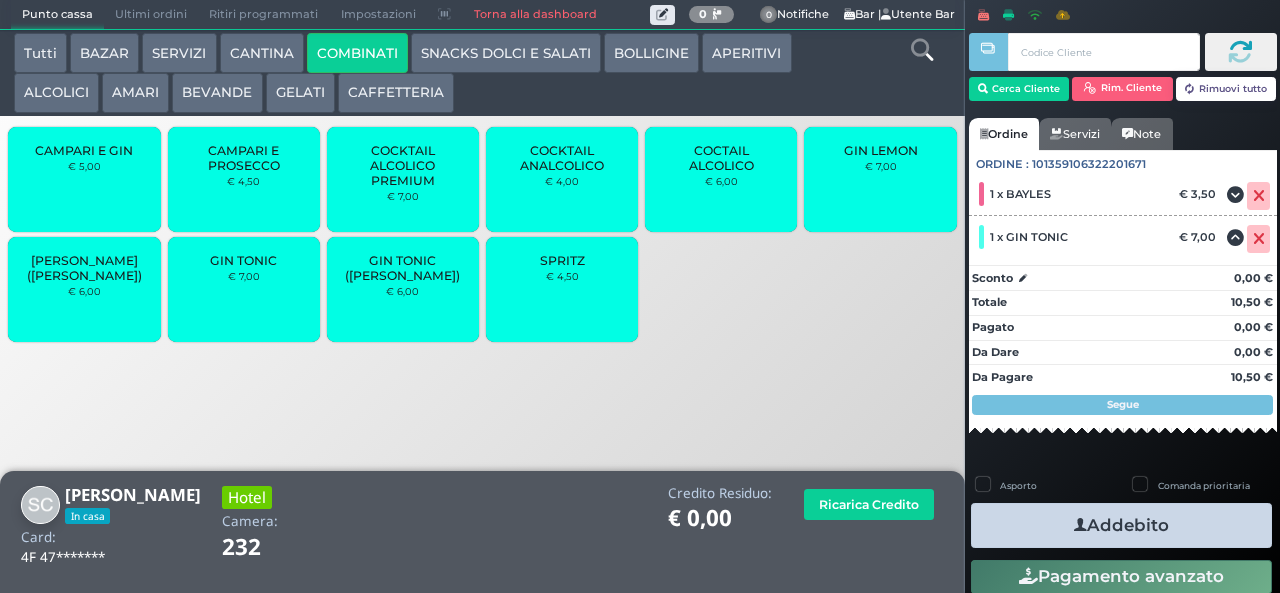 click at bounding box center [1080, 525] 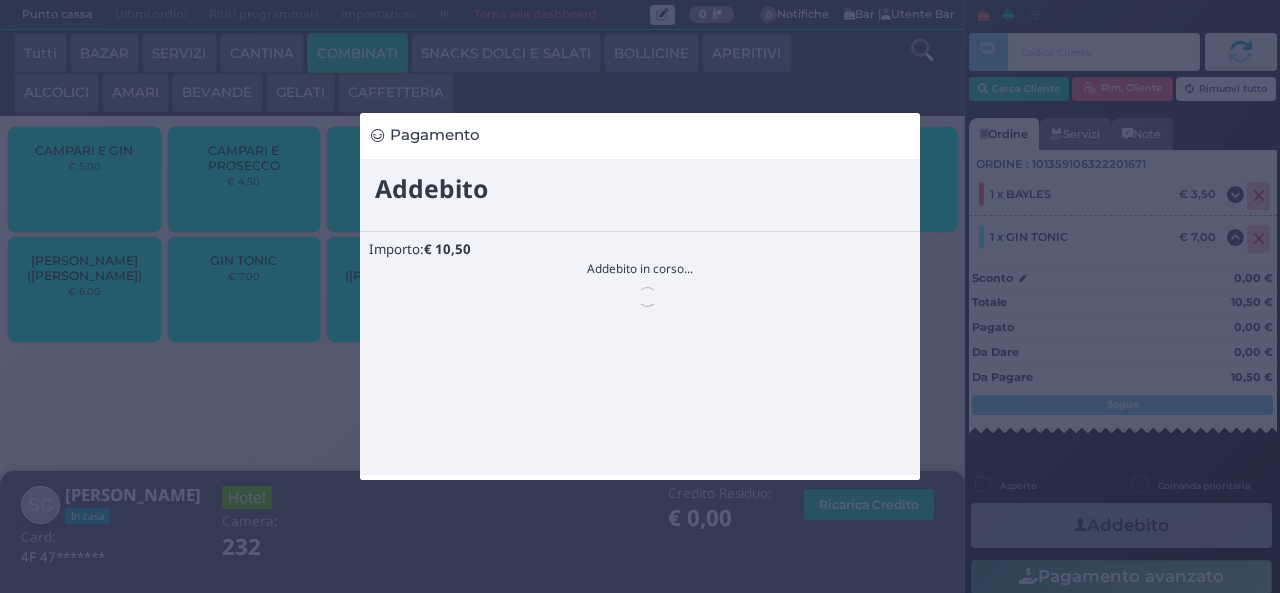 scroll, scrollTop: 0, scrollLeft: 0, axis: both 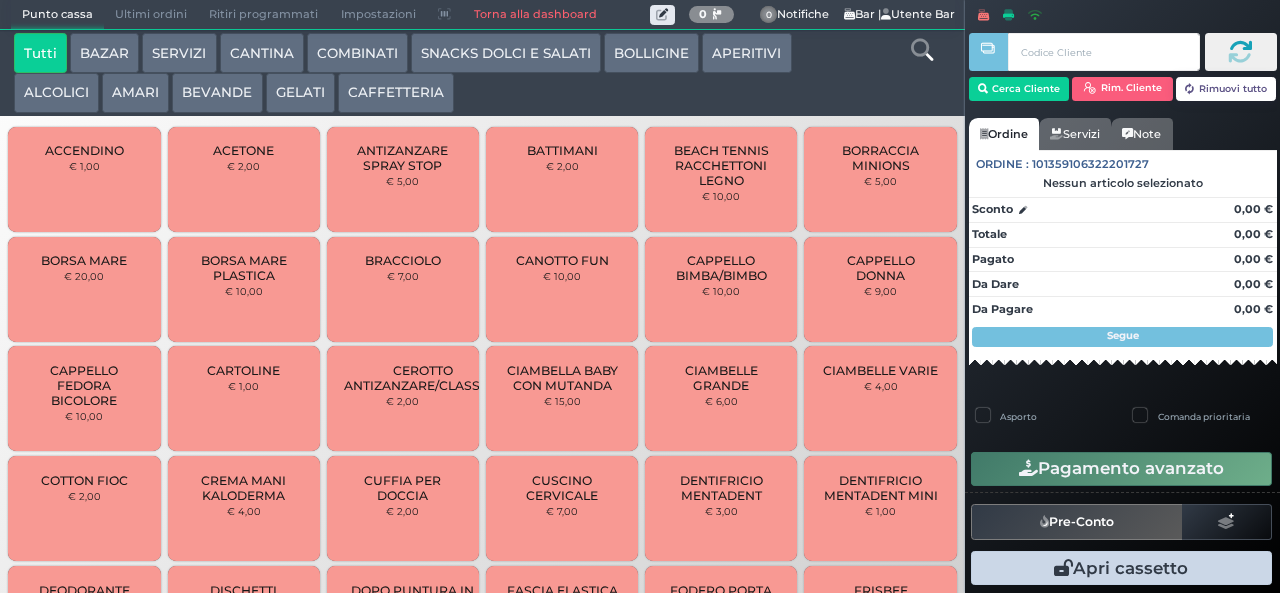 click on "BEVANDE" at bounding box center [217, 93] 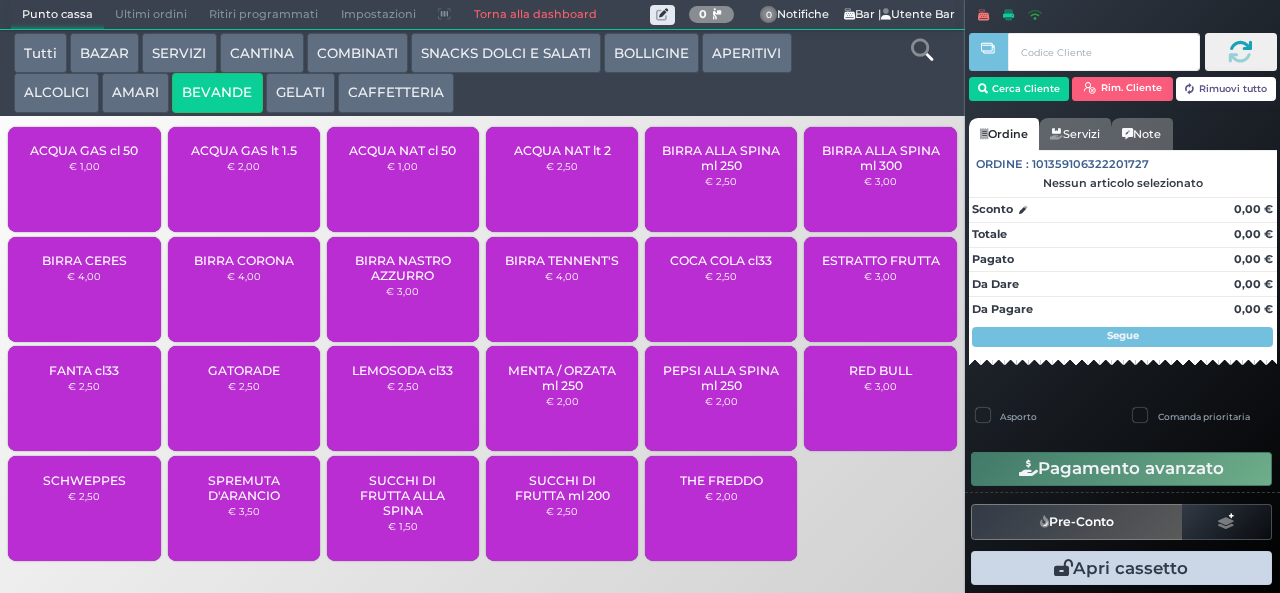 click on "ACQUA NAT lt 2" at bounding box center (562, 150) 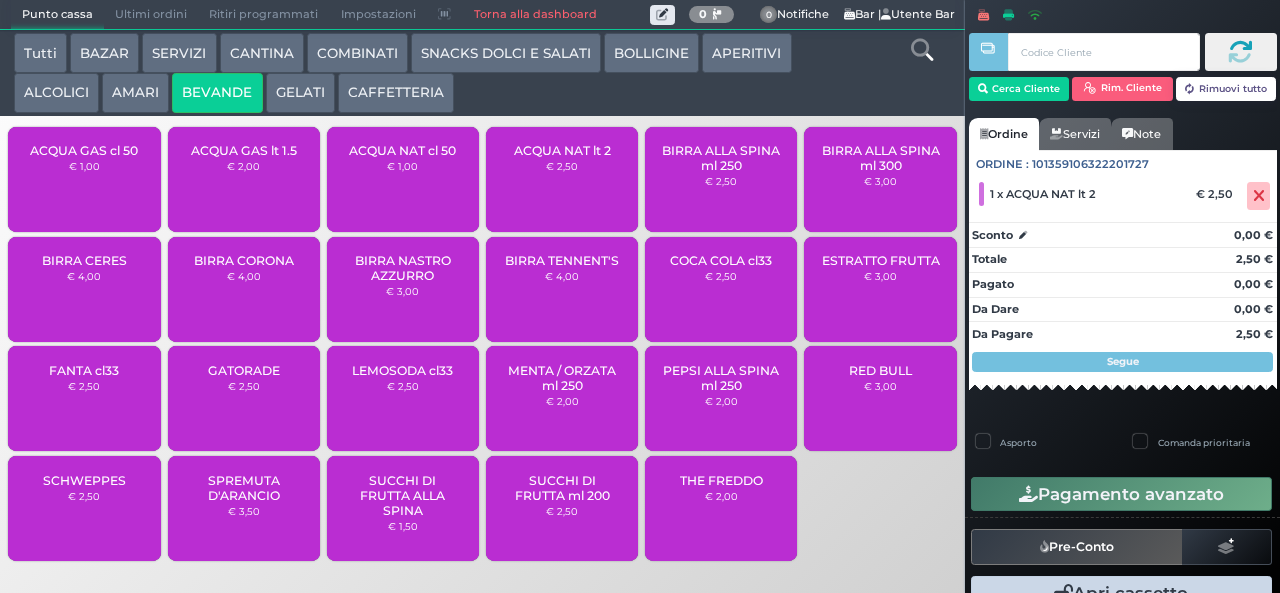 click on "ACQUA NAT cl 50
€ 1,00" at bounding box center (403, 179) 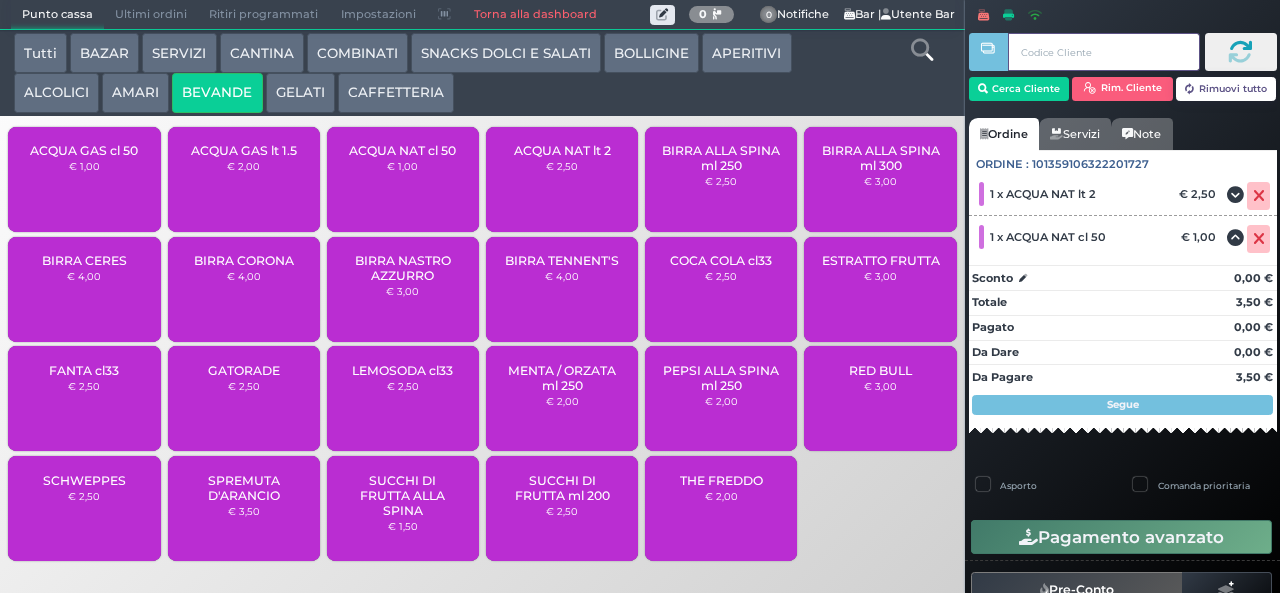 type 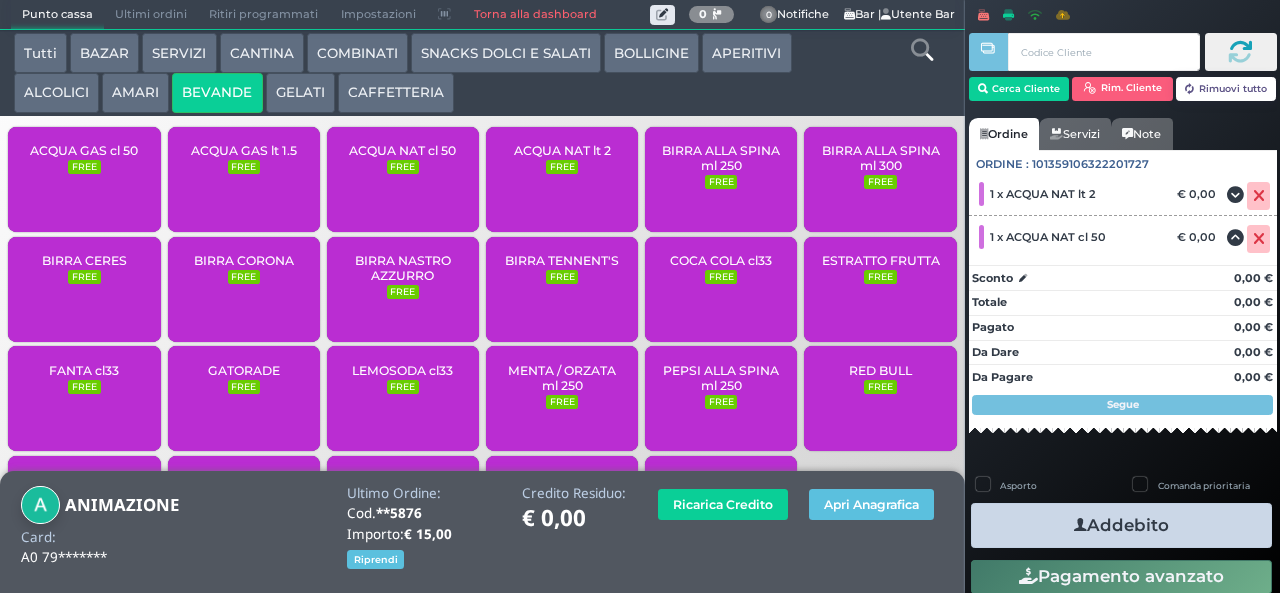 click on "Addebito" at bounding box center (1121, 525) 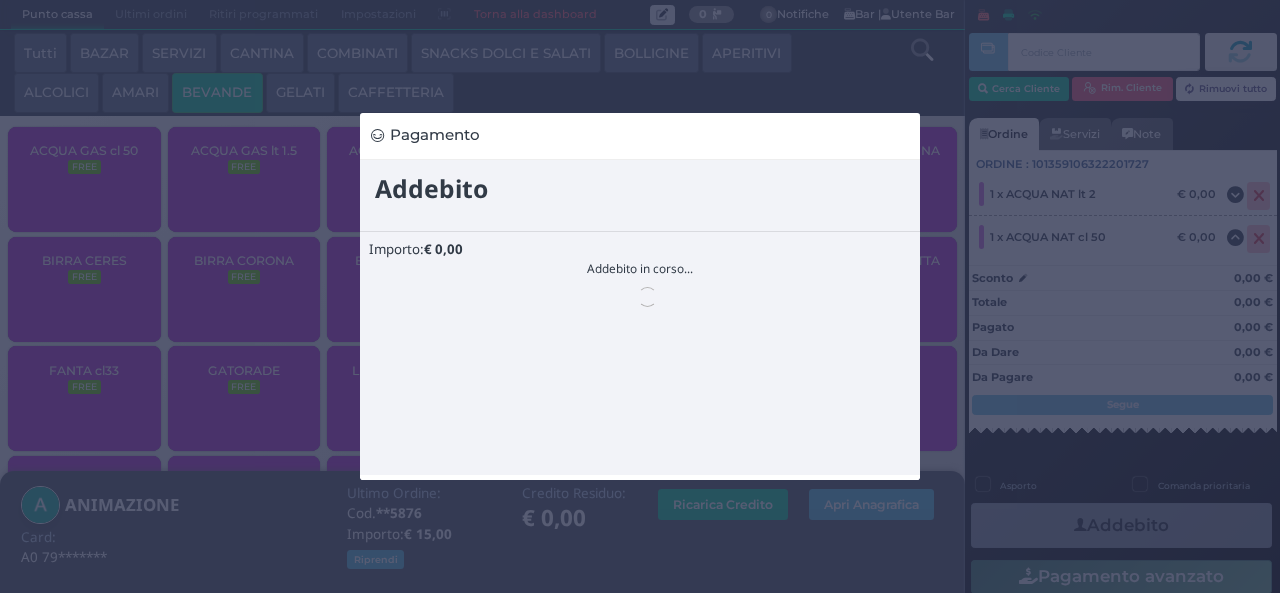 scroll, scrollTop: 0, scrollLeft: 0, axis: both 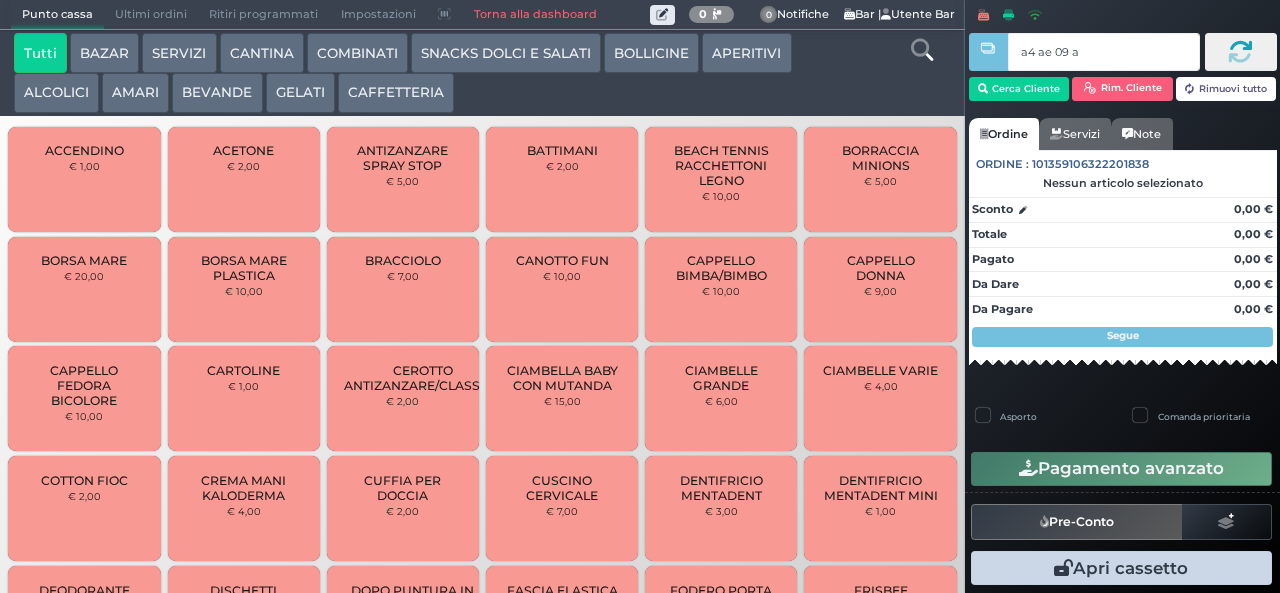 type on "a4 ae 09 af" 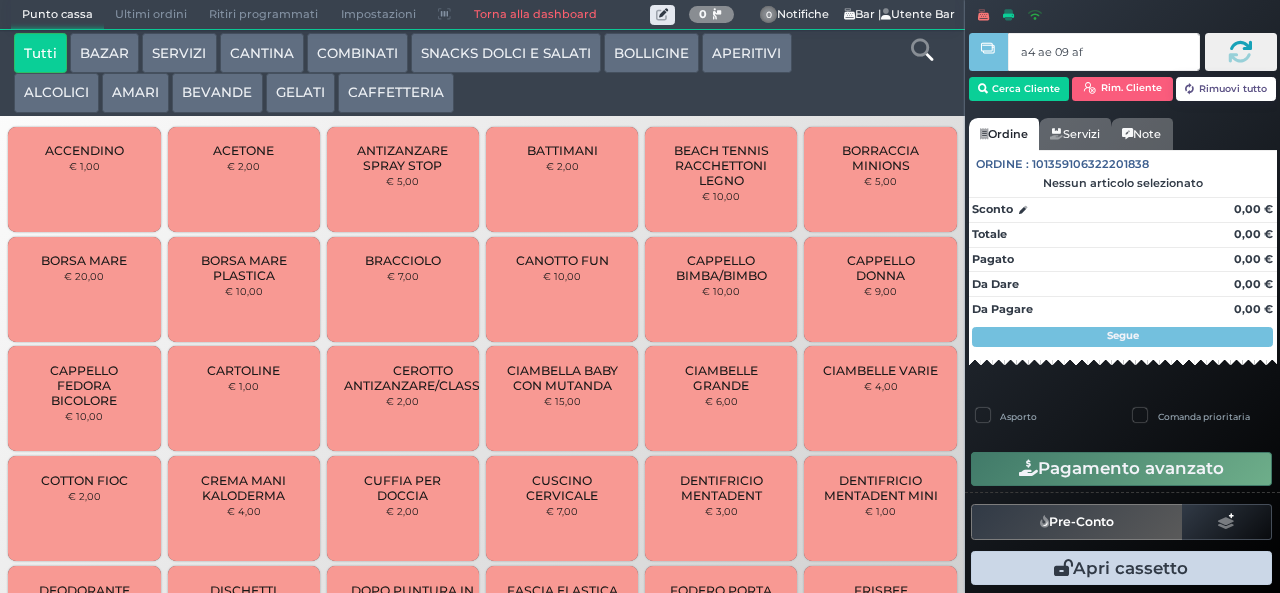 type 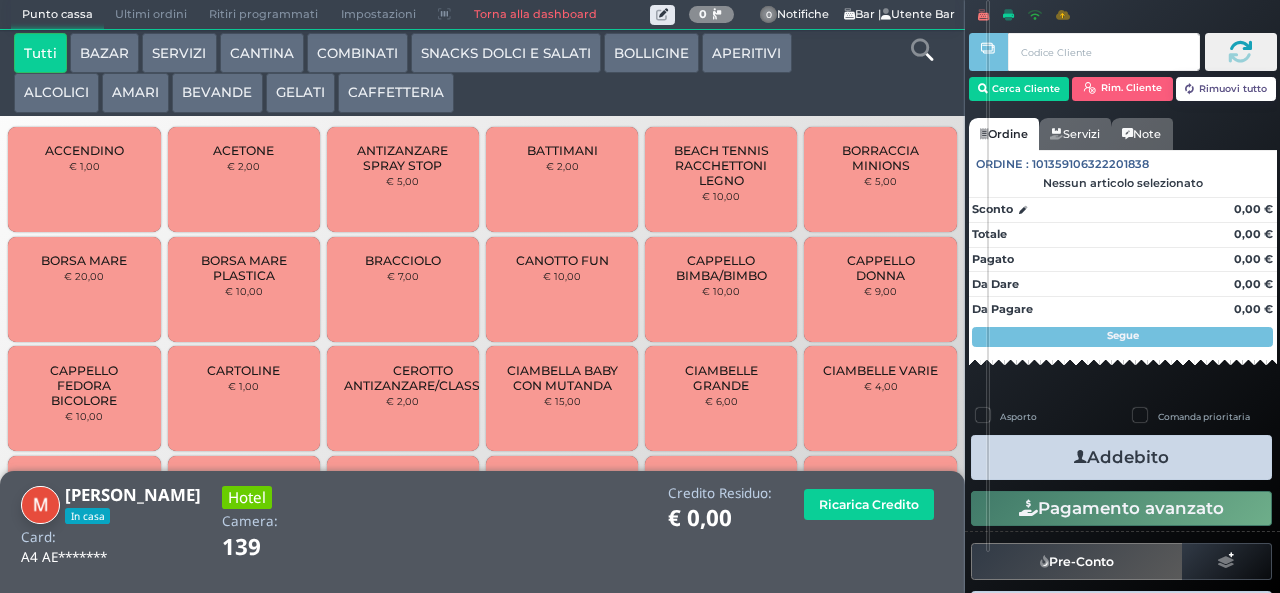 click on "COMBINATI" at bounding box center (357, 53) 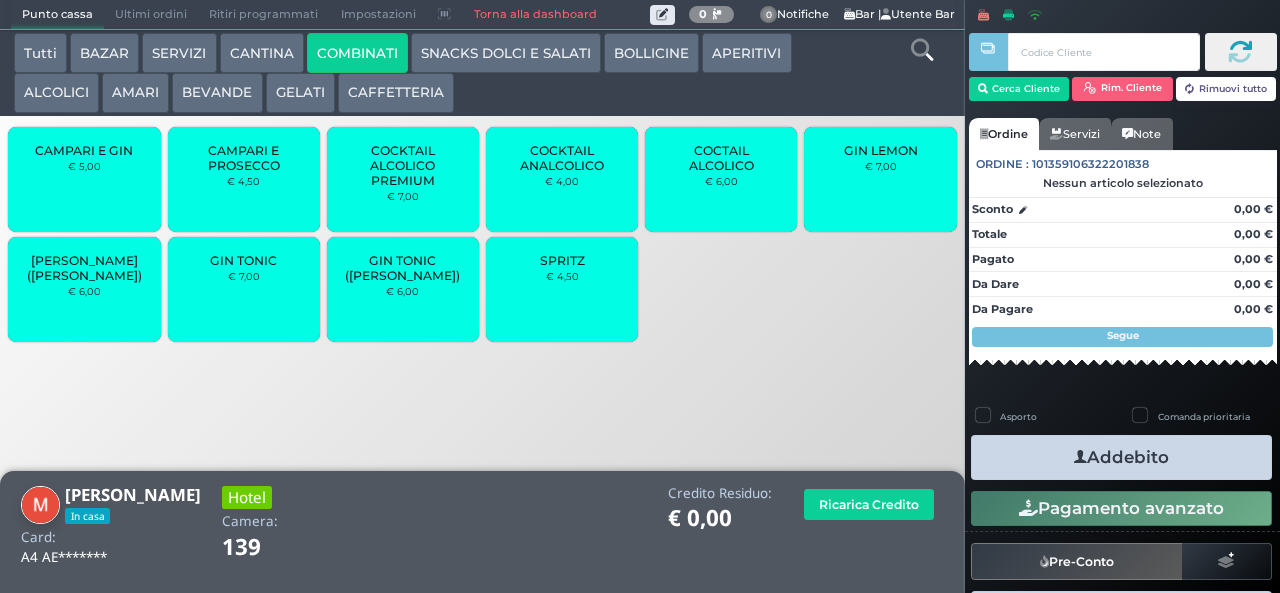 drag, startPoint x: 263, startPoint y: 285, endPoint x: 276, endPoint y: 275, distance: 16.40122 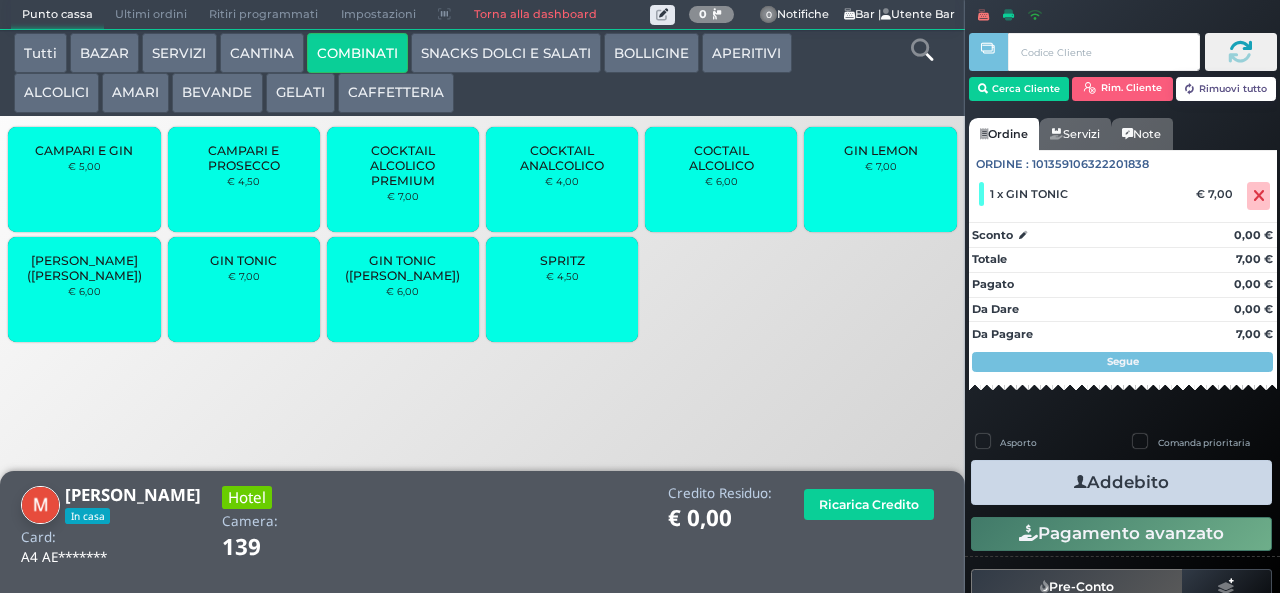 click on "COCKTAIL ALCOLICO PREMIUM" at bounding box center (403, 165) 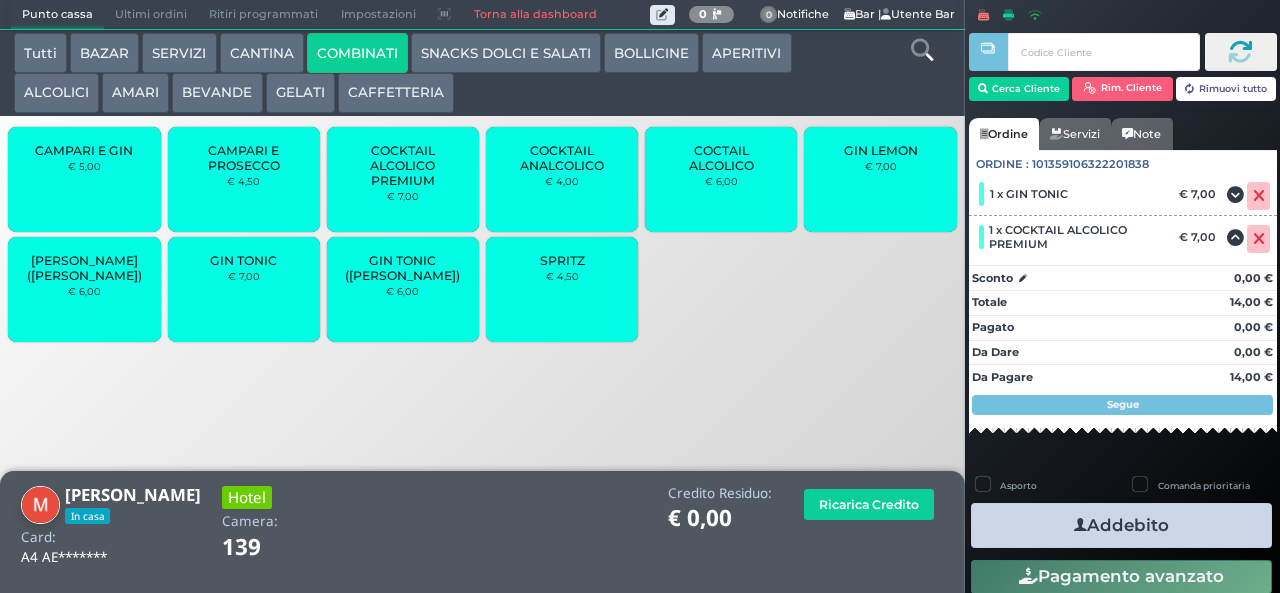 click on "COCKTAIL ALCOLICO PREMIUM" at bounding box center [403, 165] 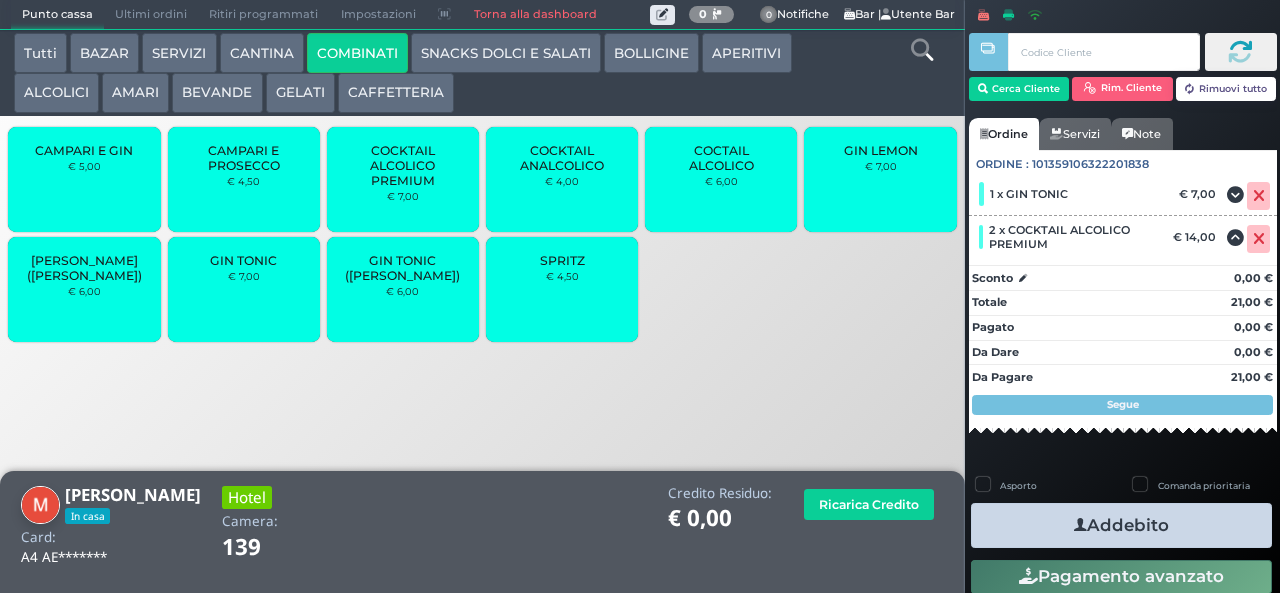 click on "Addebito" at bounding box center [1121, 525] 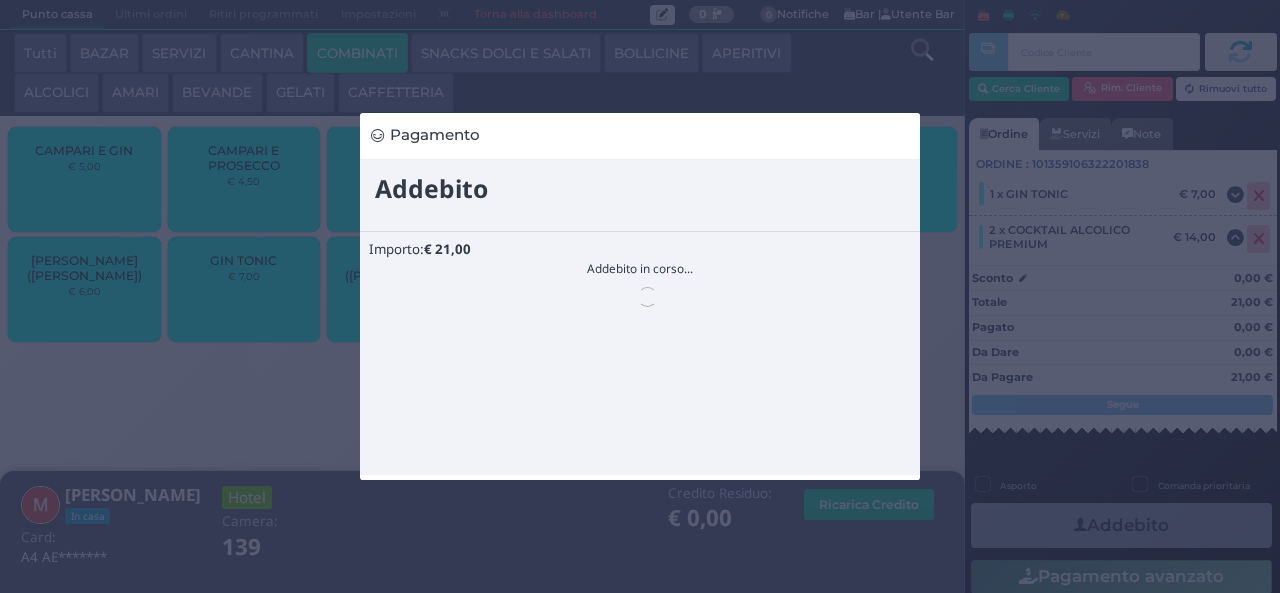 scroll, scrollTop: 0, scrollLeft: 0, axis: both 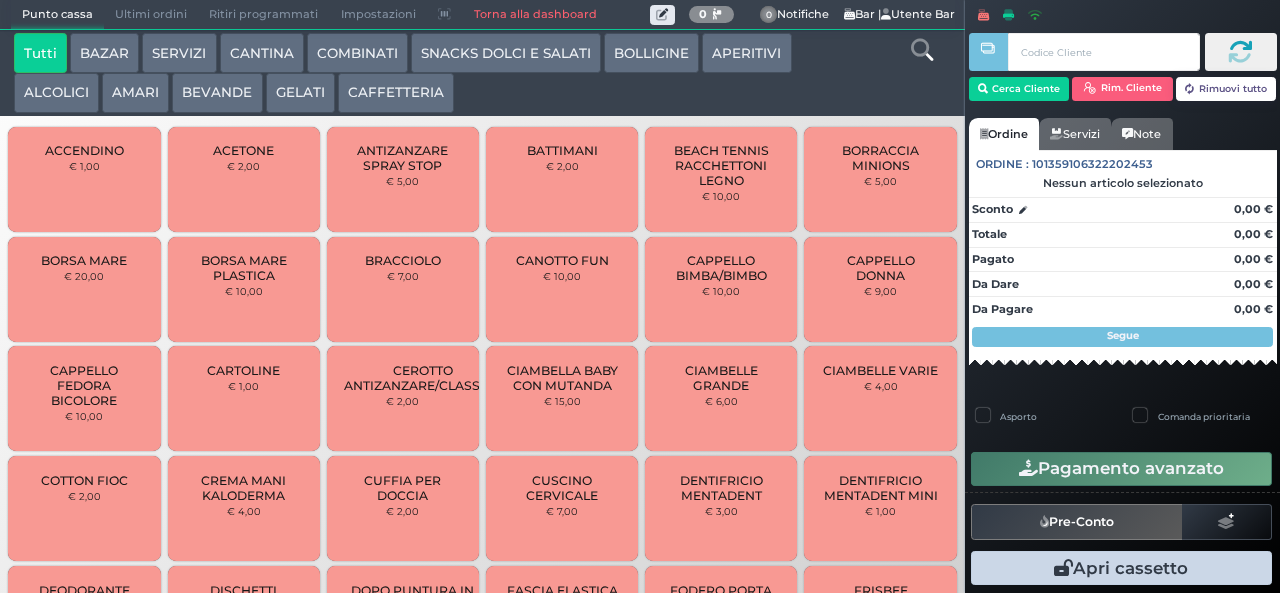 click on "CAFFETTERIA" at bounding box center (396, 93) 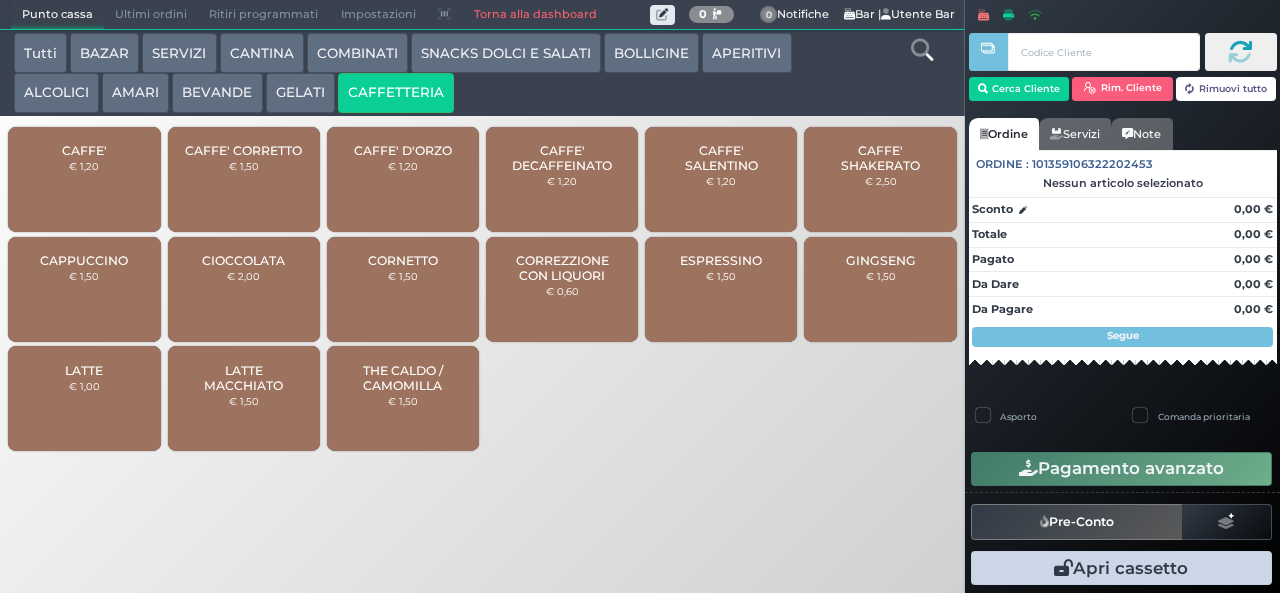 click on "LATTE" at bounding box center [84, 370] 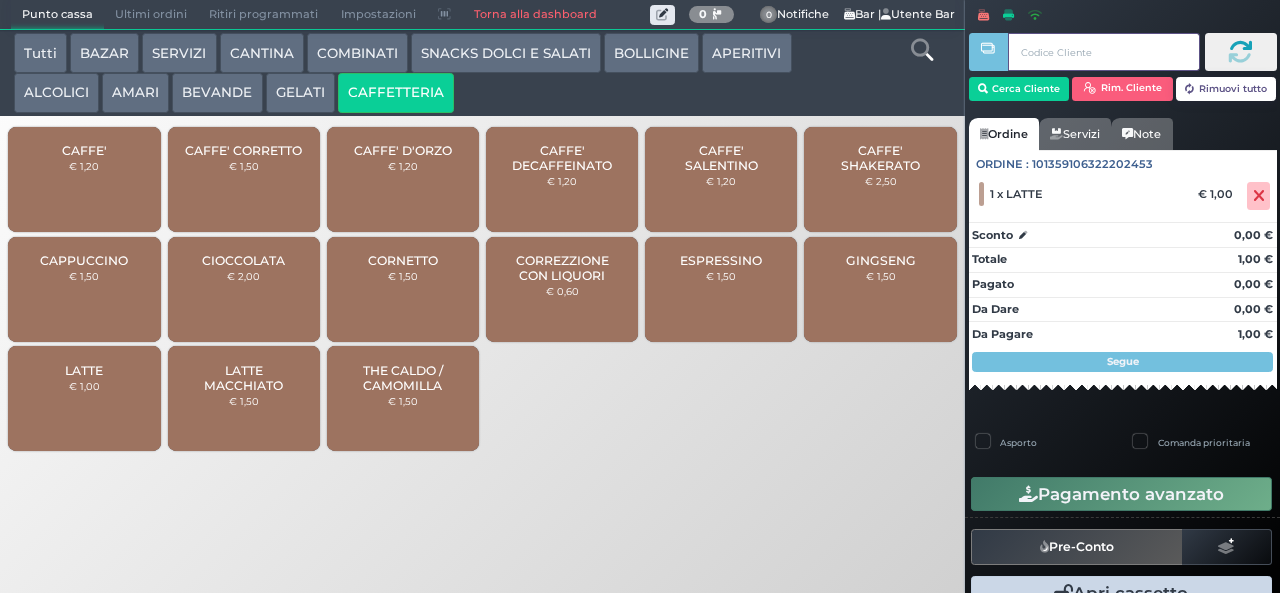 type 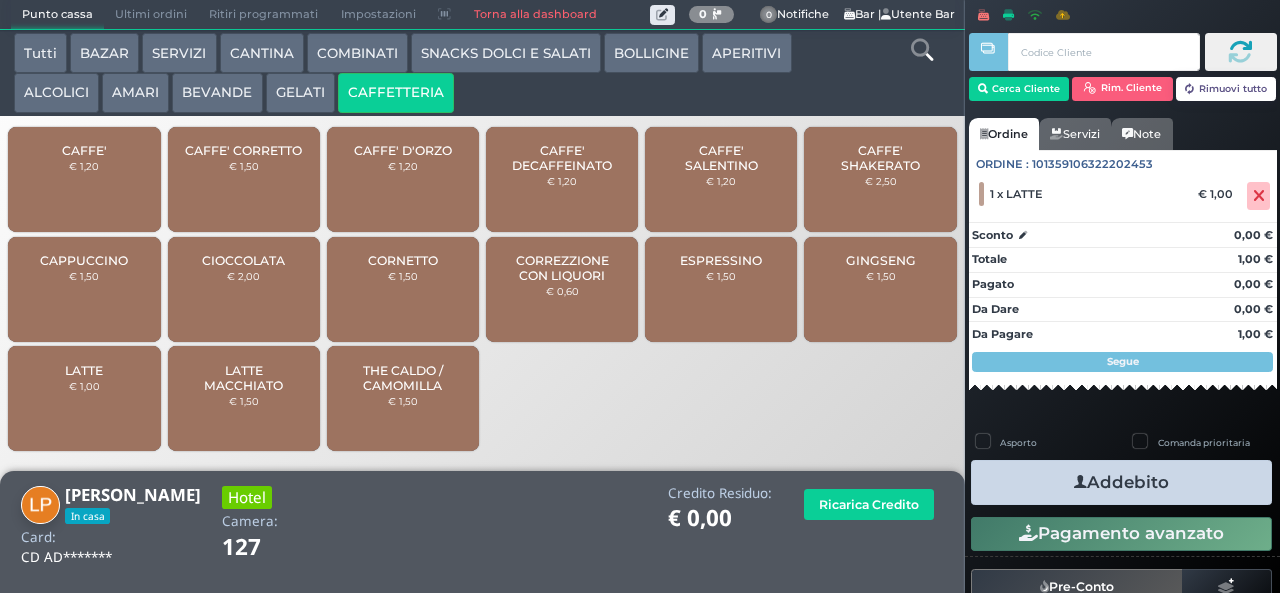 click on "Addebito" at bounding box center (1121, 482) 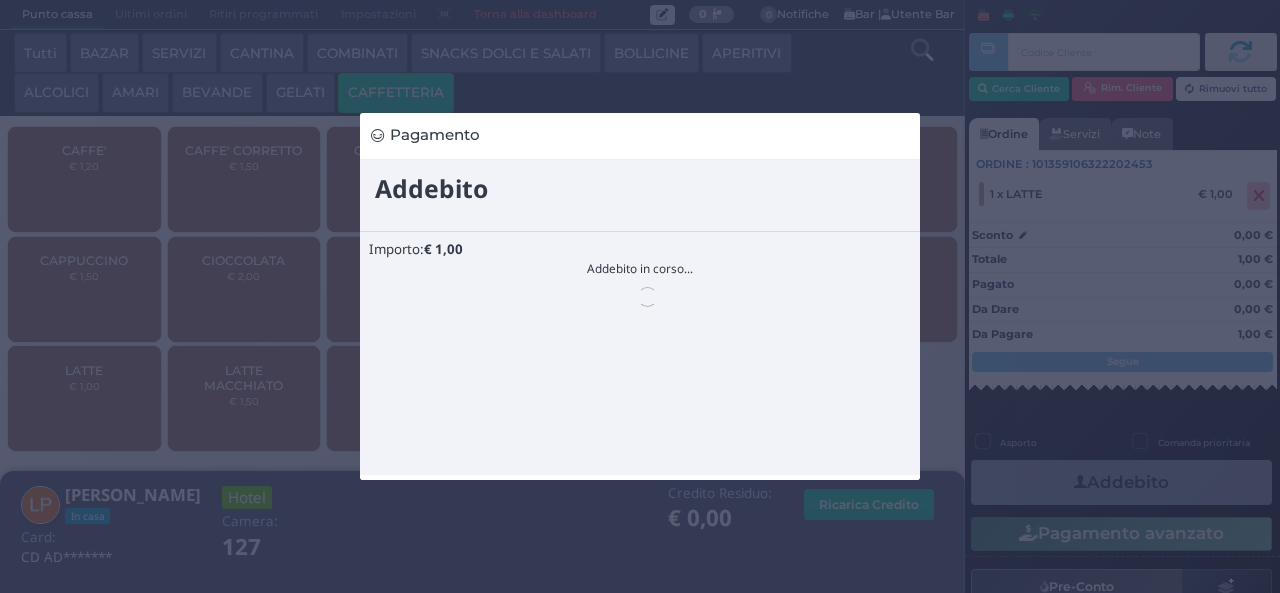 scroll, scrollTop: 0, scrollLeft: 0, axis: both 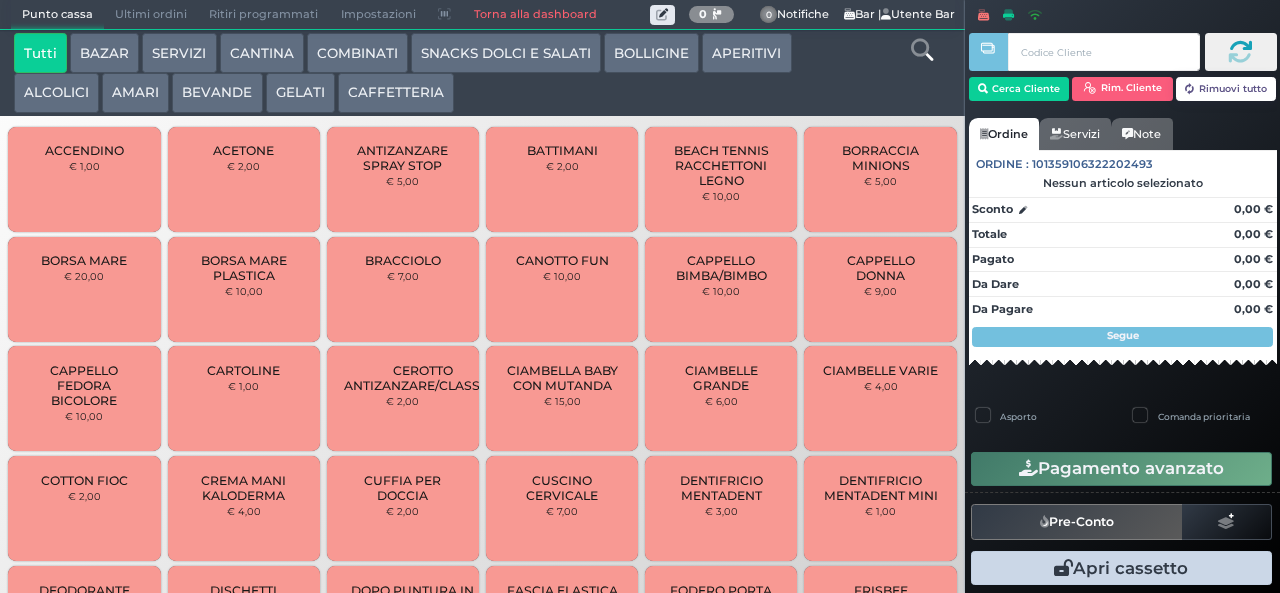 click on "COMBINATI" at bounding box center (357, 53) 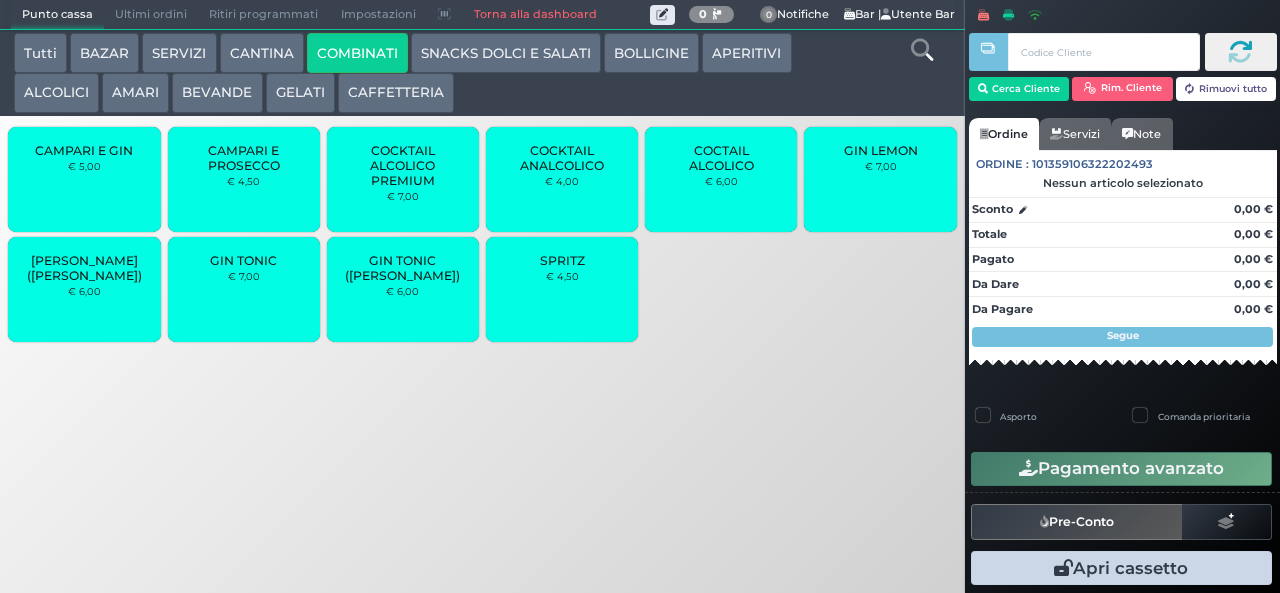 click on "GIN TONIC
€ 7,00" at bounding box center (244, 289) 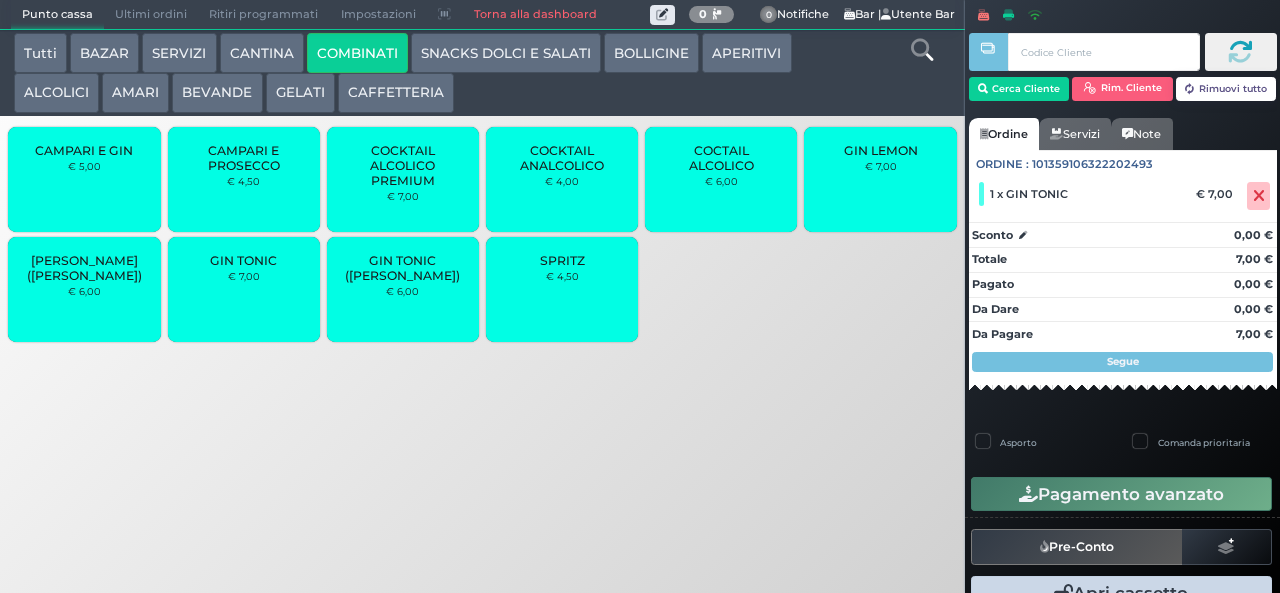 click on "BEVANDE" at bounding box center (217, 93) 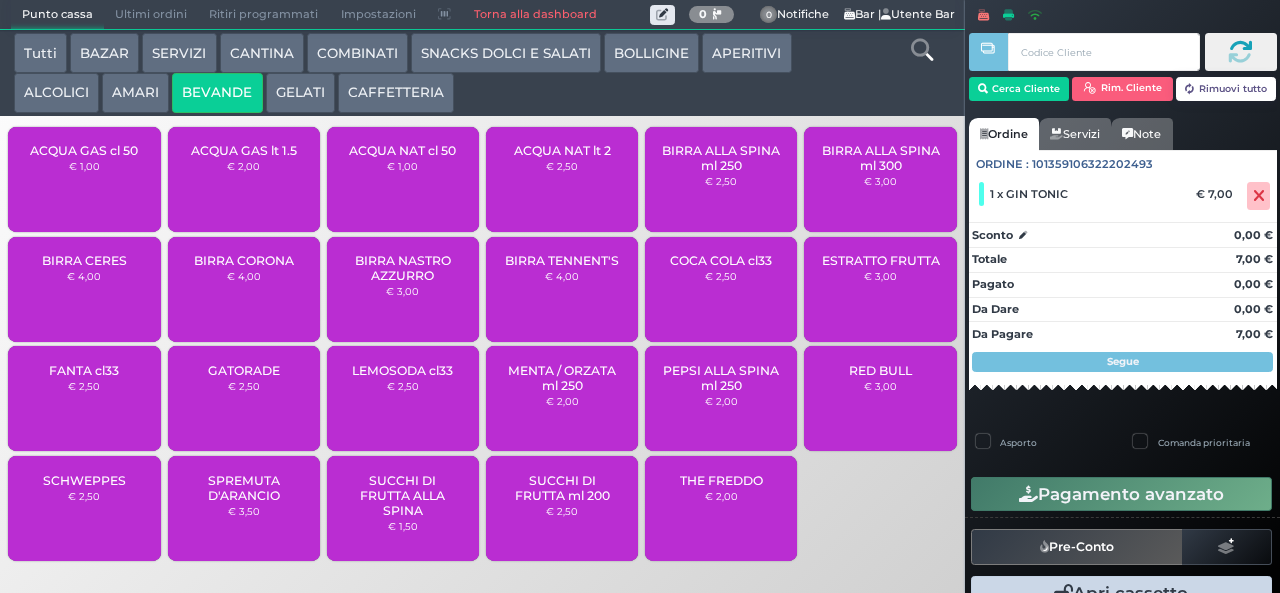 click on "BIRRA CORONA" at bounding box center (244, 260) 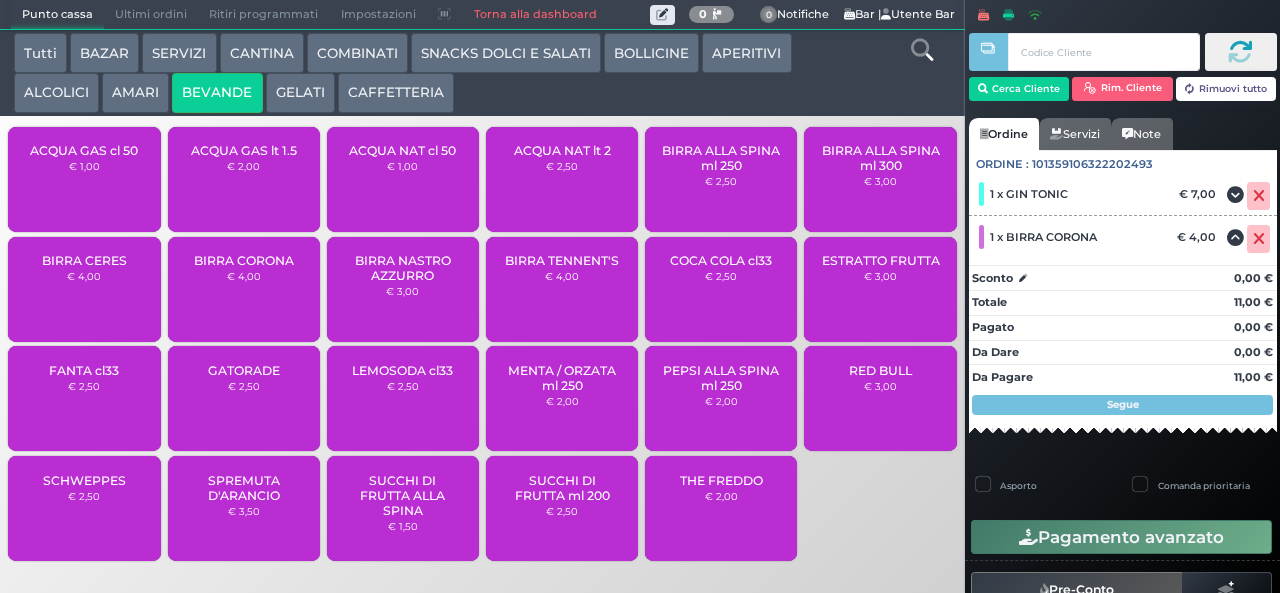click on "ALCOLICI" at bounding box center [56, 93] 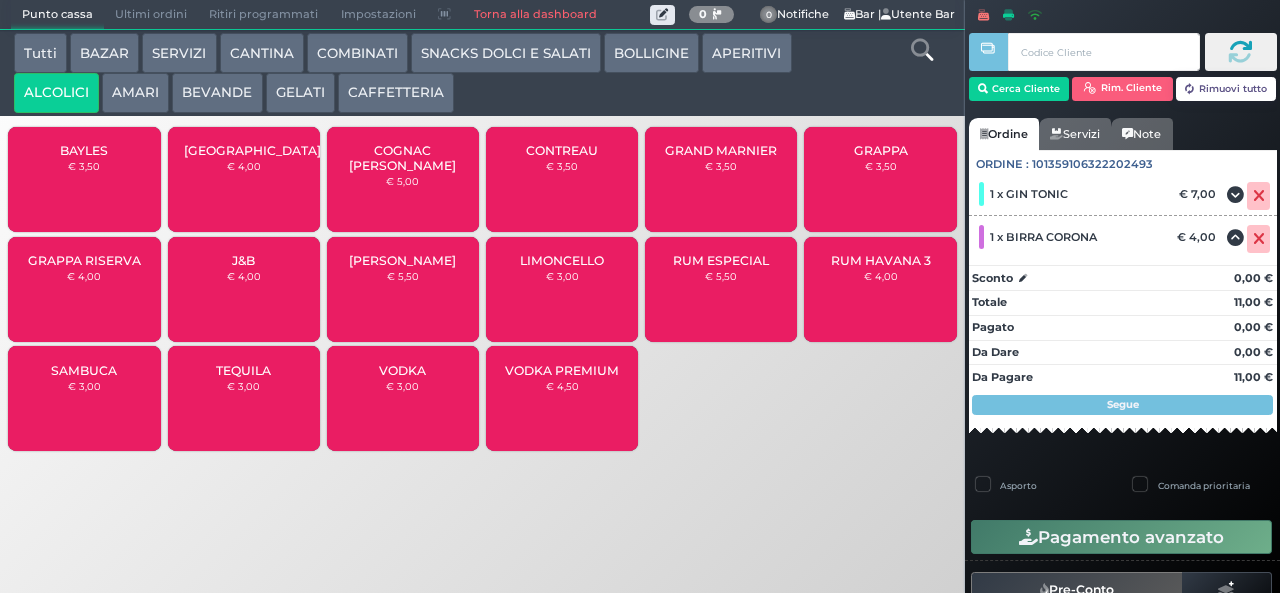 click on "BAYLES" at bounding box center [84, 150] 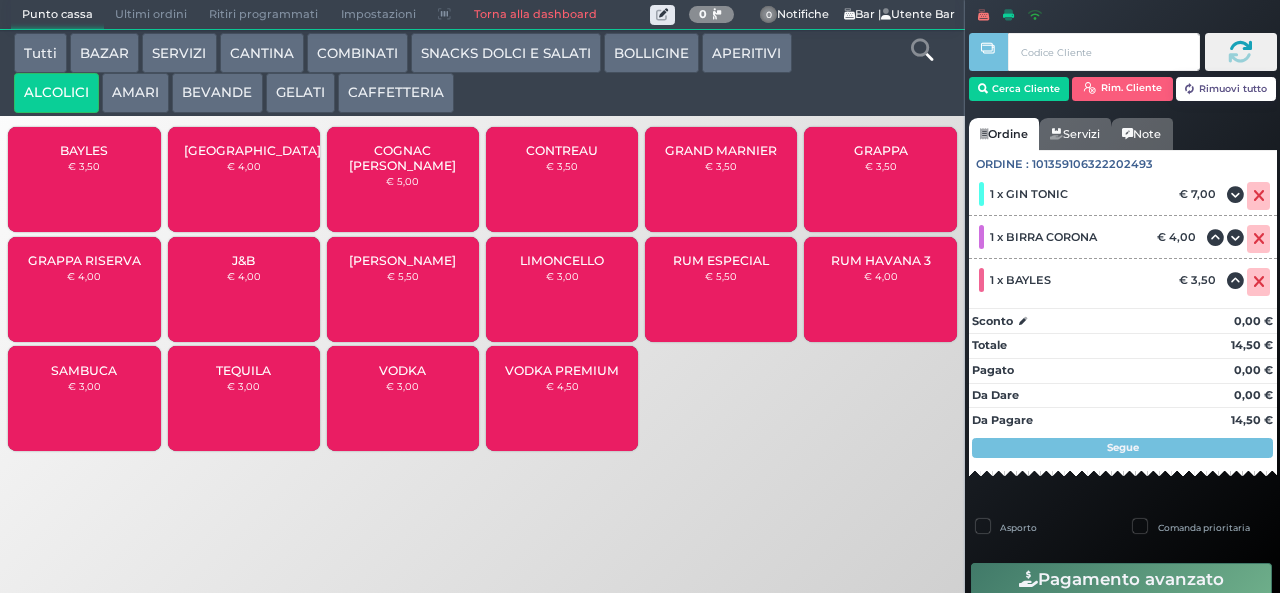 click on "BAYLES
€ 3,50" at bounding box center [84, 179] 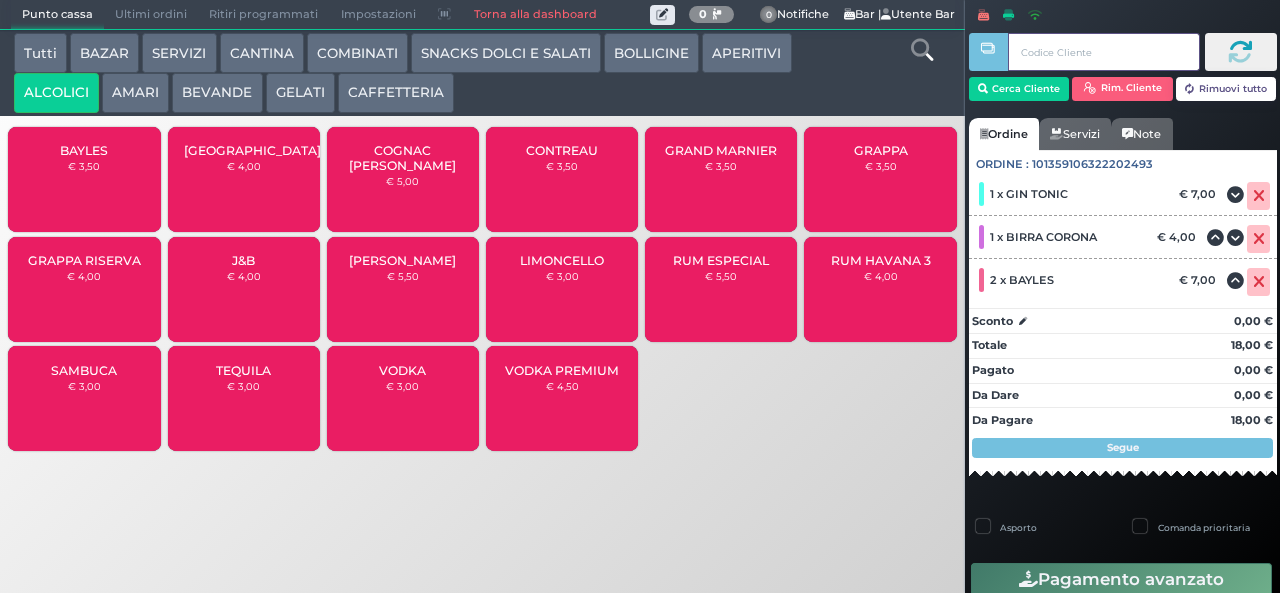 type 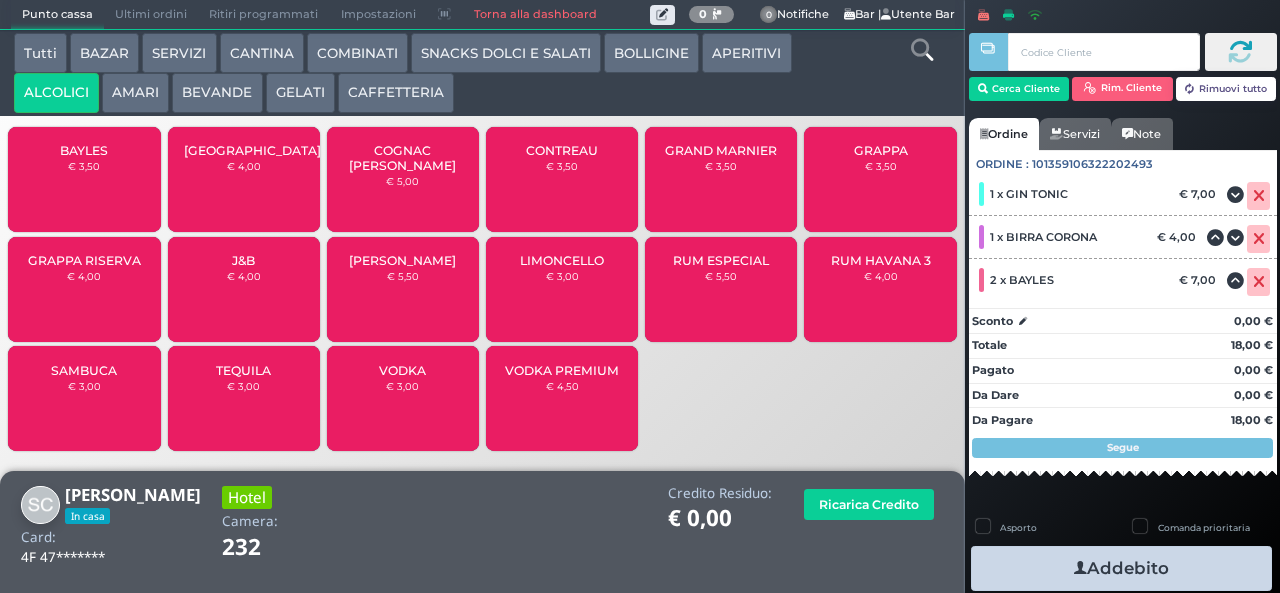click at bounding box center (1080, 568) 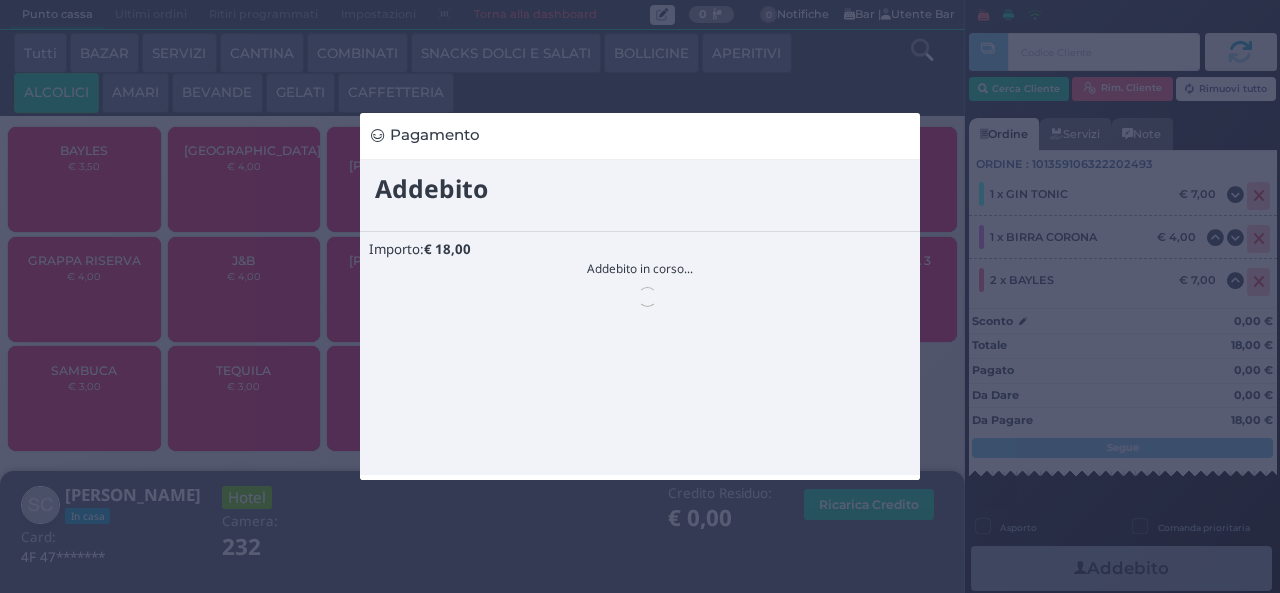 scroll, scrollTop: 0, scrollLeft: 0, axis: both 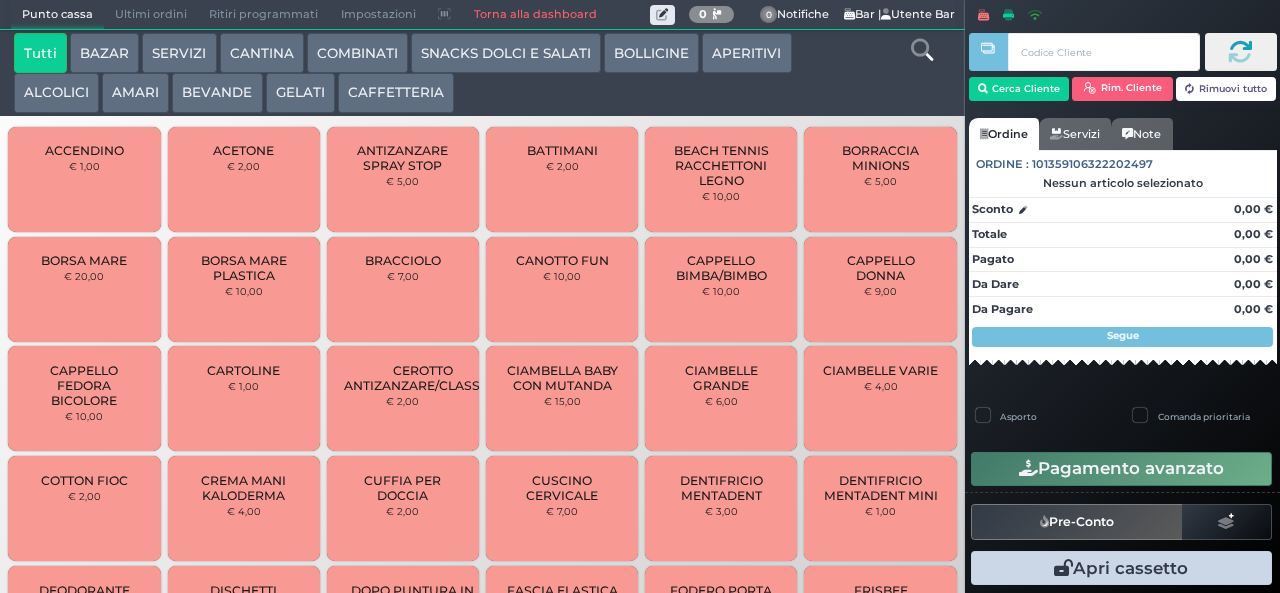 click on "GELATI" at bounding box center (300, 93) 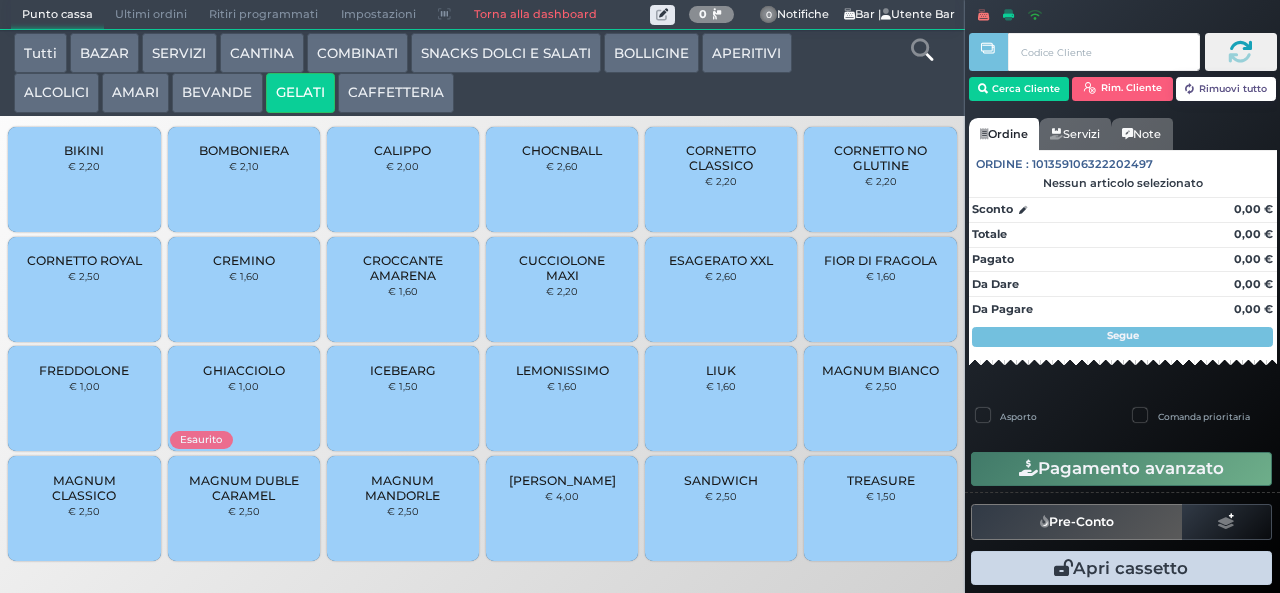 click on "CHOCNBALL" at bounding box center (562, 150) 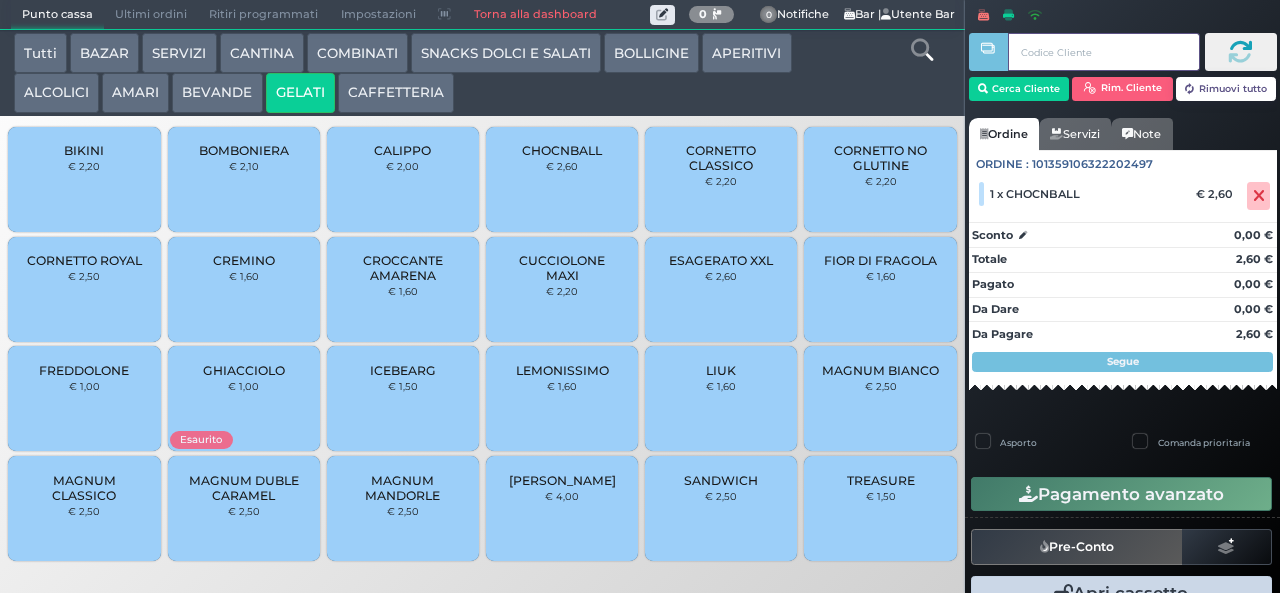 type 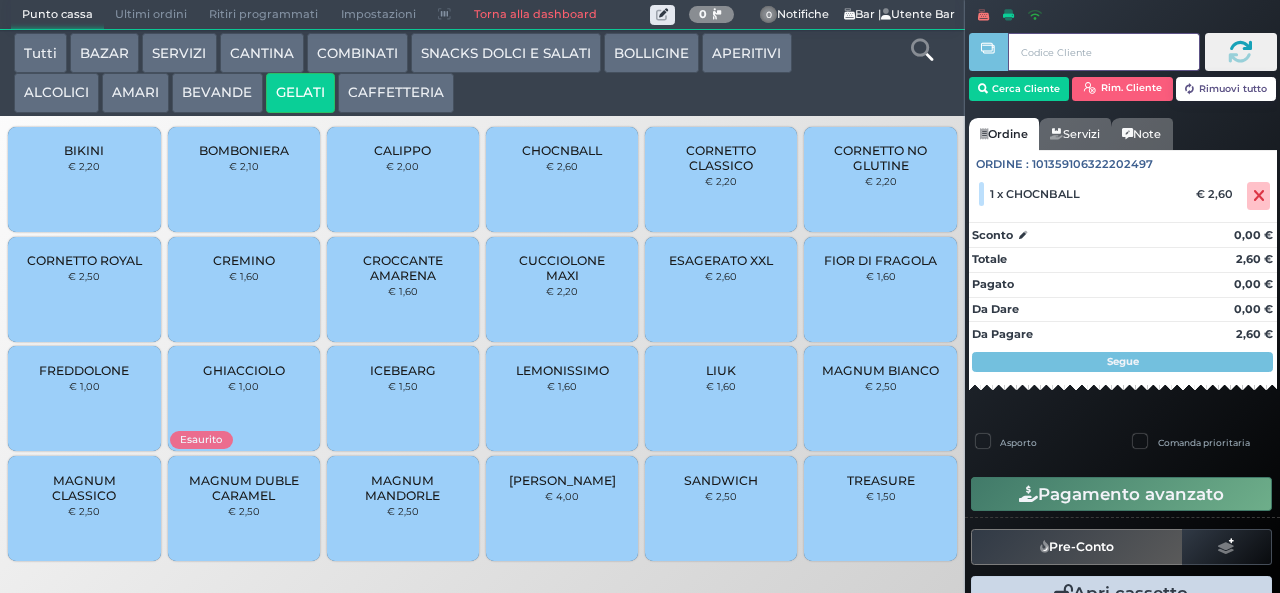 click at bounding box center (988, 282) 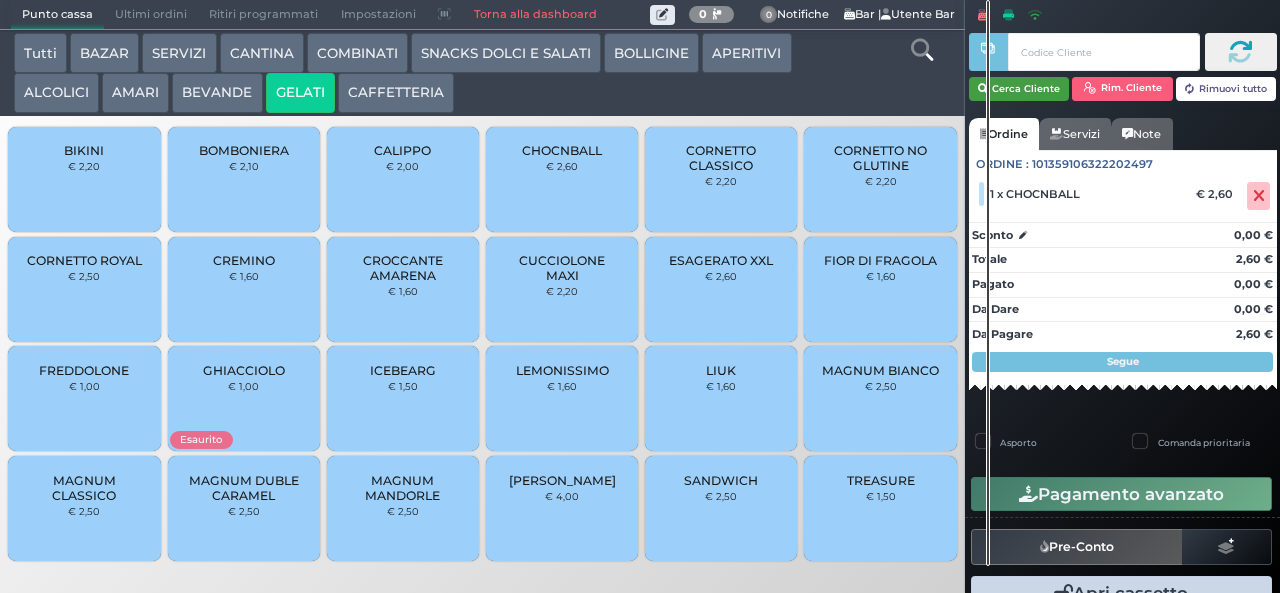 click on "Cerca Cliente" at bounding box center [1019, 89] 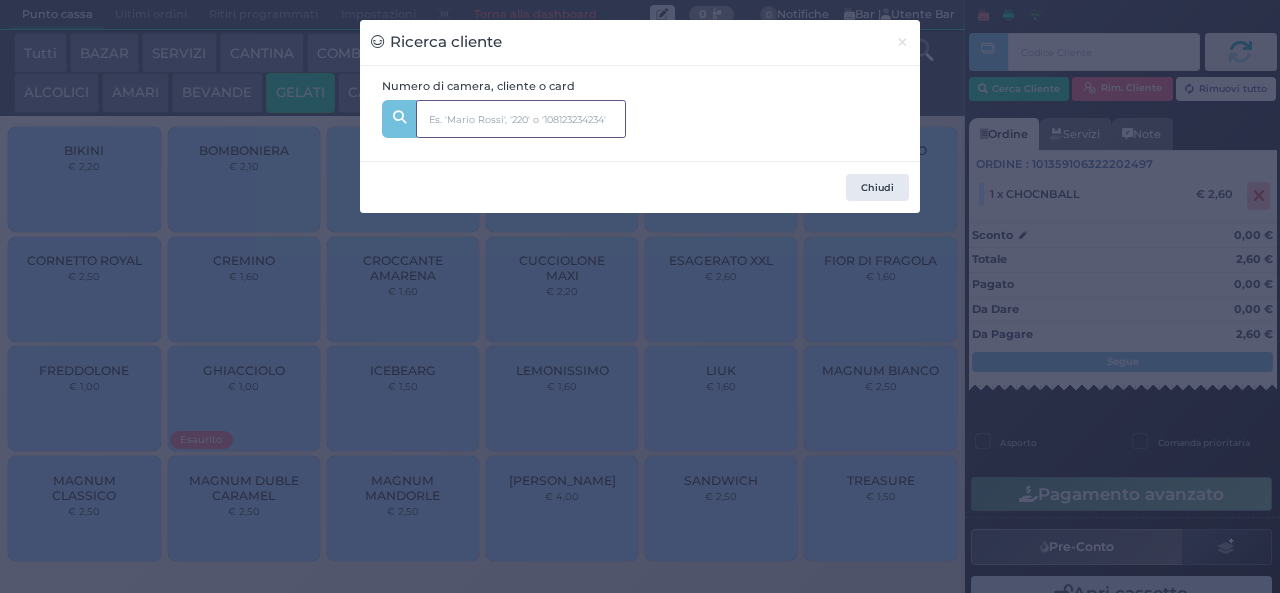 click at bounding box center (521, 119) 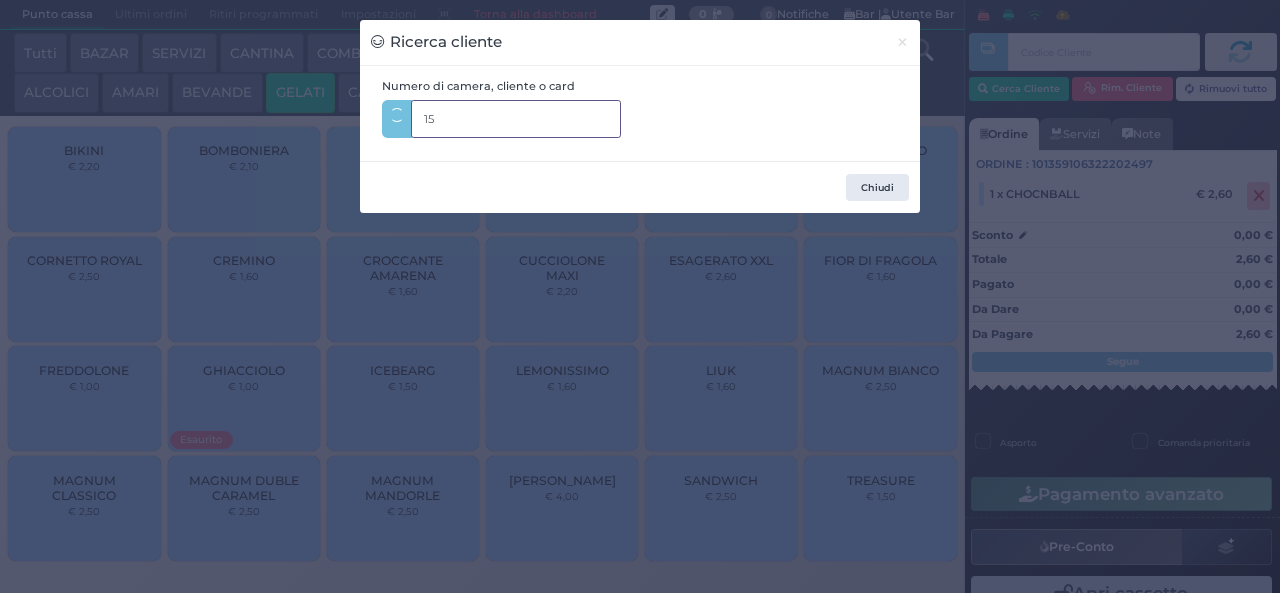 type on "152" 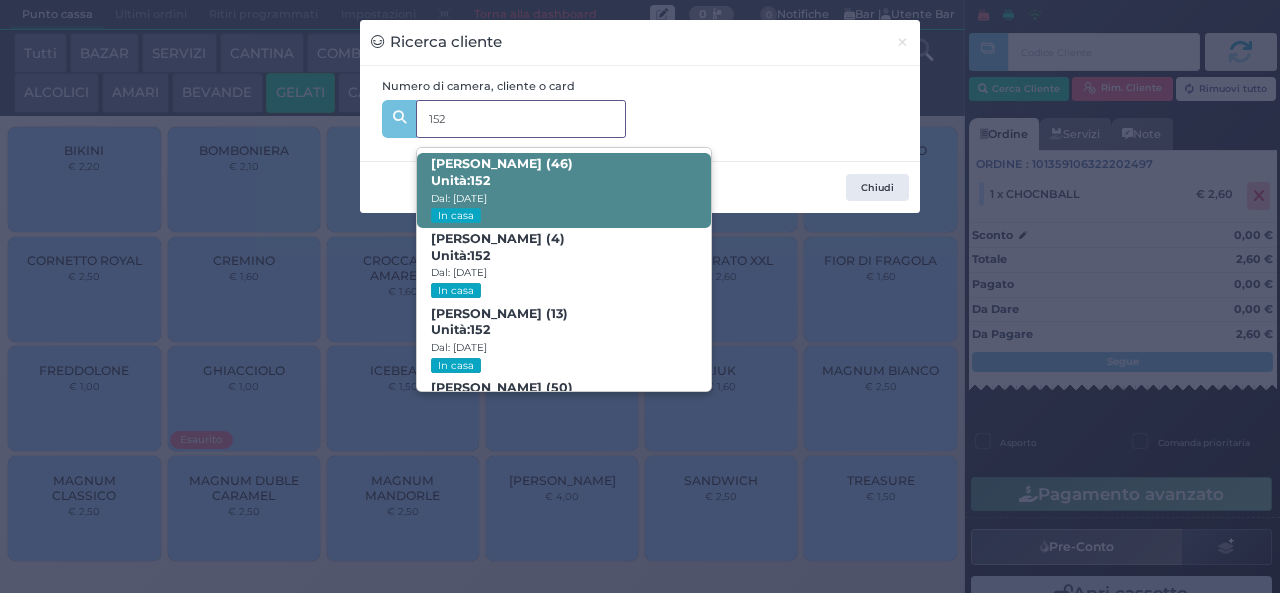 click on "Unità:  152" at bounding box center (460, 181) 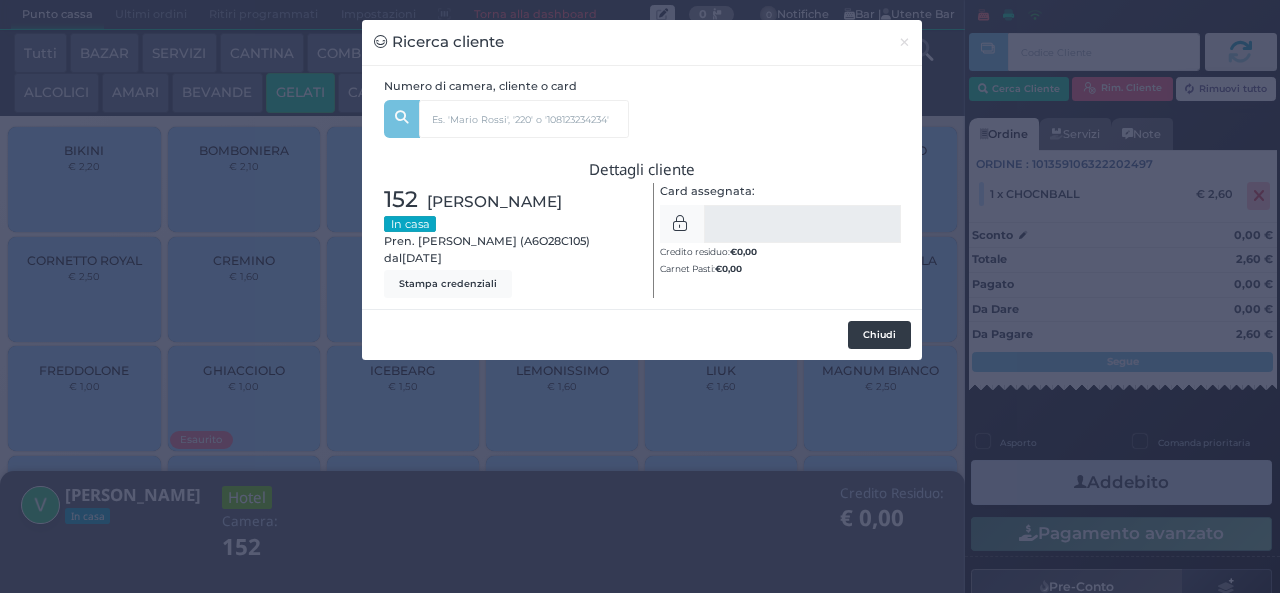 click on "Chiudi" at bounding box center [879, 335] 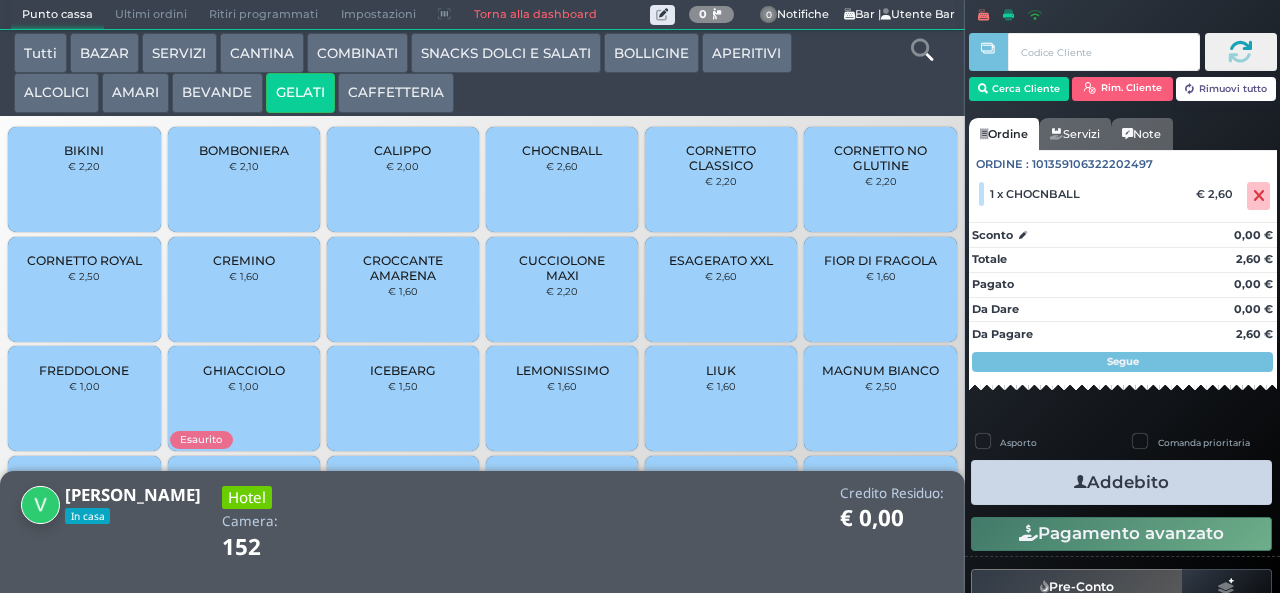 click on "Addebito" at bounding box center [1121, 482] 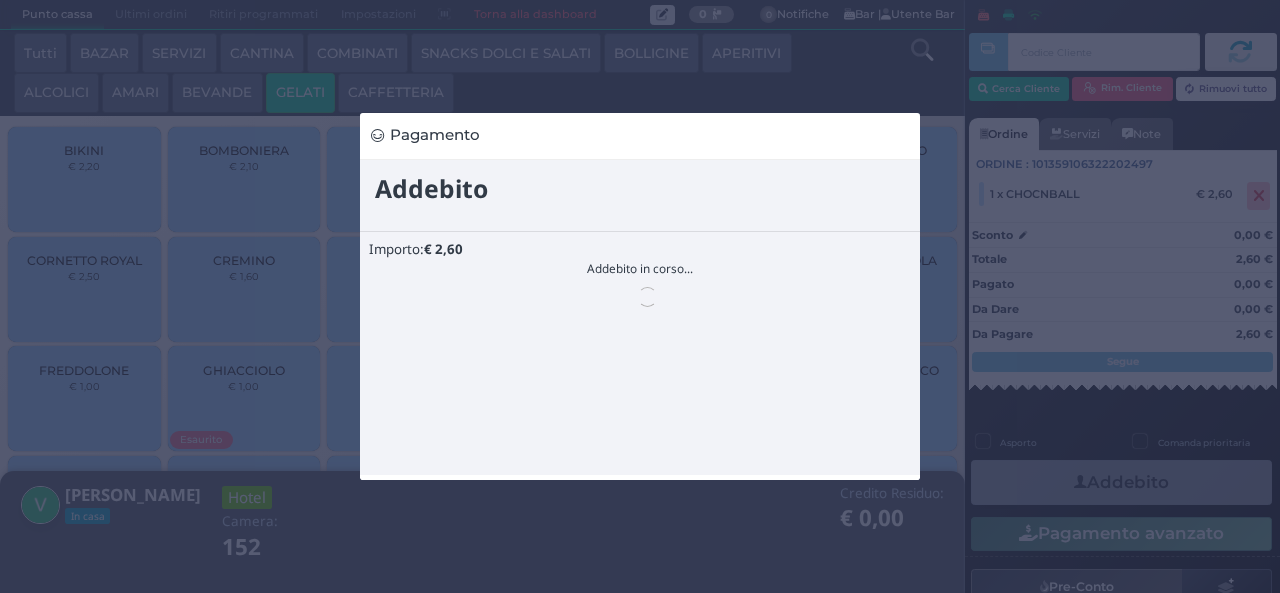 scroll, scrollTop: 0, scrollLeft: 0, axis: both 